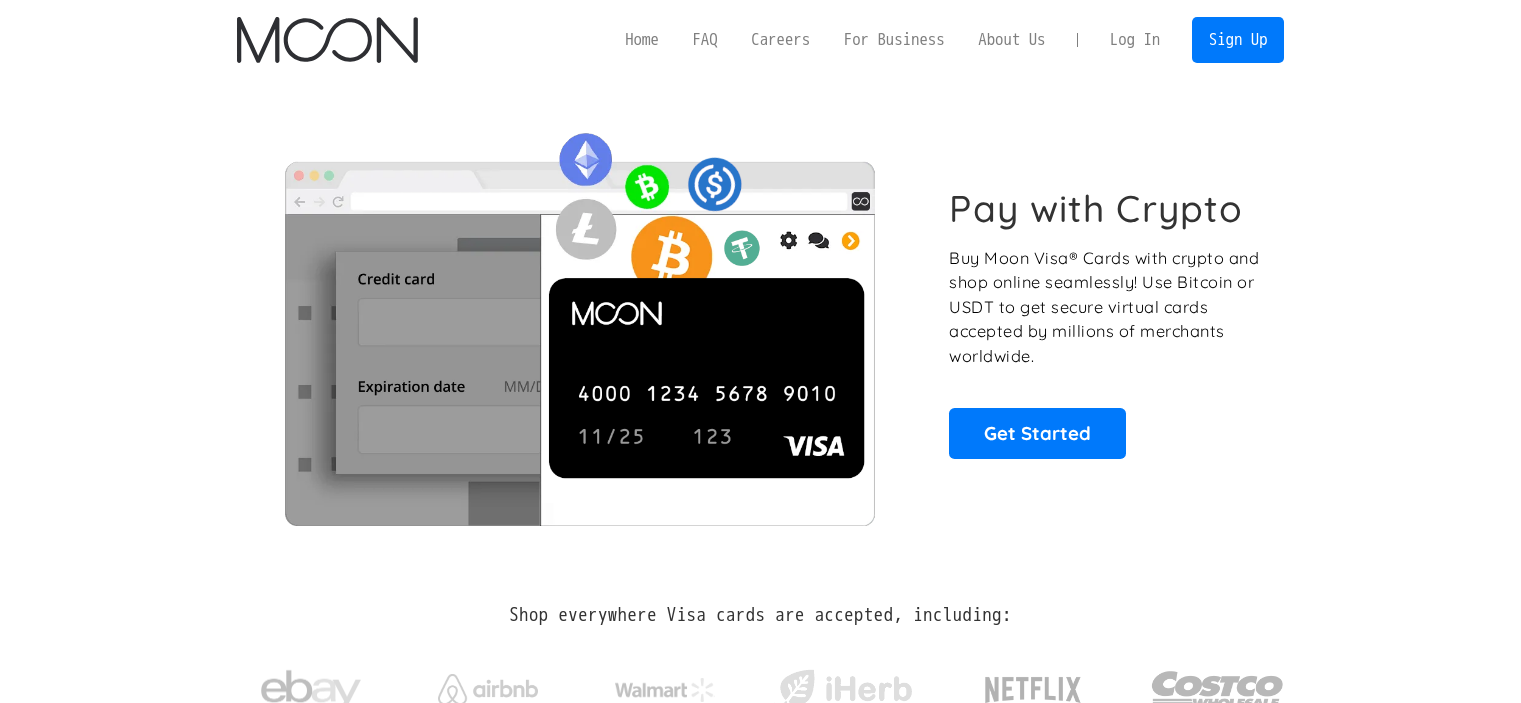 scroll, scrollTop: 0, scrollLeft: 0, axis: both 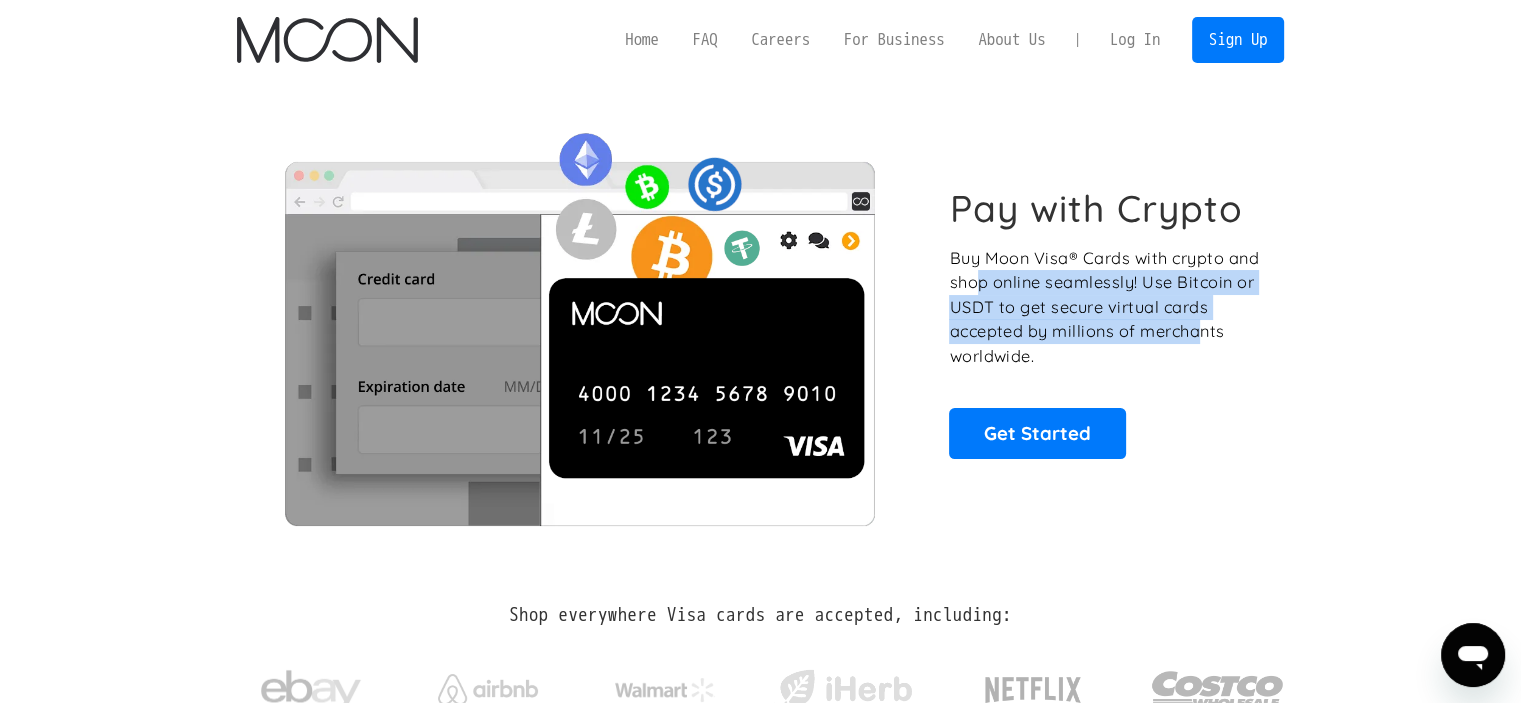 drag, startPoint x: 977, startPoint y: 279, endPoint x: 1196, endPoint y: 330, distance: 224.85995 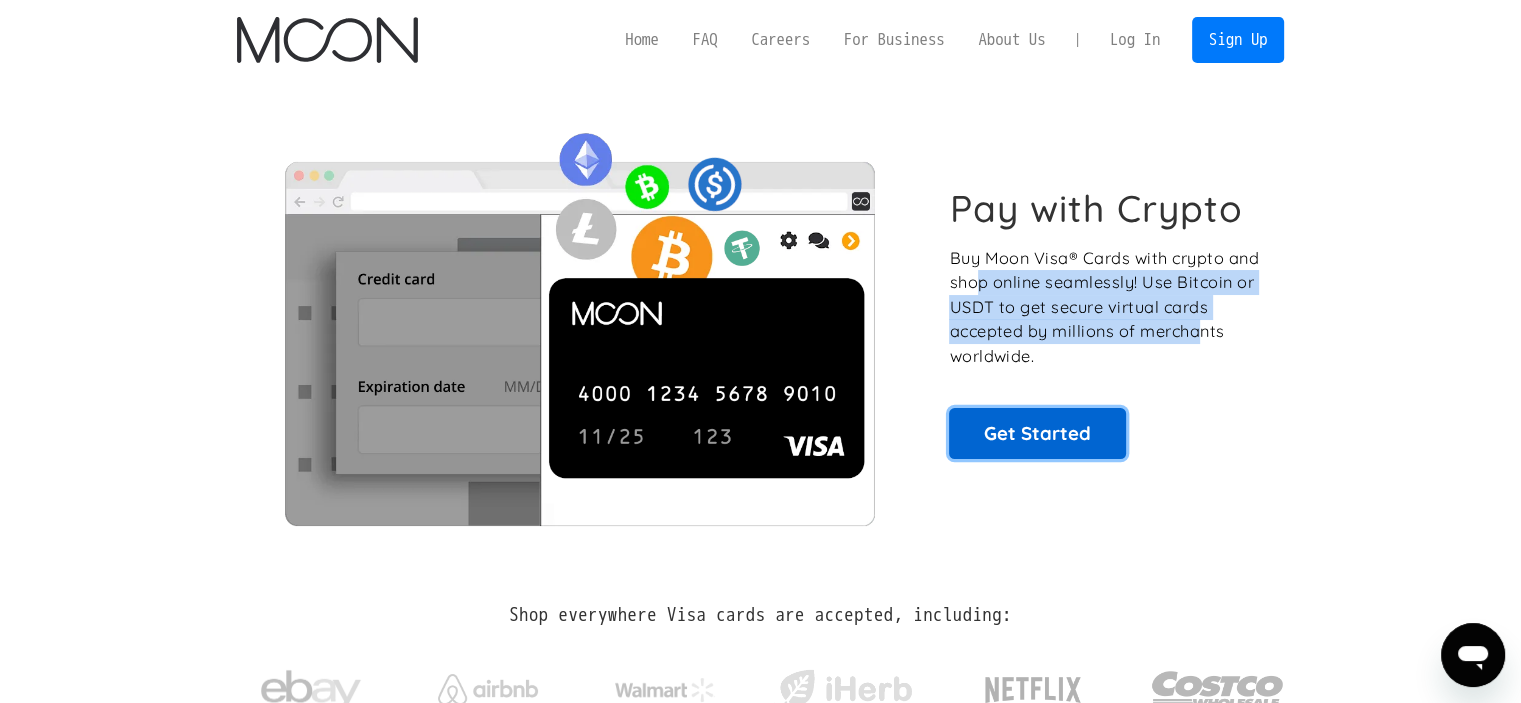 click on "Get Started" at bounding box center [1037, 433] 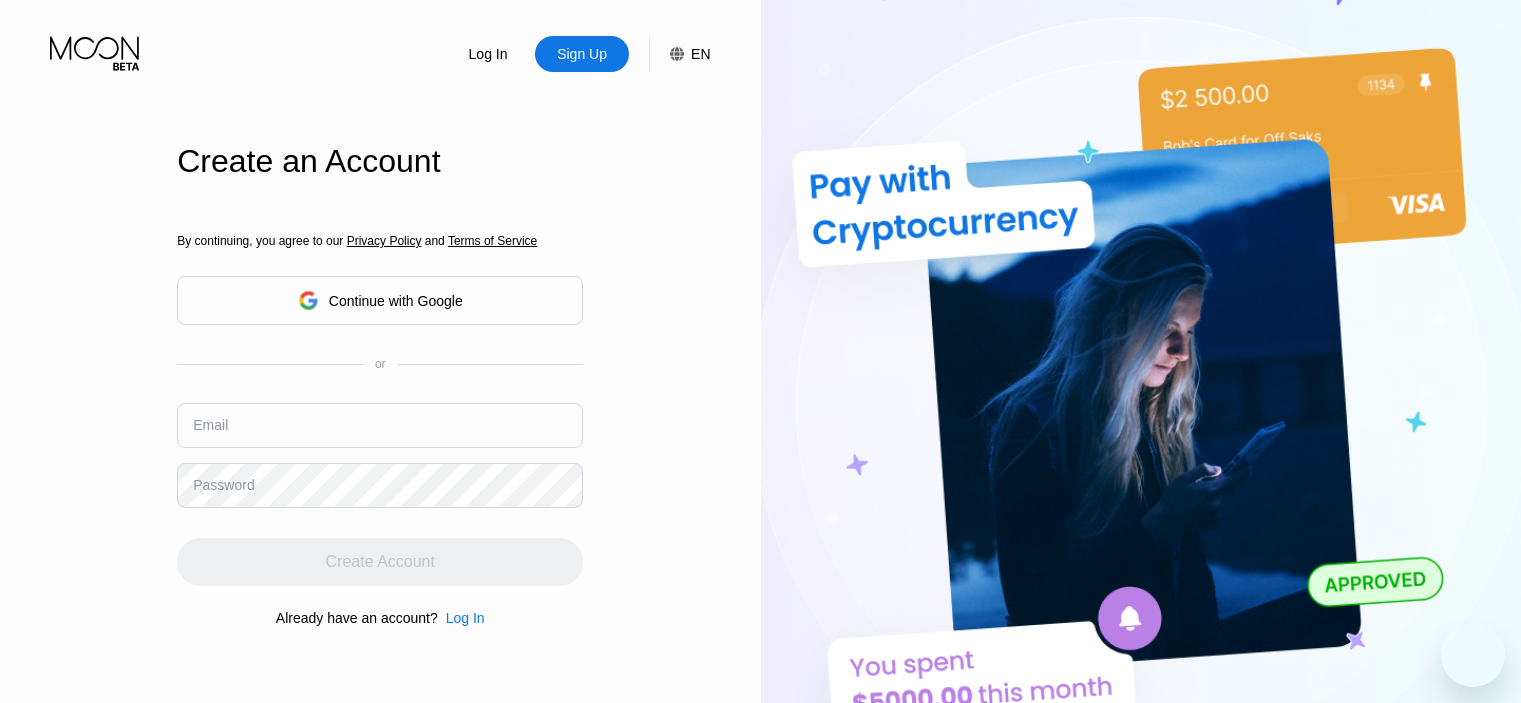 scroll, scrollTop: 0, scrollLeft: 0, axis: both 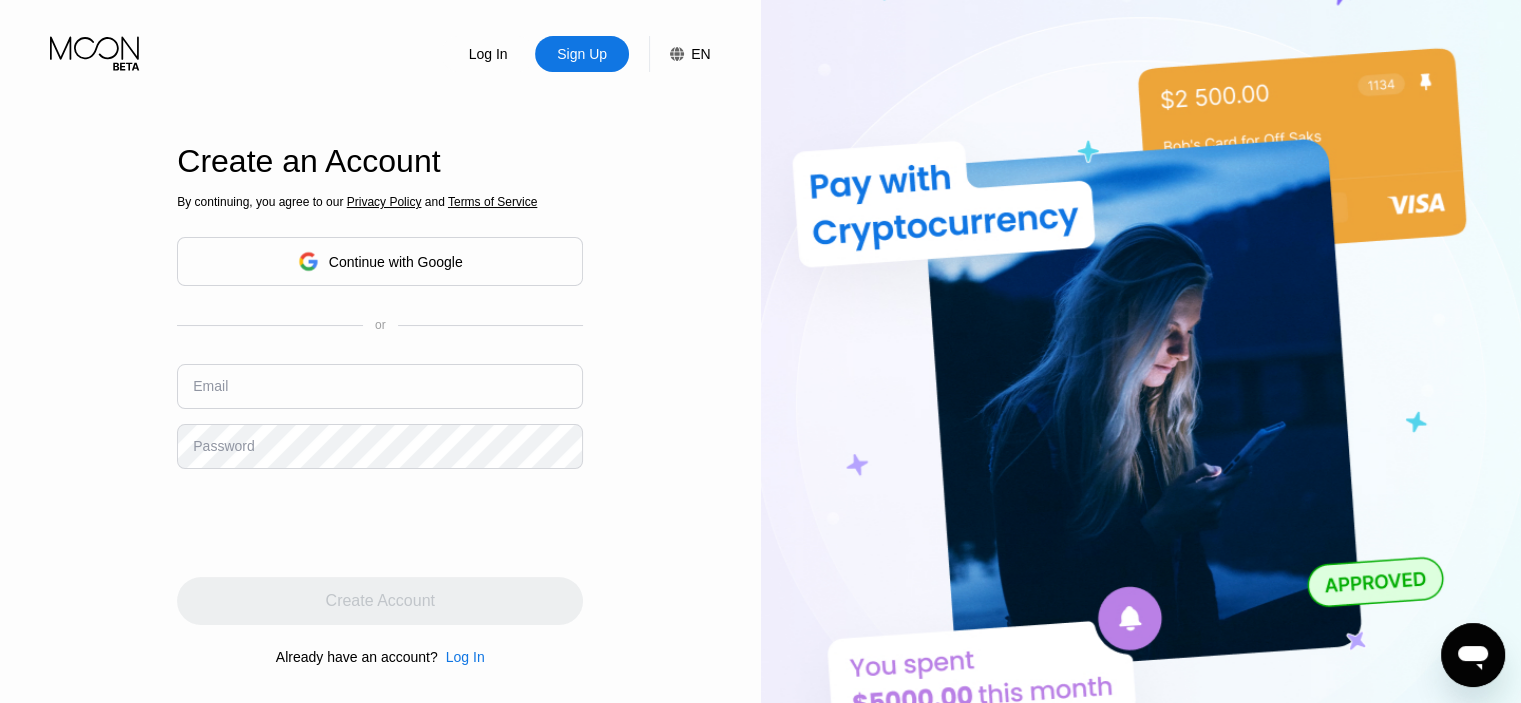 click on "By continuing, you agree to our   Privacy Policy   and   Terms of Service Continue with Google or Email Password Create Account Already have an account? Log In" at bounding box center [380, 430] 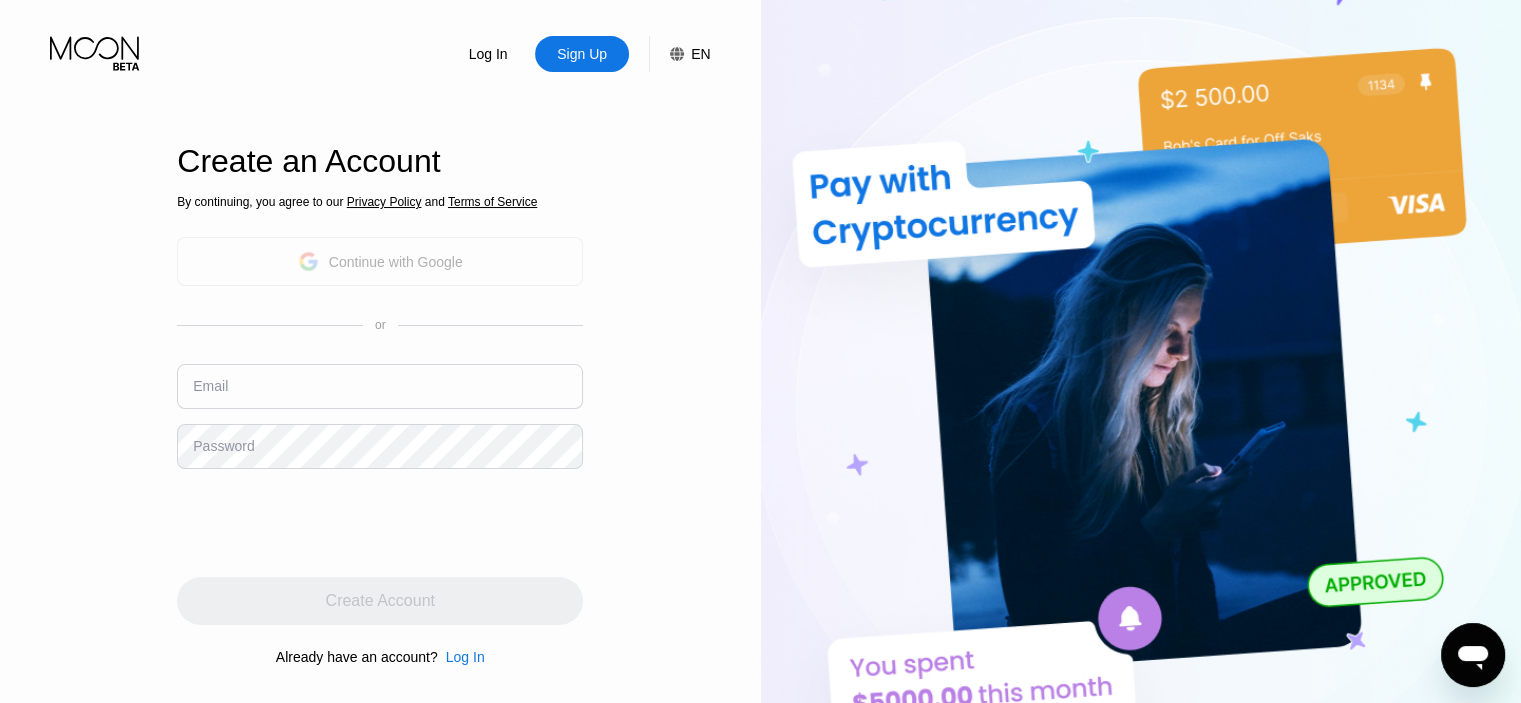 click on "Continue with Google" at bounding box center [380, 261] 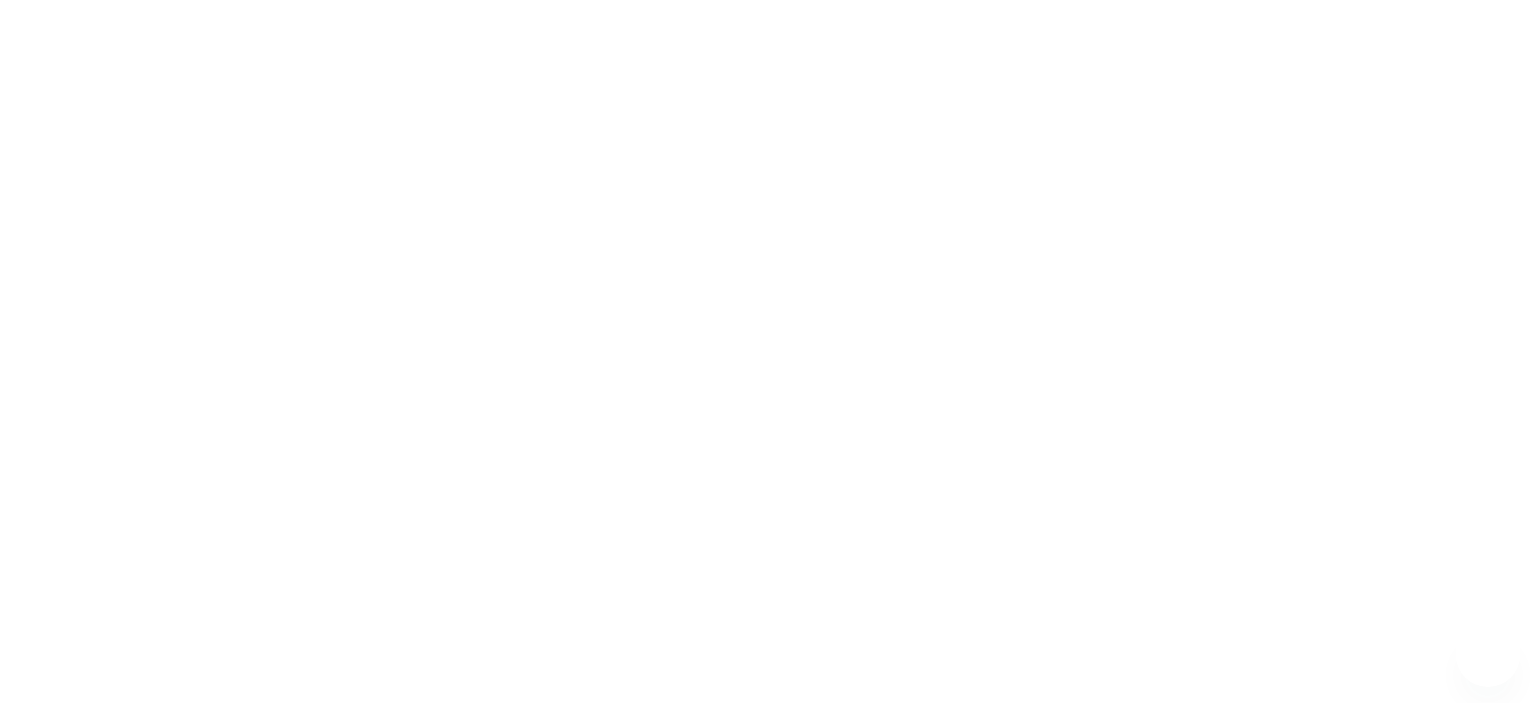 scroll, scrollTop: 0, scrollLeft: 0, axis: both 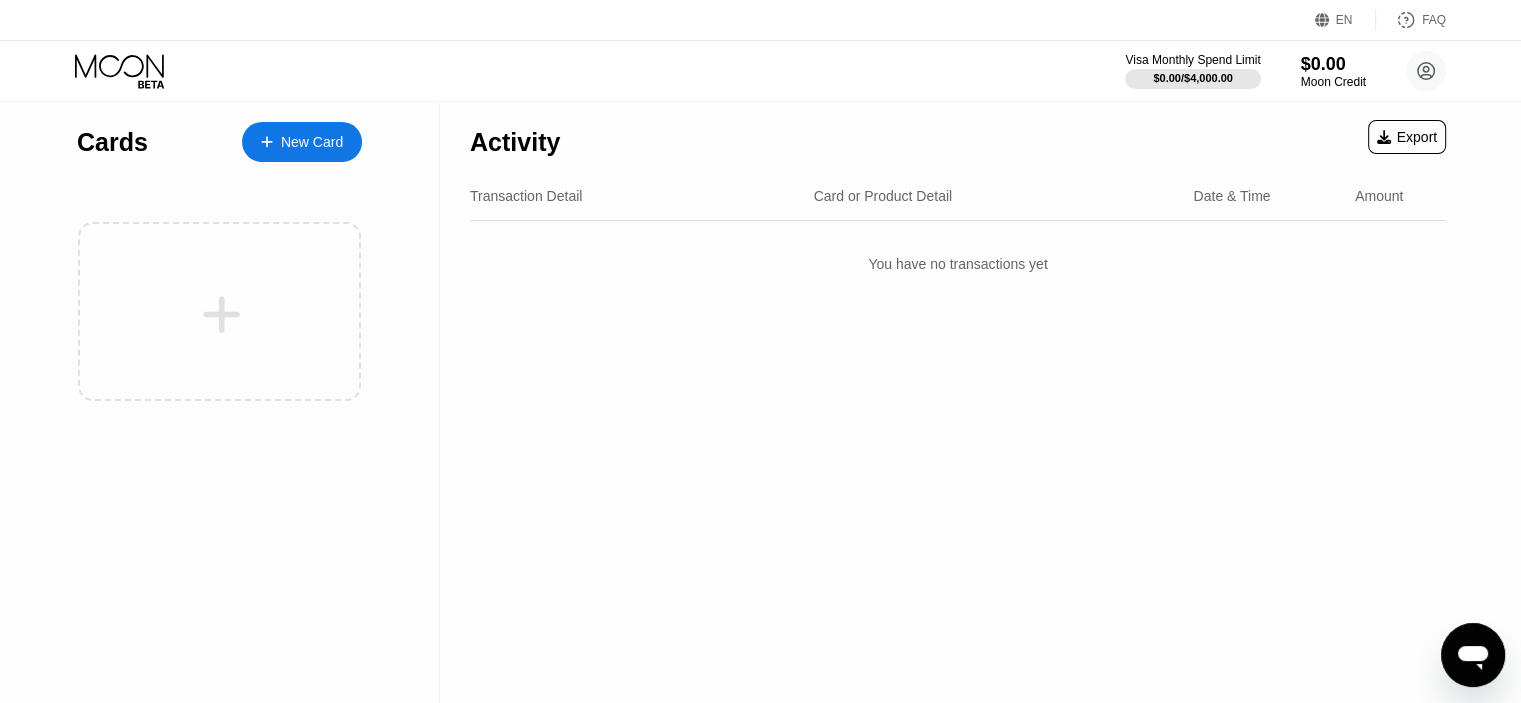 click on "New Card" at bounding box center (302, 142) 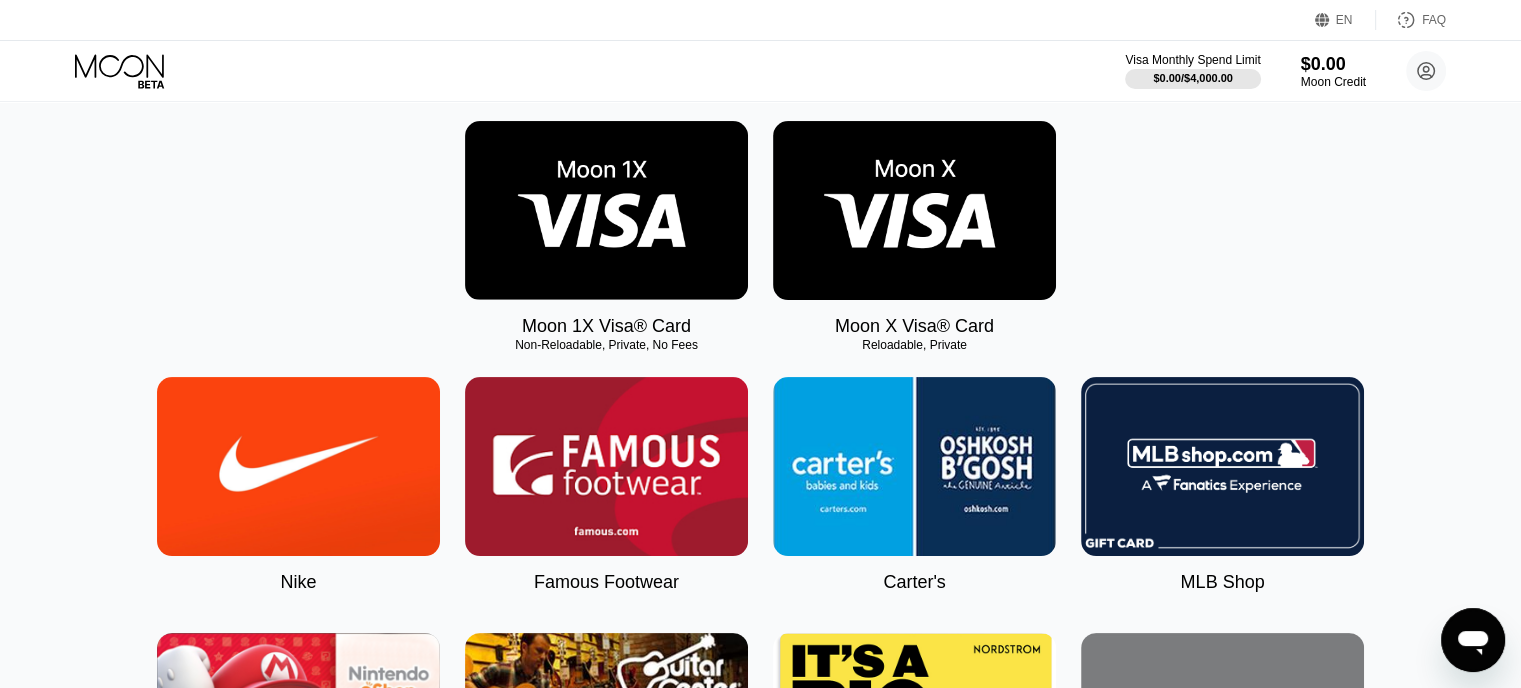 scroll, scrollTop: 0, scrollLeft: 0, axis: both 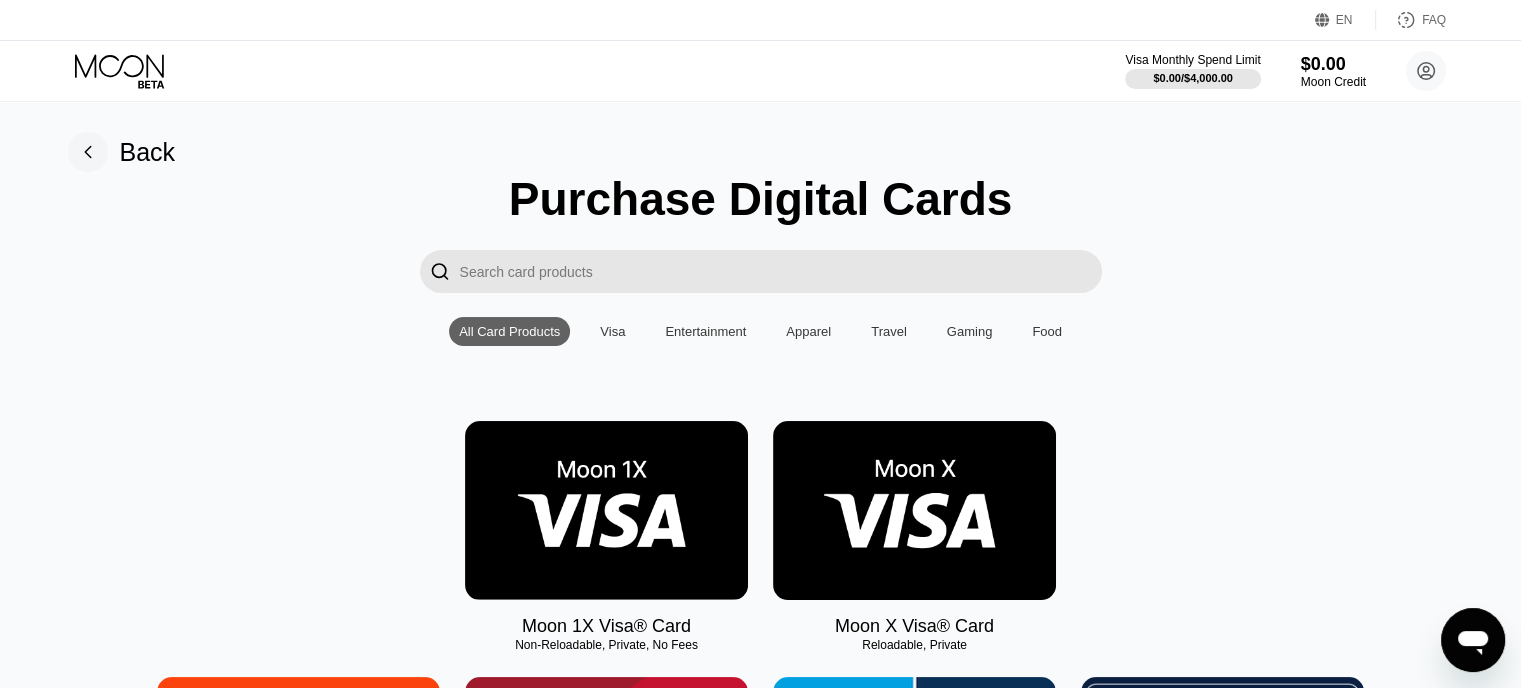click at bounding box center (606, 510) 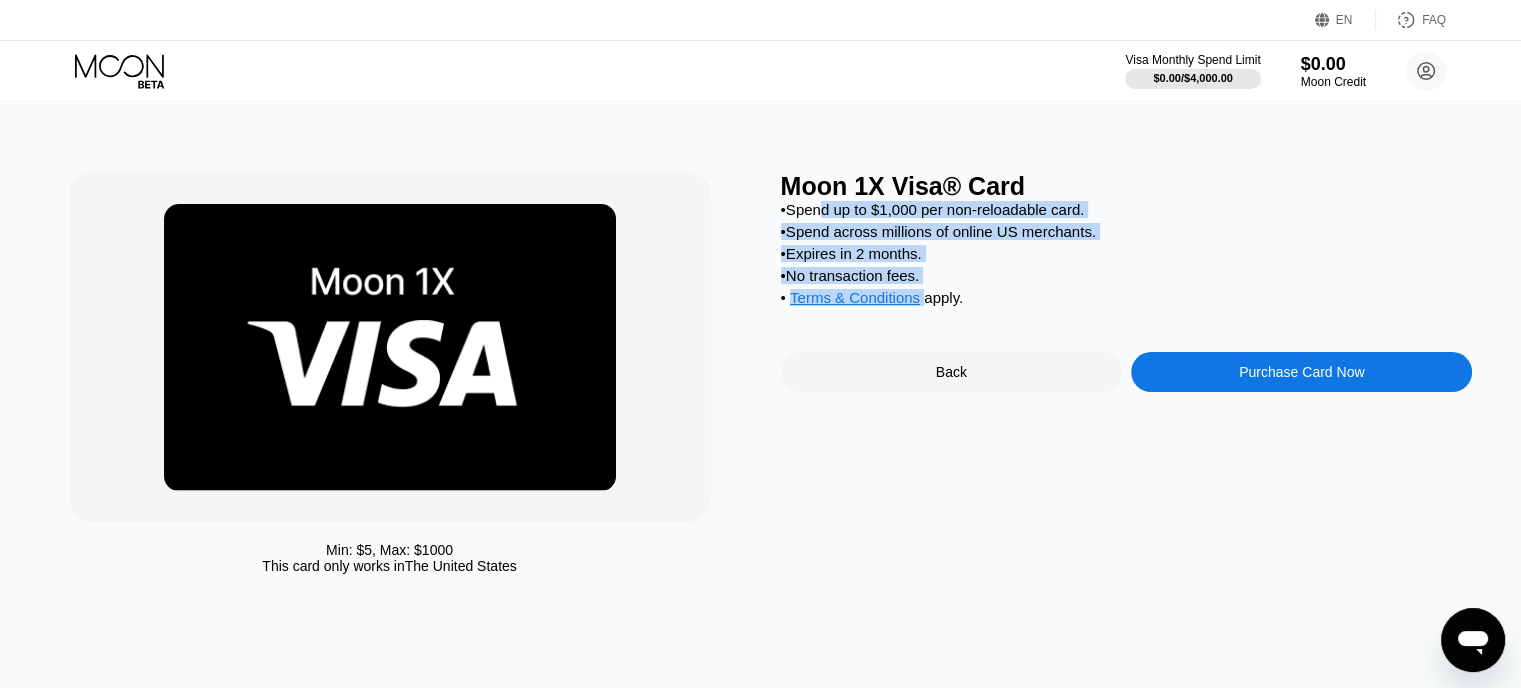 drag, startPoint x: 824, startPoint y: 211, endPoint x: 1095, endPoint y: 315, distance: 290.27057 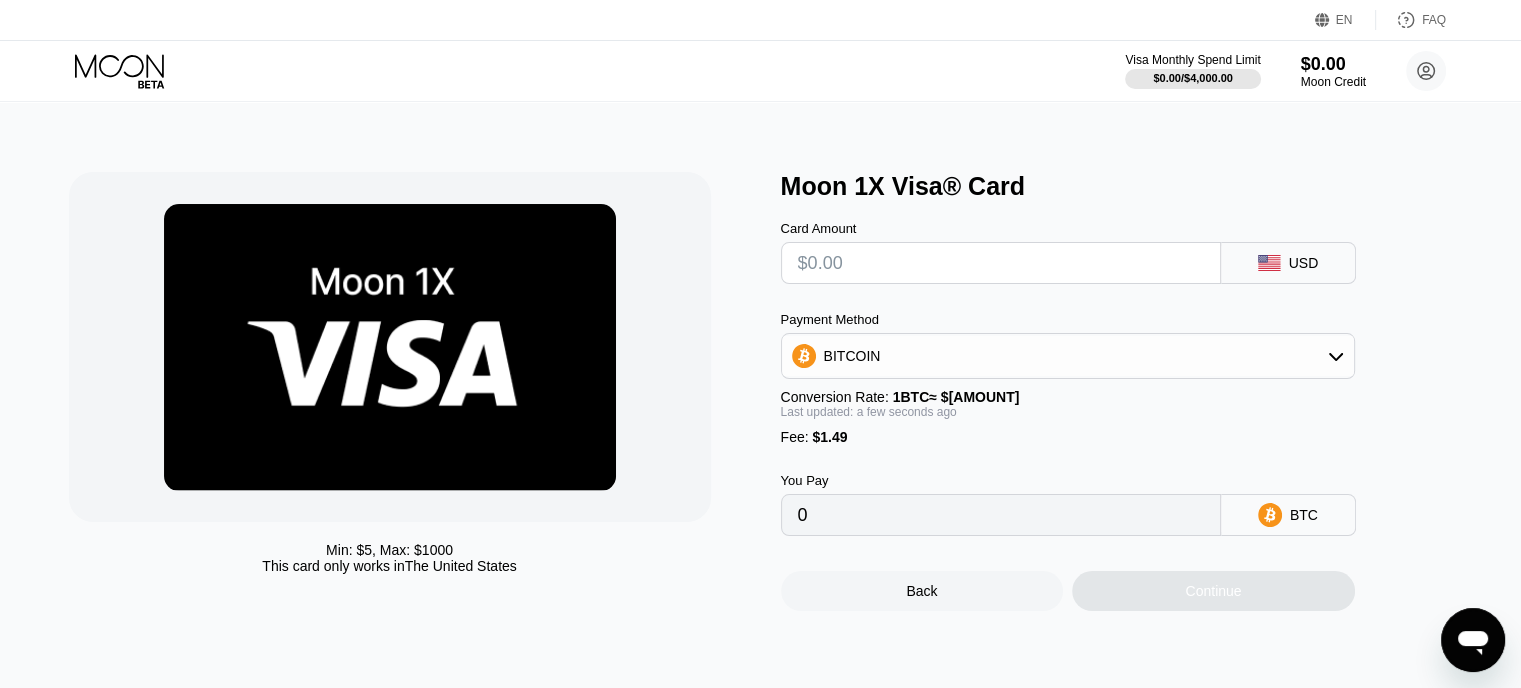 click on "BITCOIN" at bounding box center [1068, 356] 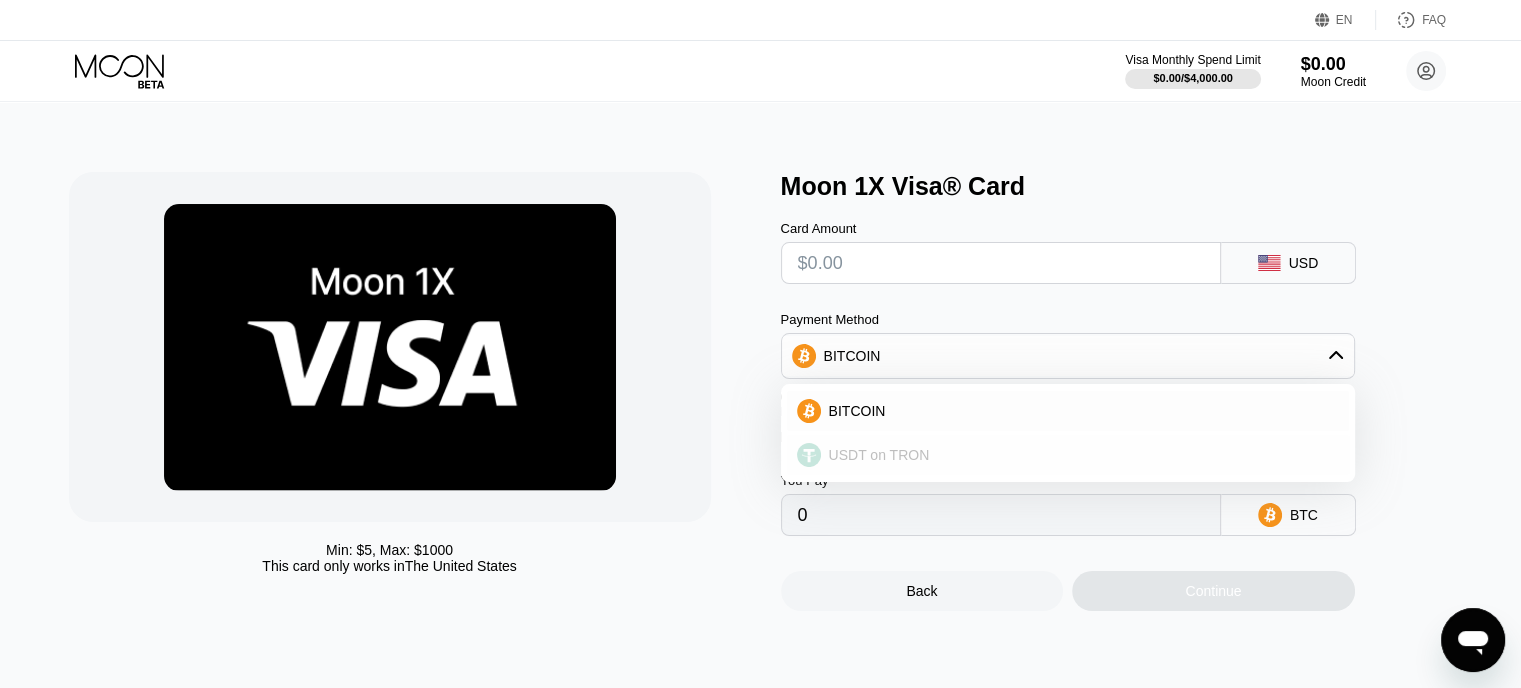click on "USDT on TRON" at bounding box center [1080, 455] 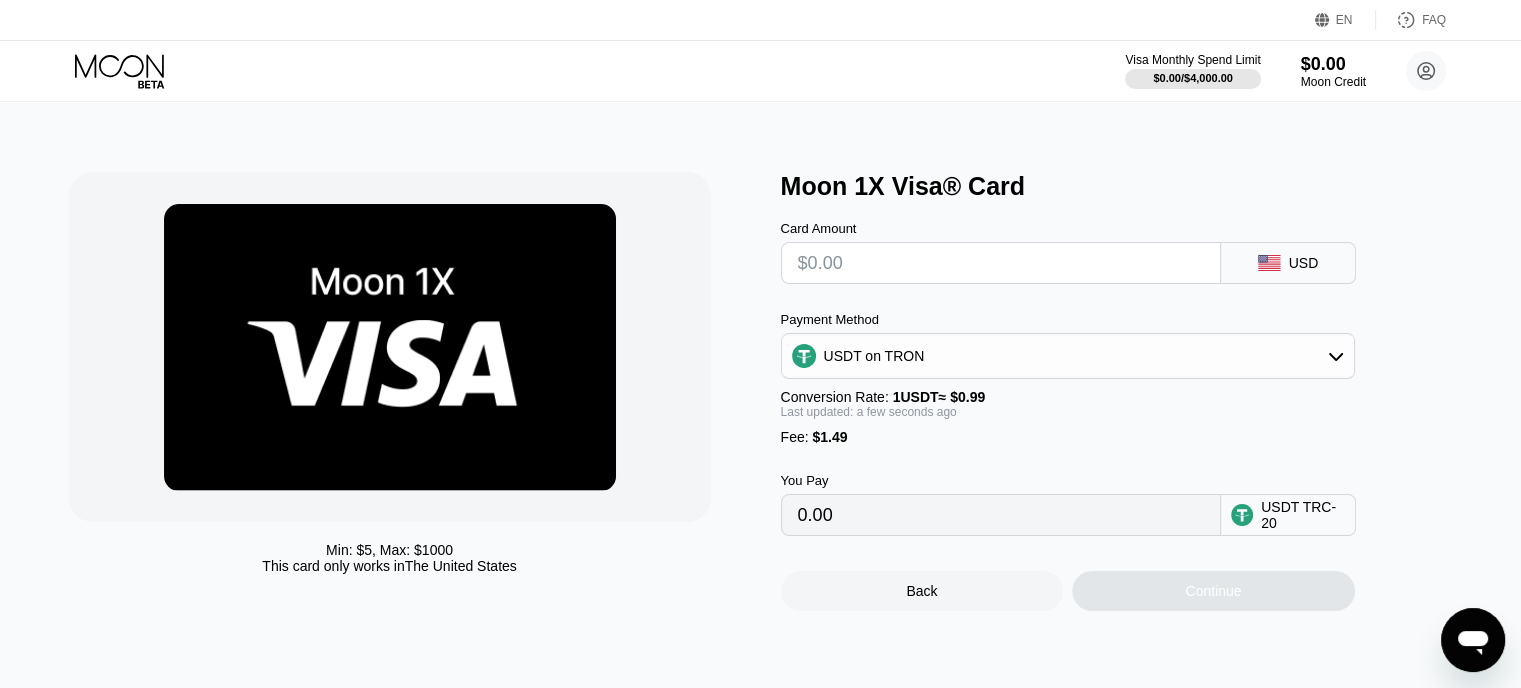 click at bounding box center [1001, 263] 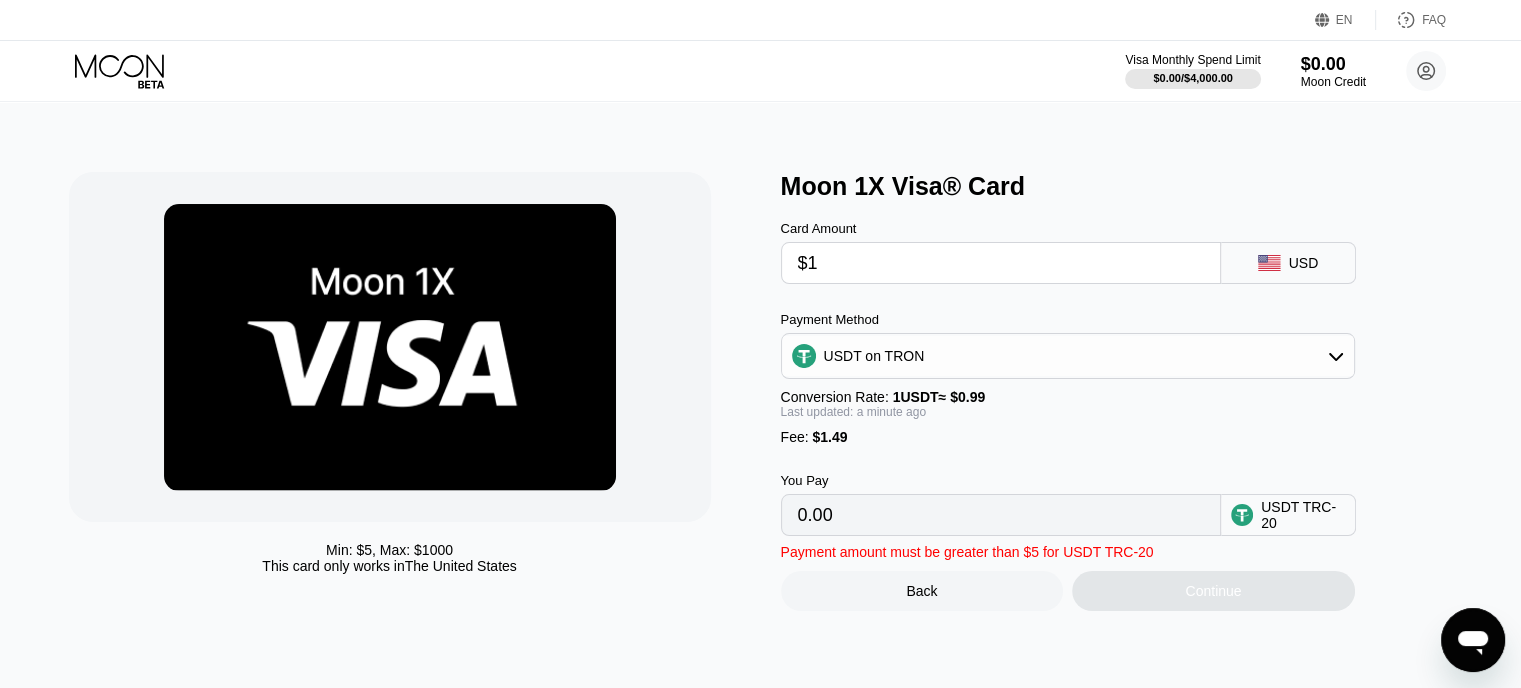 type on "2.52" 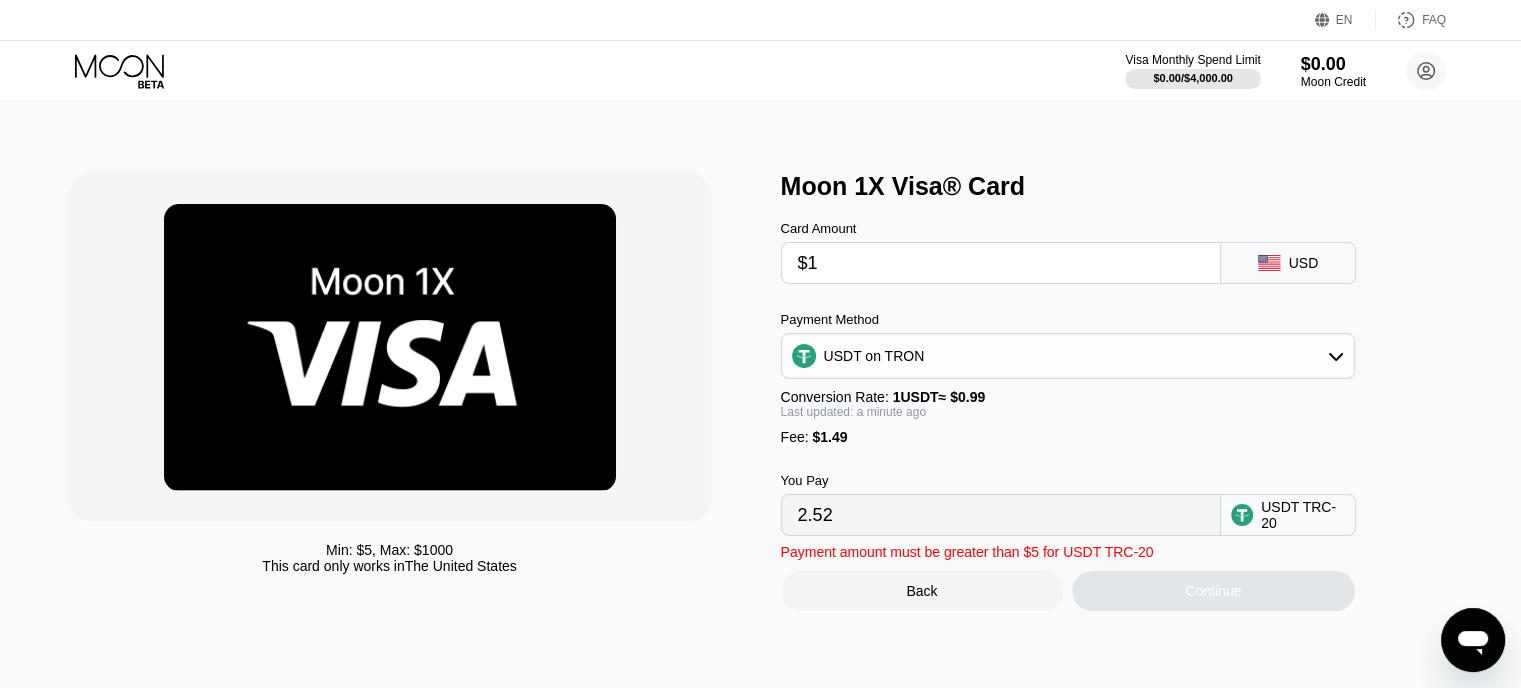 type on "$15" 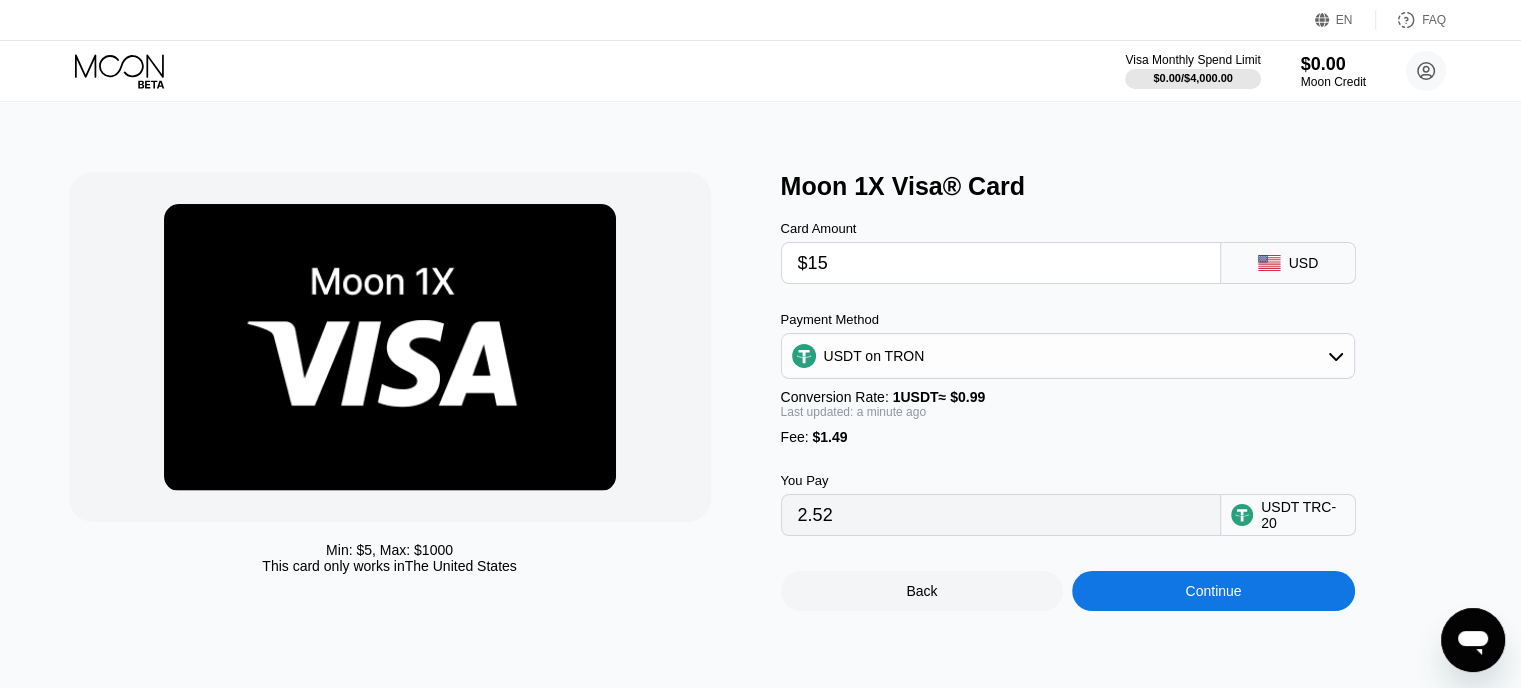 type on "16.66" 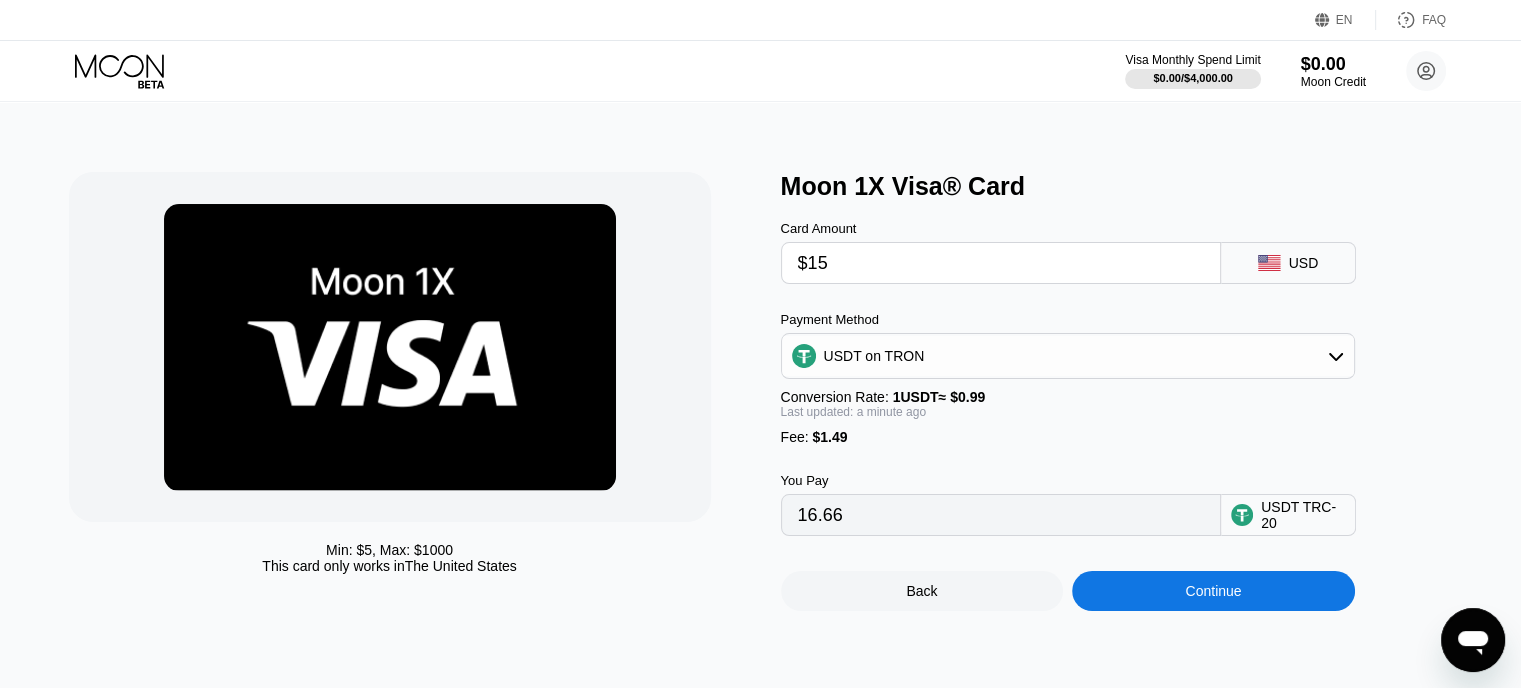 type on "$15" 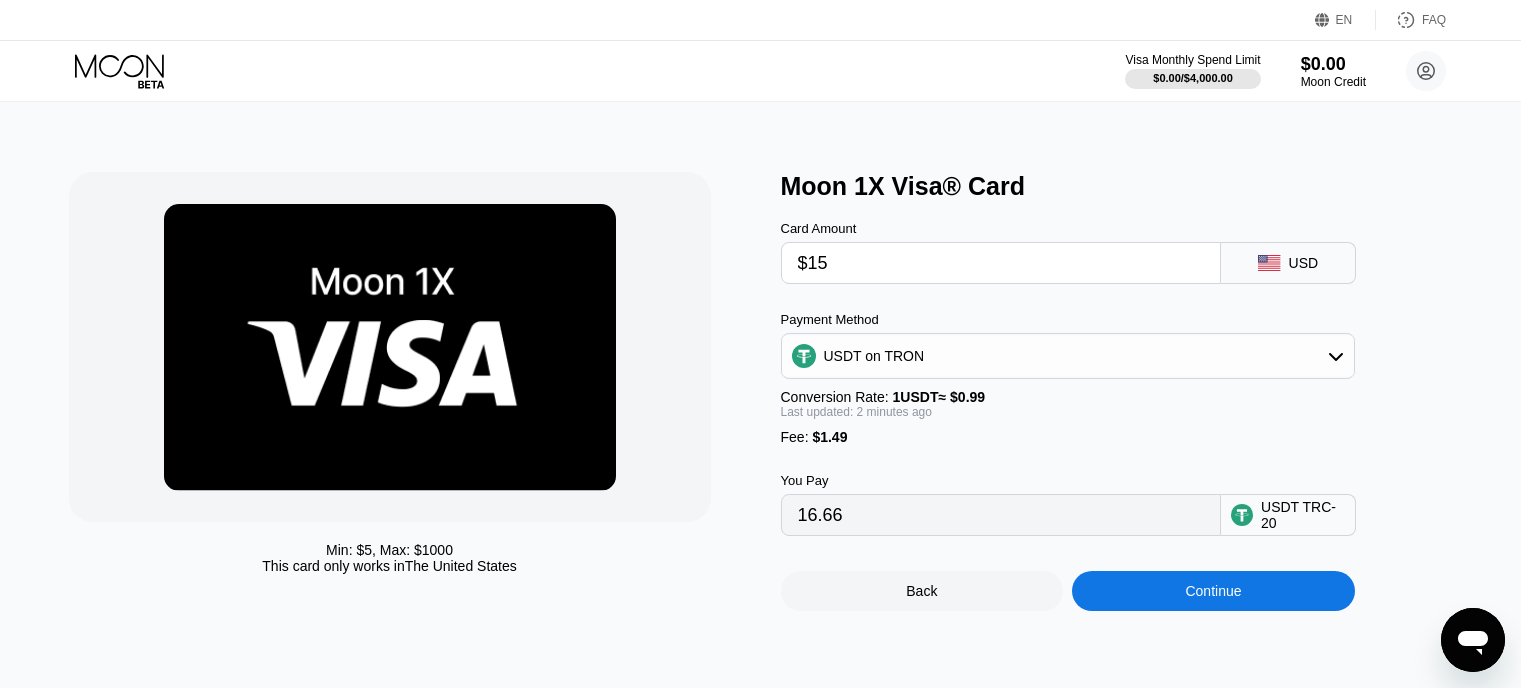 scroll, scrollTop: 0, scrollLeft: 0, axis: both 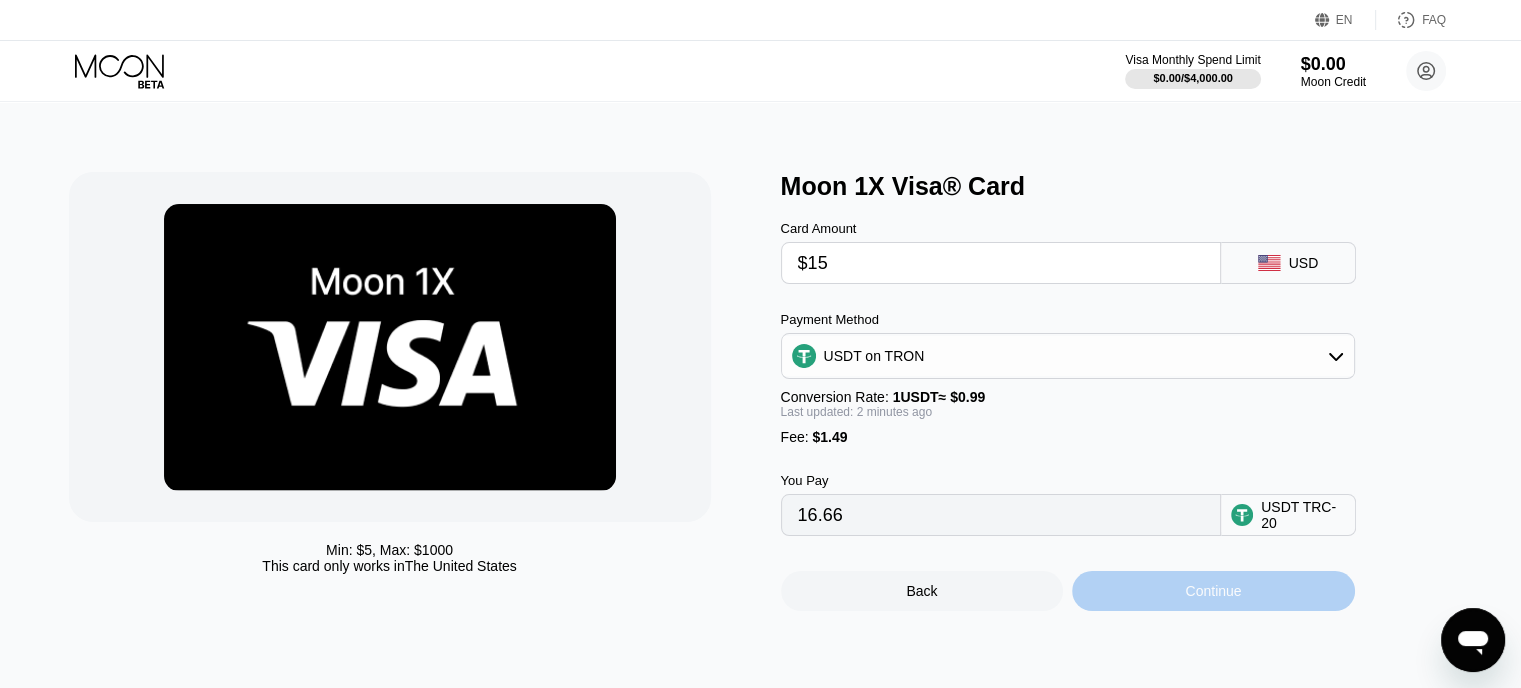click on "Continue" at bounding box center (1213, 591) 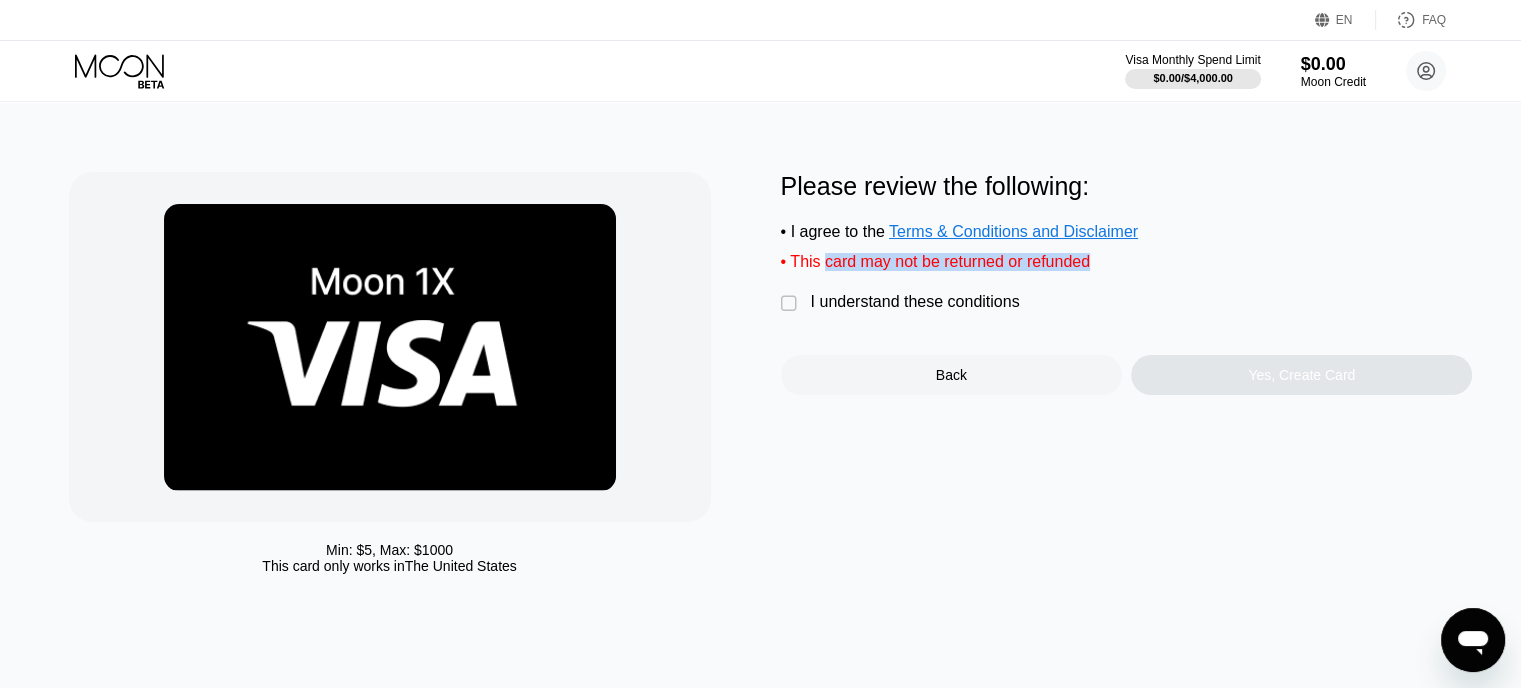 drag, startPoint x: 827, startPoint y: 271, endPoint x: 1117, endPoint y: 273, distance: 290.0069 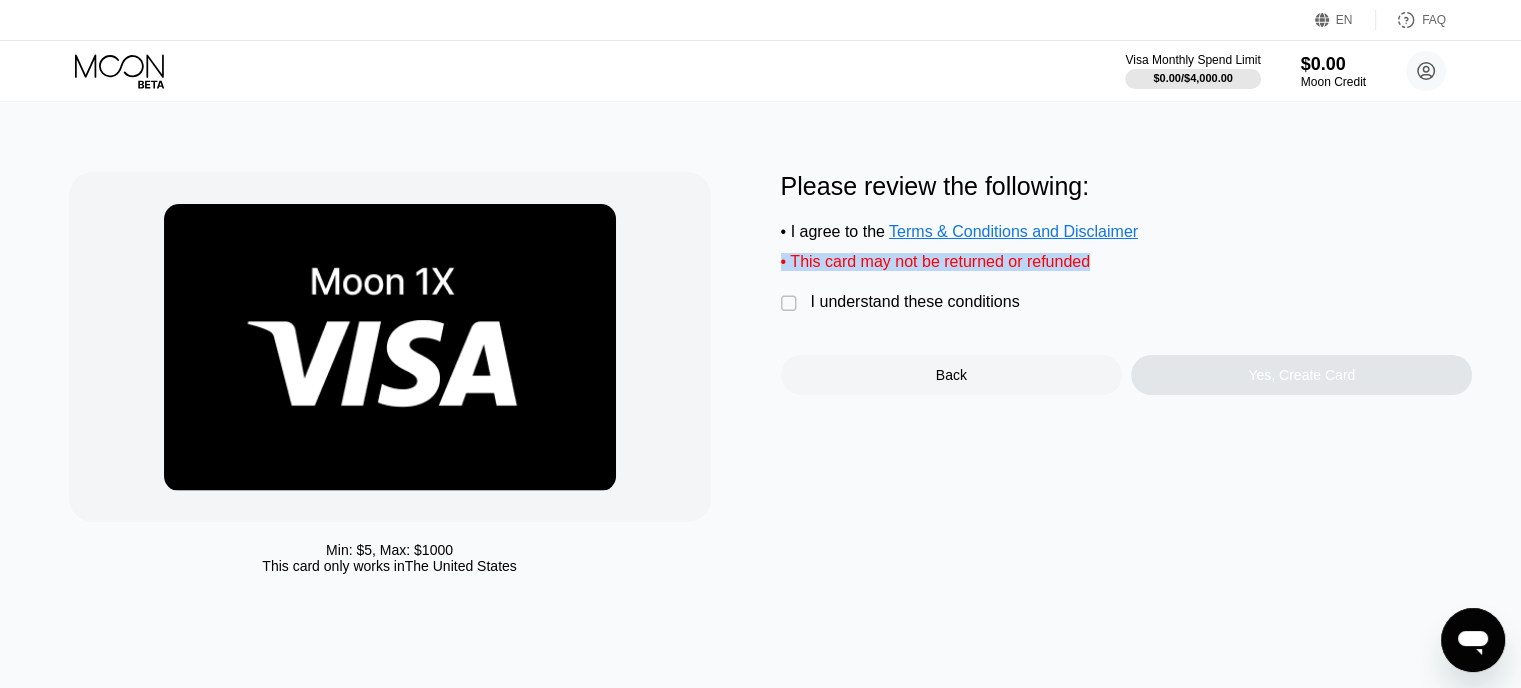 drag, startPoint x: 1135, startPoint y: 272, endPoint x: 777, endPoint y: 272, distance: 358 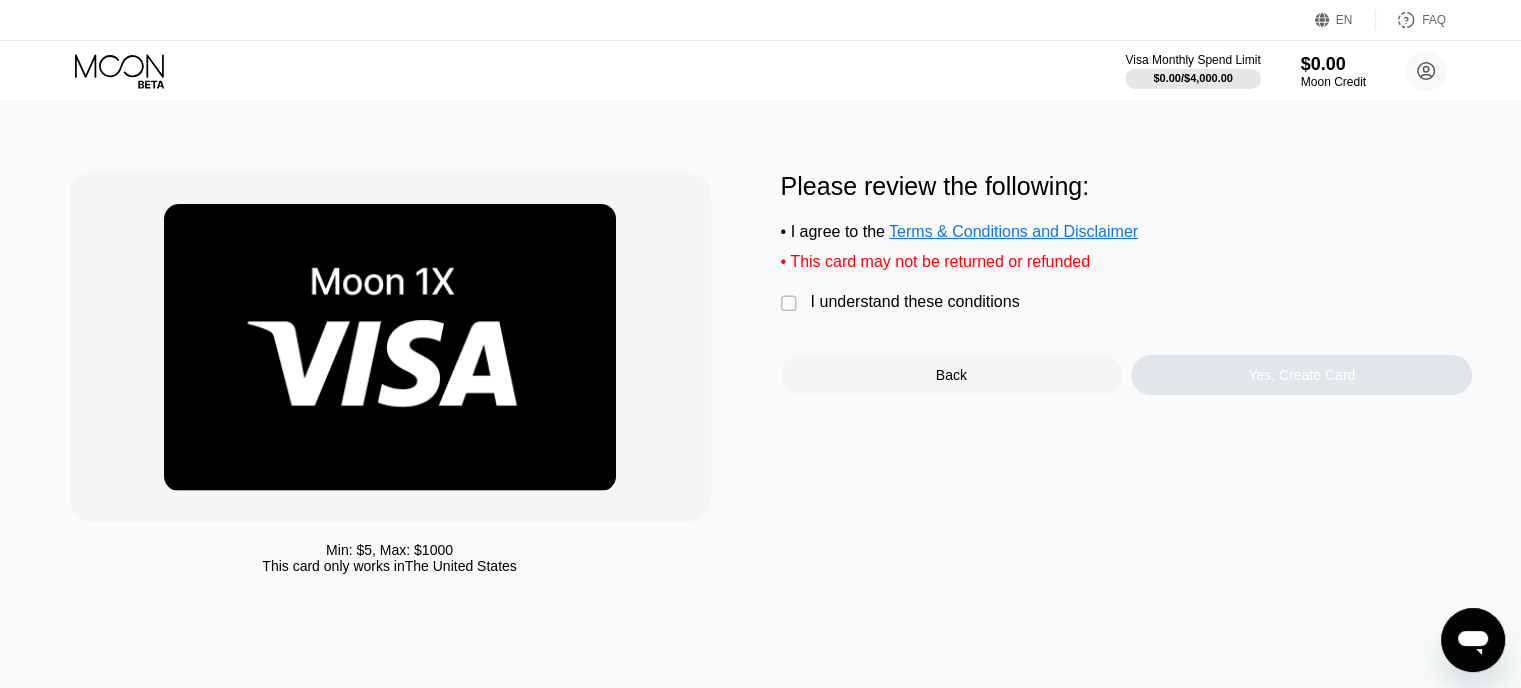 click on "Back" at bounding box center [951, 375] 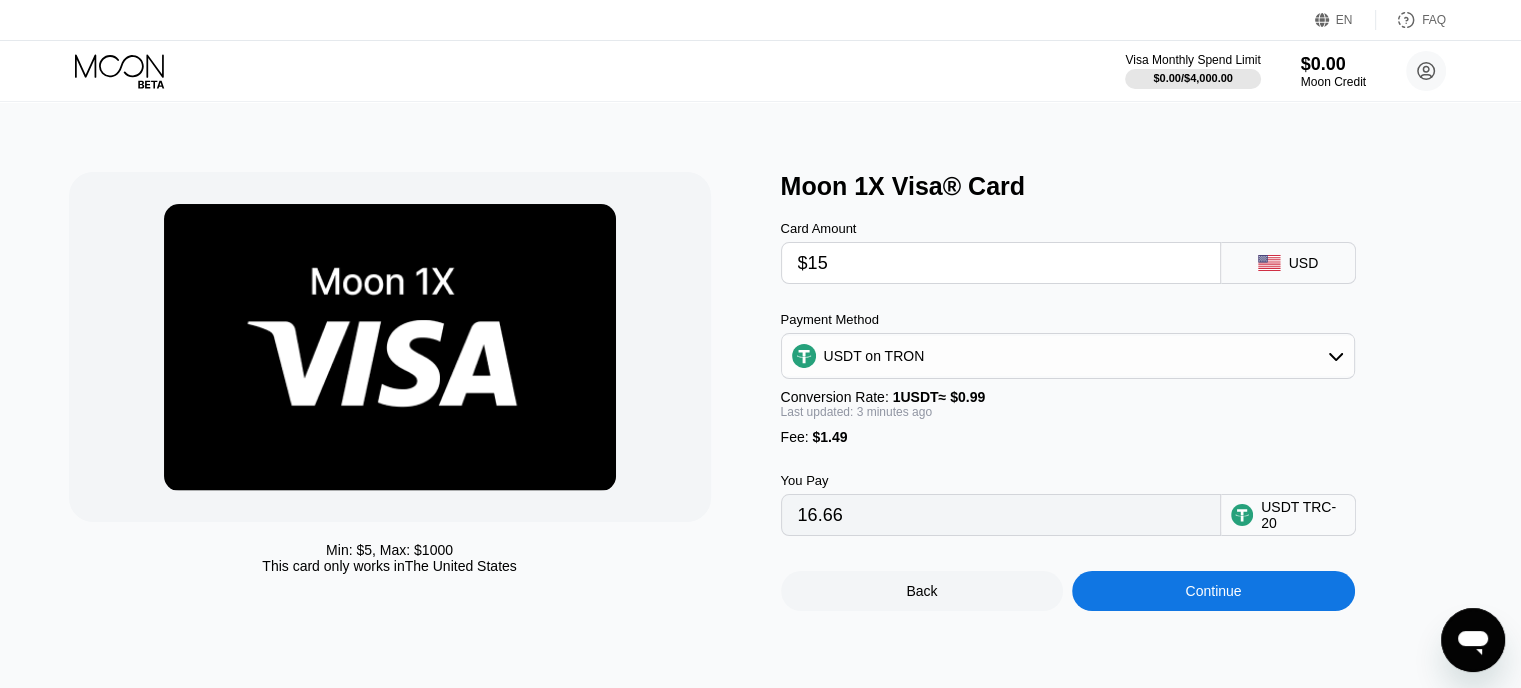 click on "Continue" at bounding box center [1213, 591] 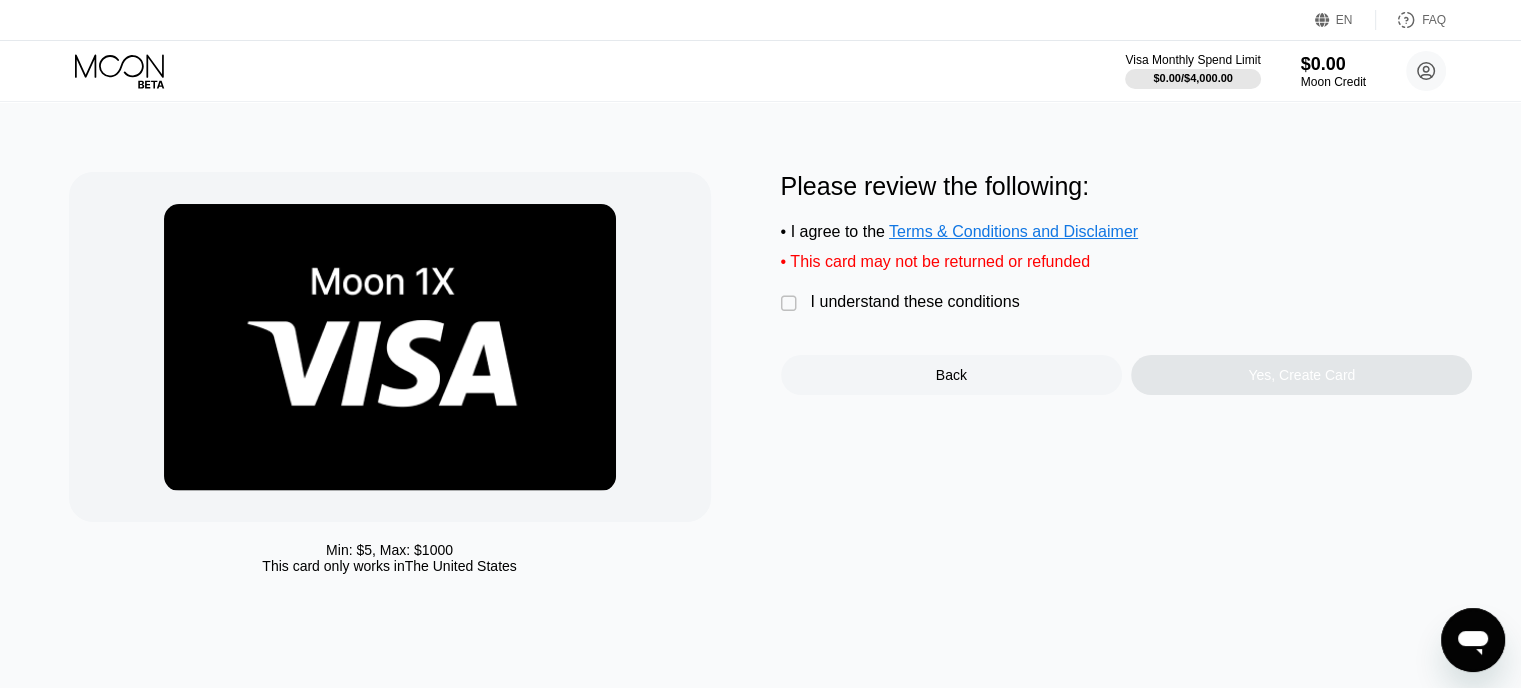 click on "I understand these conditions" at bounding box center [915, 302] 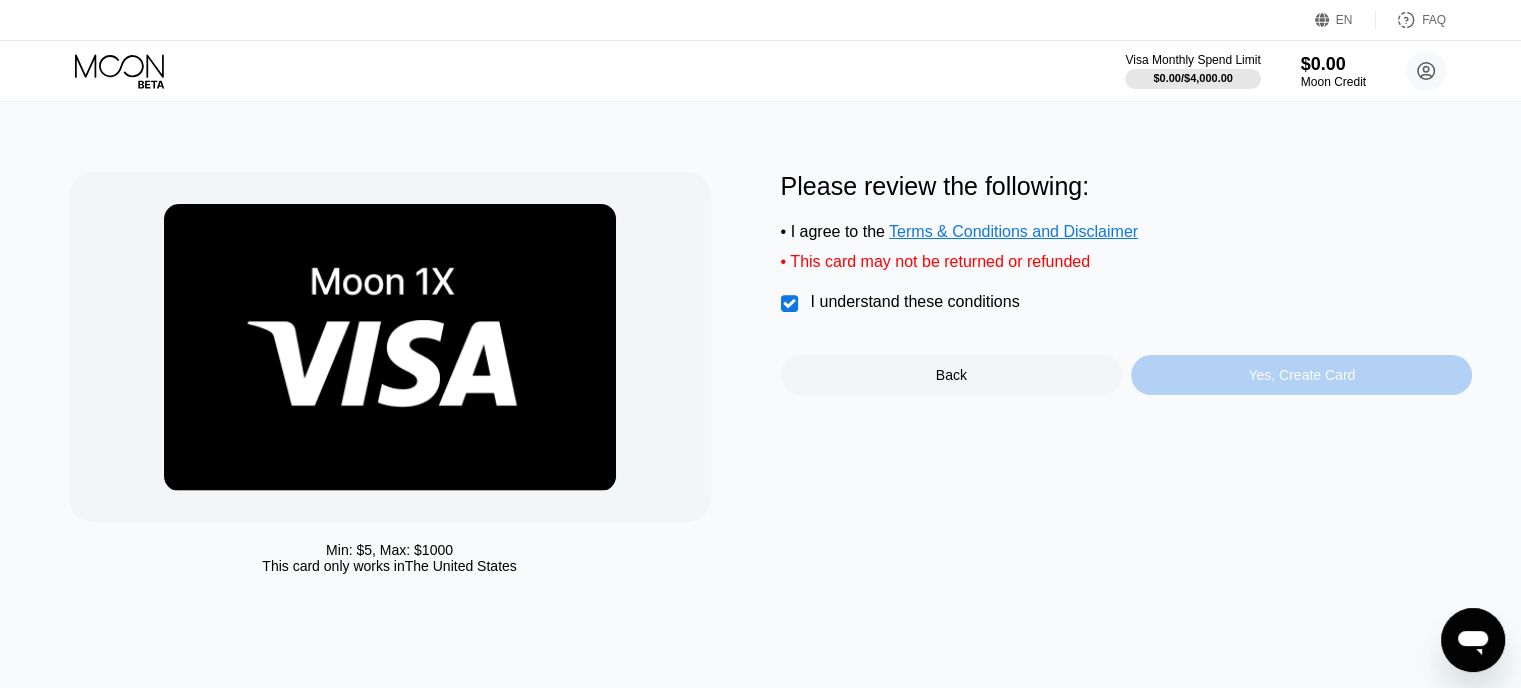 click on "Yes, Create Card" at bounding box center [1301, 375] 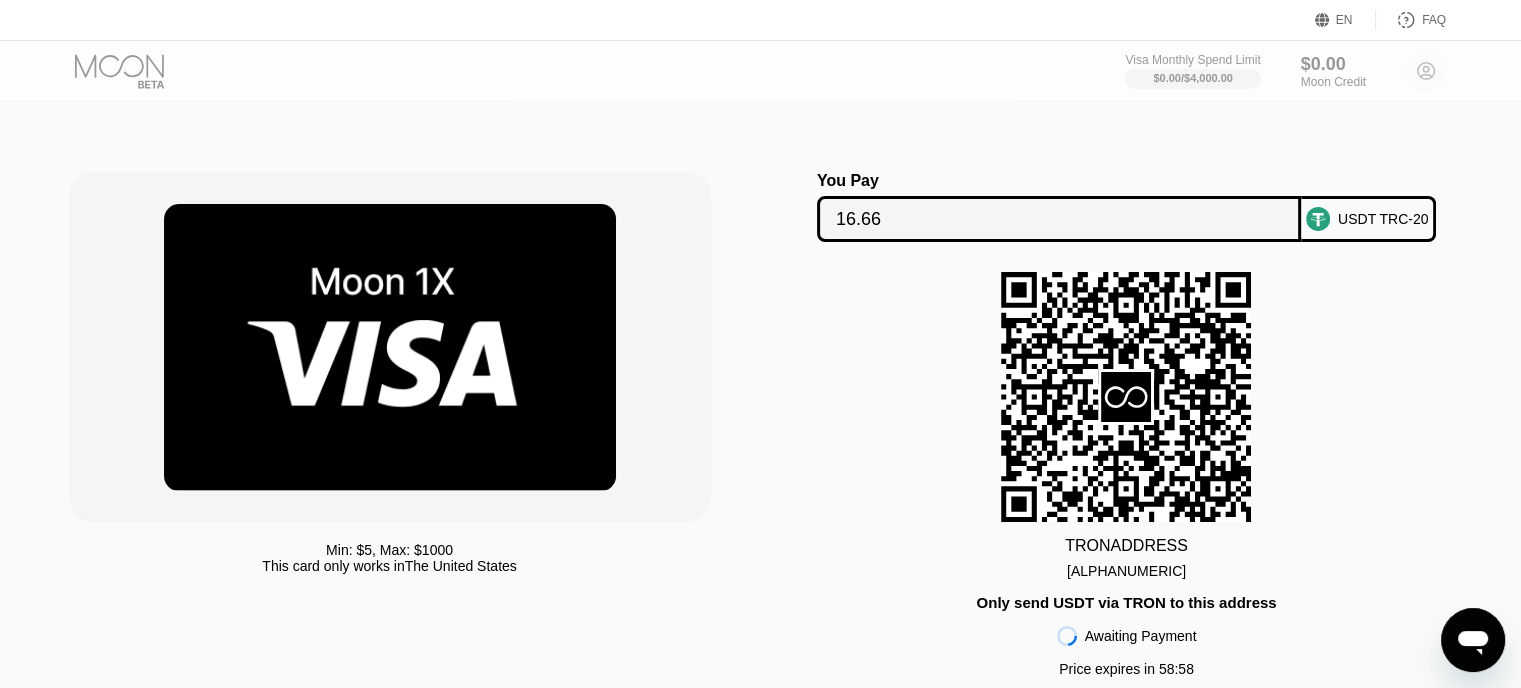 scroll, scrollTop: 100, scrollLeft: 0, axis: vertical 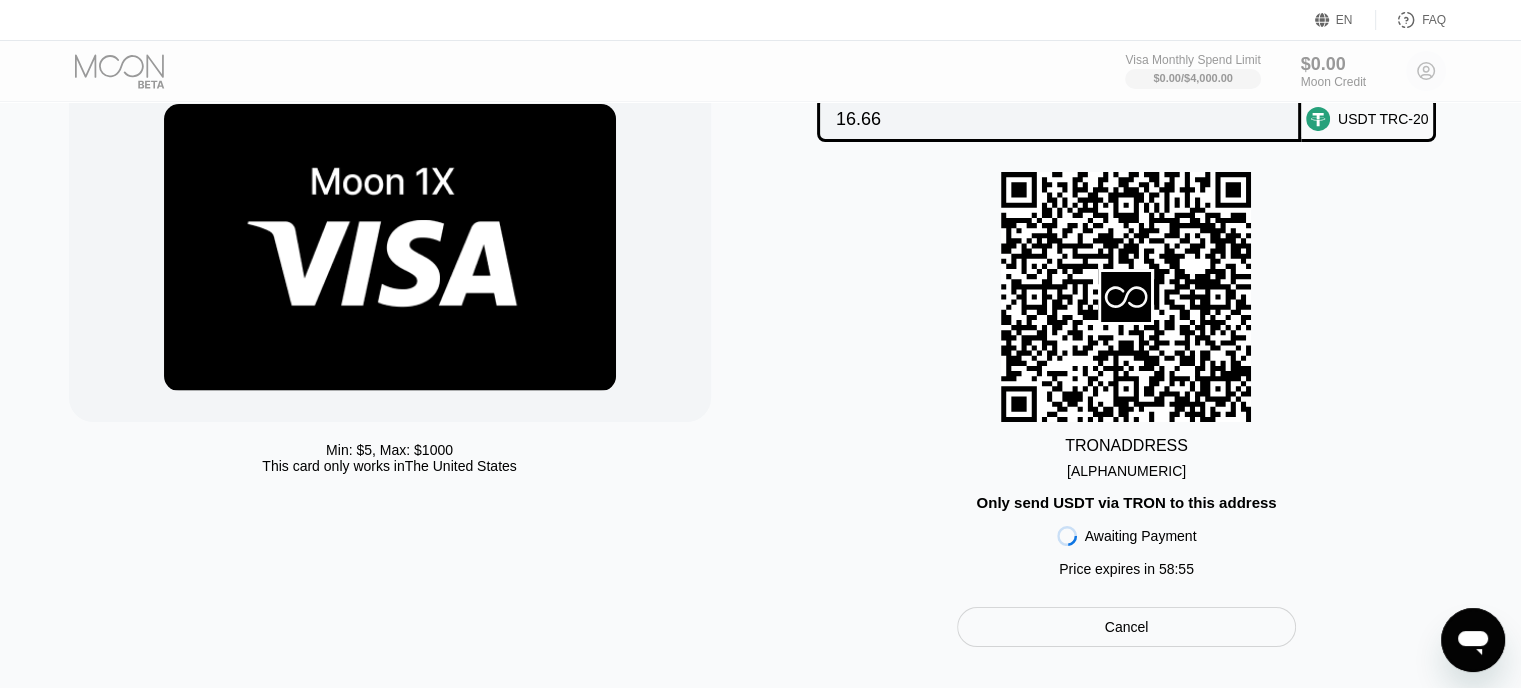 click on "Only send USDT via TRON to this address" at bounding box center (1126, 502) 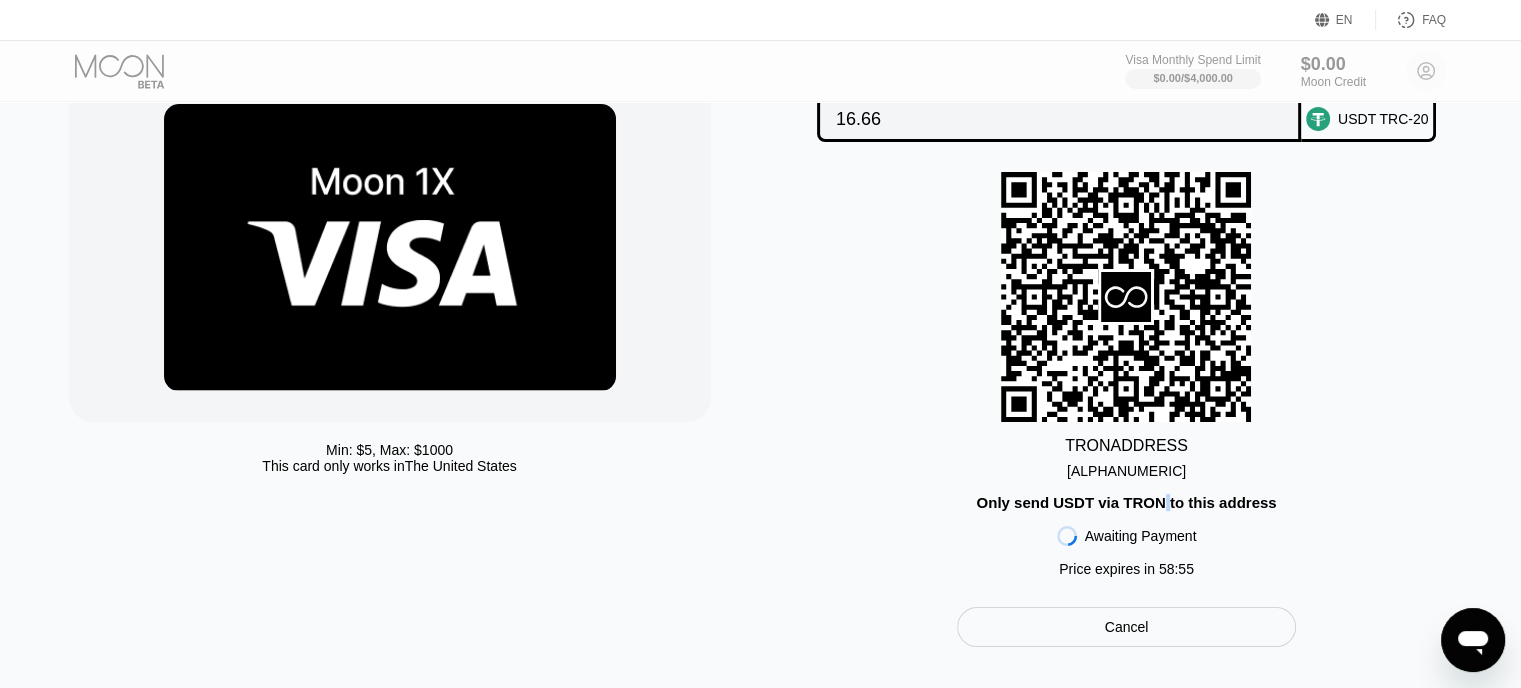 click on "Only send USDT via TRON to this address" at bounding box center (1126, 502) 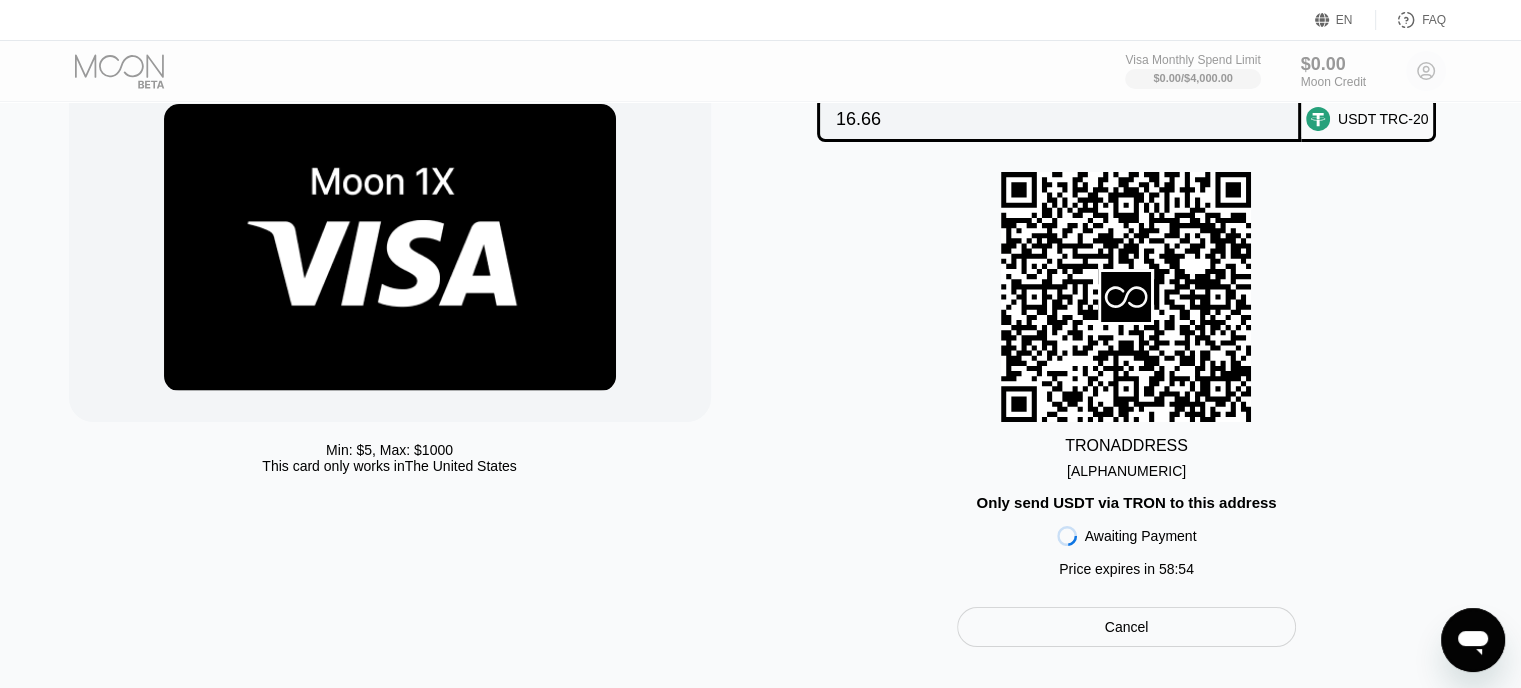 click on "Only send USDT via TRON to this address" at bounding box center (1126, 502) 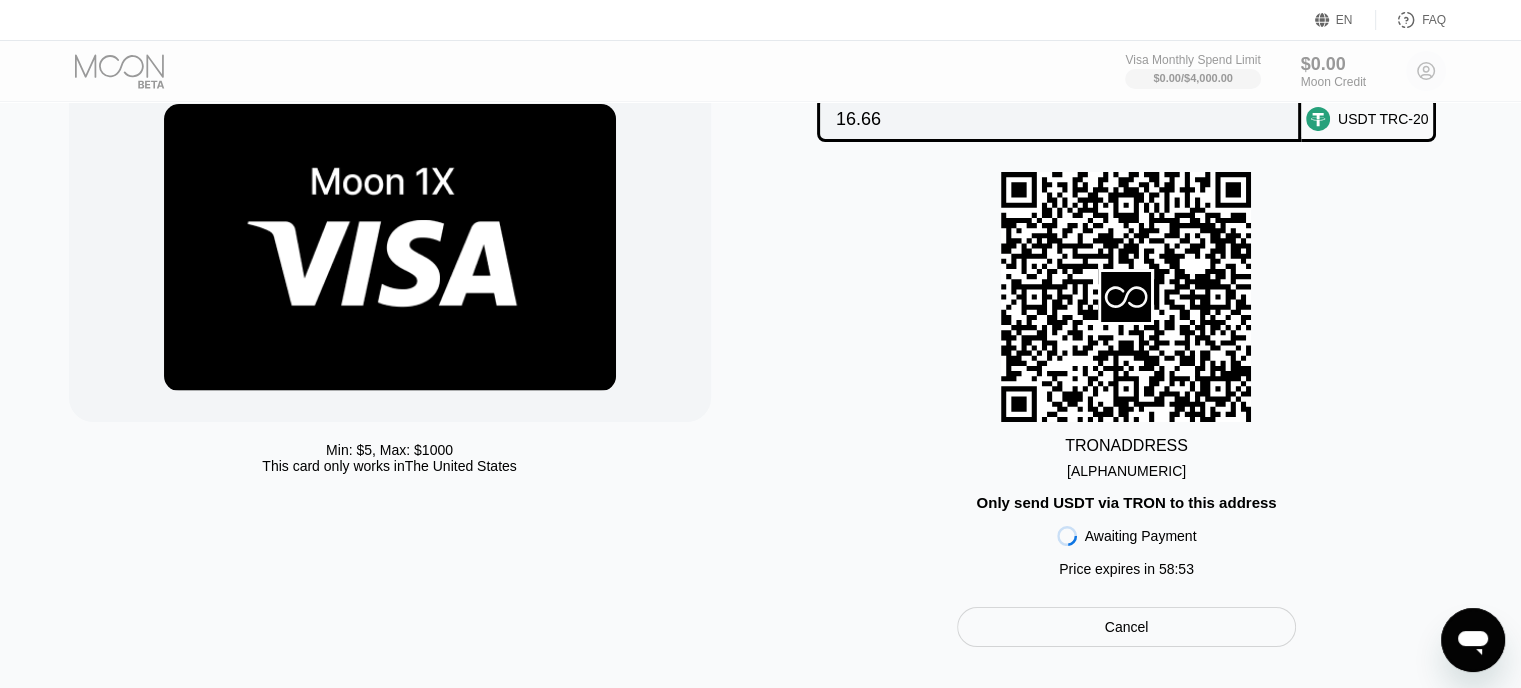 drag, startPoint x: 1250, startPoint y: 474, endPoint x: 1068, endPoint y: 474, distance: 182 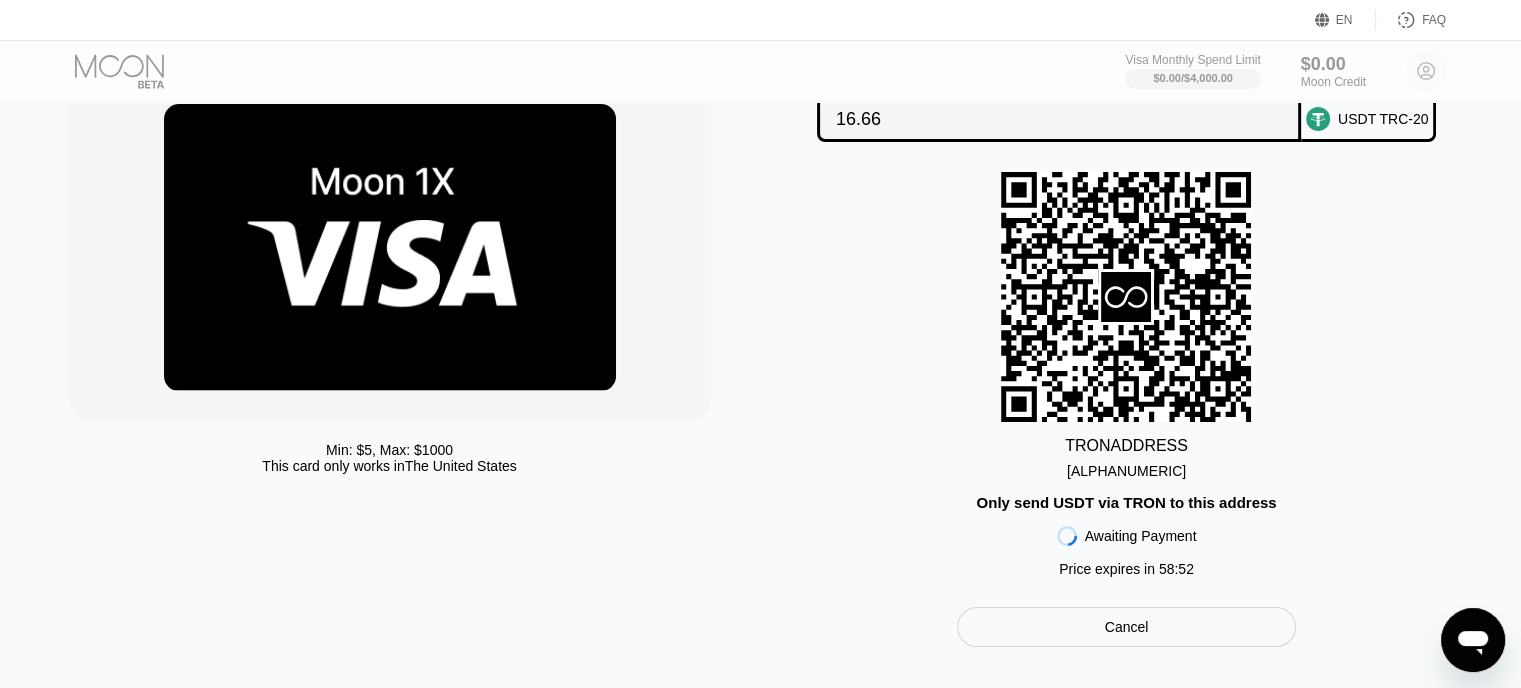 click on "TKmHfBfmBYckz3v...qfe1AuTgFkAMYvv" at bounding box center (1126, 471) 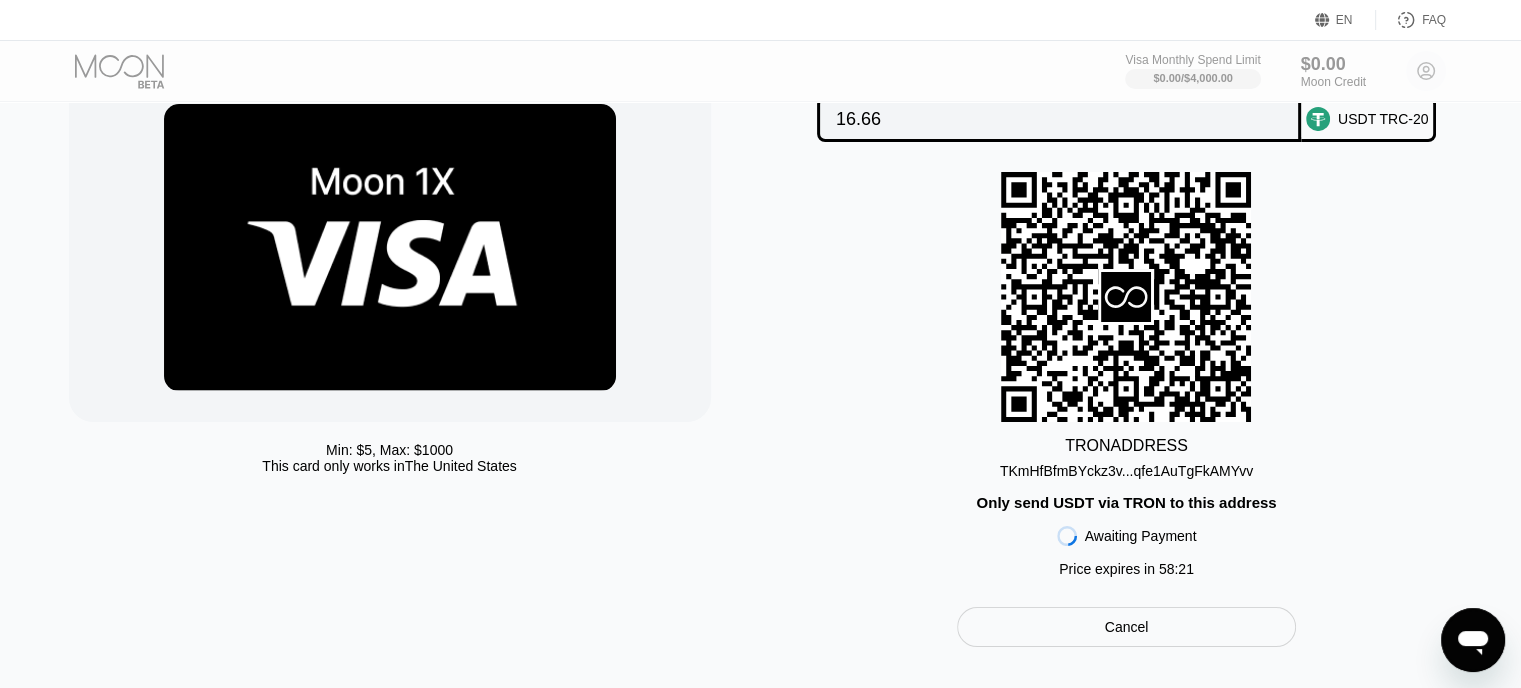 scroll, scrollTop: 0, scrollLeft: 0, axis: both 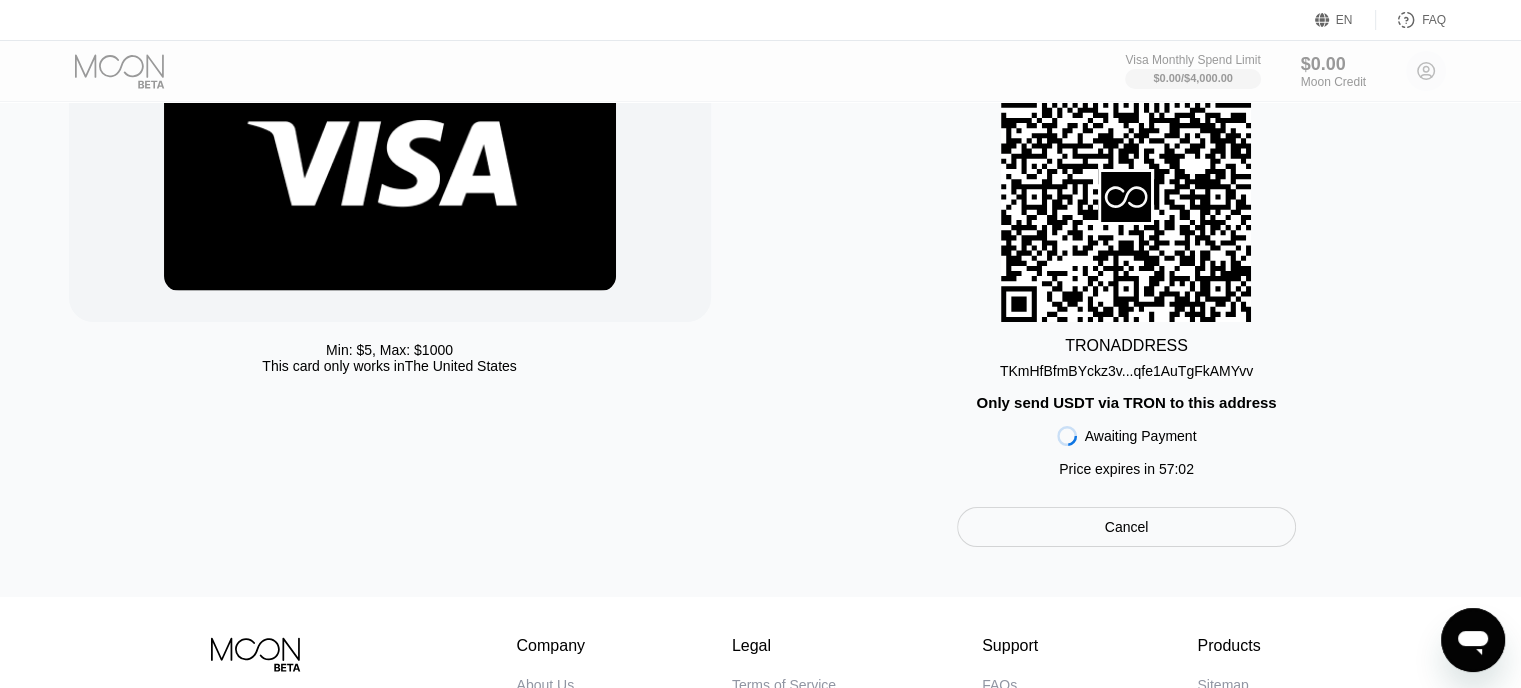 drag, startPoint x: 274, startPoint y: 371, endPoint x: 531, endPoint y: 373, distance: 257.00778 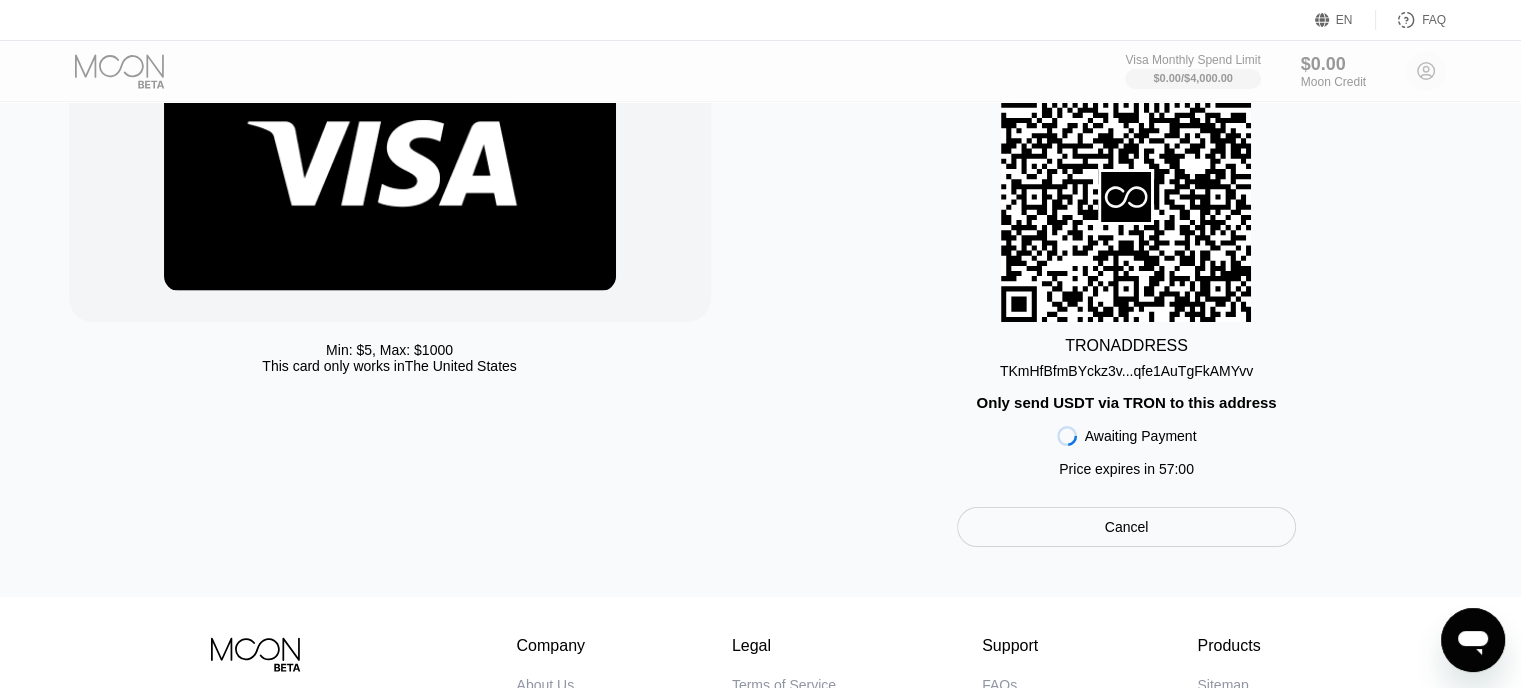 click on "Cancel" at bounding box center (1126, 527) 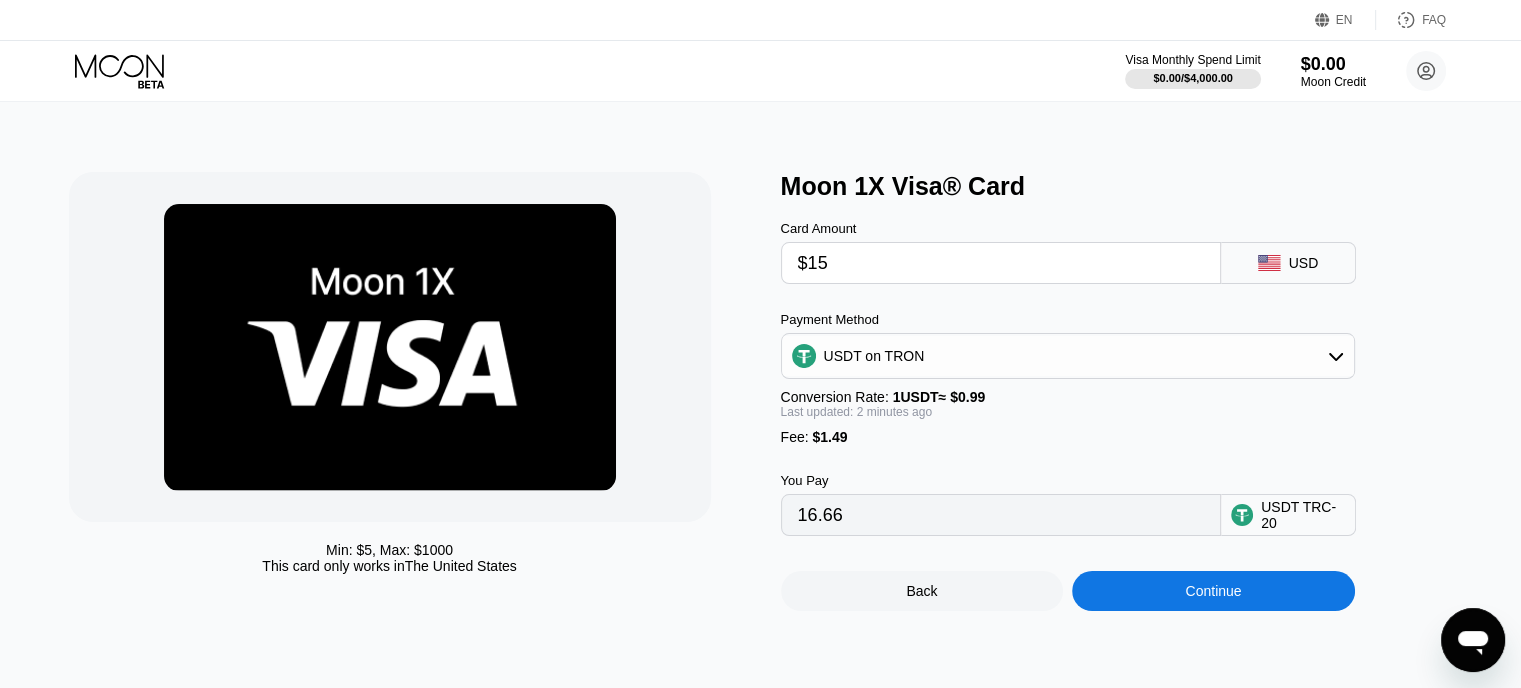 scroll, scrollTop: 0, scrollLeft: 0, axis: both 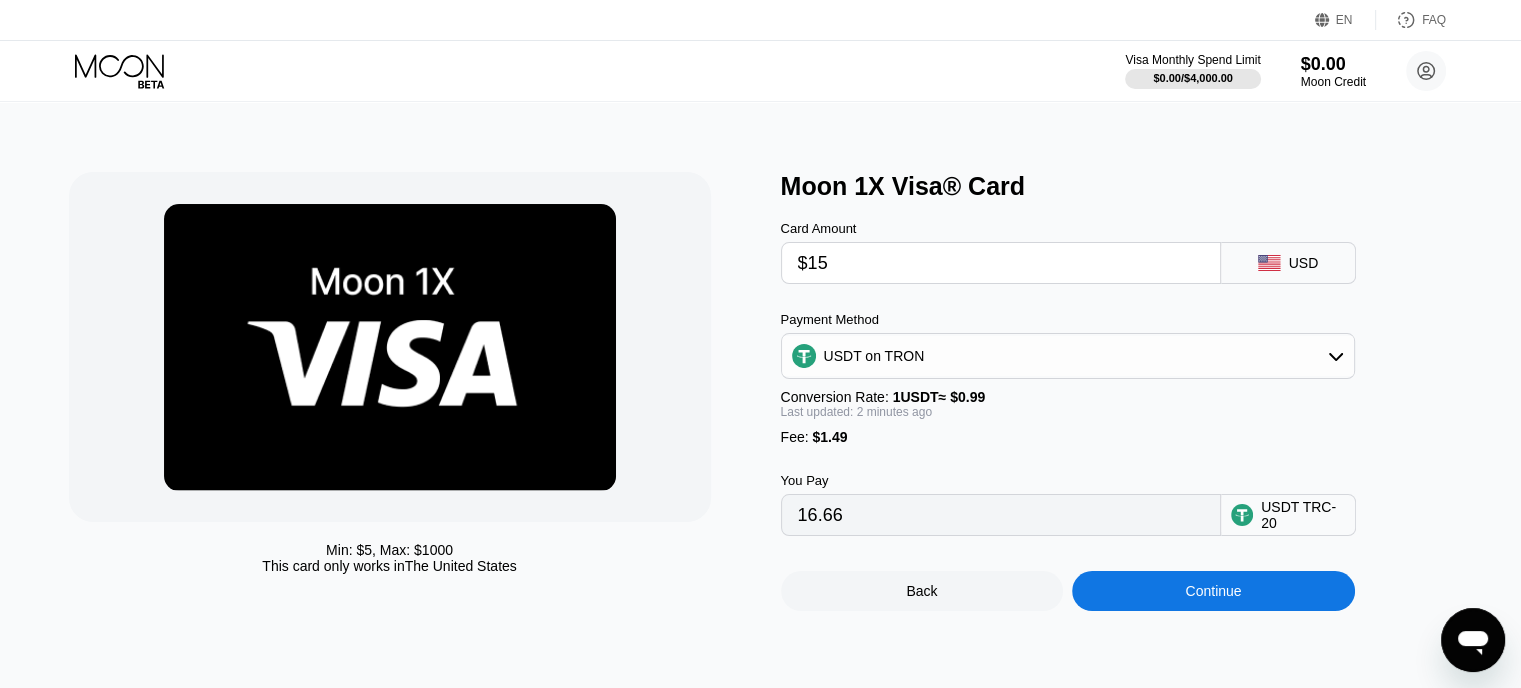 click on "Back" at bounding box center [922, 591] 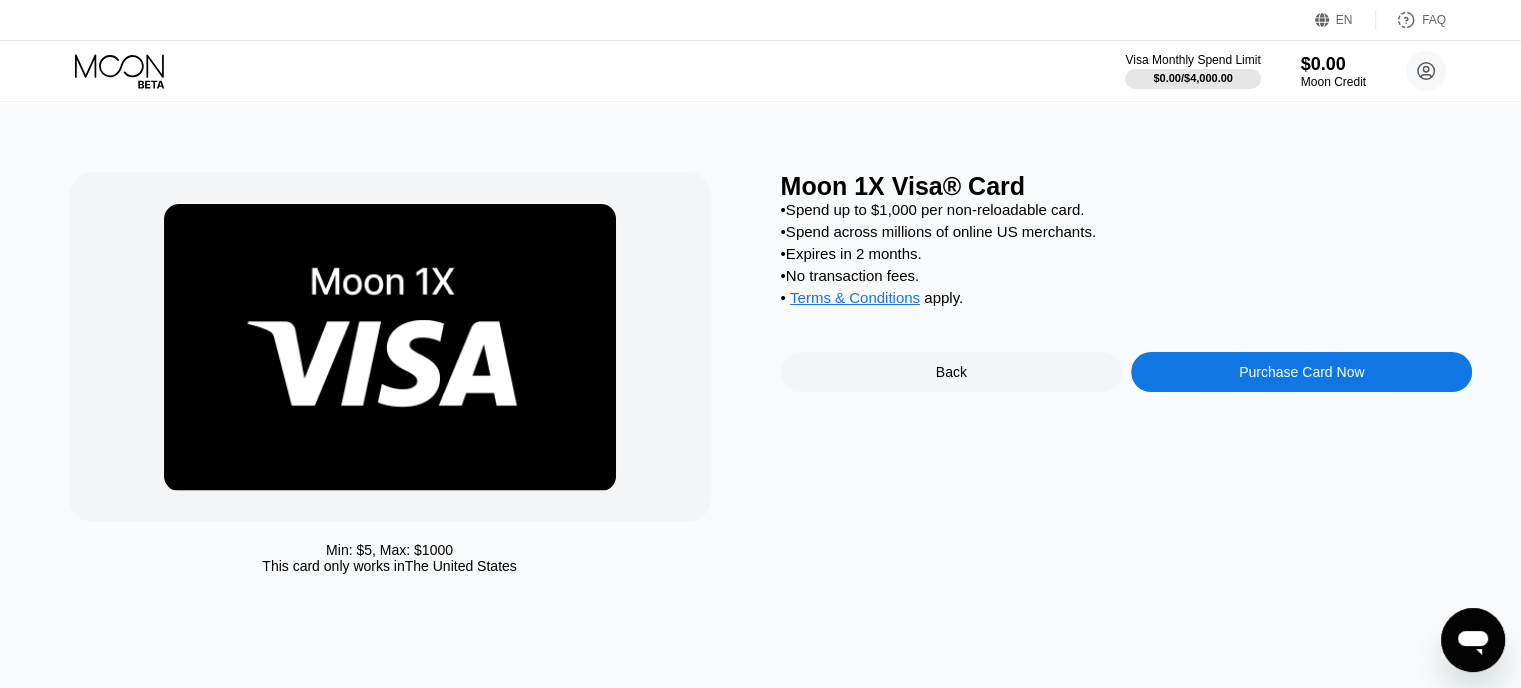 click on "Back" at bounding box center [951, 372] 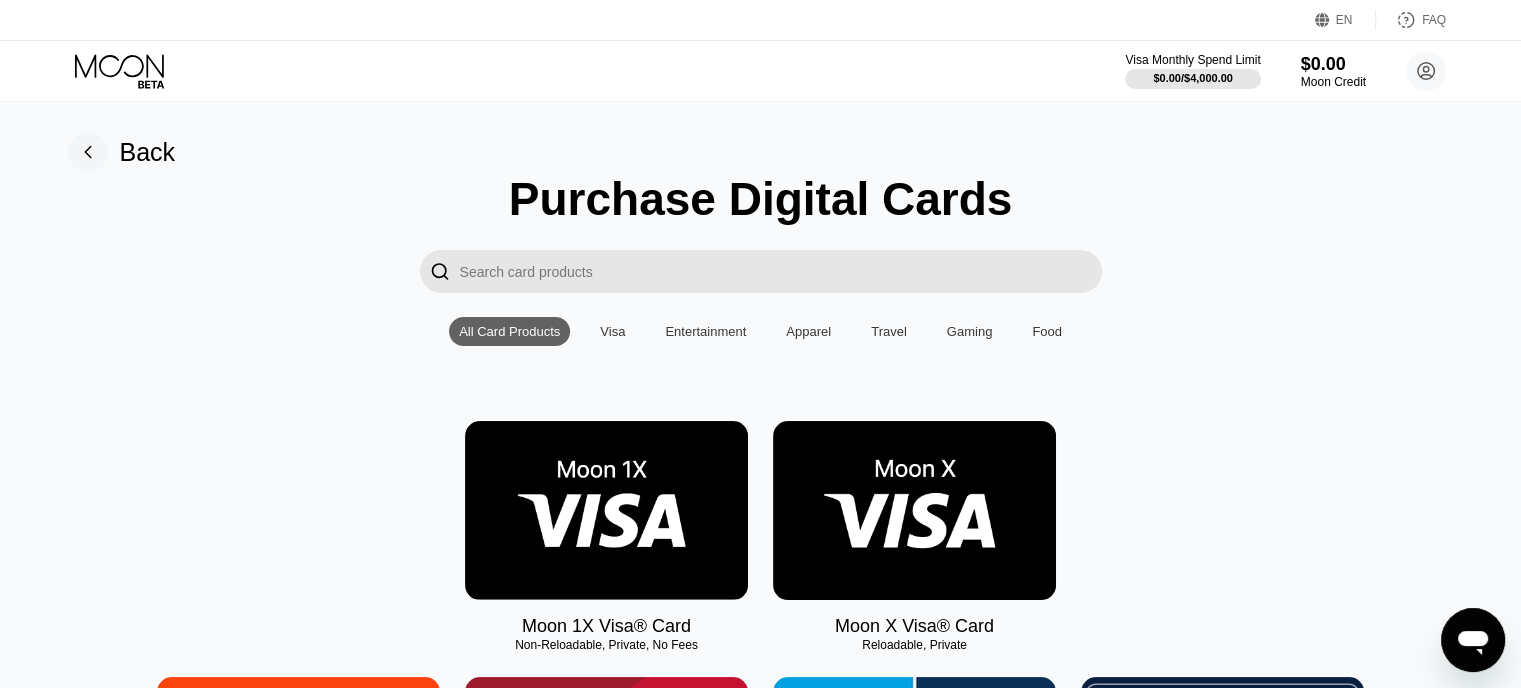 click at bounding box center [914, 510] 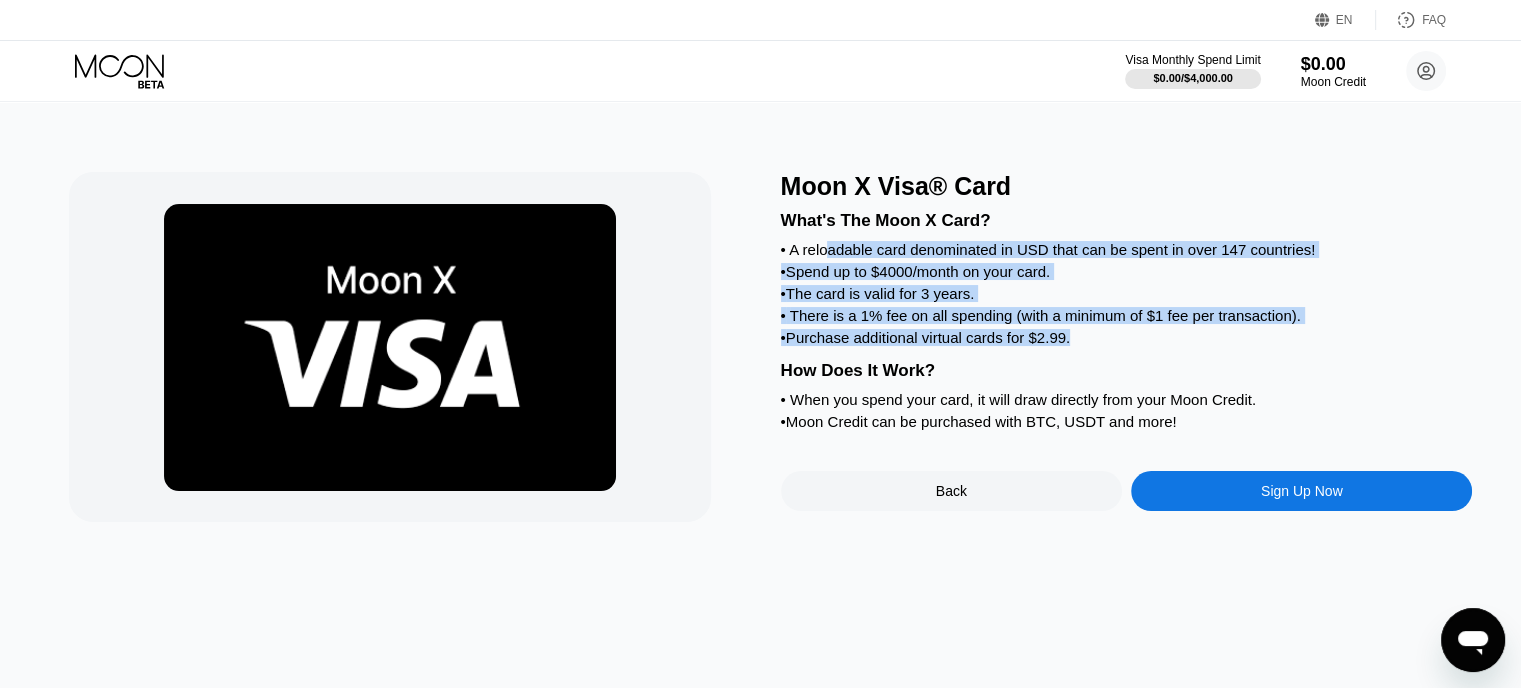 drag, startPoint x: 828, startPoint y: 253, endPoint x: 1088, endPoint y: 359, distance: 280.7775 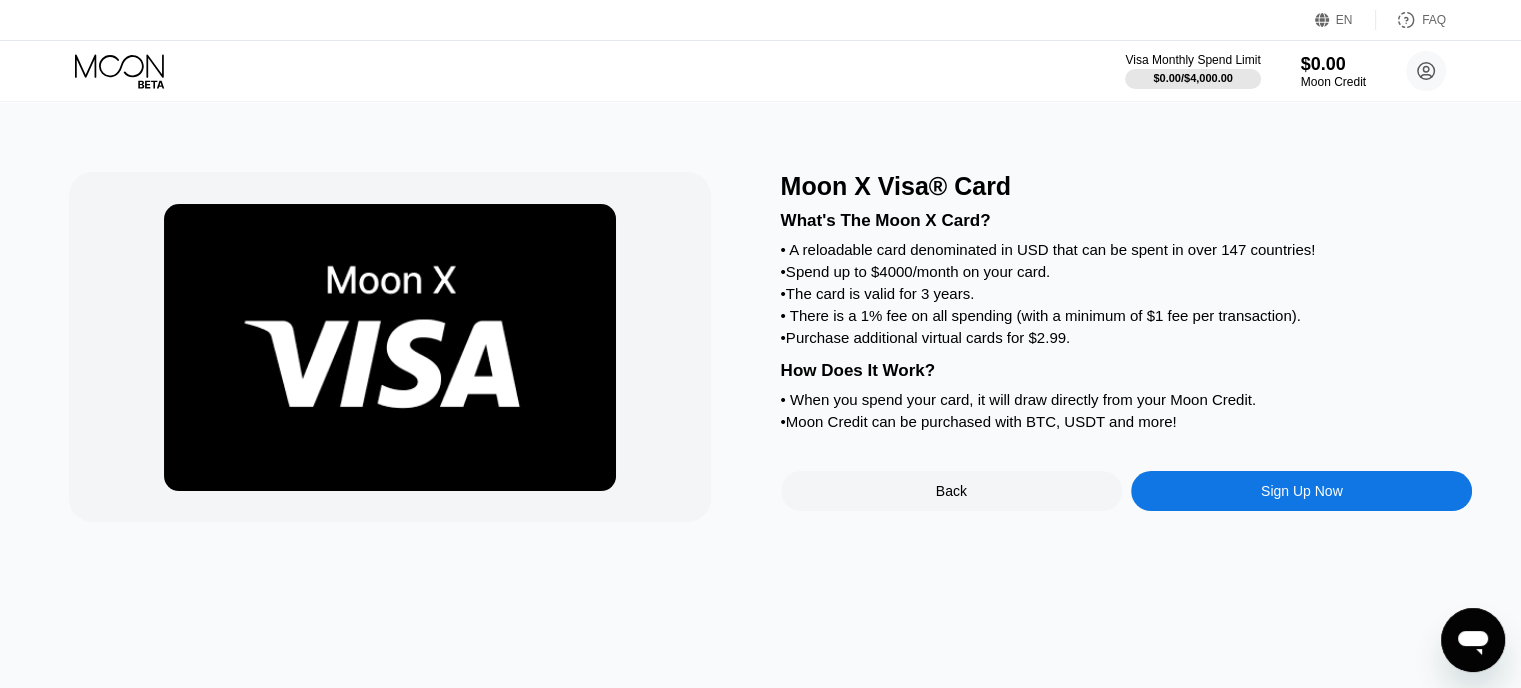 click on "Sign Up Now" at bounding box center (1301, 491) 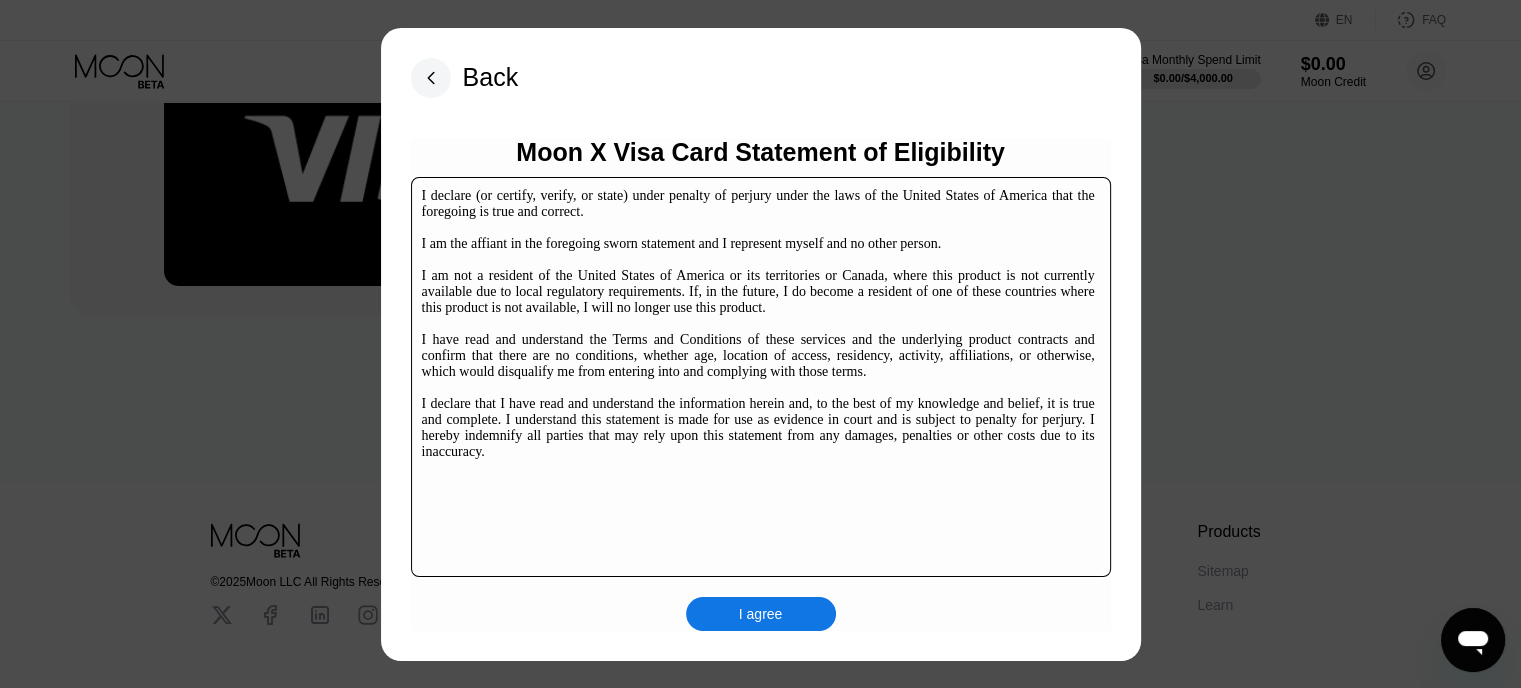 scroll, scrollTop: 304, scrollLeft: 0, axis: vertical 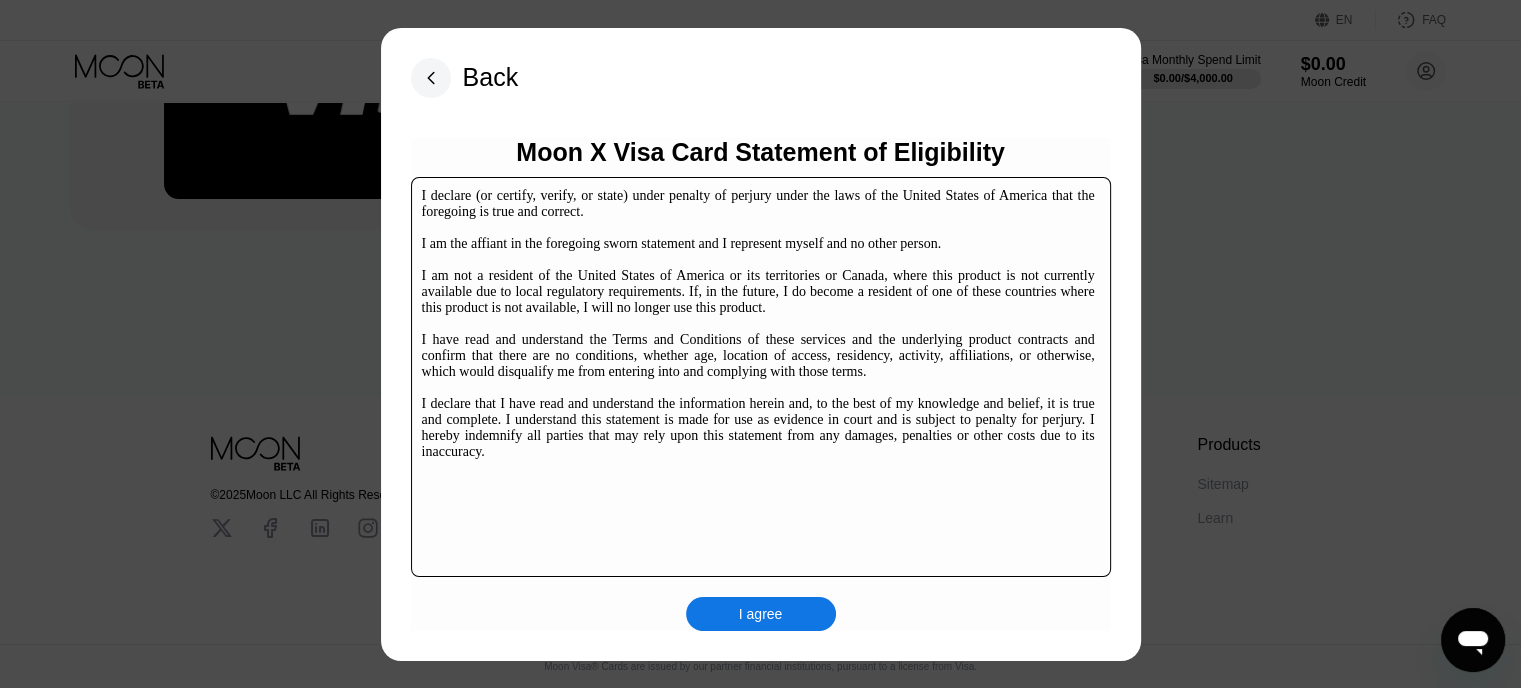 click on "I agree" at bounding box center [761, 614] 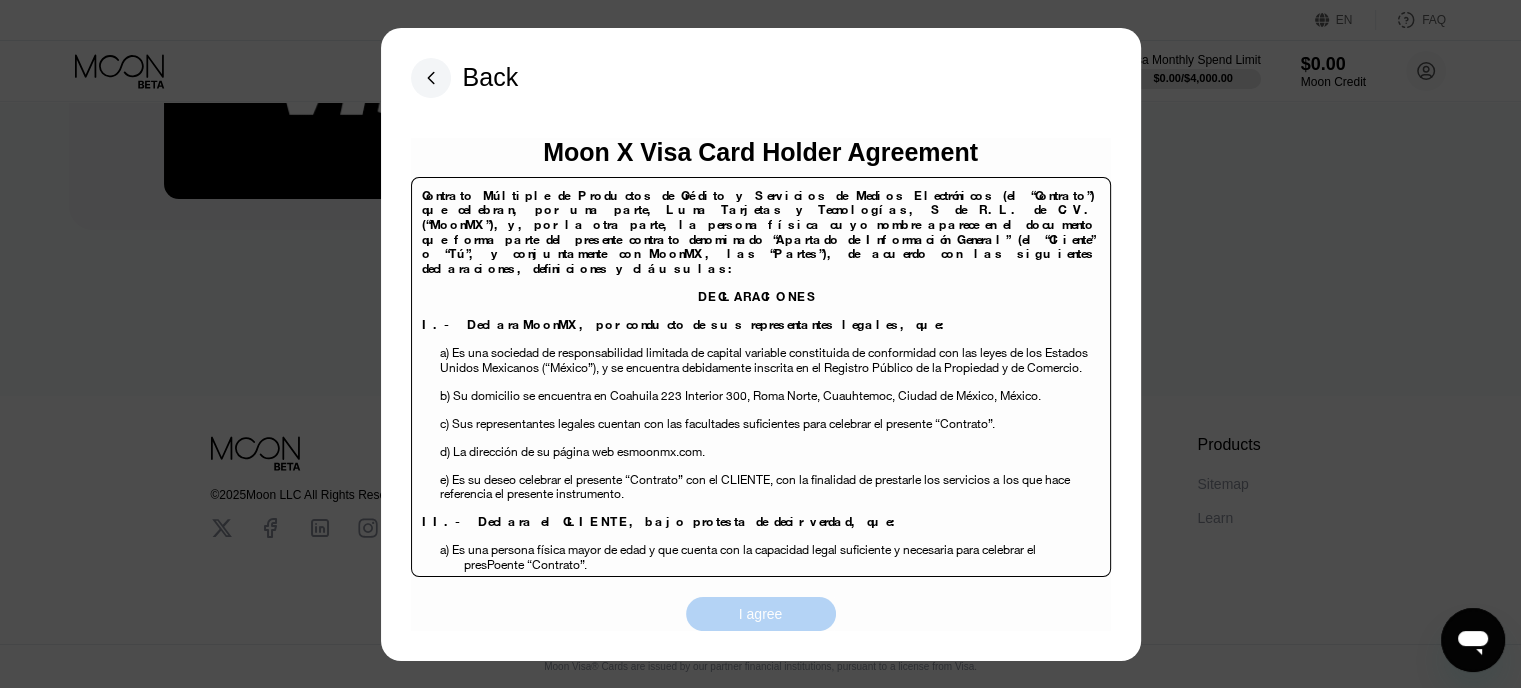 click on "I agree" at bounding box center [761, 614] 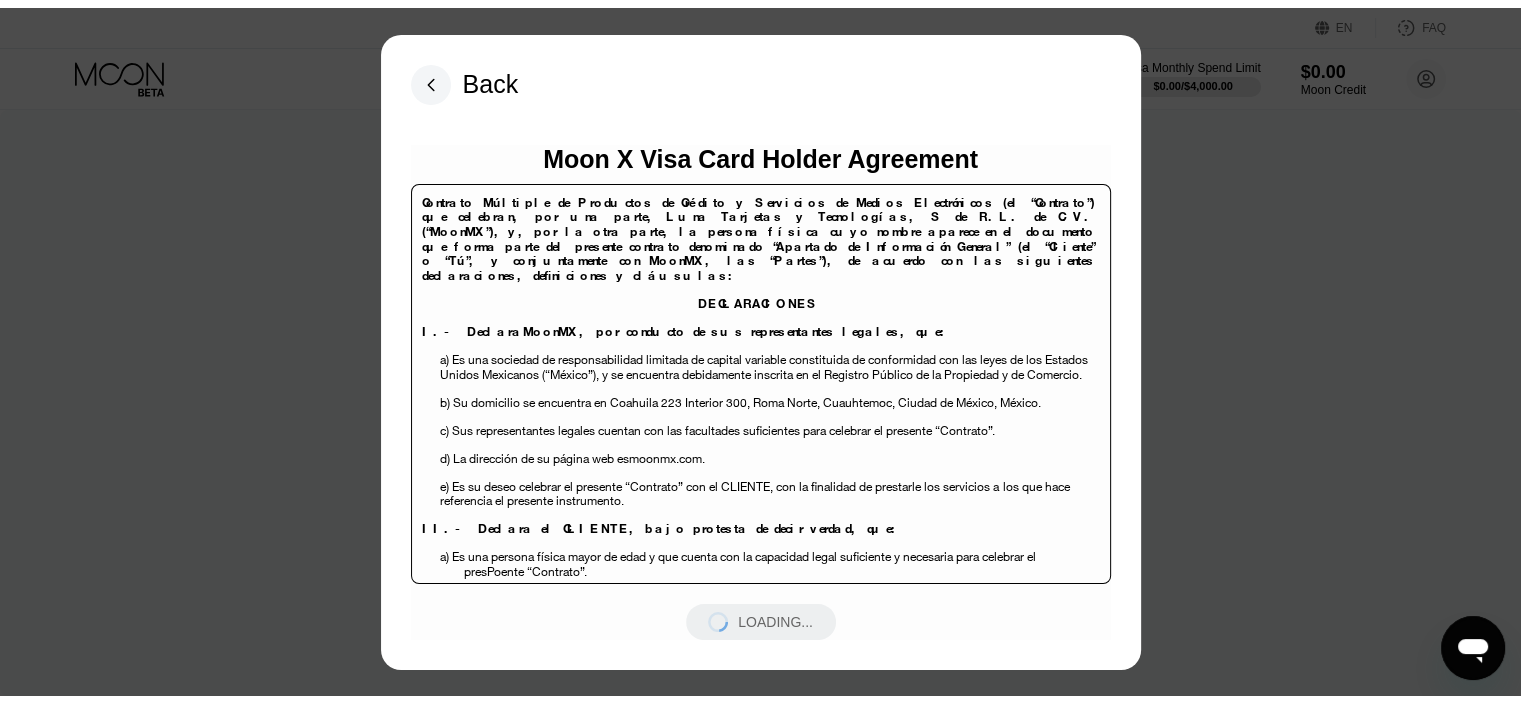 scroll, scrollTop: 0, scrollLeft: 0, axis: both 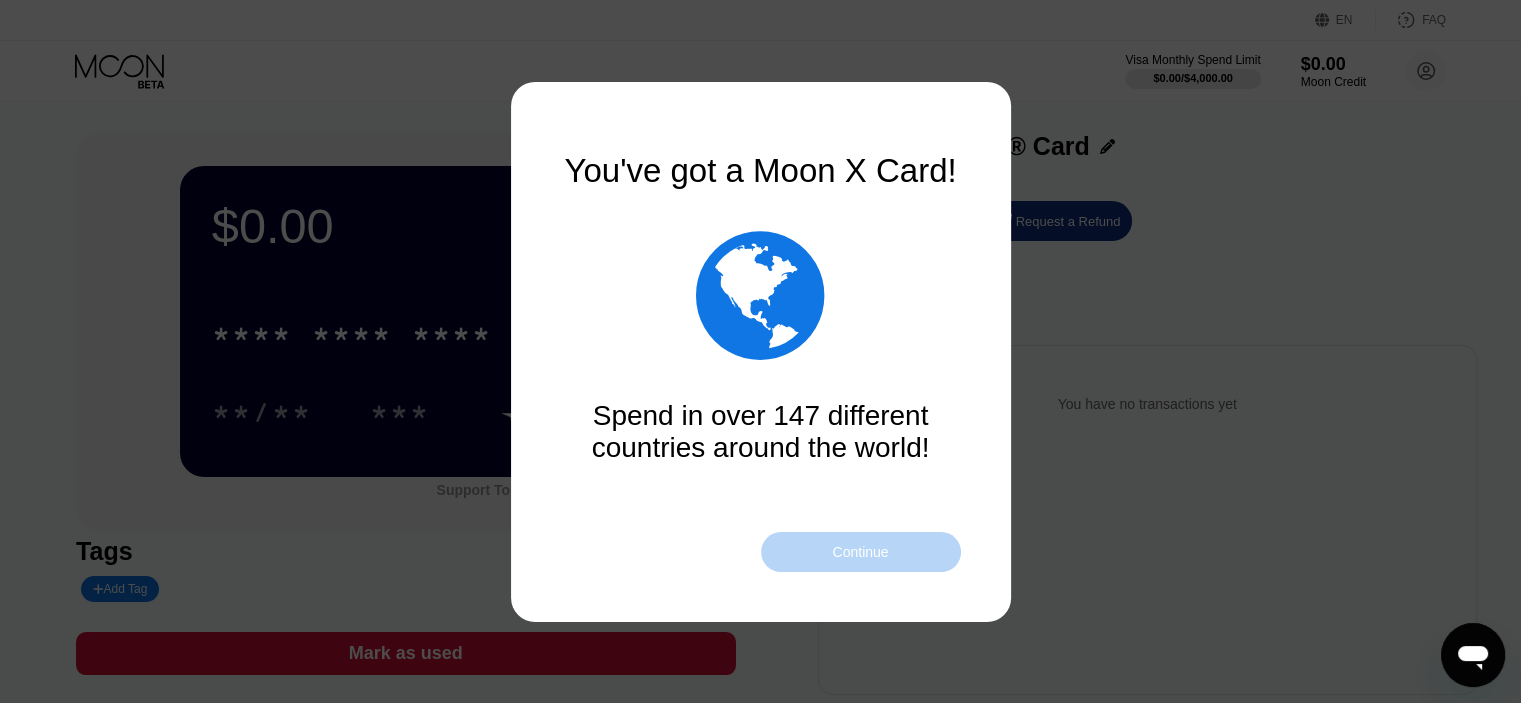 click on "Continue" at bounding box center [860, 552] 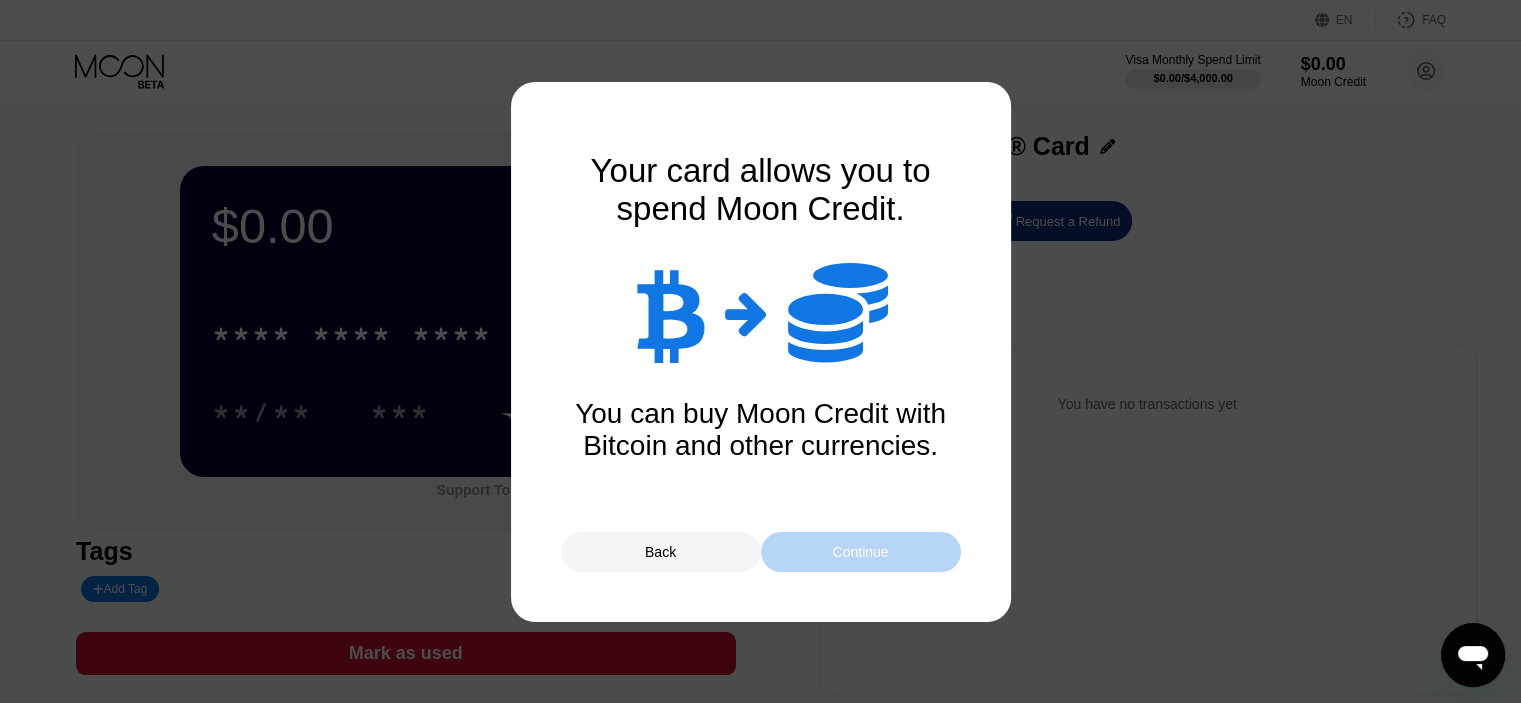 click on "Continue" at bounding box center (860, 552) 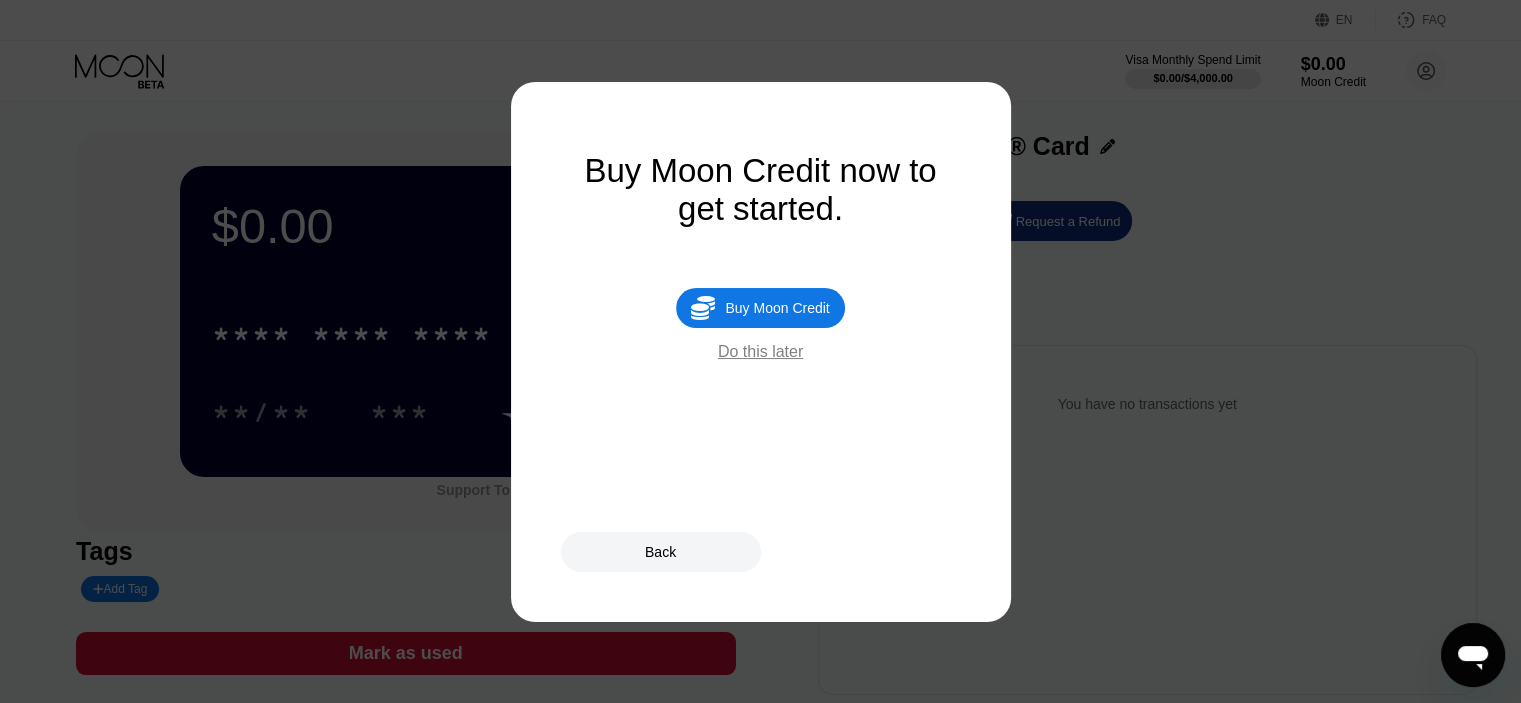click on "Buy Moon Credit now to get started.  Buy Moon Credit Do this later" at bounding box center (761, 352) 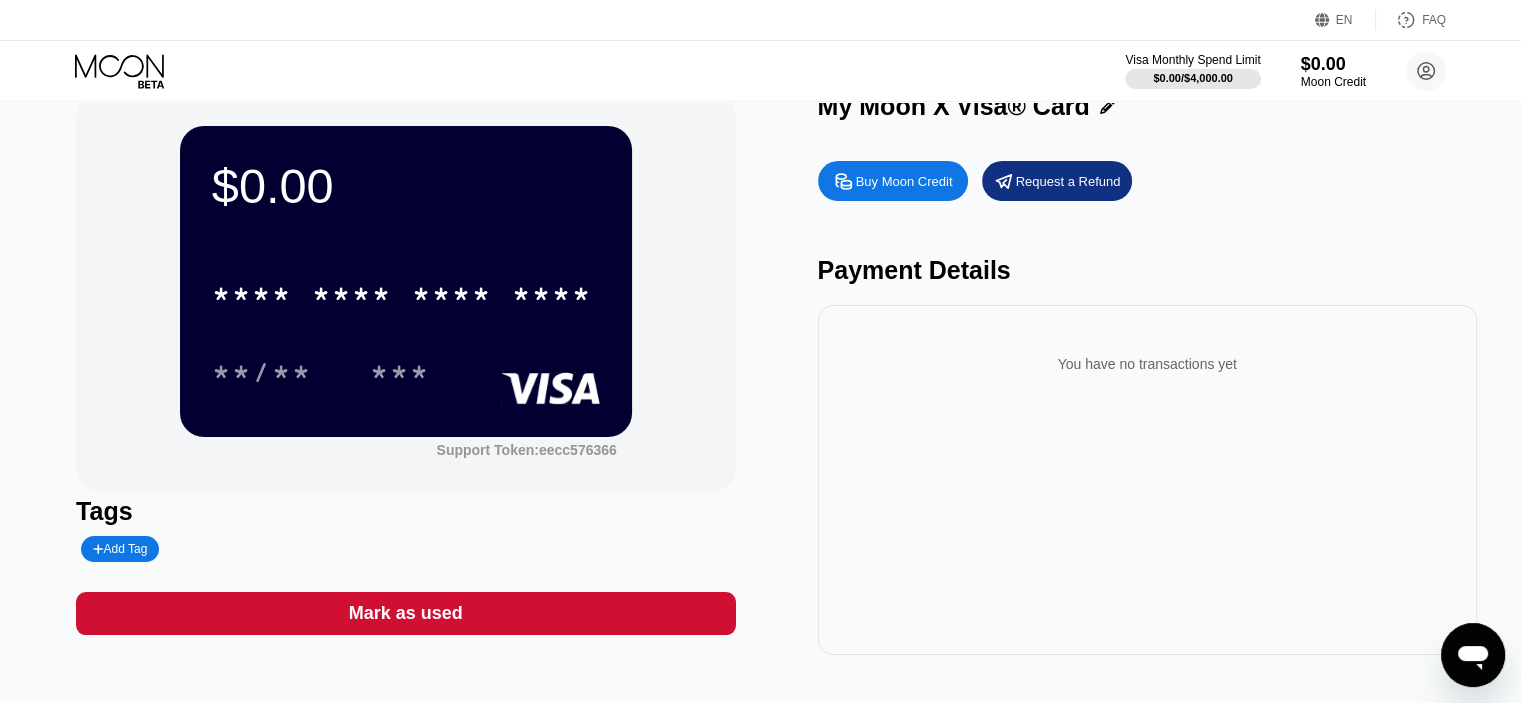 scroll, scrollTop: 0, scrollLeft: 0, axis: both 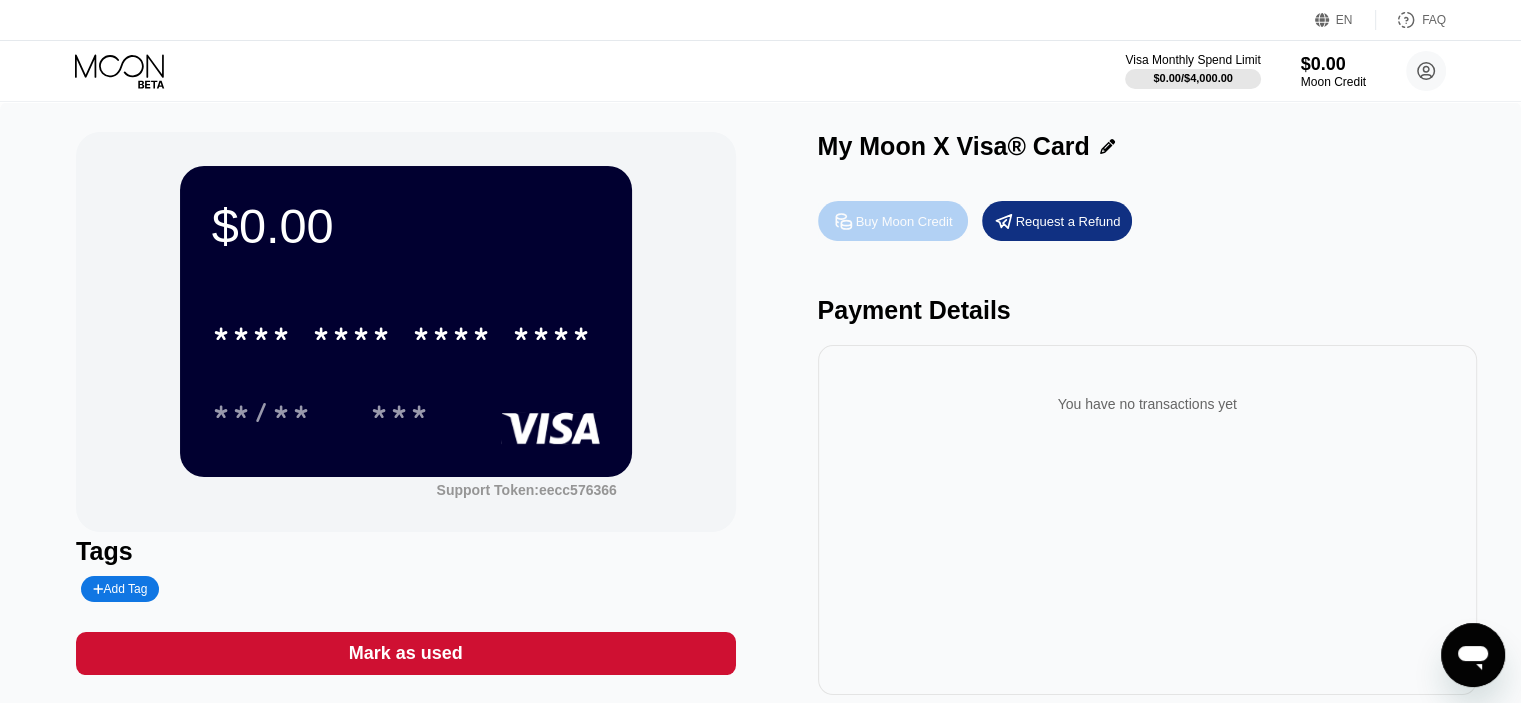 click on "Buy Moon Credit" at bounding box center (904, 221) 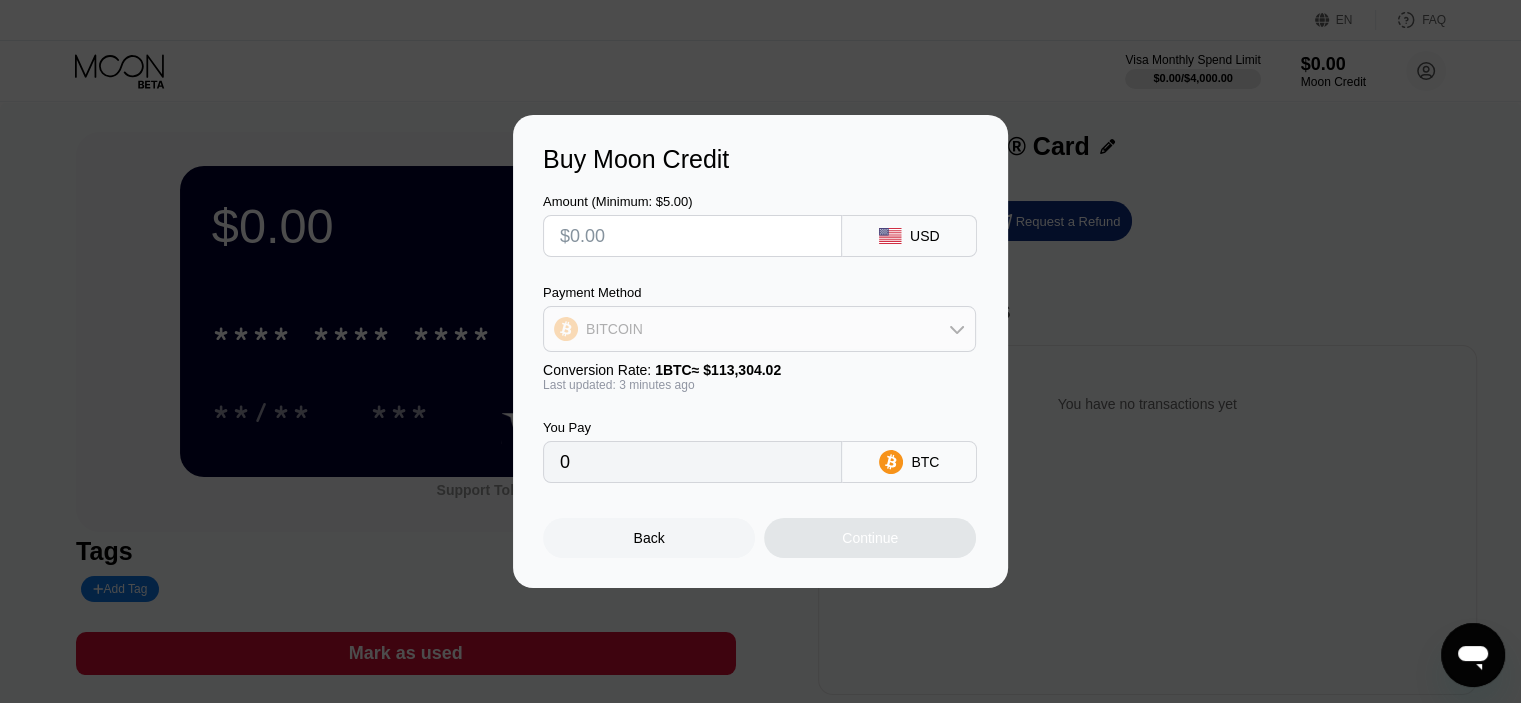 click on "BITCOIN" at bounding box center (759, 329) 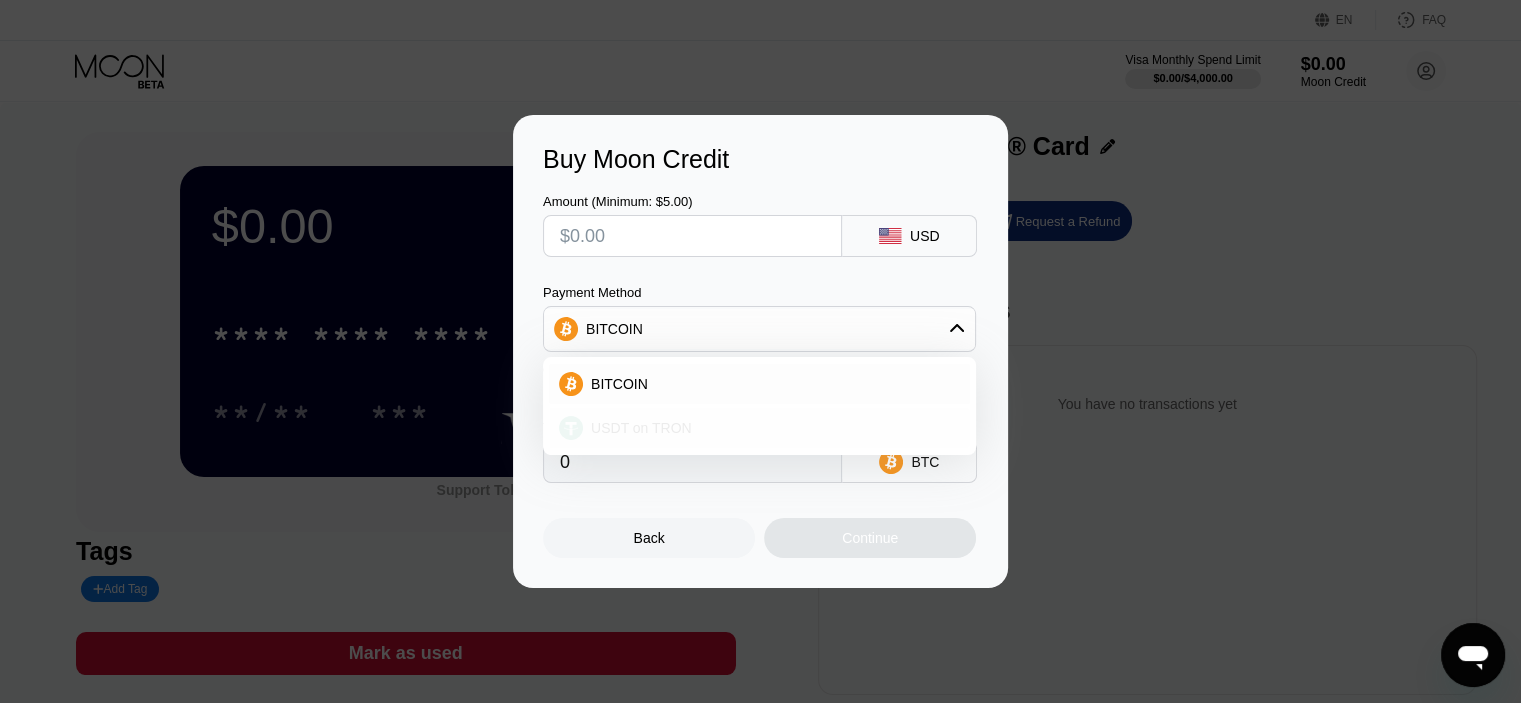 click on "USDT on TRON" at bounding box center (771, 428) 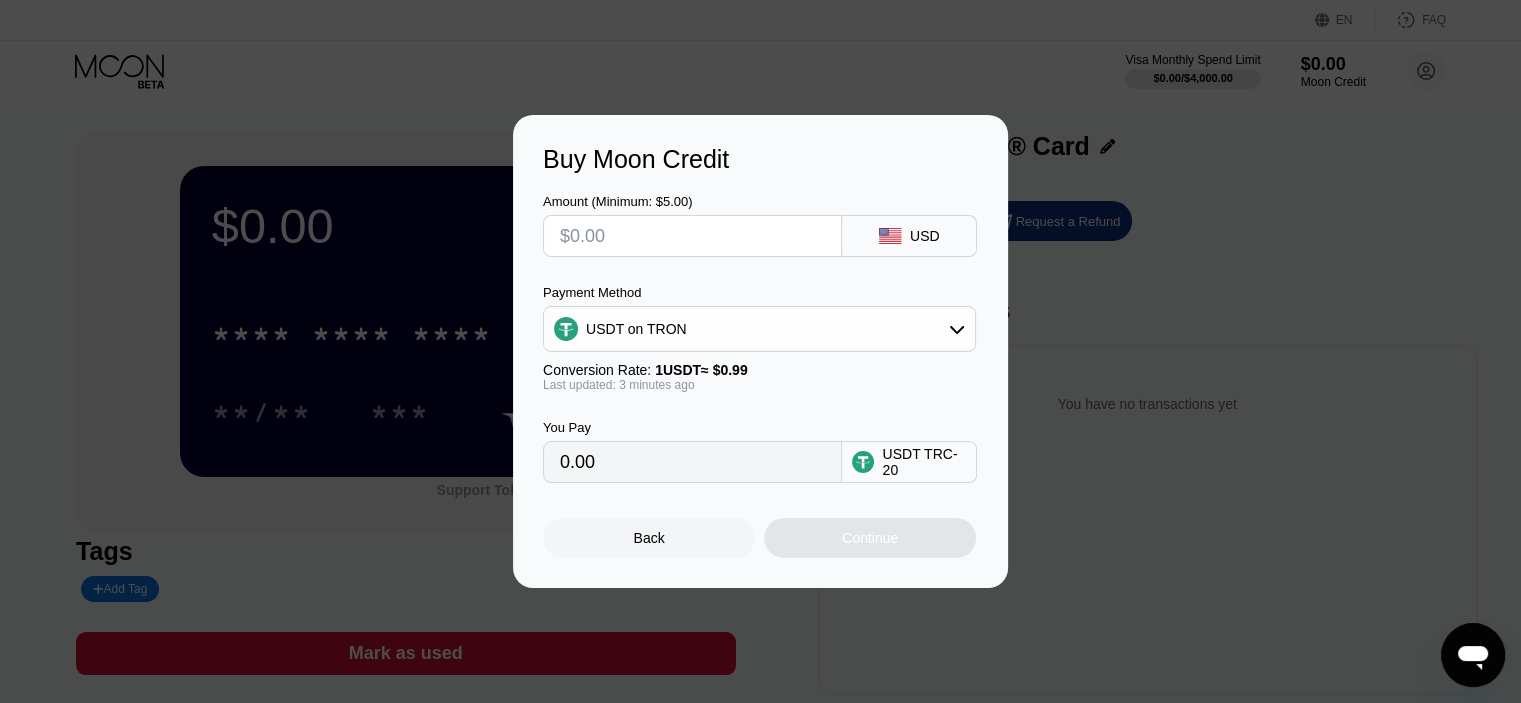 click at bounding box center [692, 236] 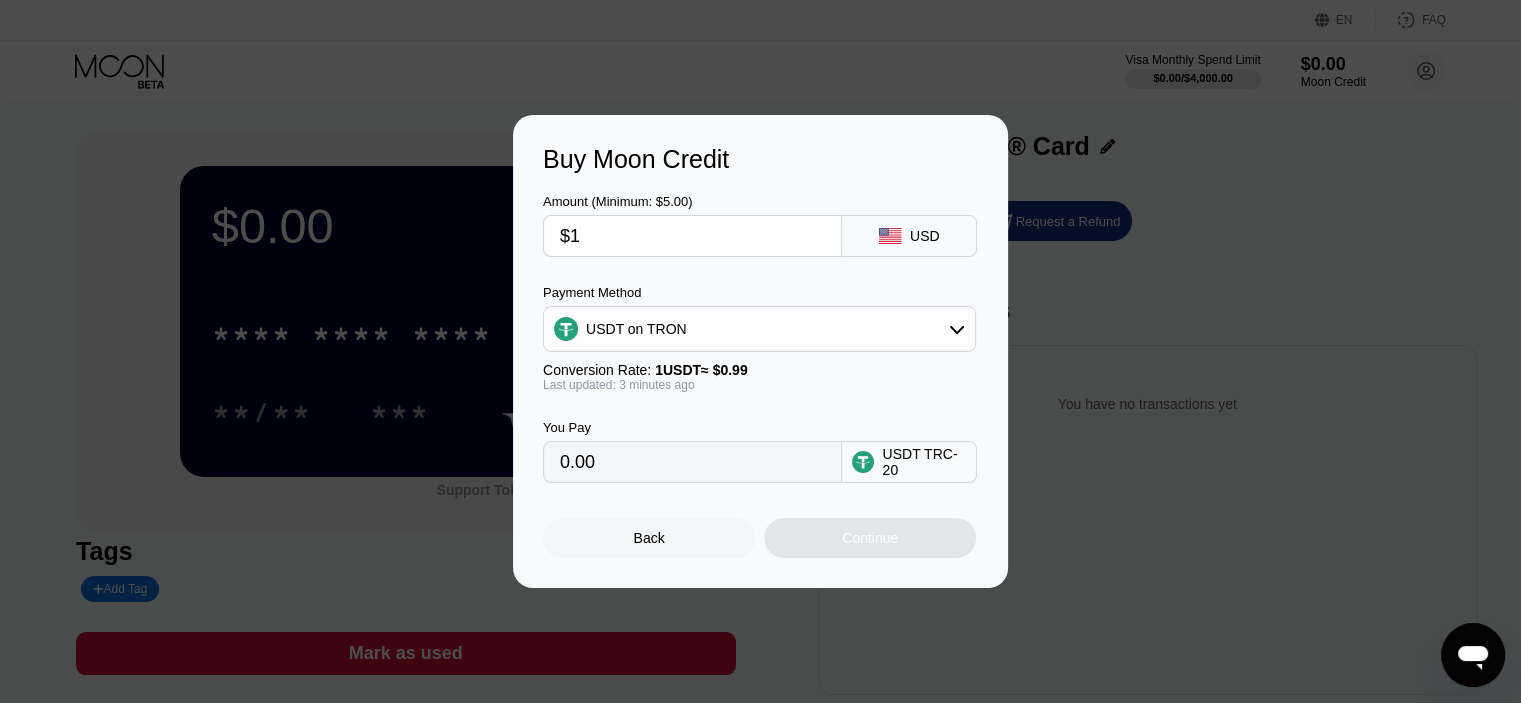 type on "1.01" 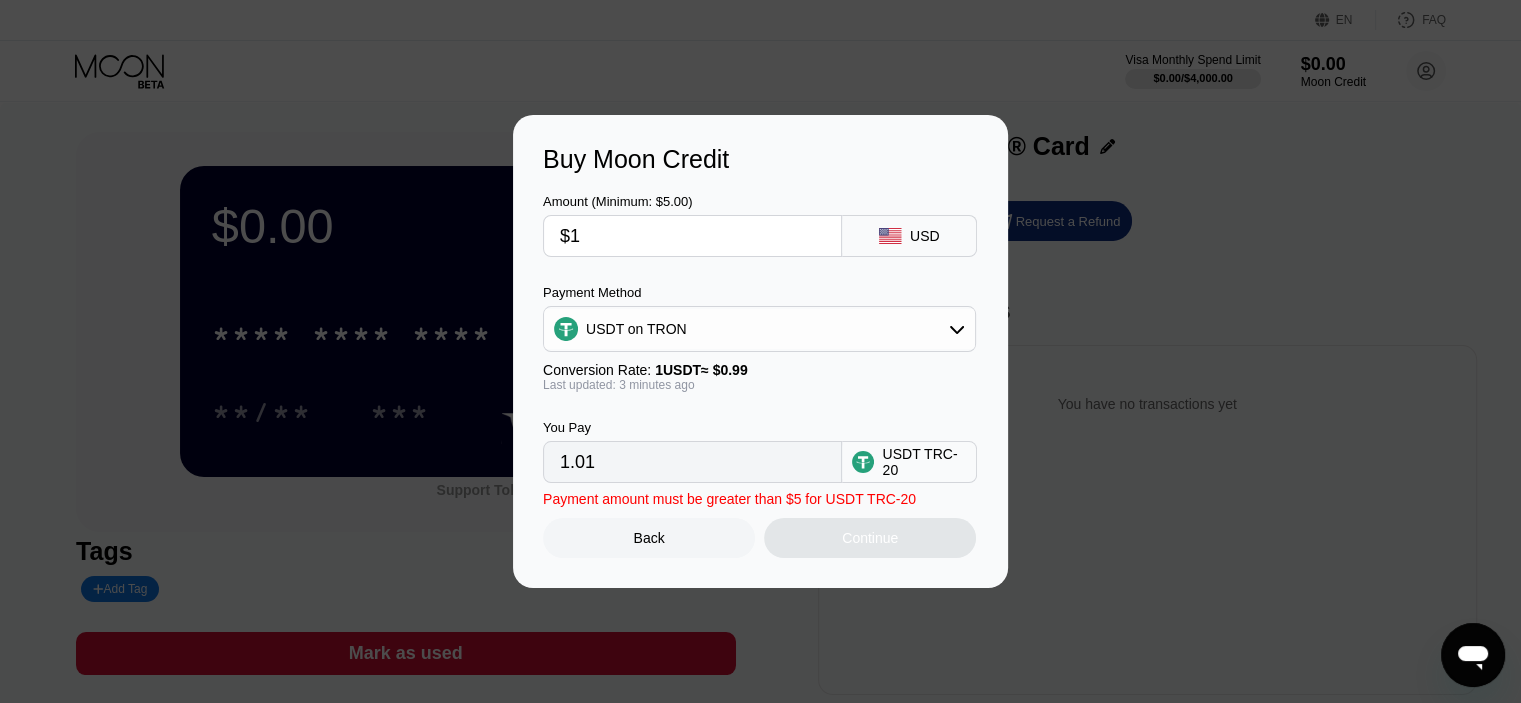 type on "$15" 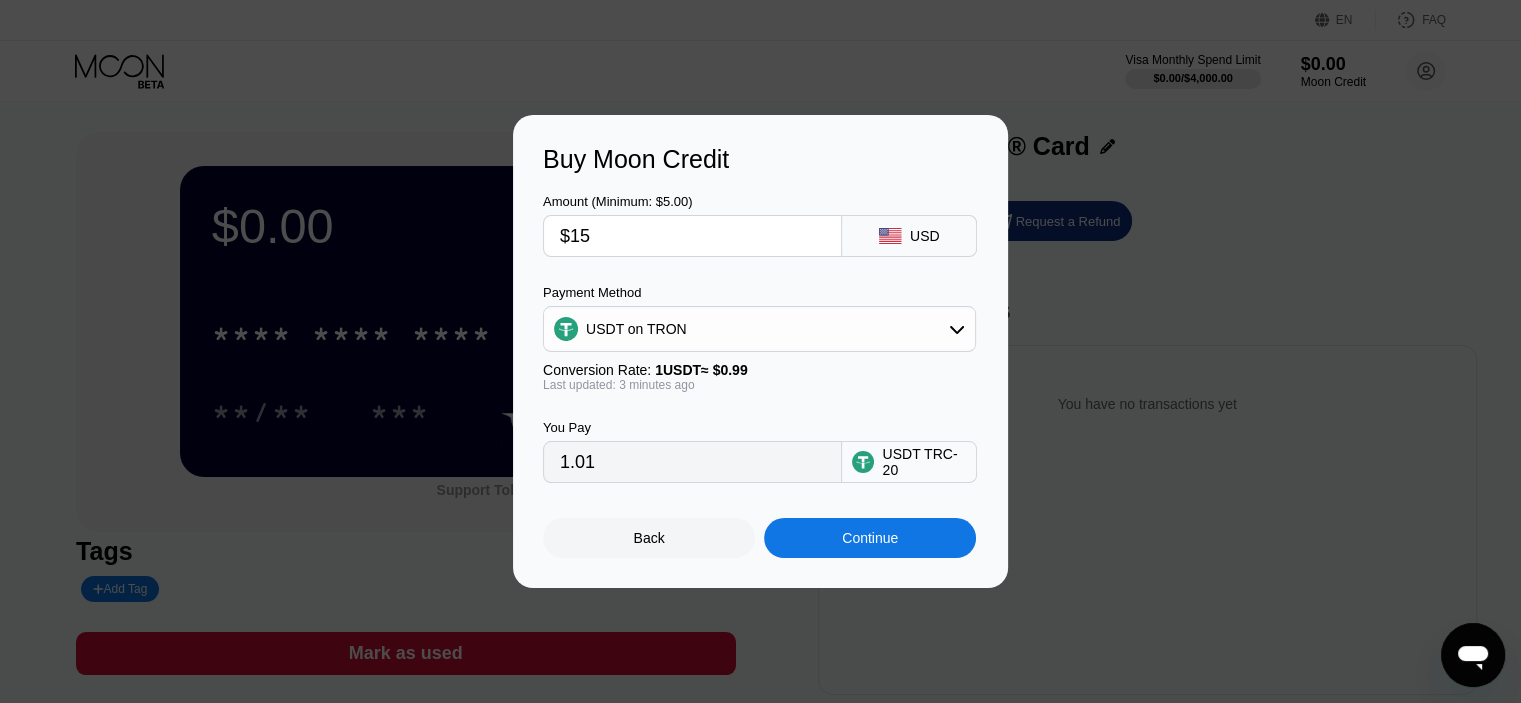 type on "15.15" 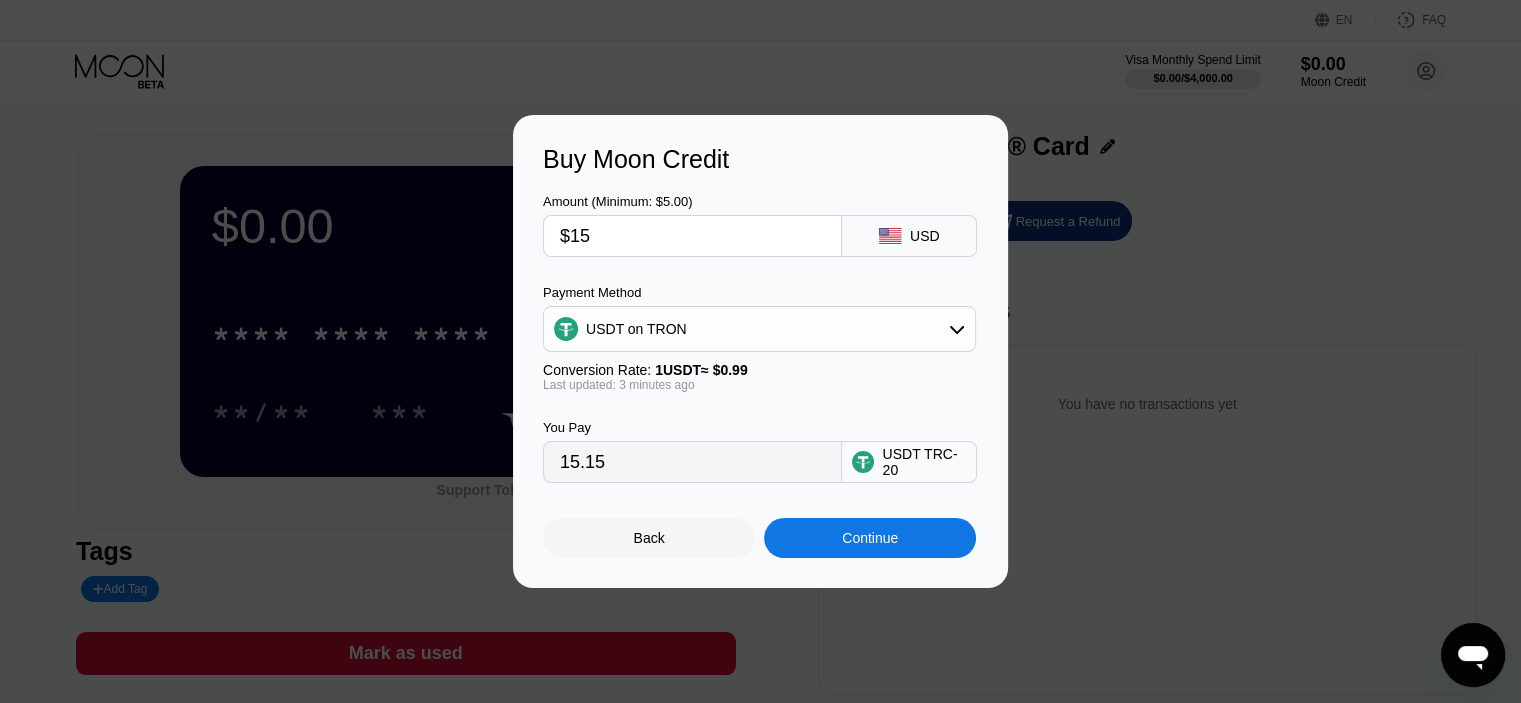 type on "$15" 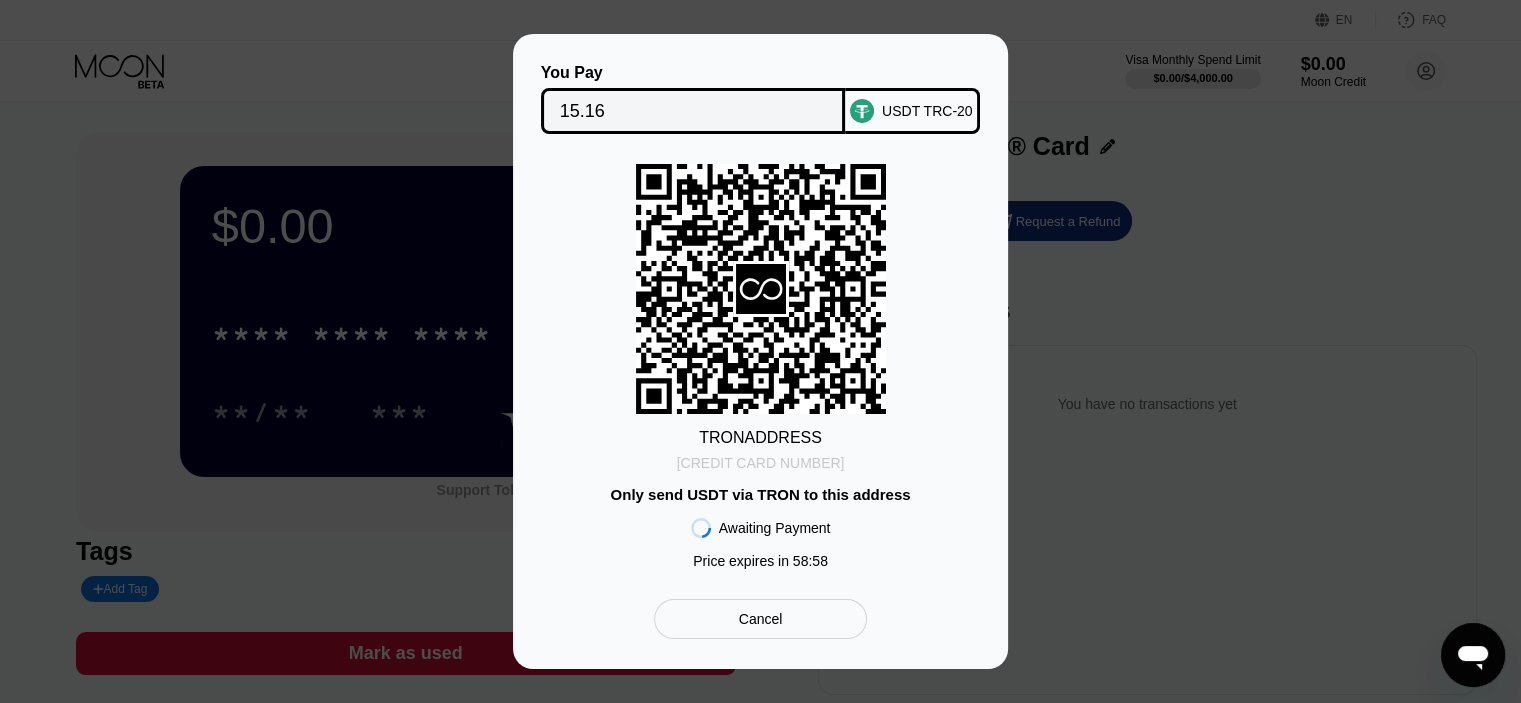click on "TXsPnm24i6BTfwW...T3YvNhwXXKXh3yV" at bounding box center [761, 463] 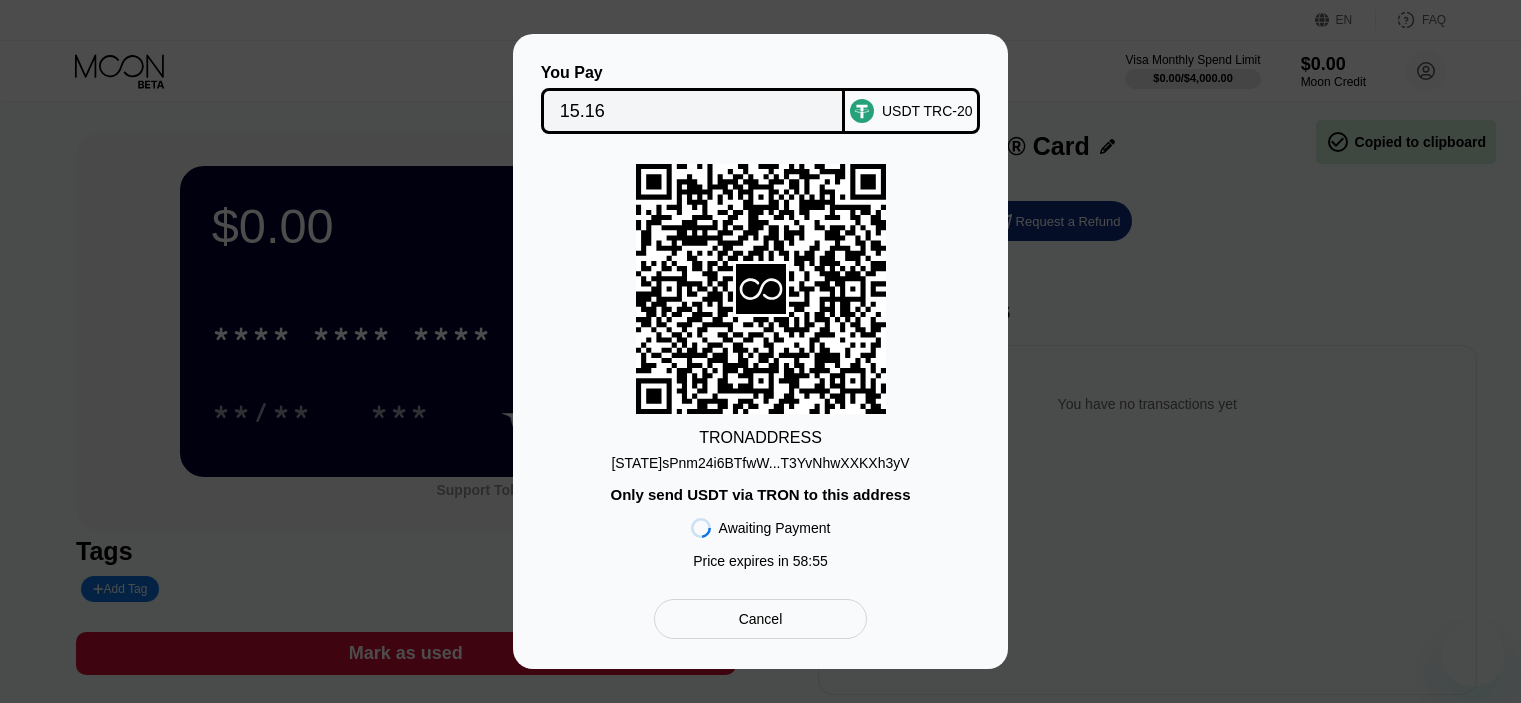scroll, scrollTop: 0, scrollLeft: 0, axis: both 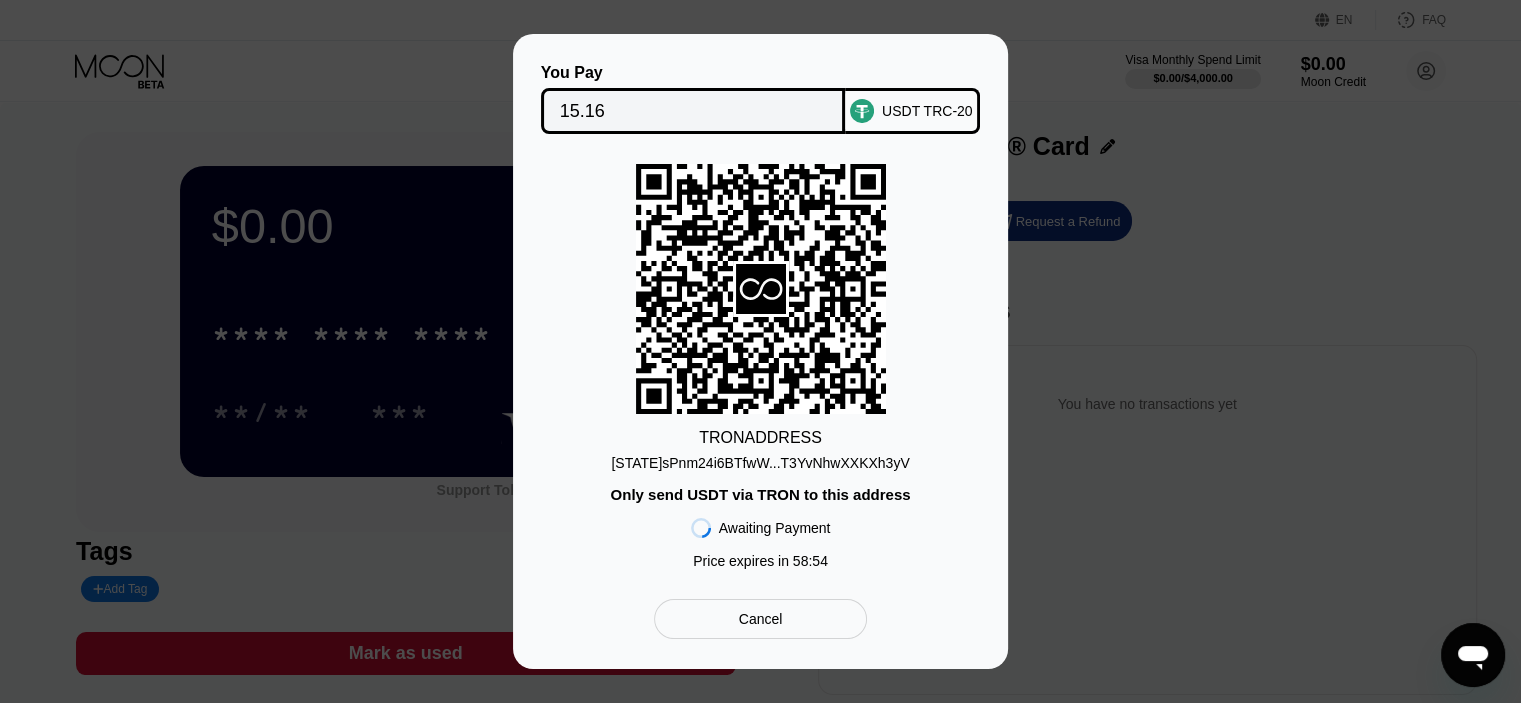 click on "[STATE]sPnm24i6BTfwW...T3YvNhwXXKXh3yV" at bounding box center [760, 463] 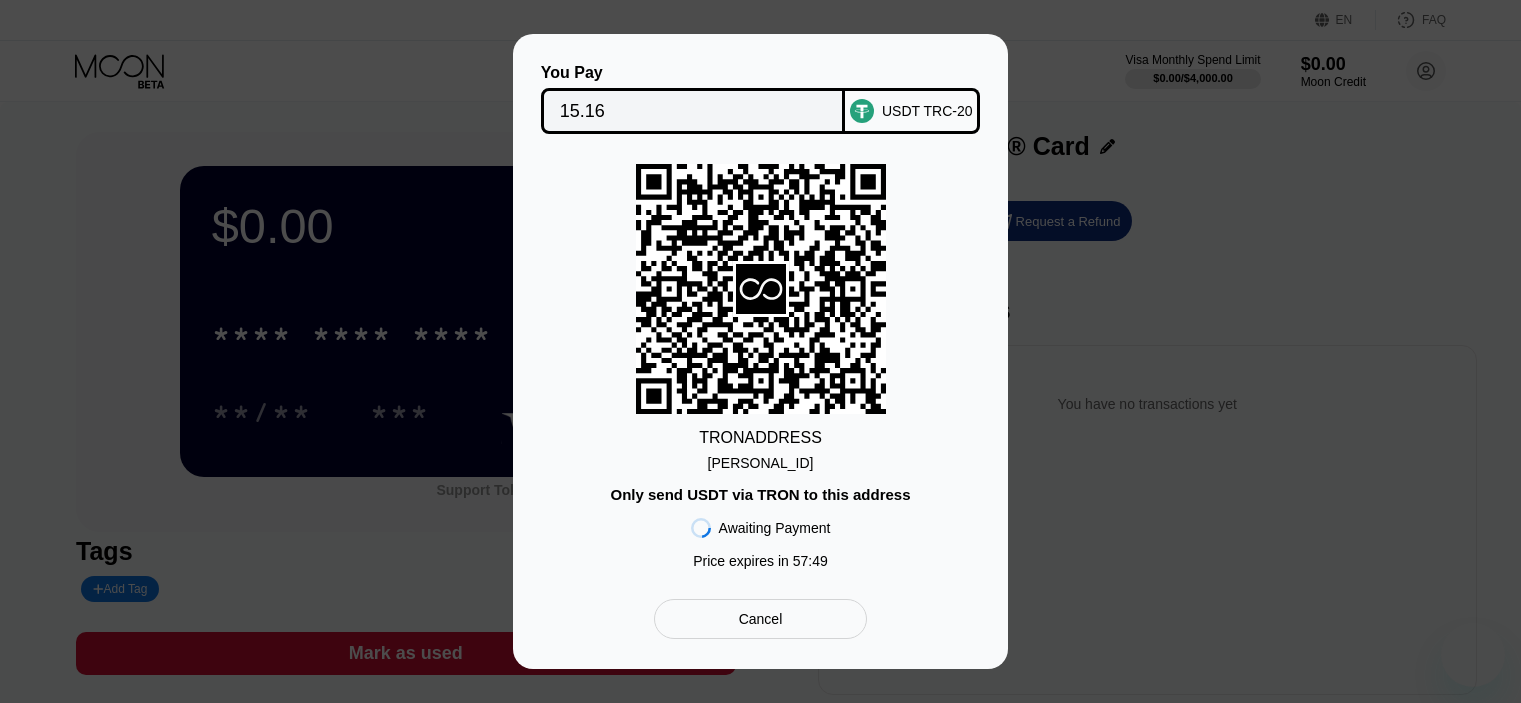 scroll, scrollTop: 0, scrollLeft: 0, axis: both 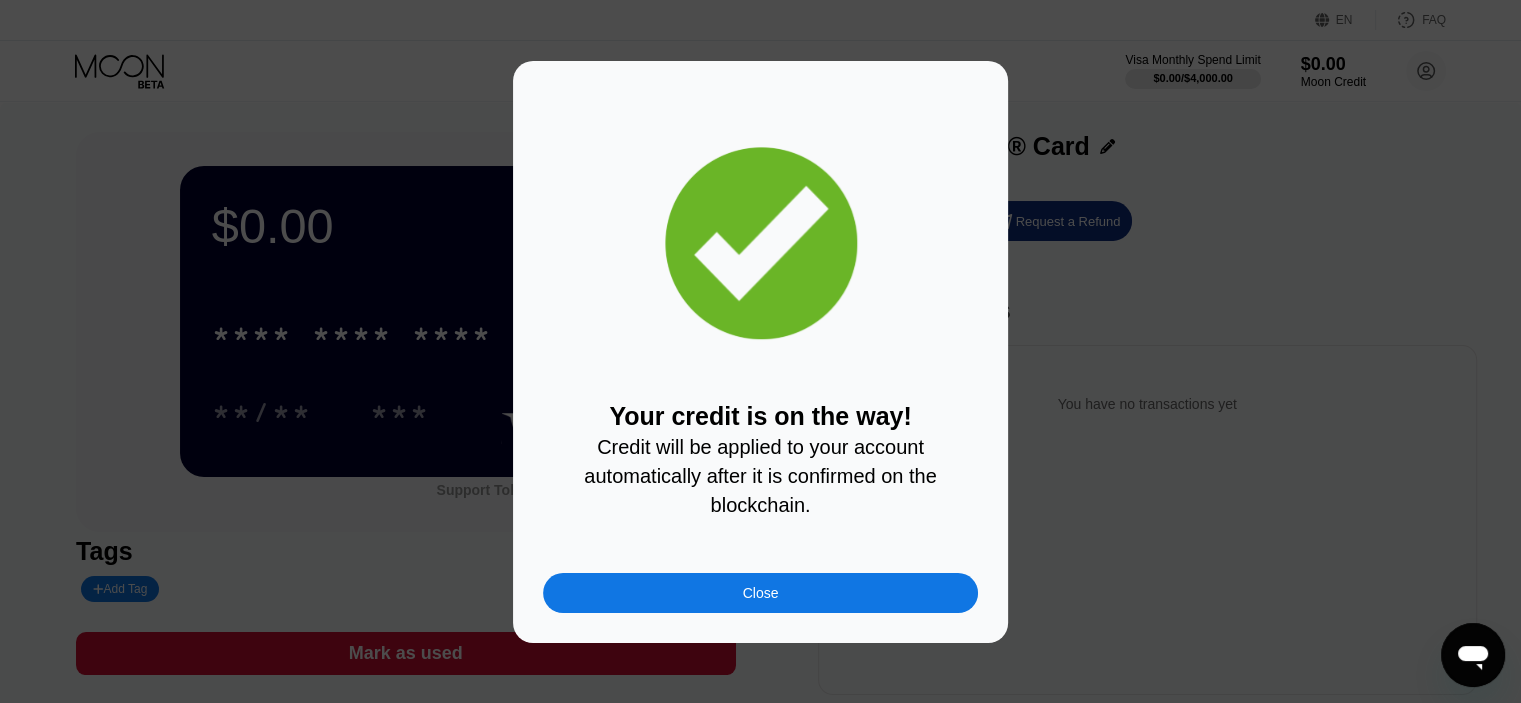 click on "Close" at bounding box center (760, 593) 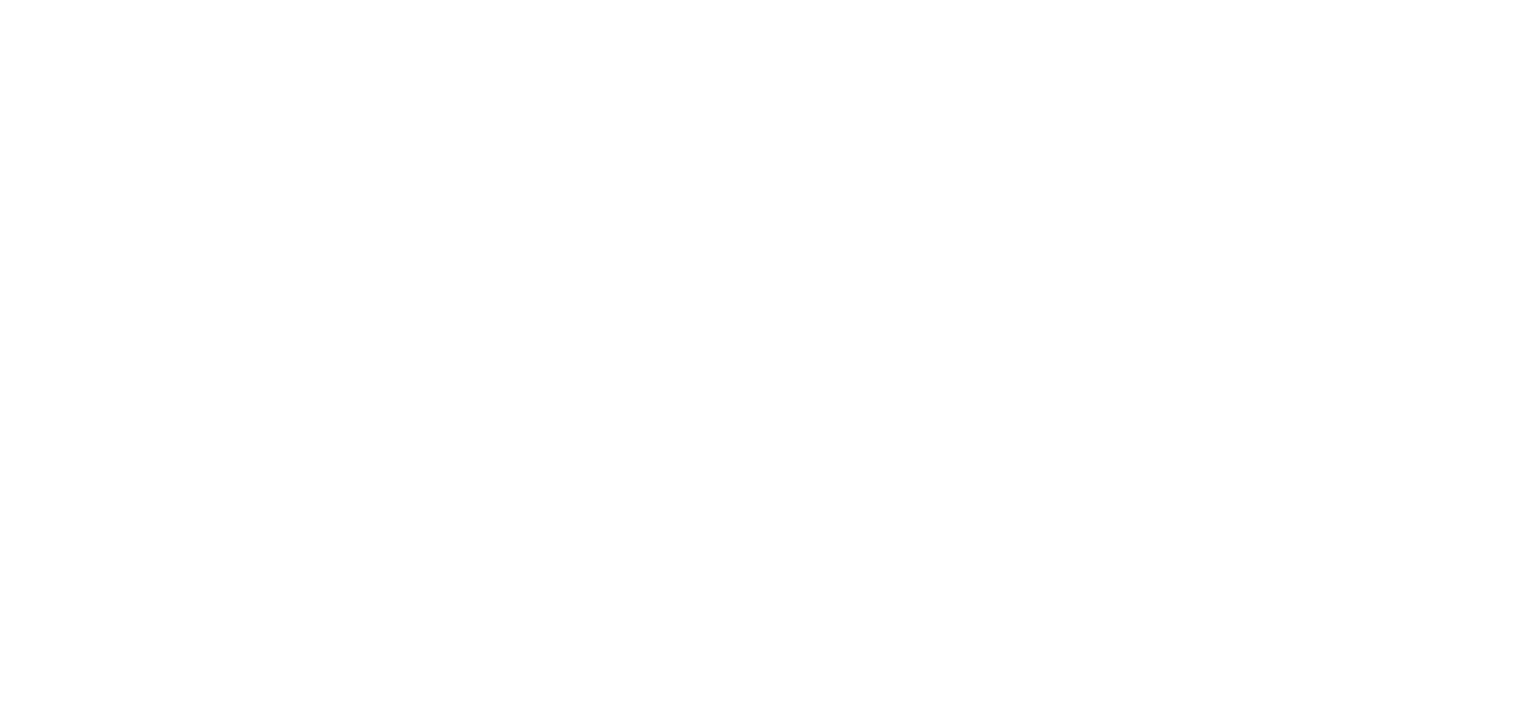 scroll, scrollTop: 0, scrollLeft: 0, axis: both 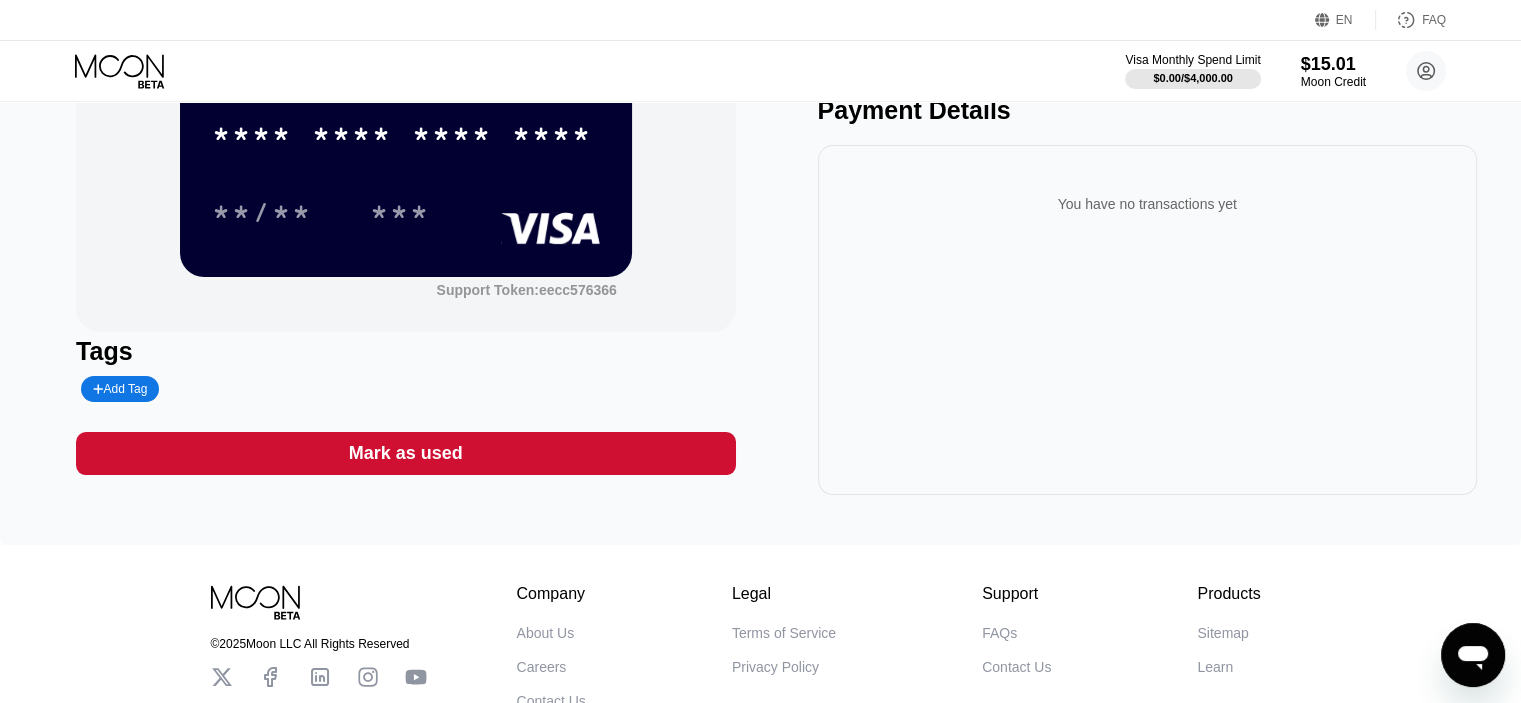click on "**/** ***" at bounding box center (406, 212) 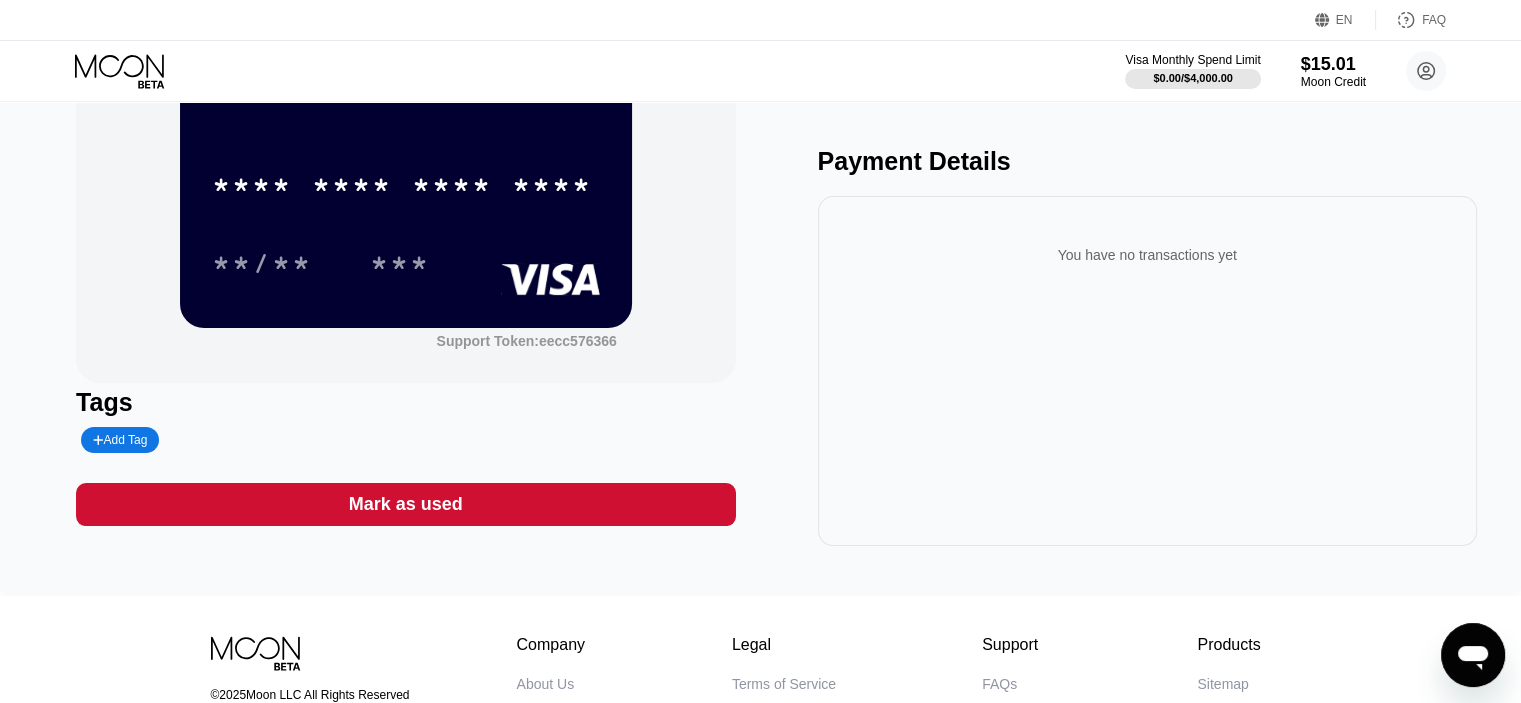 scroll, scrollTop: 0, scrollLeft: 0, axis: both 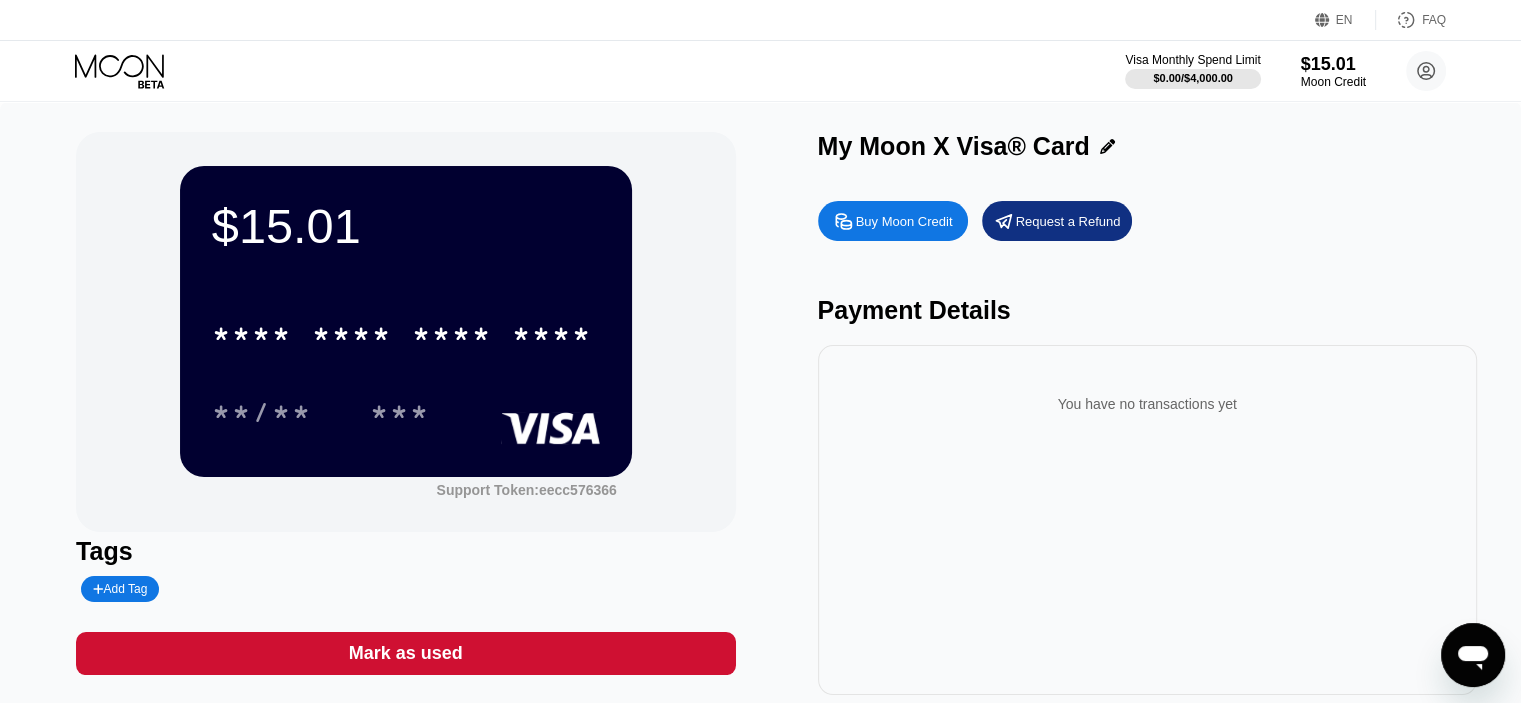 click on "$15.01 * * * * * * * * * * * * **** **/** ***" at bounding box center [406, 321] 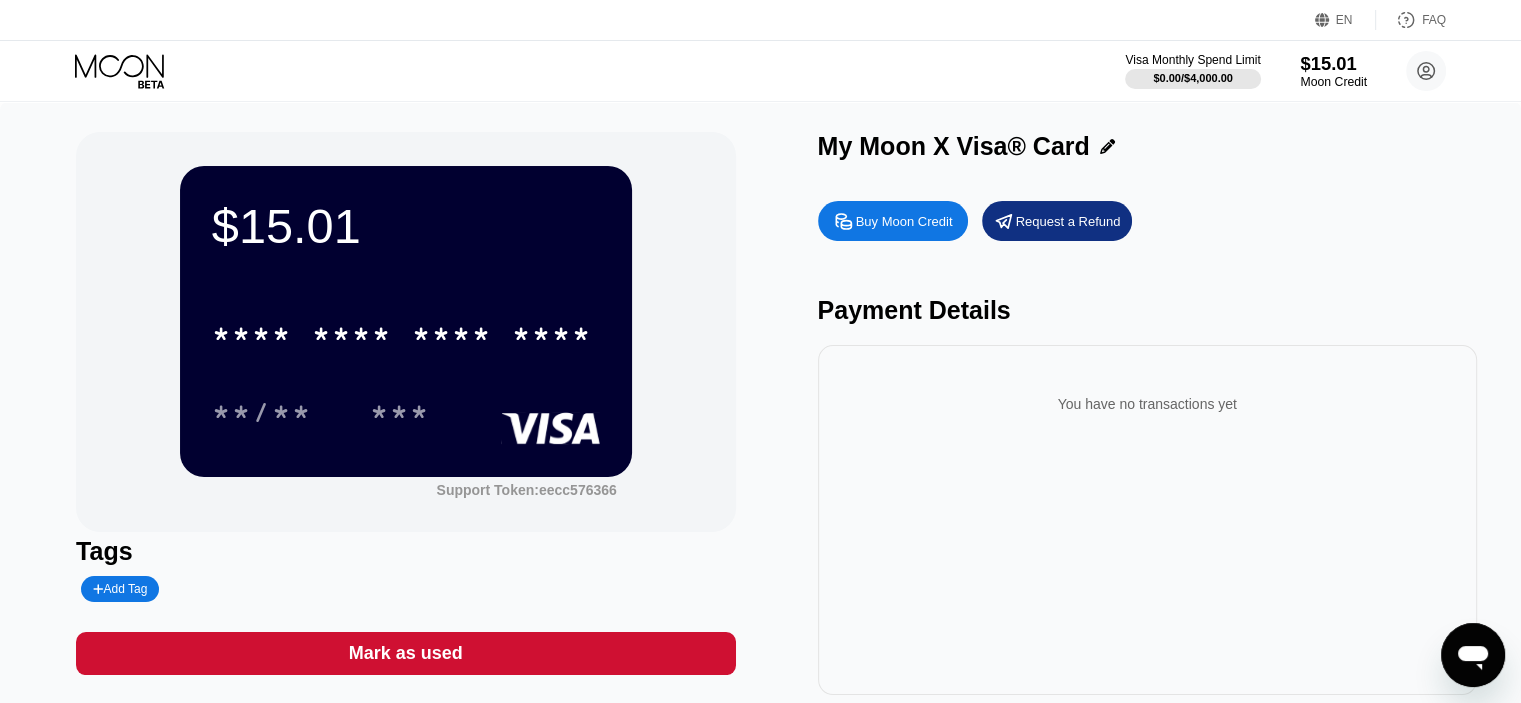click on "Moon Credit" at bounding box center [1333, 82] 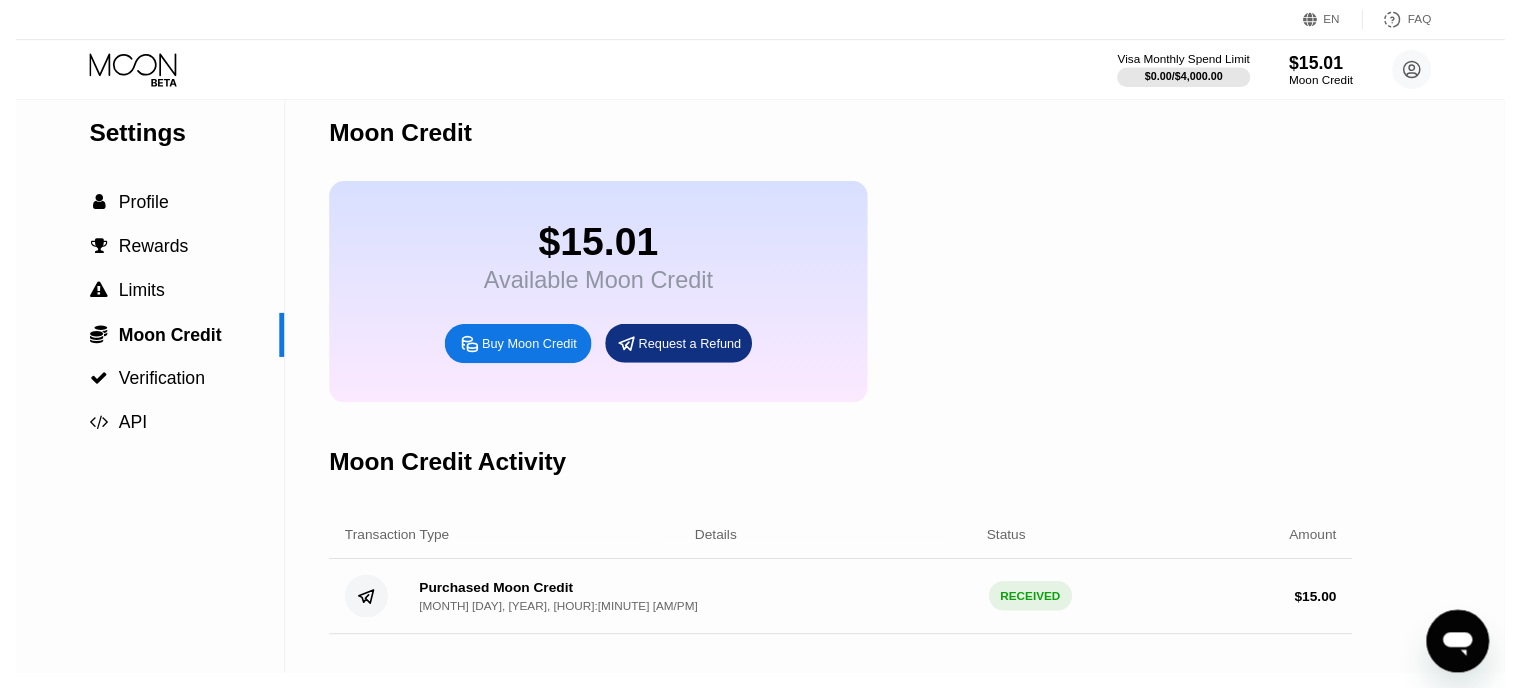 scroll, scrollTop: 0, scrollLeft: 0, axis: both 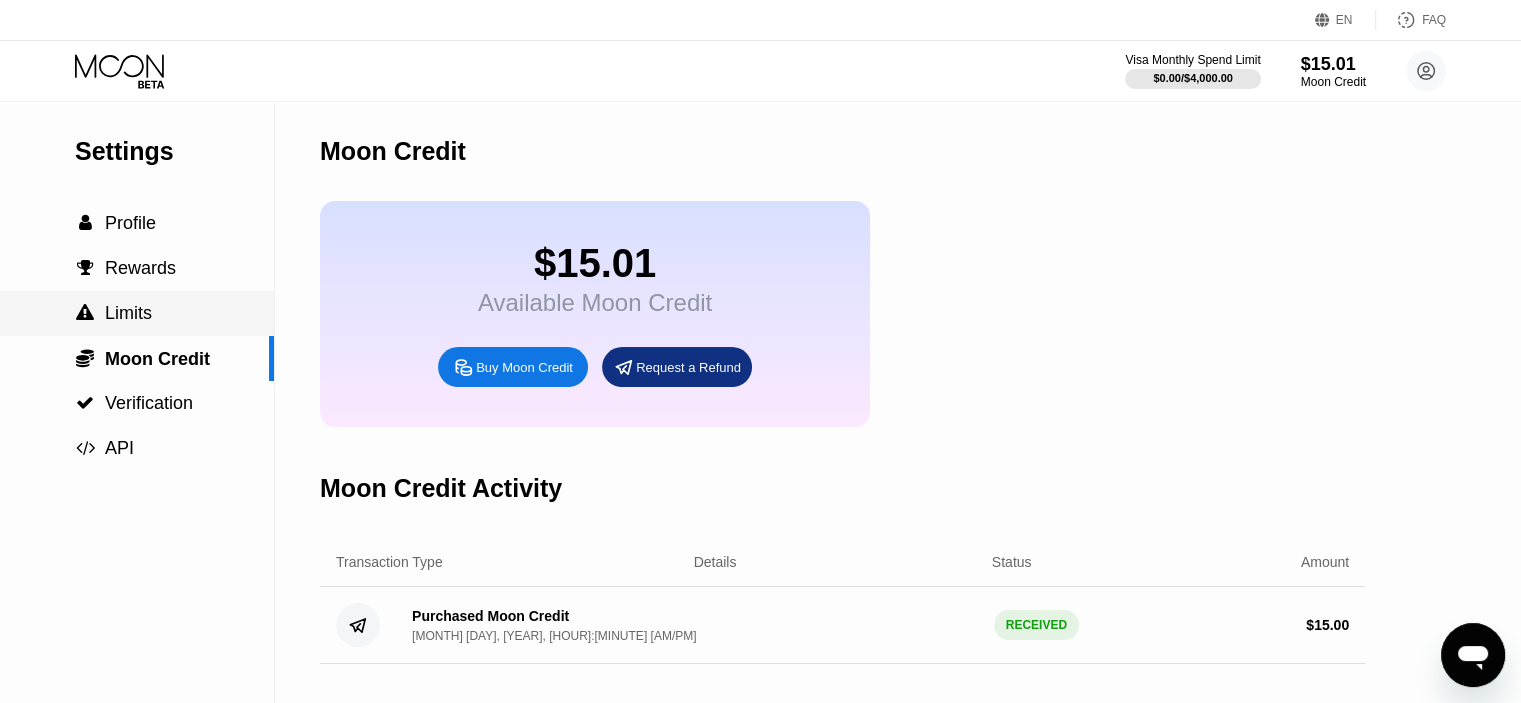 click on "Limits" at bounding box center (128, 313) 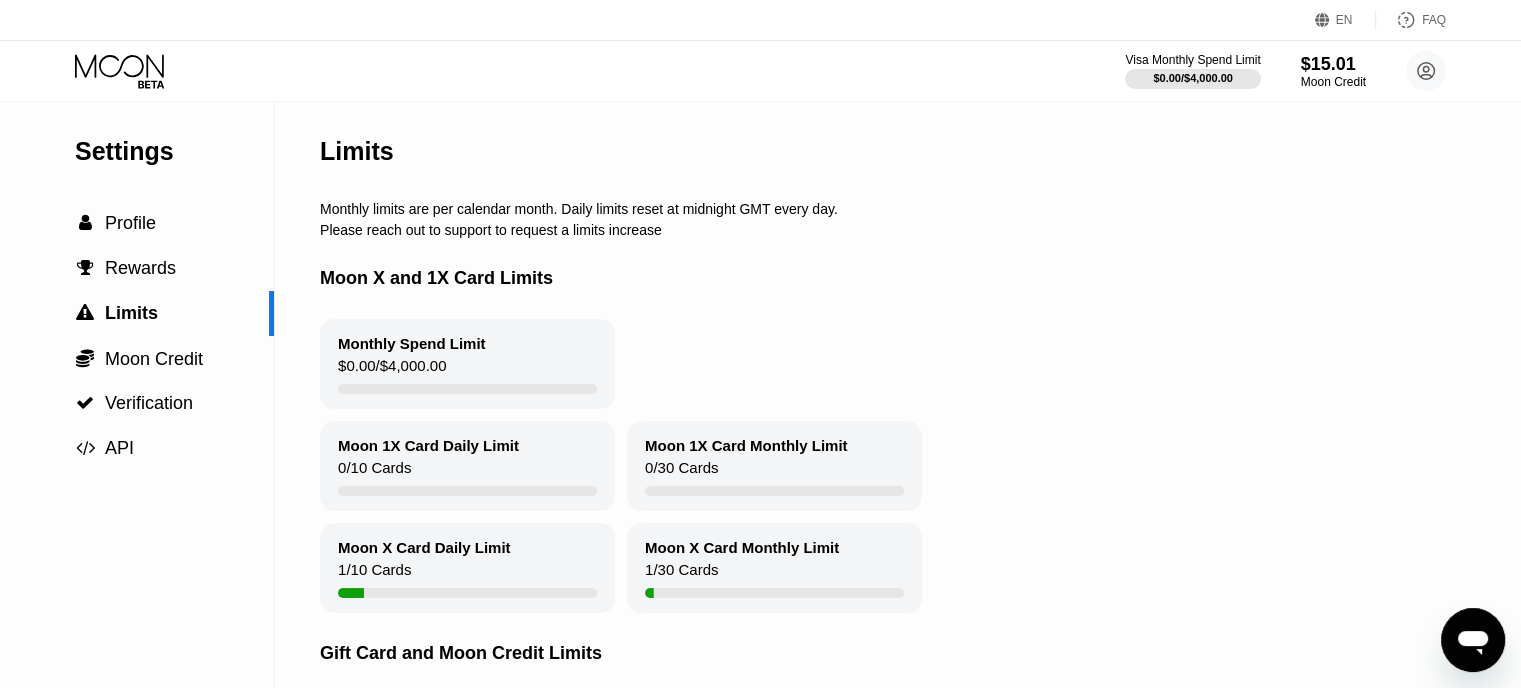 drag, startPoint x: 370, startPoint y: 214, endPoint x: 777, endPoint y: 237, distance: 407.64935 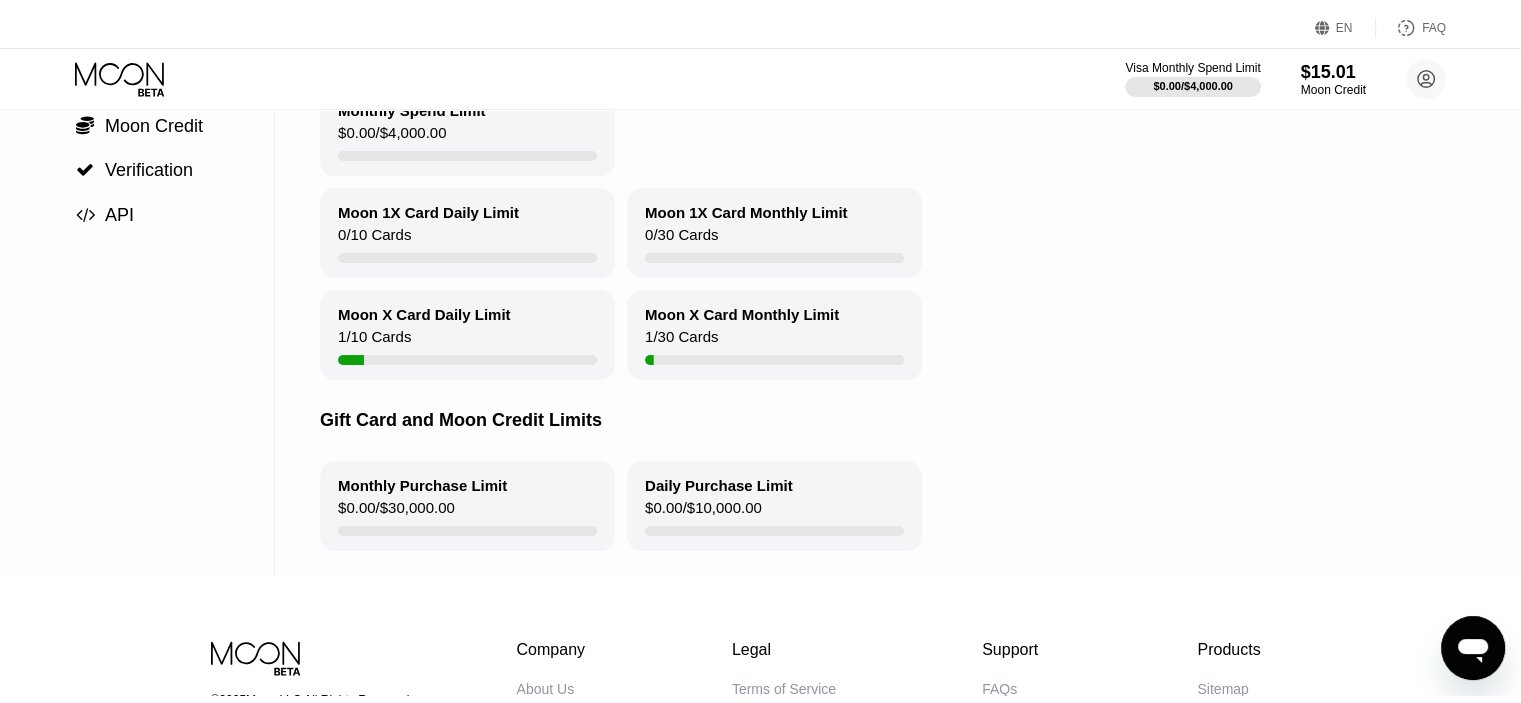scroll, scrollTop: 0, scrollLeft: 0, axis: both 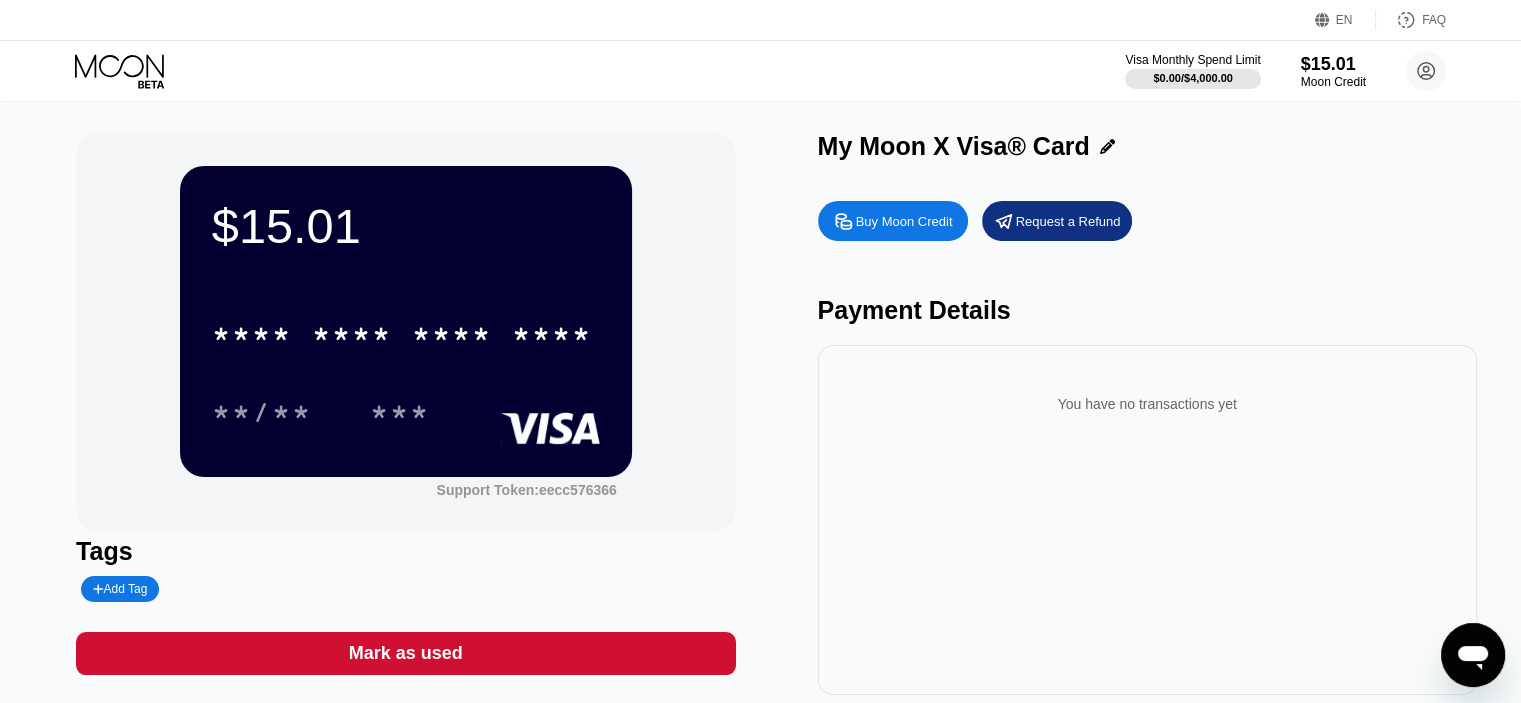 click on "$15.01" at bounding box center (406, 226) 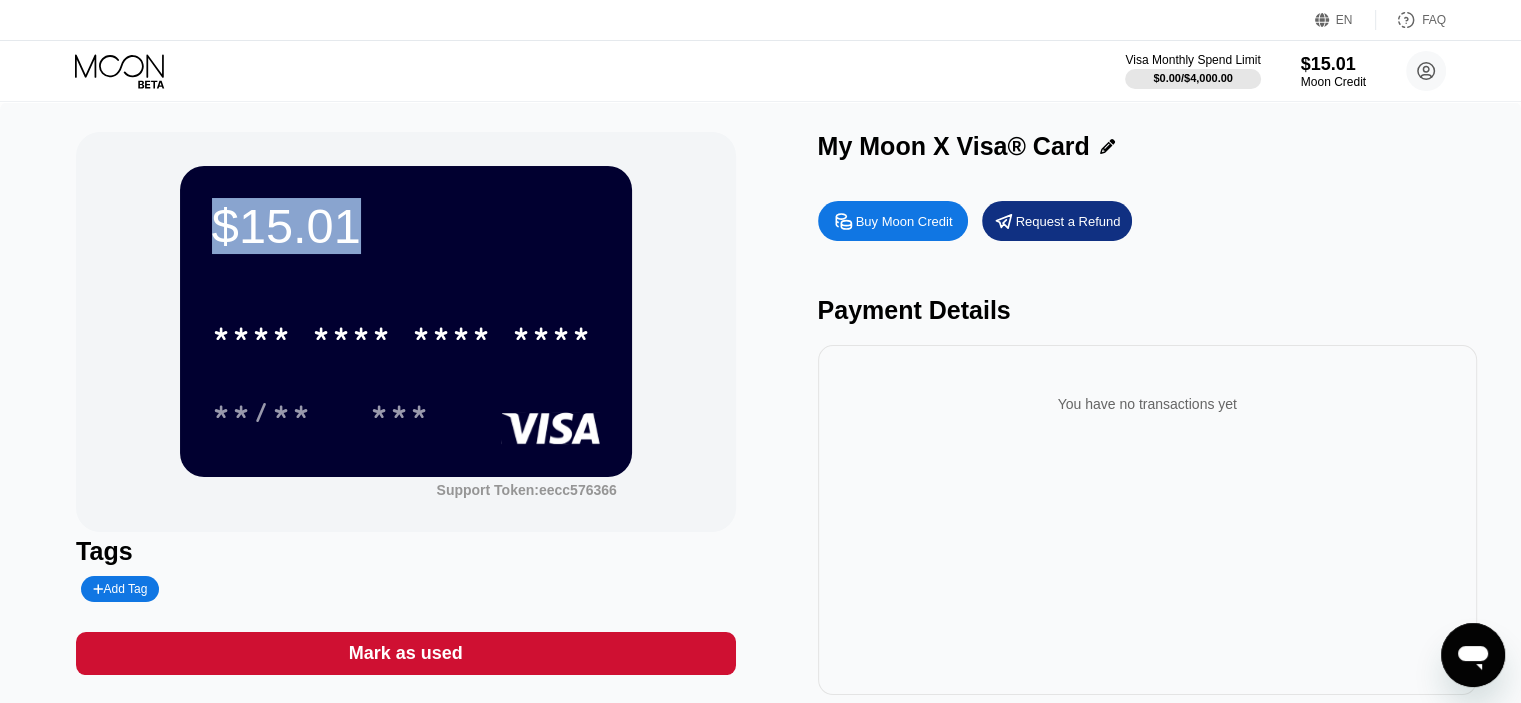 click on "$15.01" at bounding box center (406, 226) 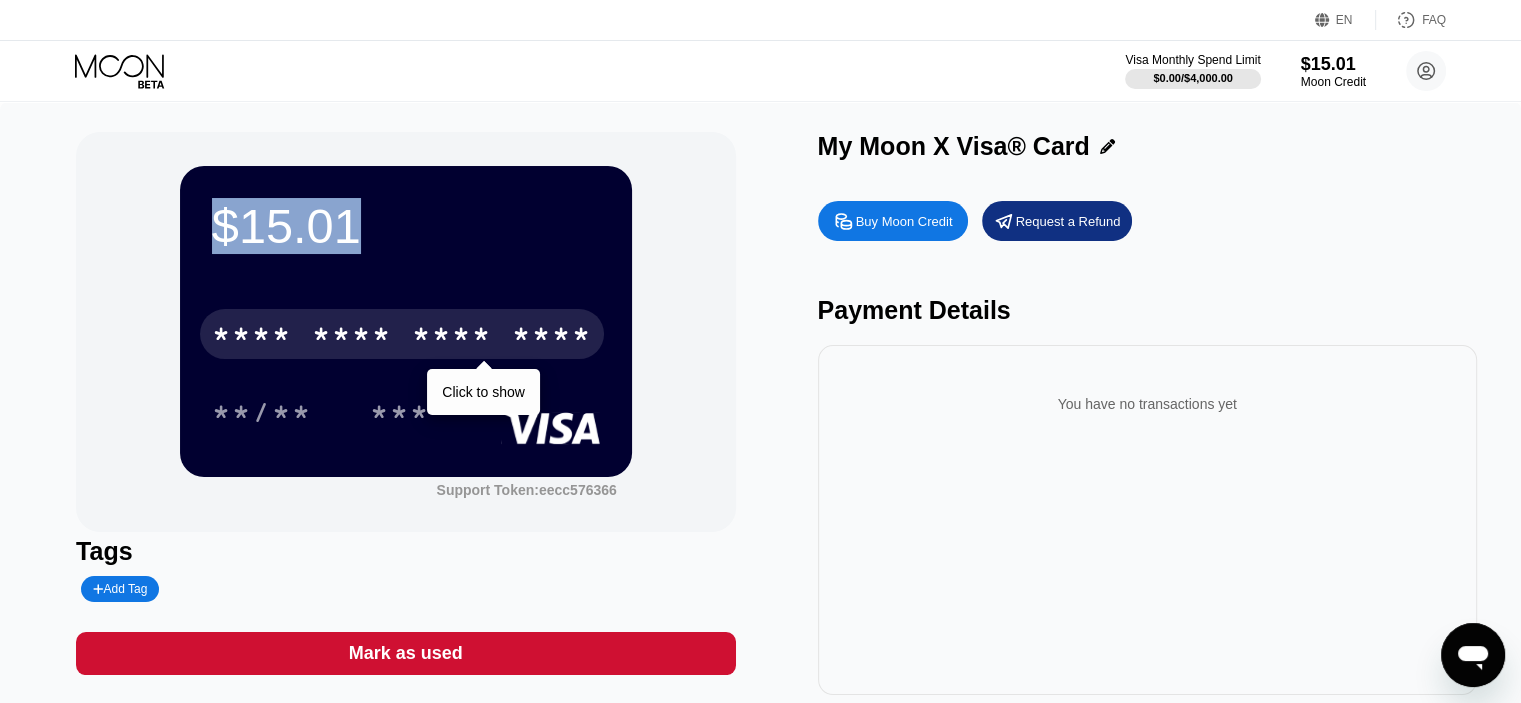 click on "* * * *" at bounding box center (452, 337) 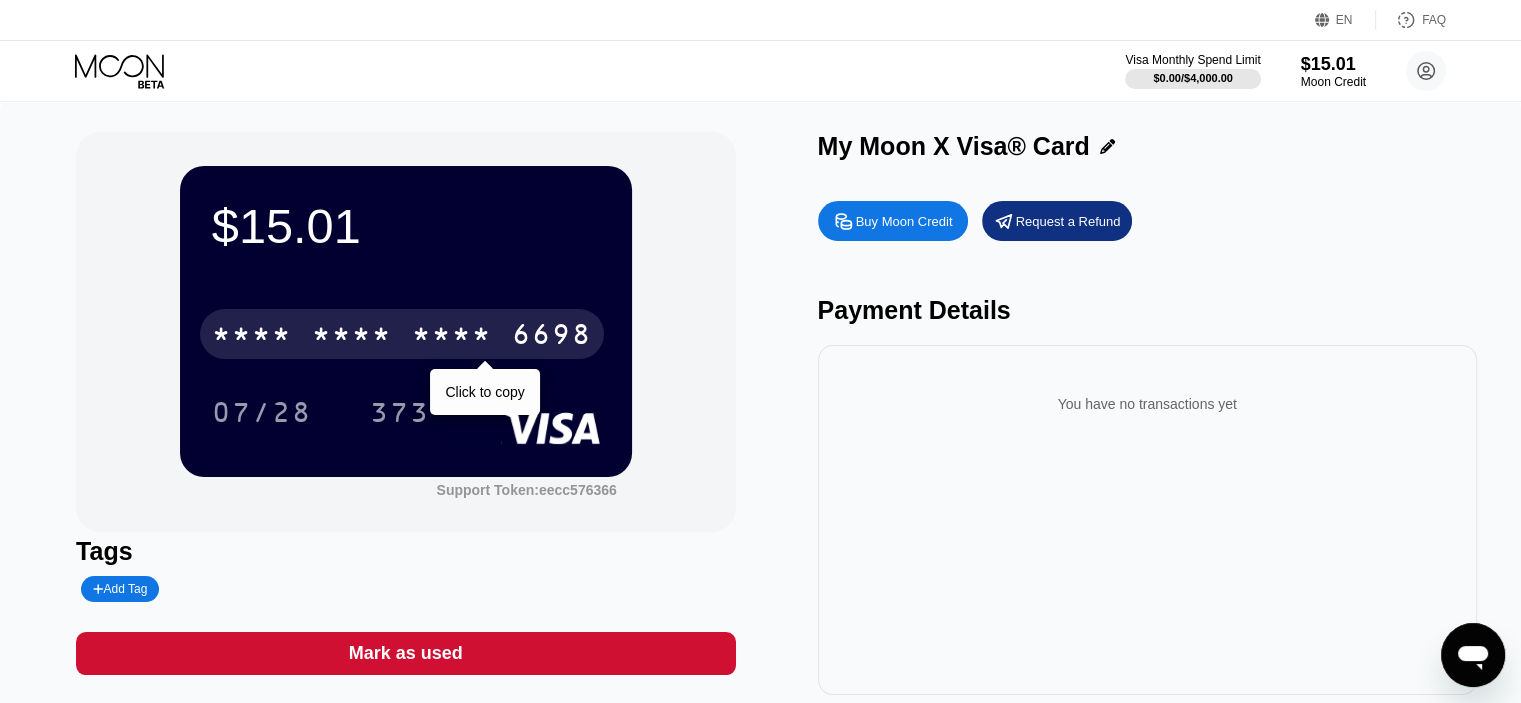 click on "* * * *" at bounding box center [452, 337] 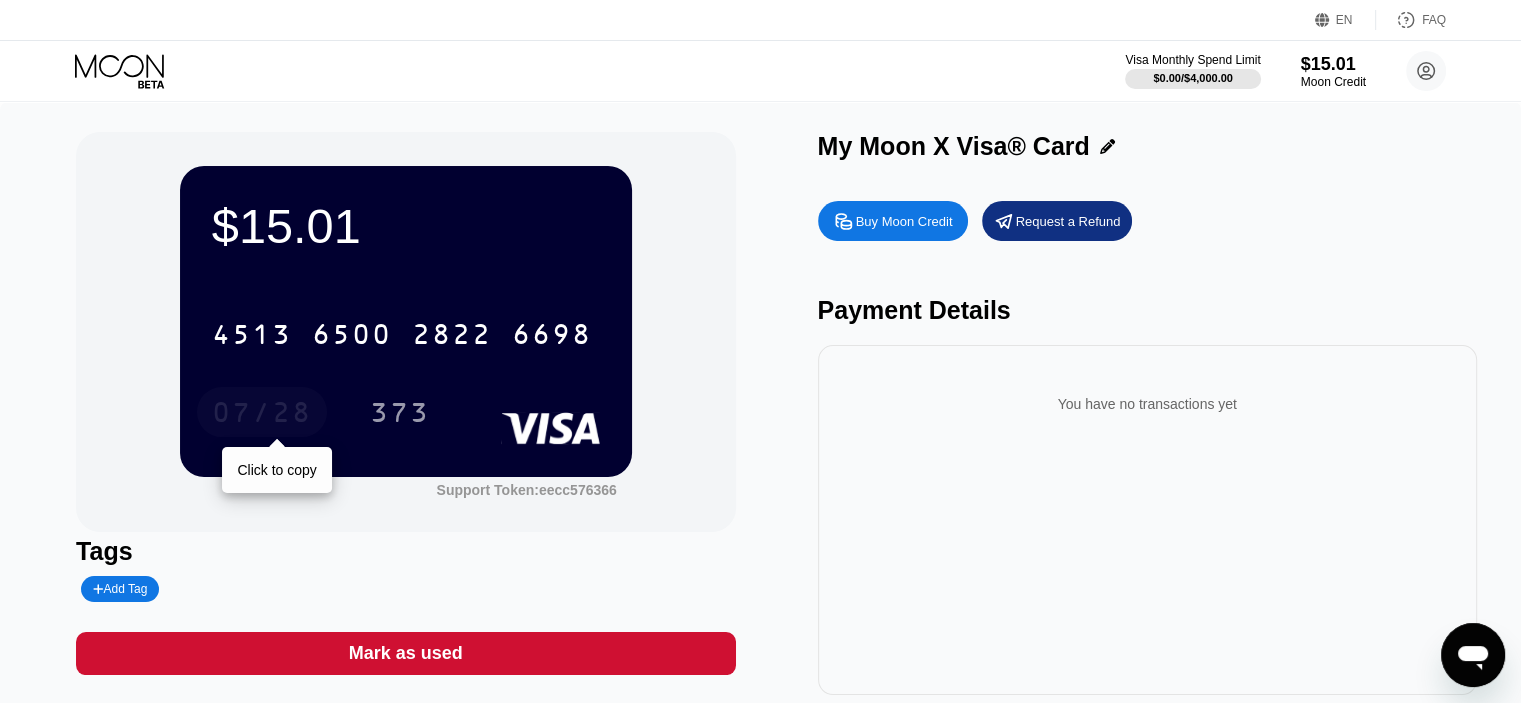 click on "07/28" at bounding box center (262, 415) 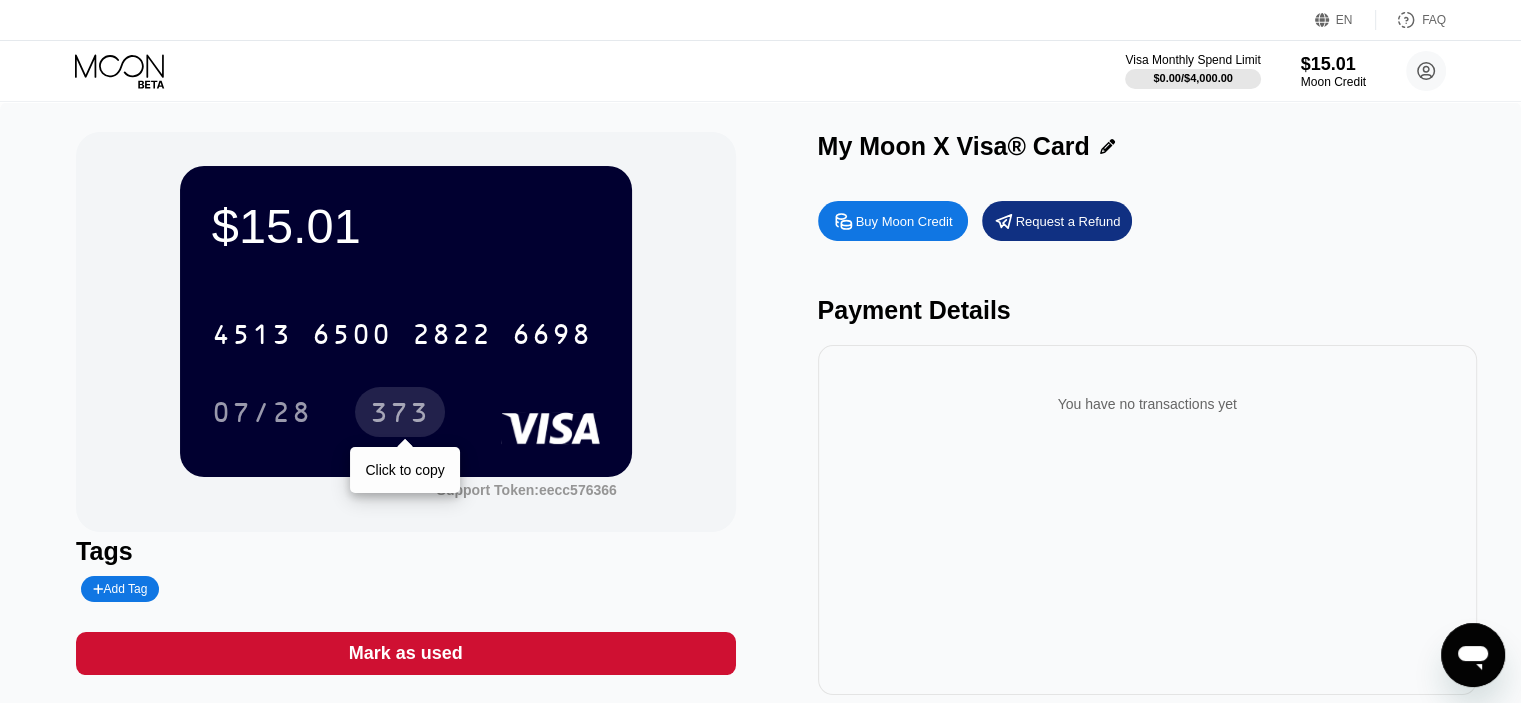 click on "373" at bounding box center (400, 415) 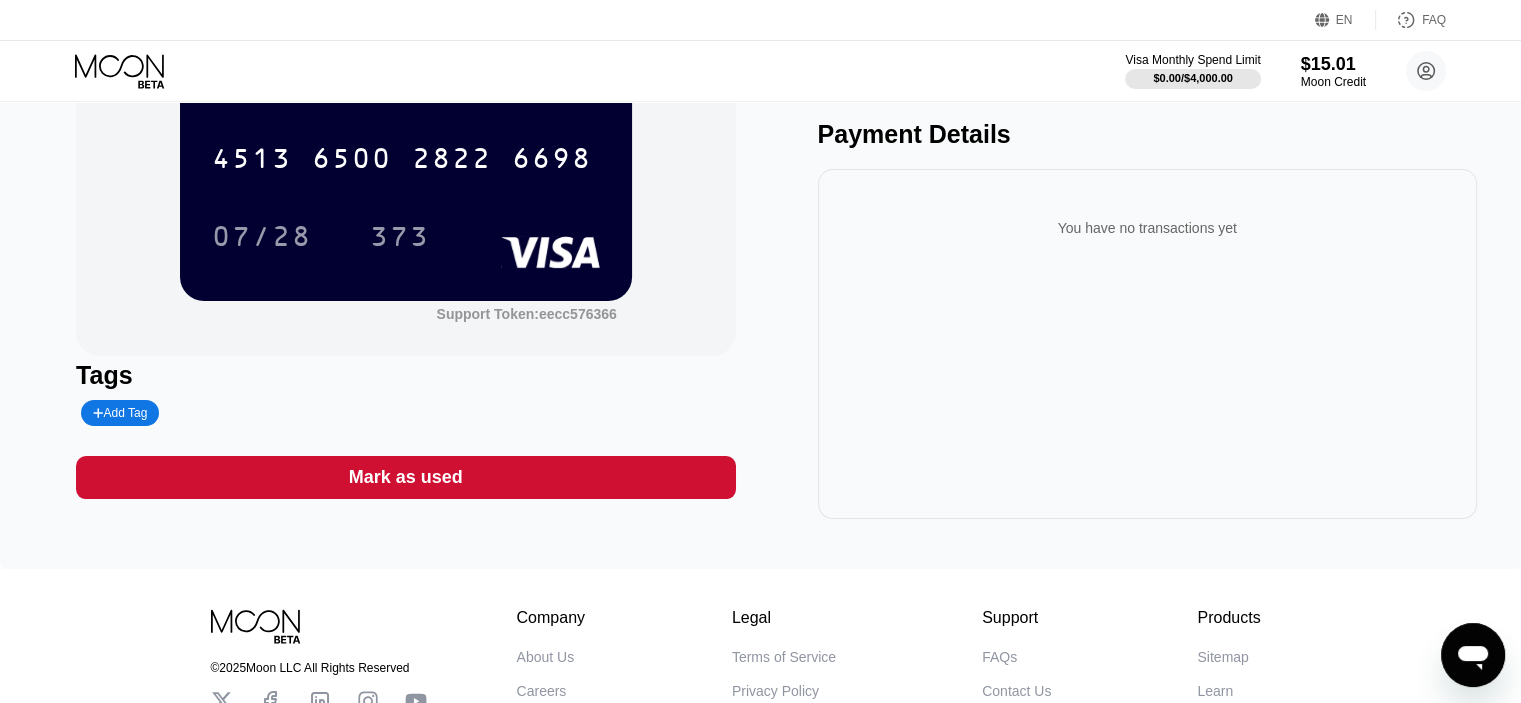 scroll, scrollTop: 0, scrollLeft: 0, axis: both 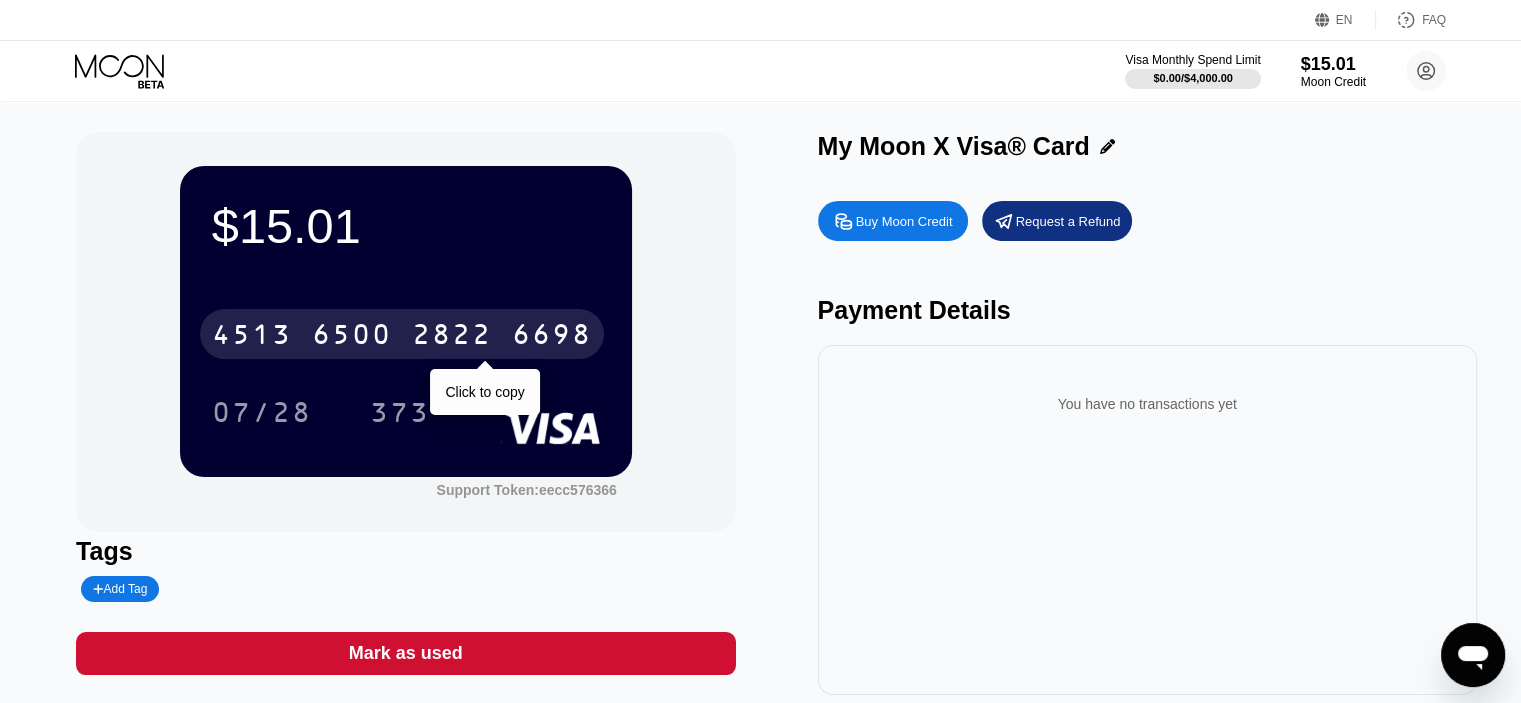 click on "6500" at bounding box center (352, 337) 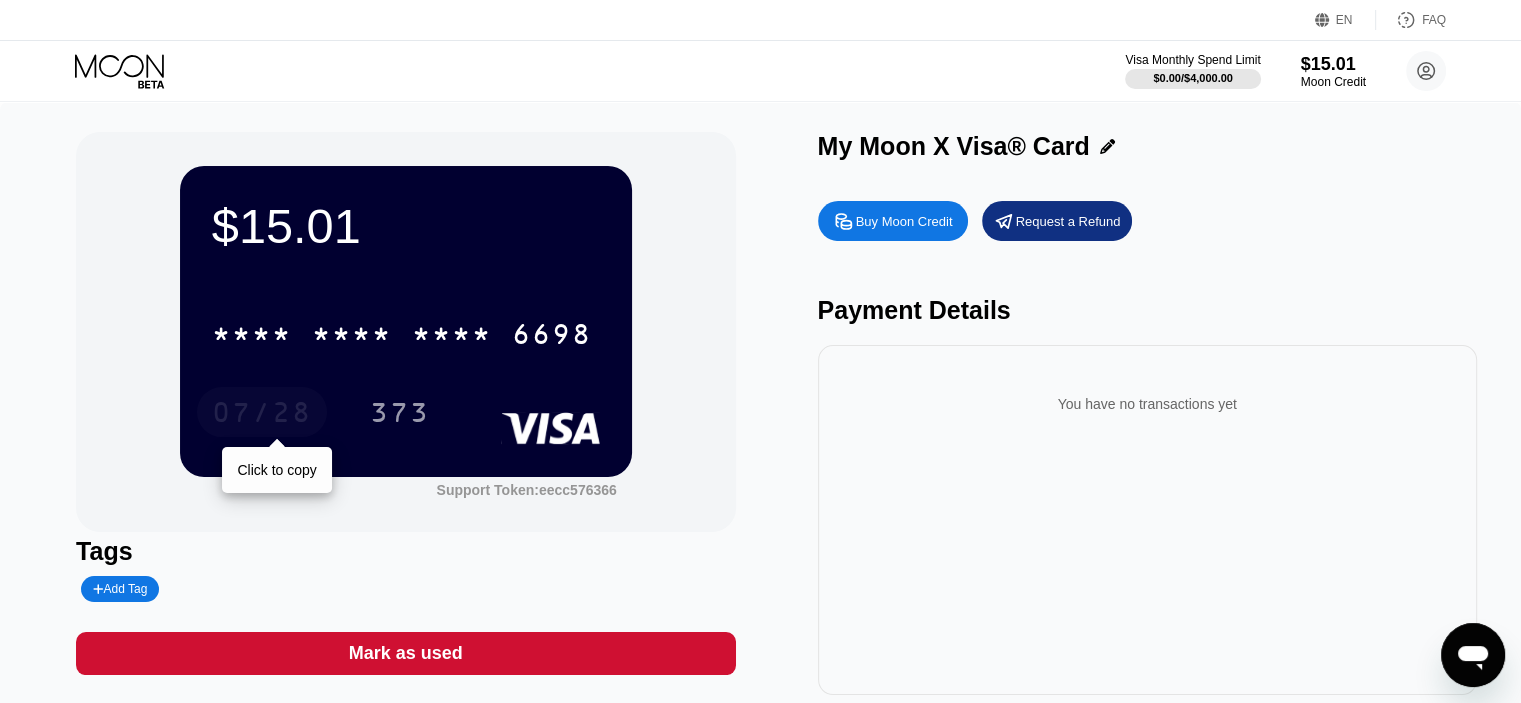 click on "07/28" at bounding box center [262, 415] 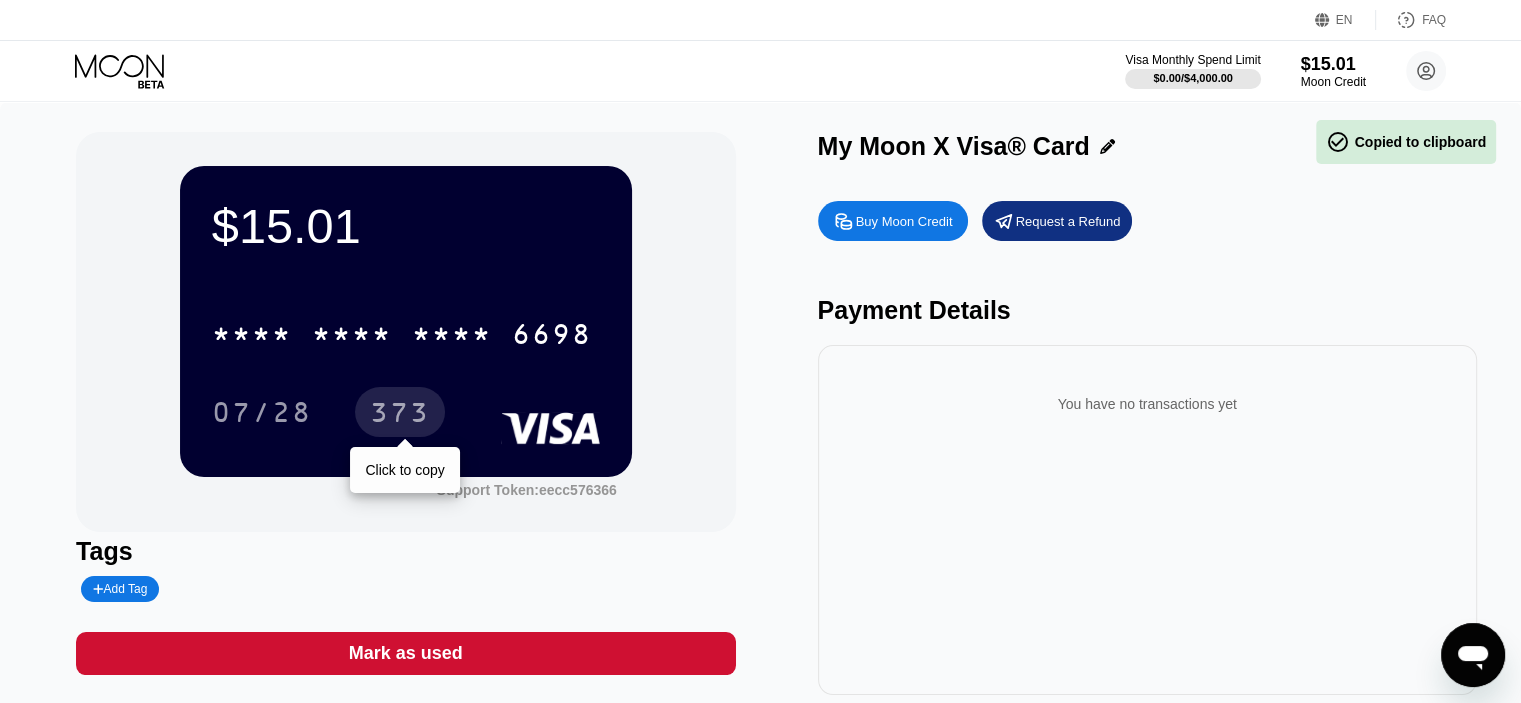 click on "373" at bounding box center [400, 415] 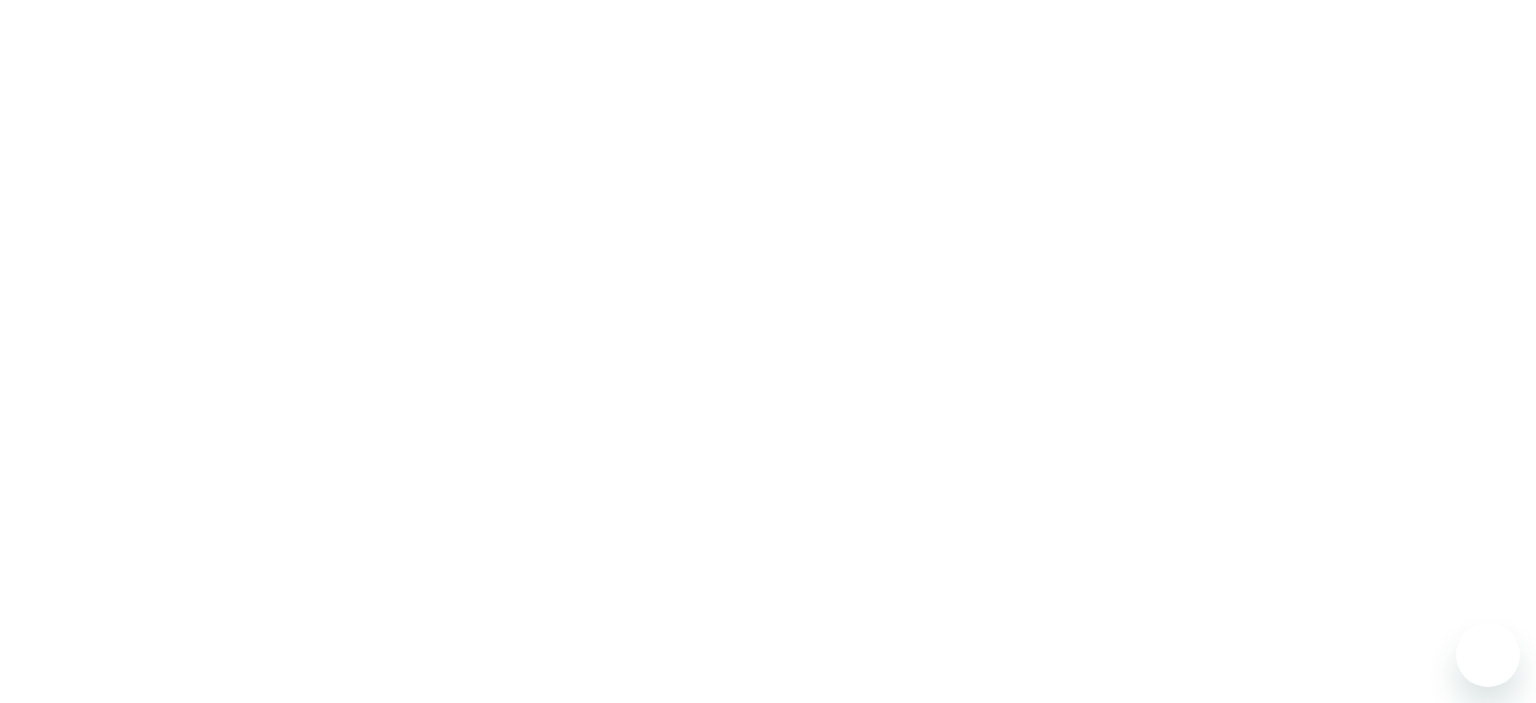 scroll, scrollTop: 0, scrollLeft: 0, axis: both 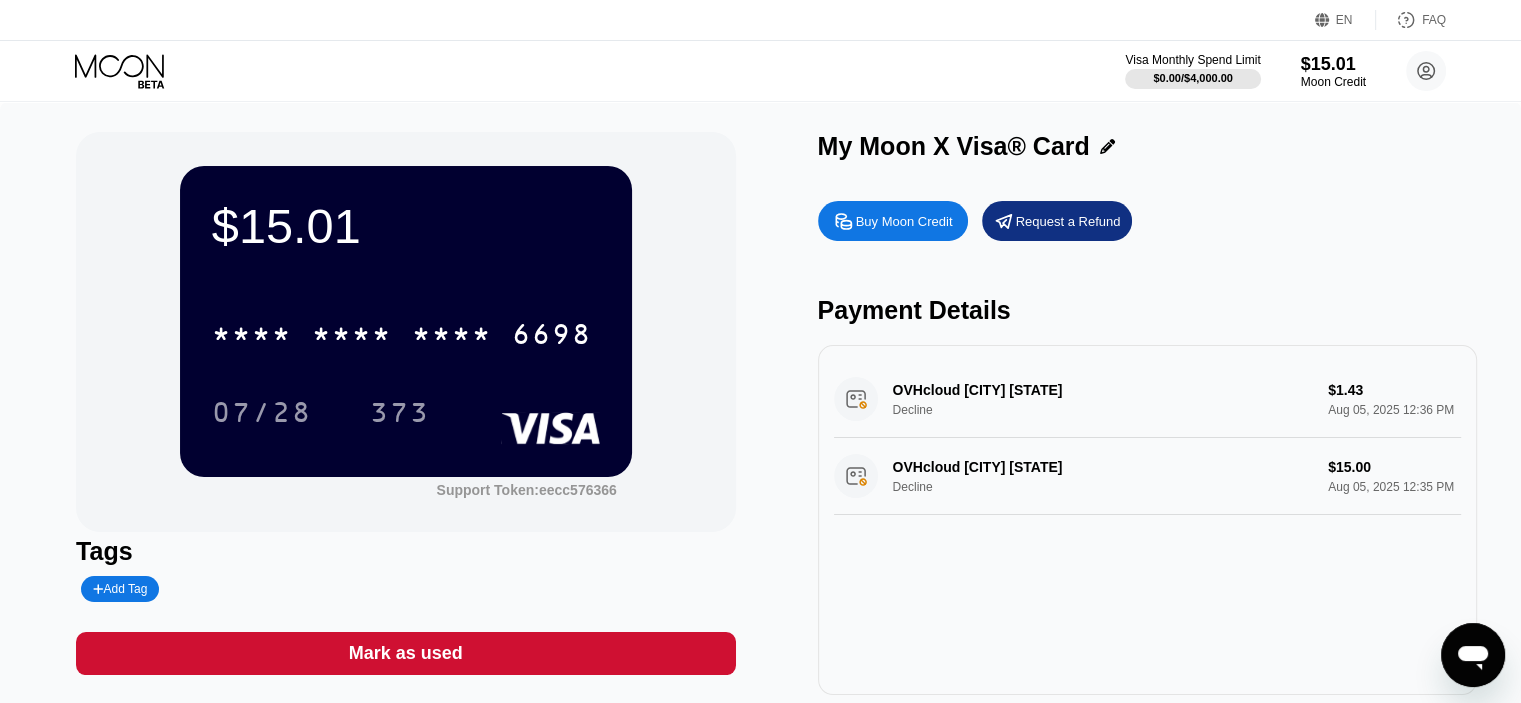 click on "OVHcloud [CITY] [STATE] Decline $1.43 Aug 05, 2025 12:36 PM" at bounding box center [1147, 399] 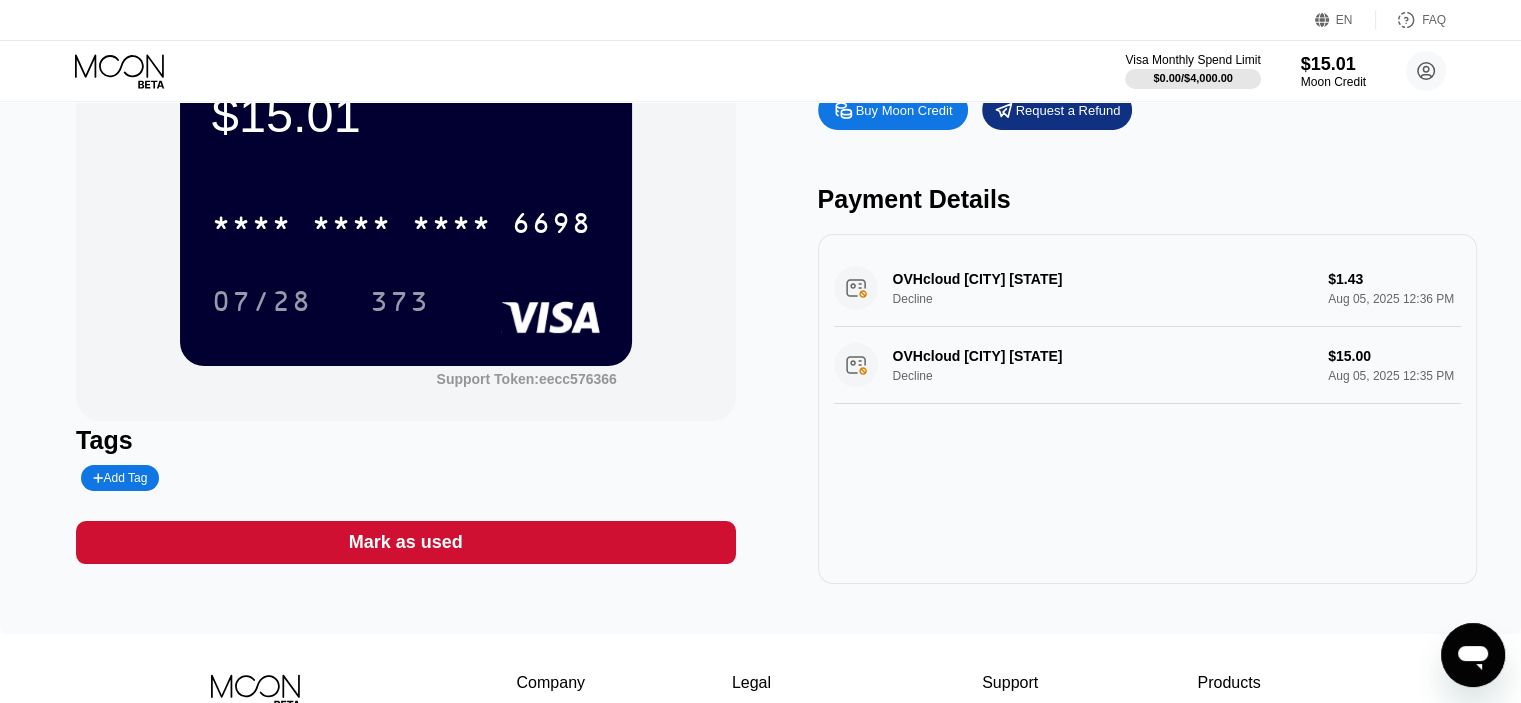 scroll, scrollTop: 56, scrollLeft: 0, axis: vertical 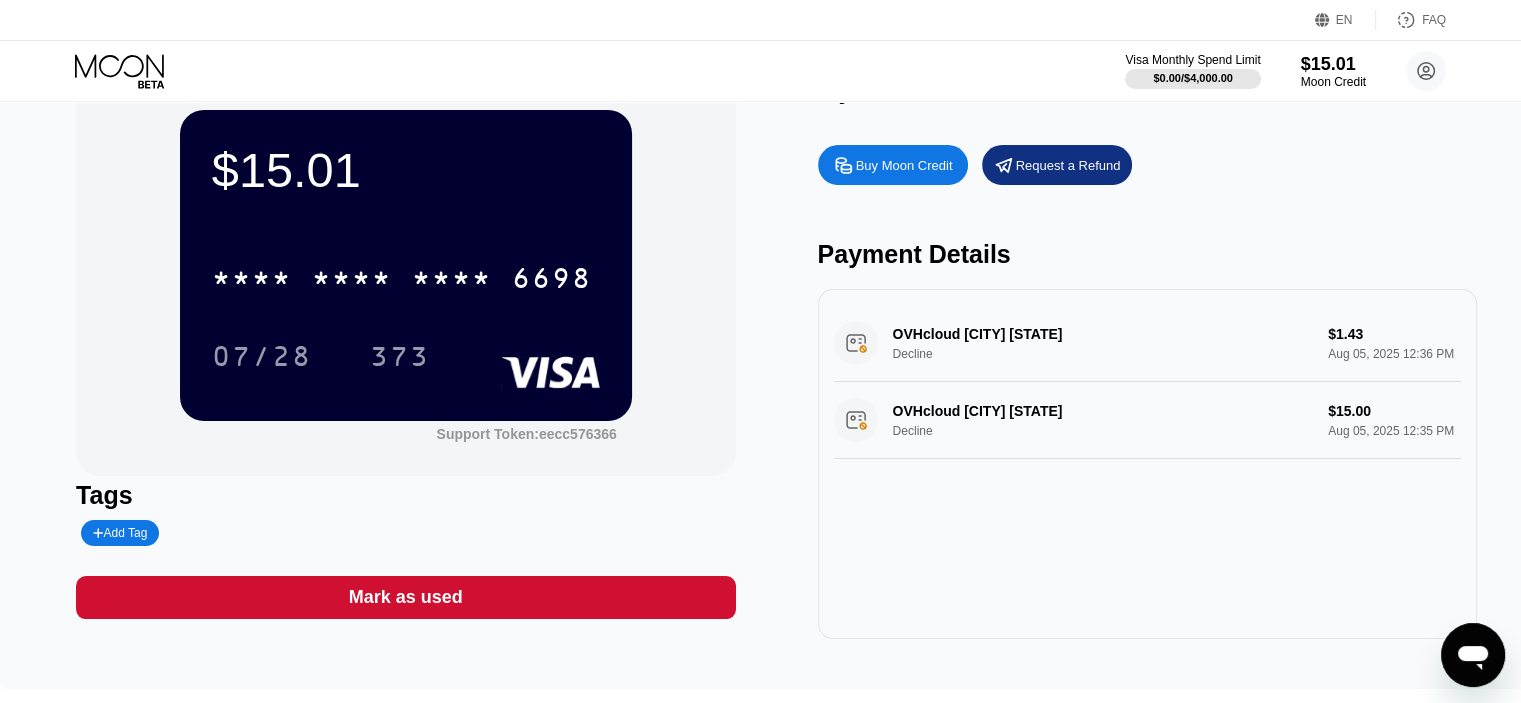 click 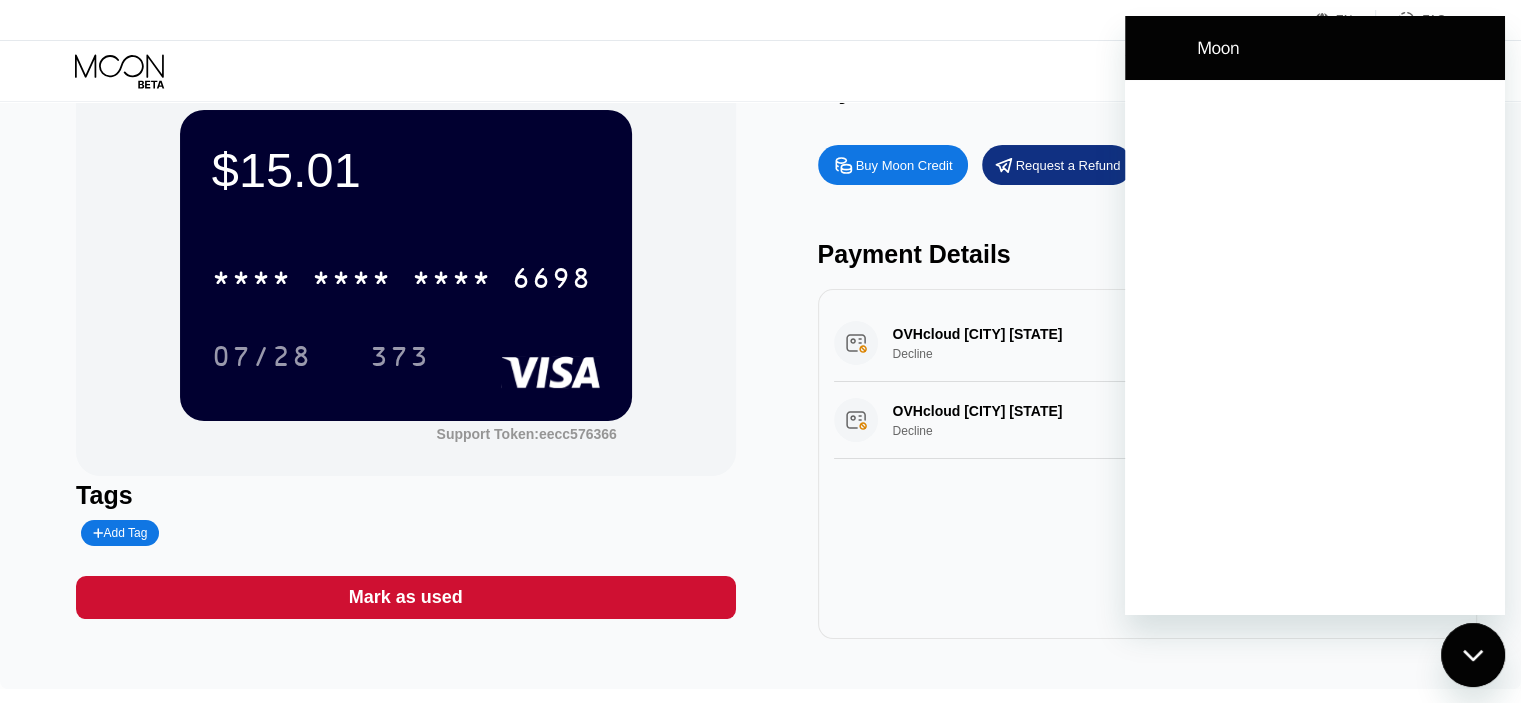 scroll, scrollTop: 0, scrollLeft: 0, axis: both 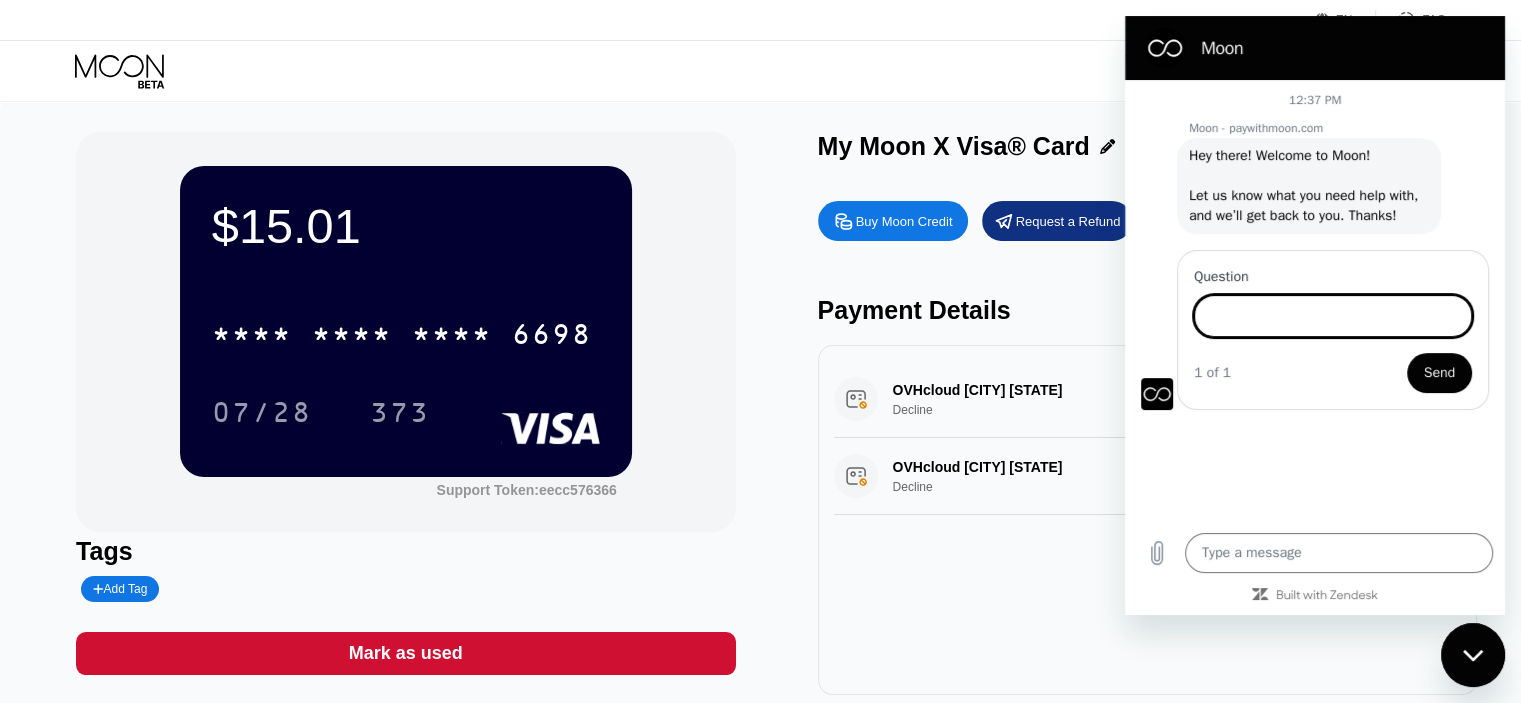 click on "Question" at bounding box center [1333, 316] 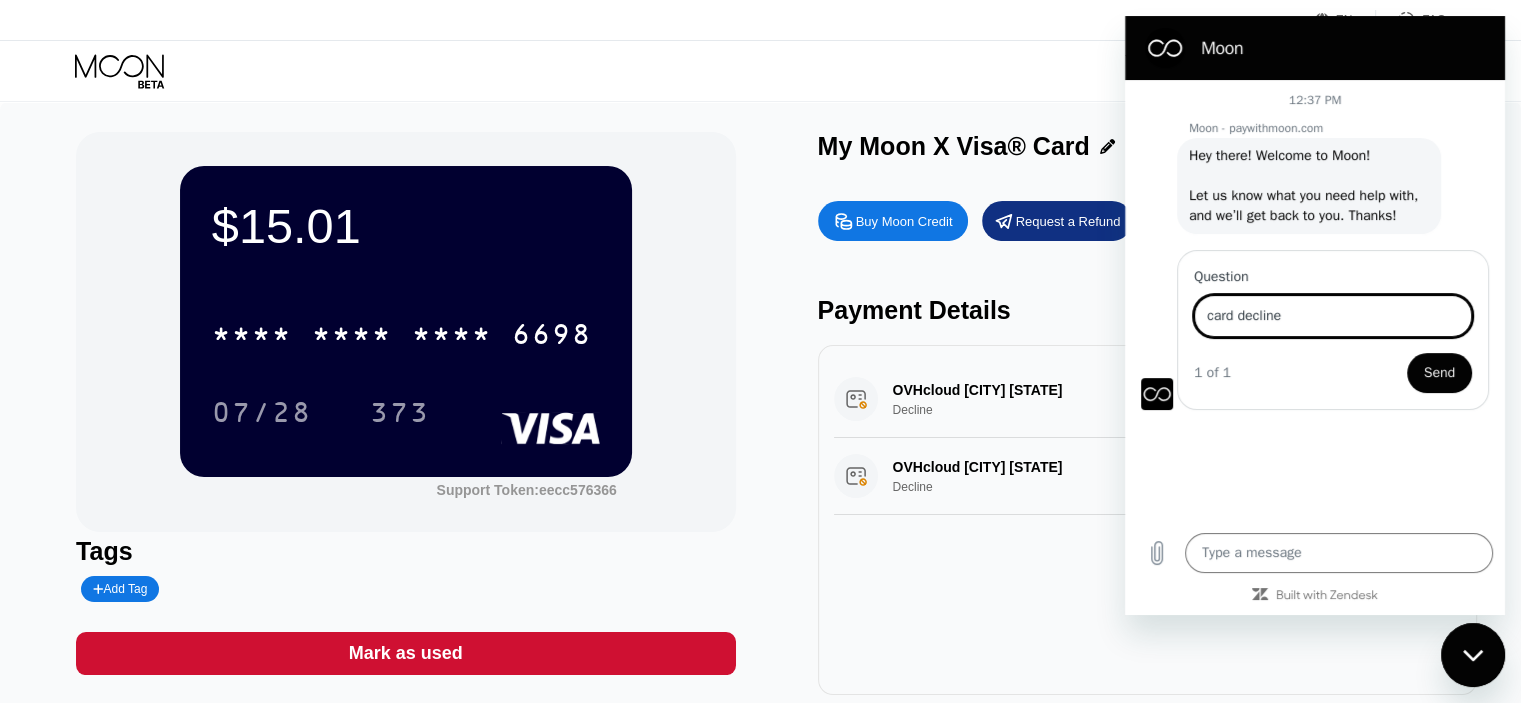 type on "card decline" 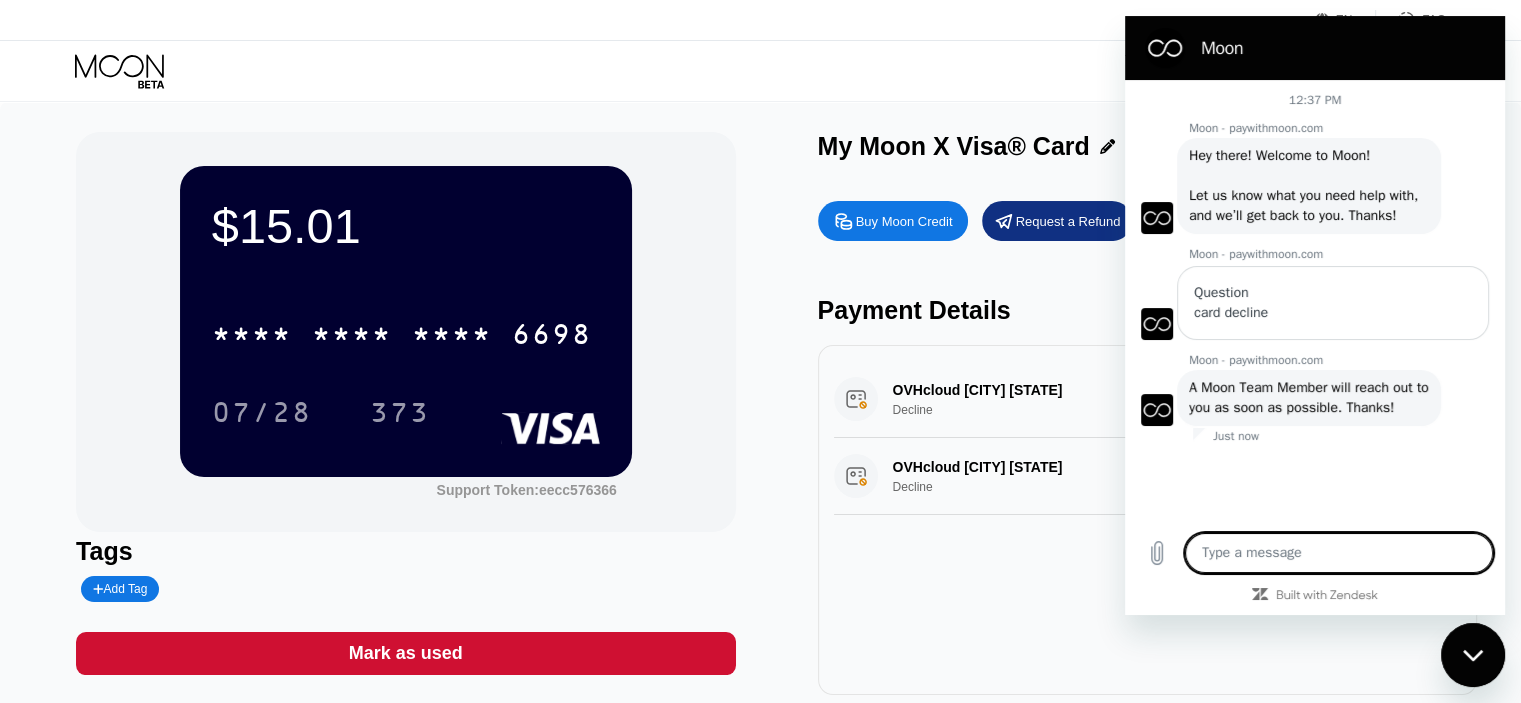 click at bounding box center (1339, 553) 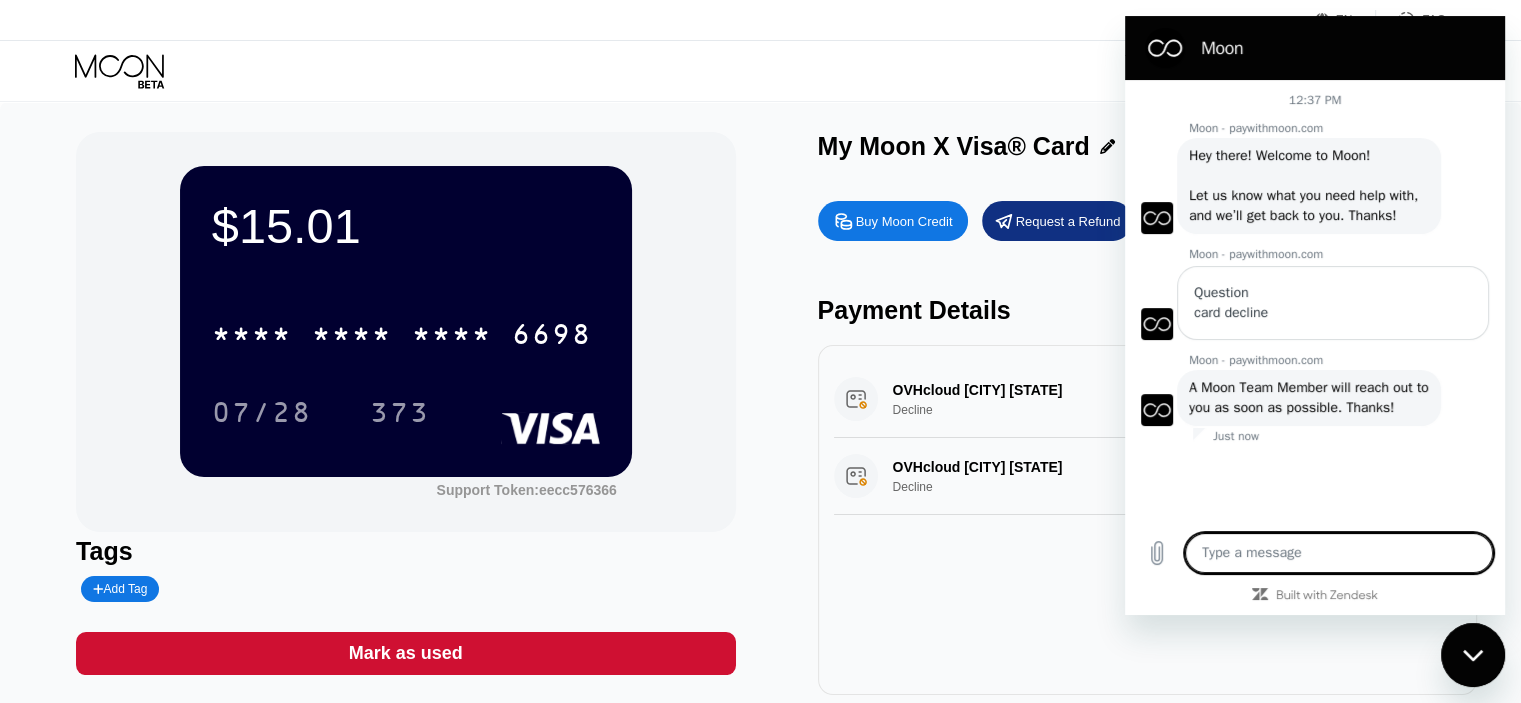 click 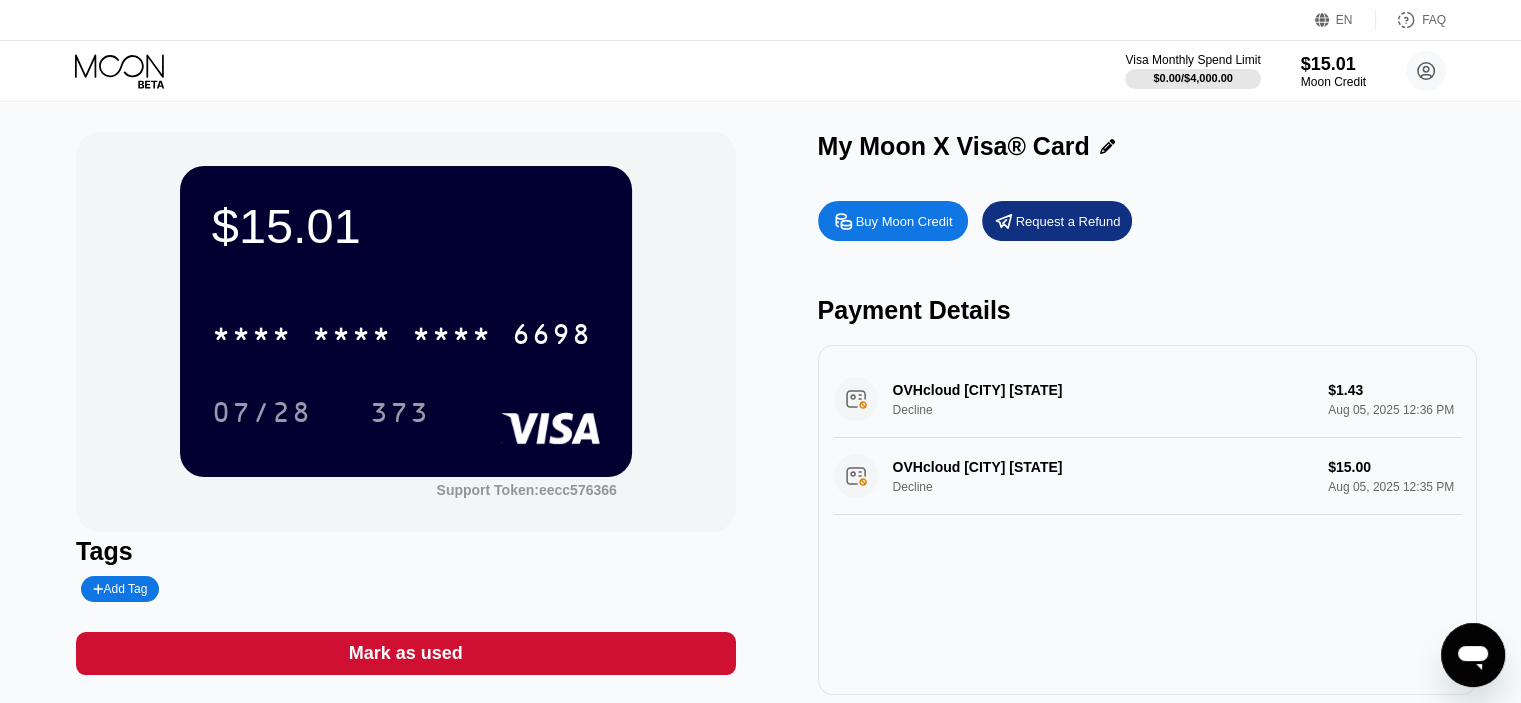 click on "OVHcloud                 SINGAPORE    SG Decline $1.43 Aug 05, 2025 12:36 PM" at bounding box center (1147, 399) 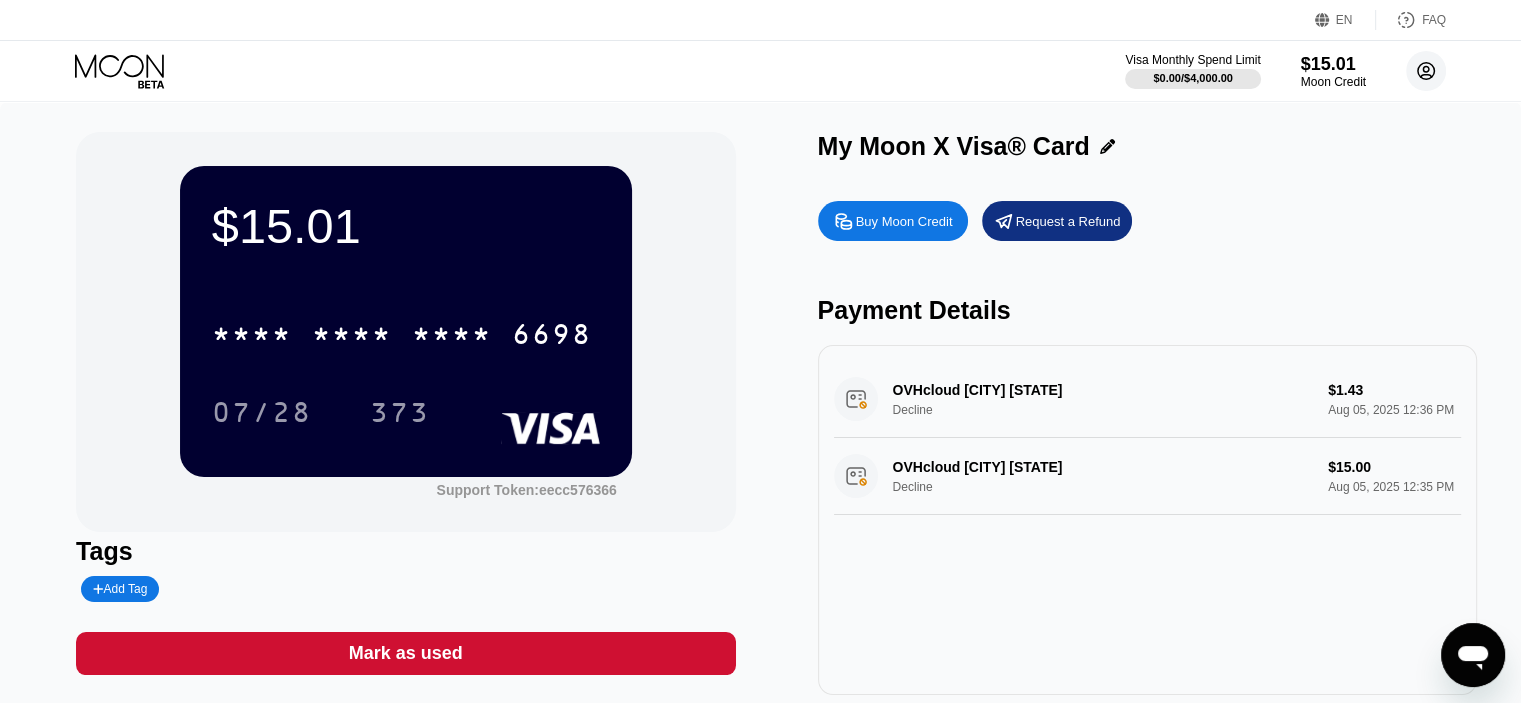click 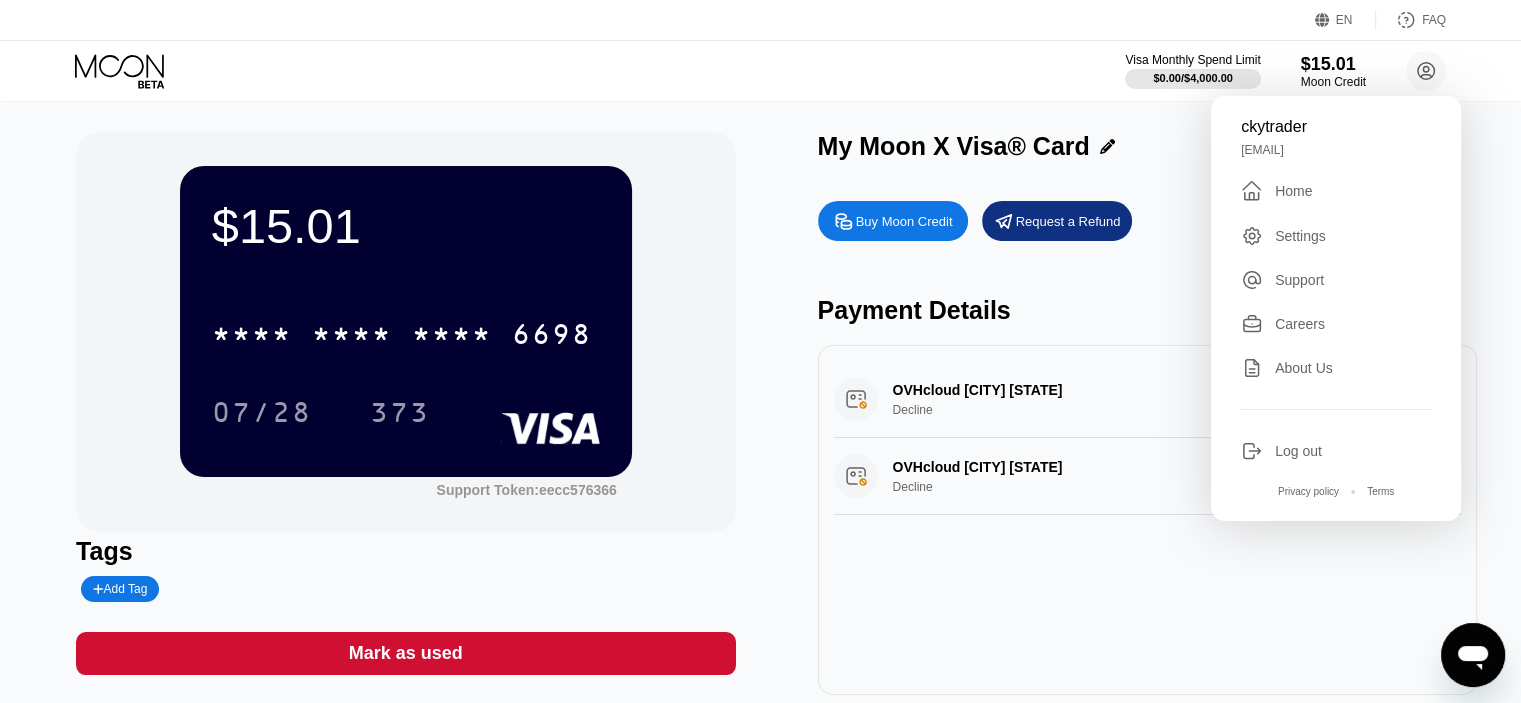 click on "ckytrader" at bounding box center (1336, 127) 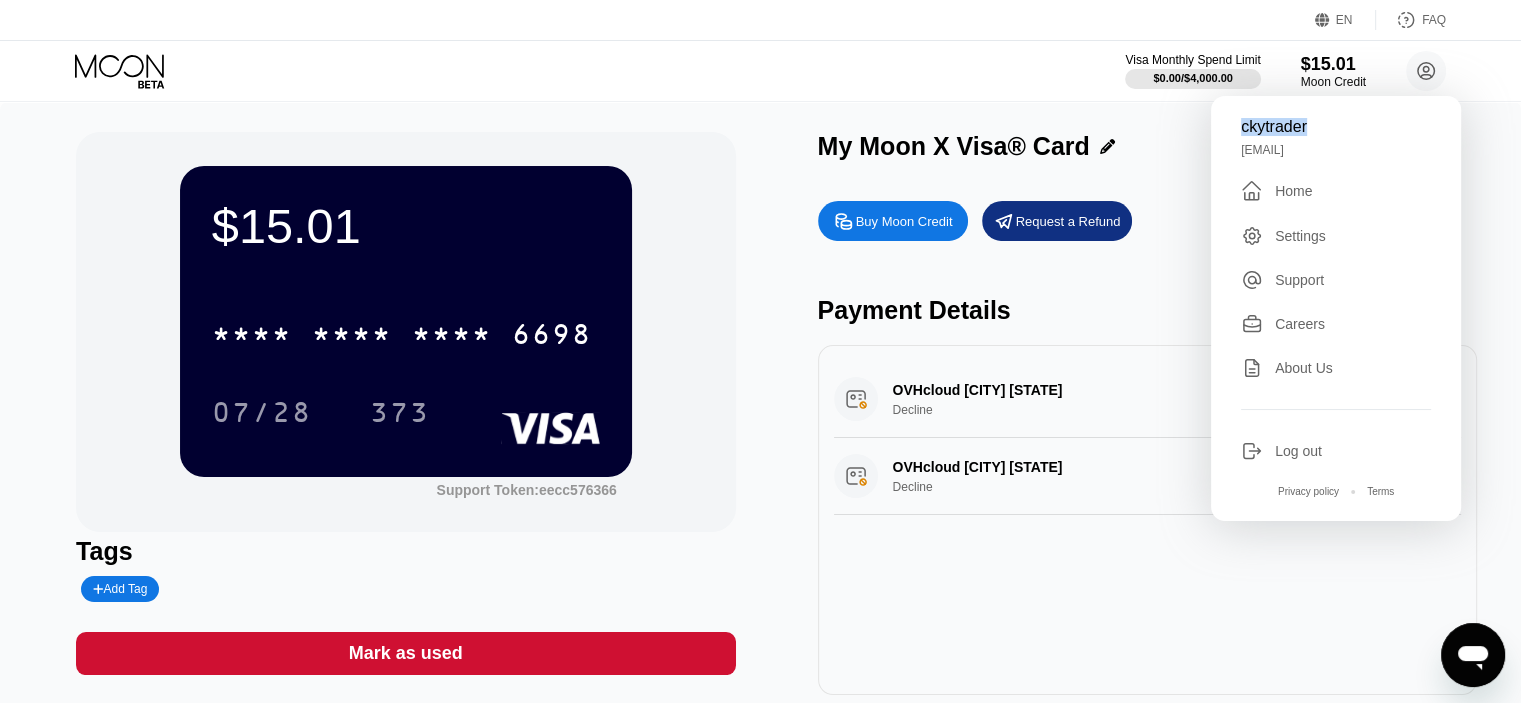 click on "ckytrader" at bounding box center [1336, 127] 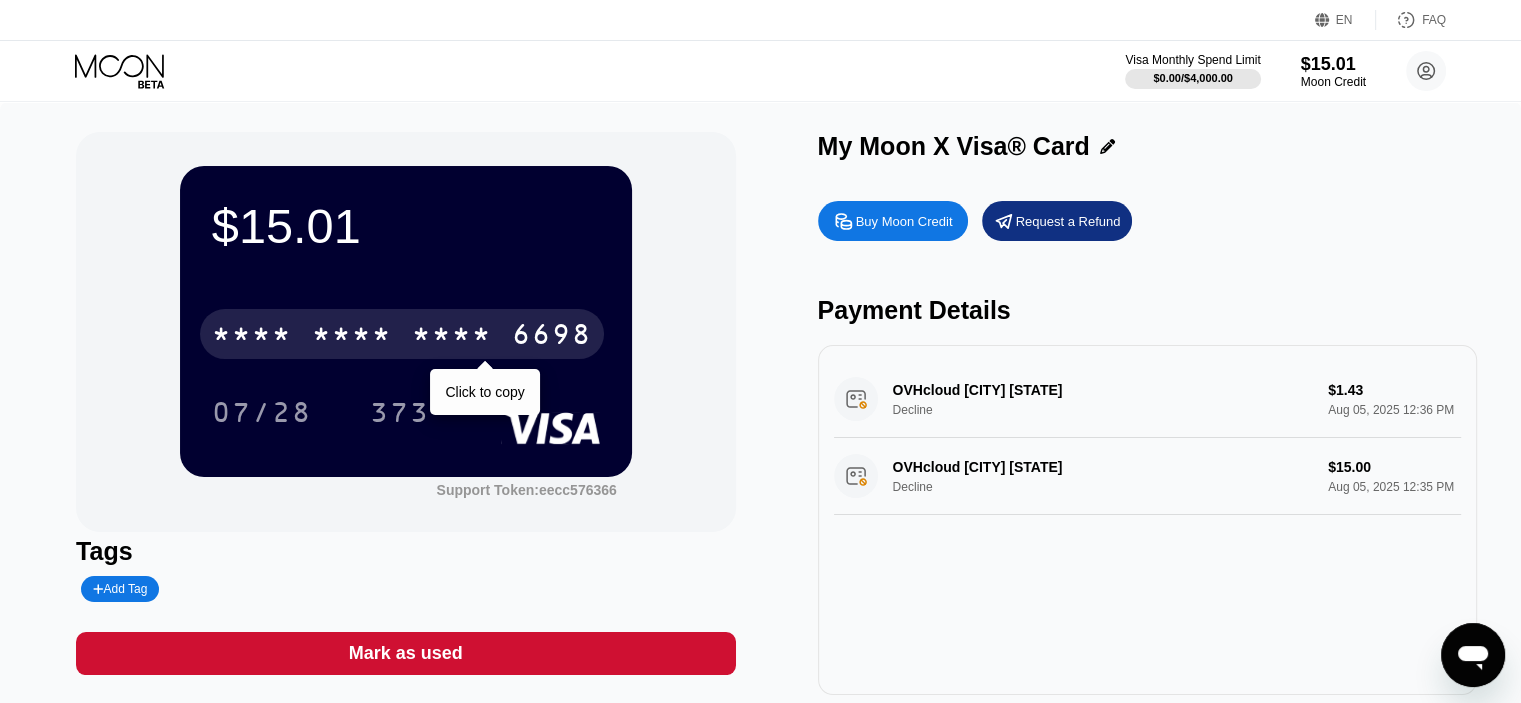 click on "* * * *" at bounding box center (452, 337) 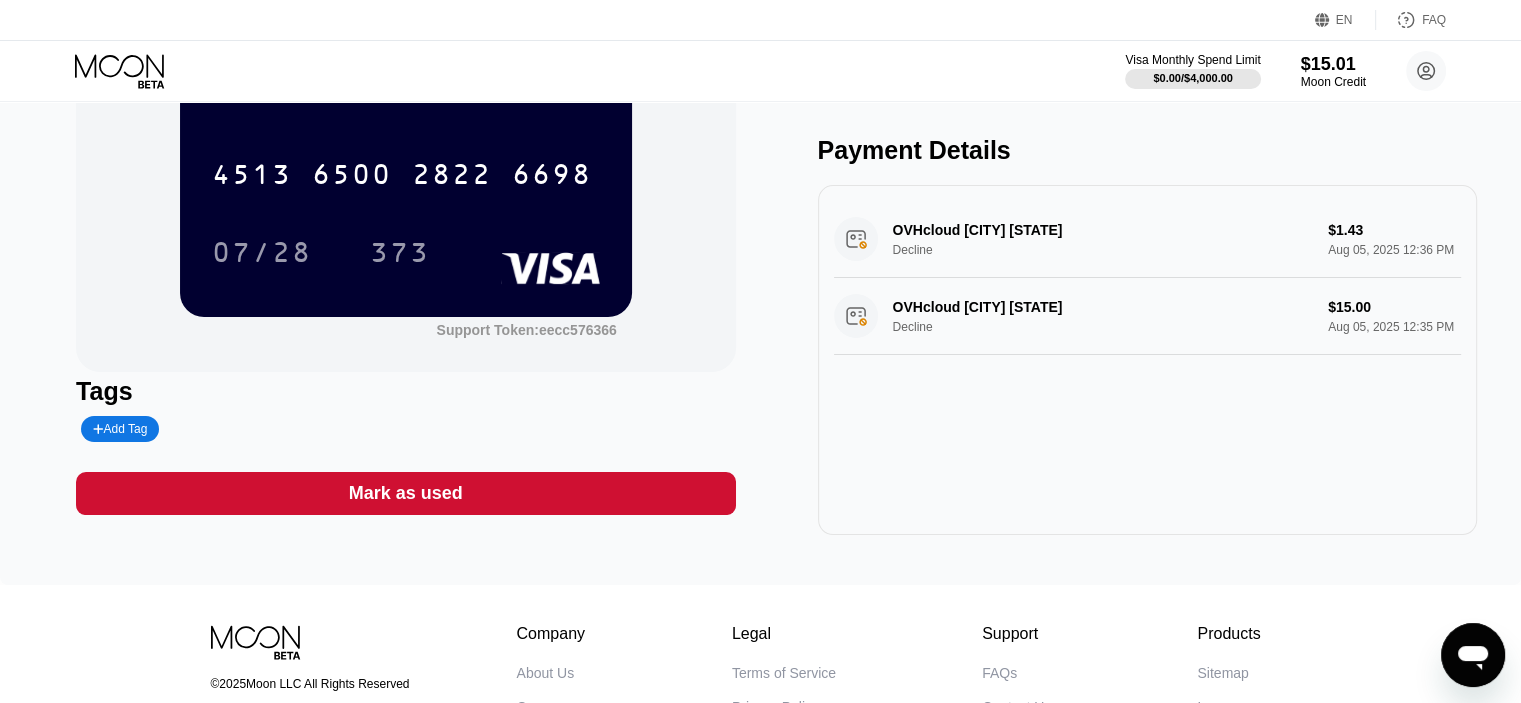 scroll, scrollTop: 200, scrollLeft: 0, axis: vertical 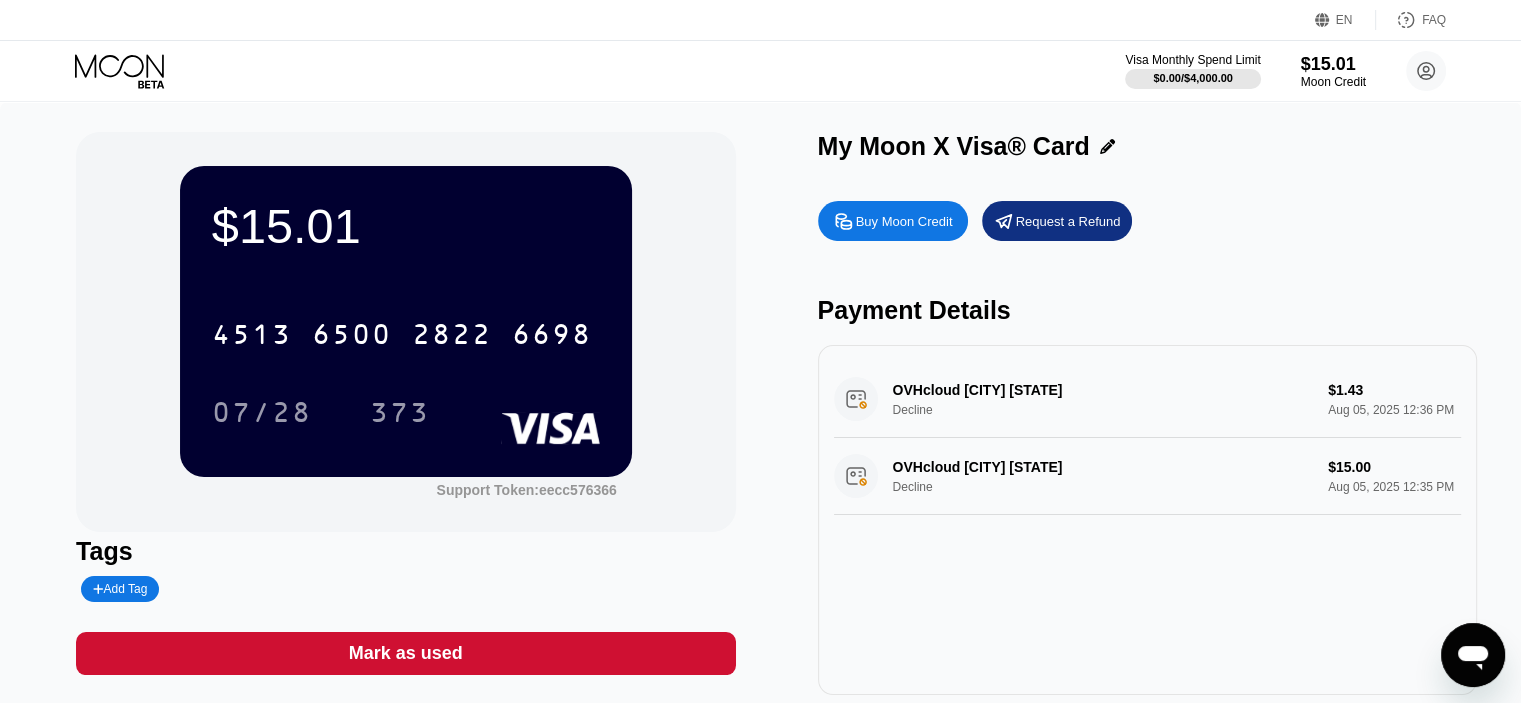 click 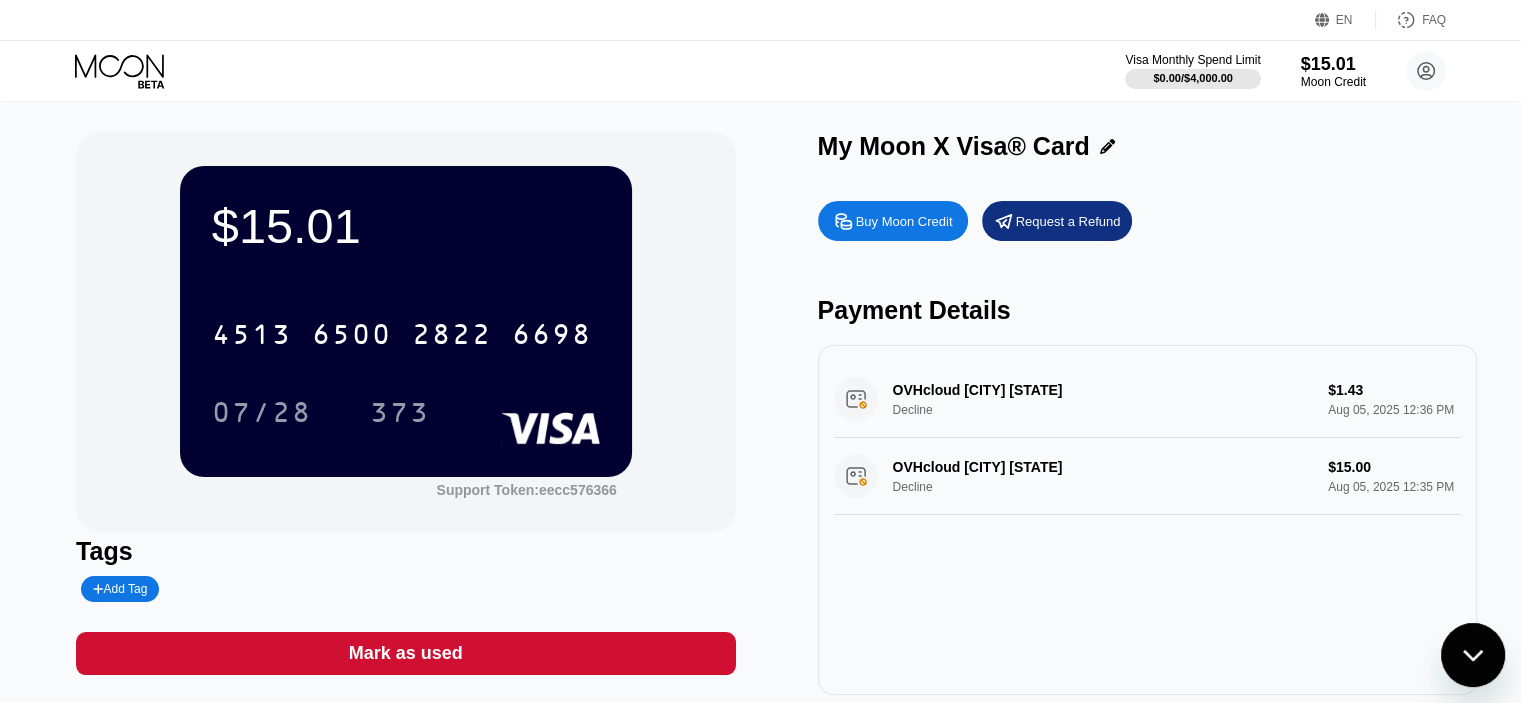 scroll, scrollTop: 0, scrollLeft: 0, axis: both 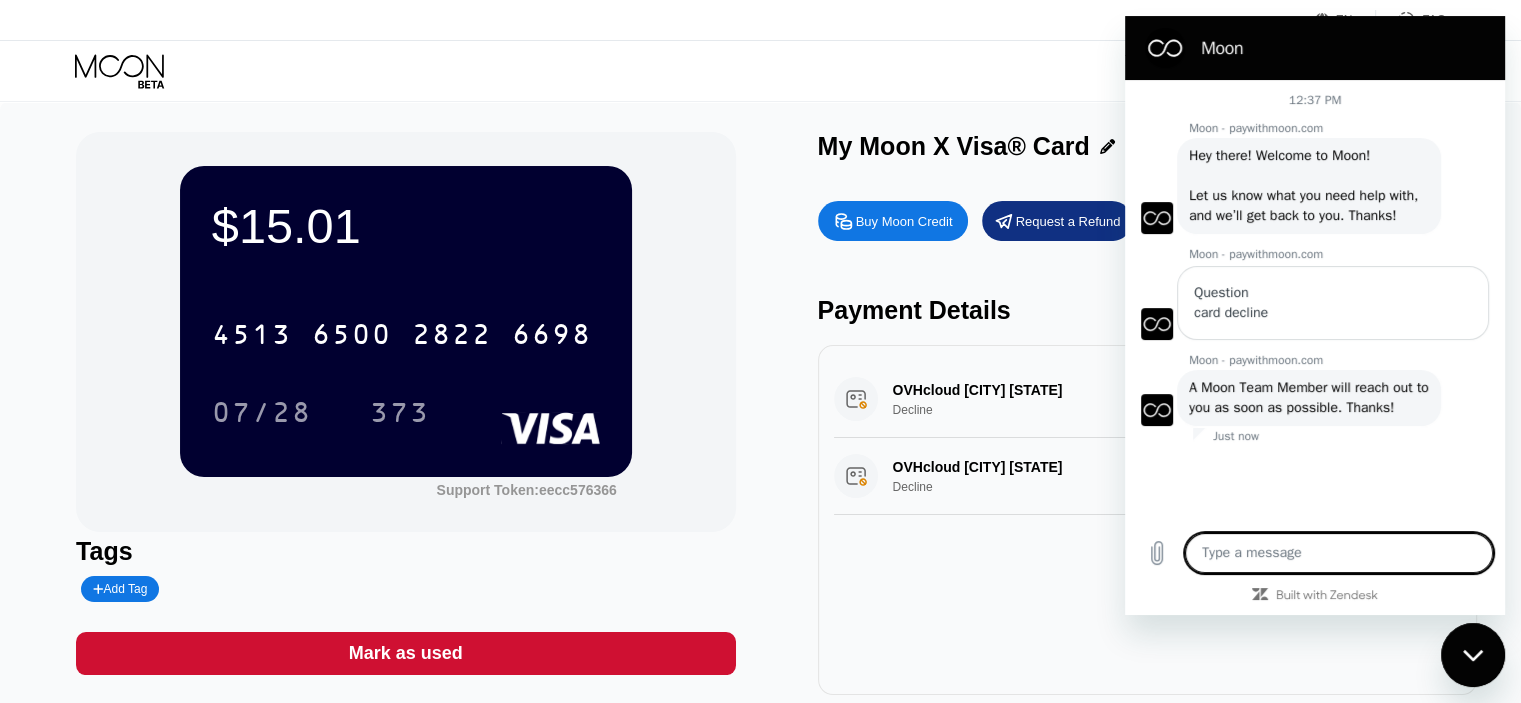 click at bounding box center (1339, 553) 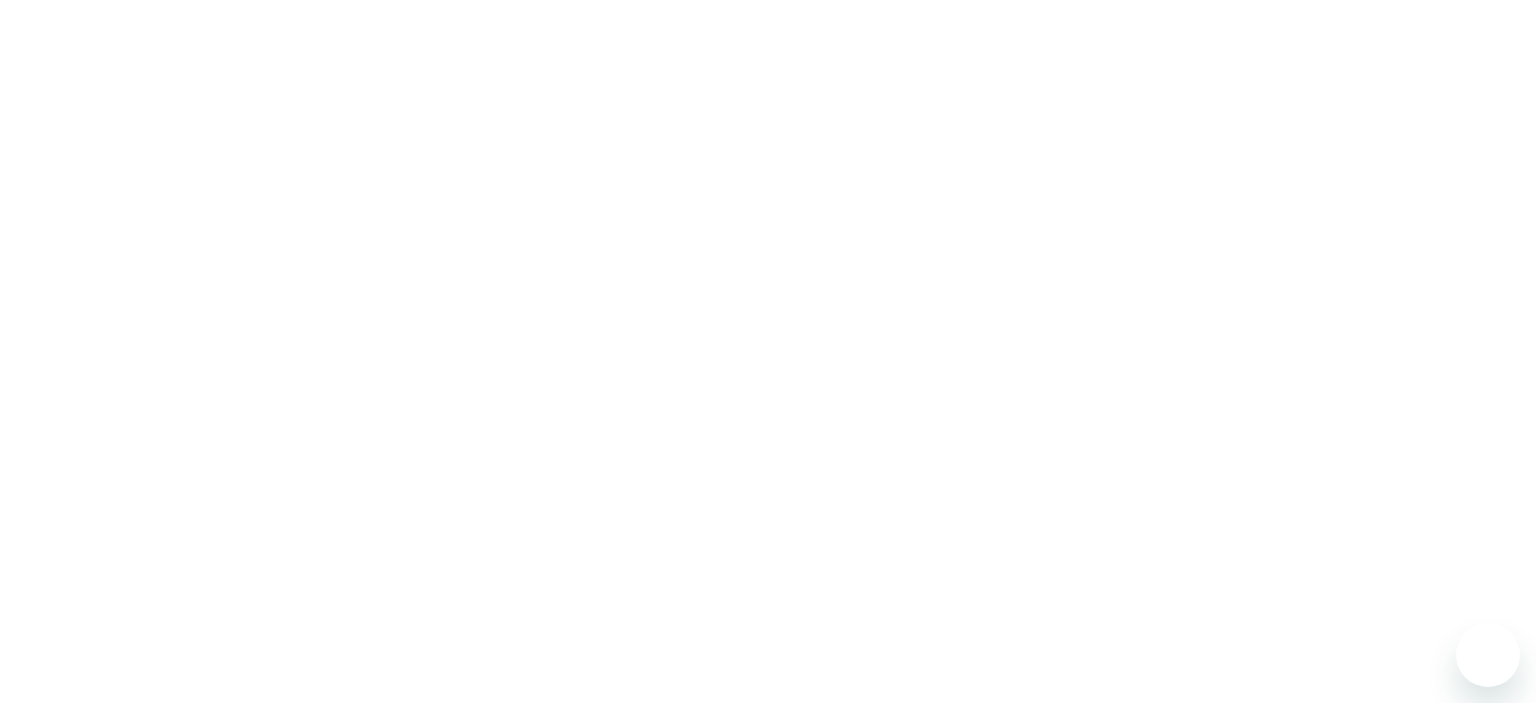 scroll, scrollTop: 0, scrollLeft: 0, axis: both 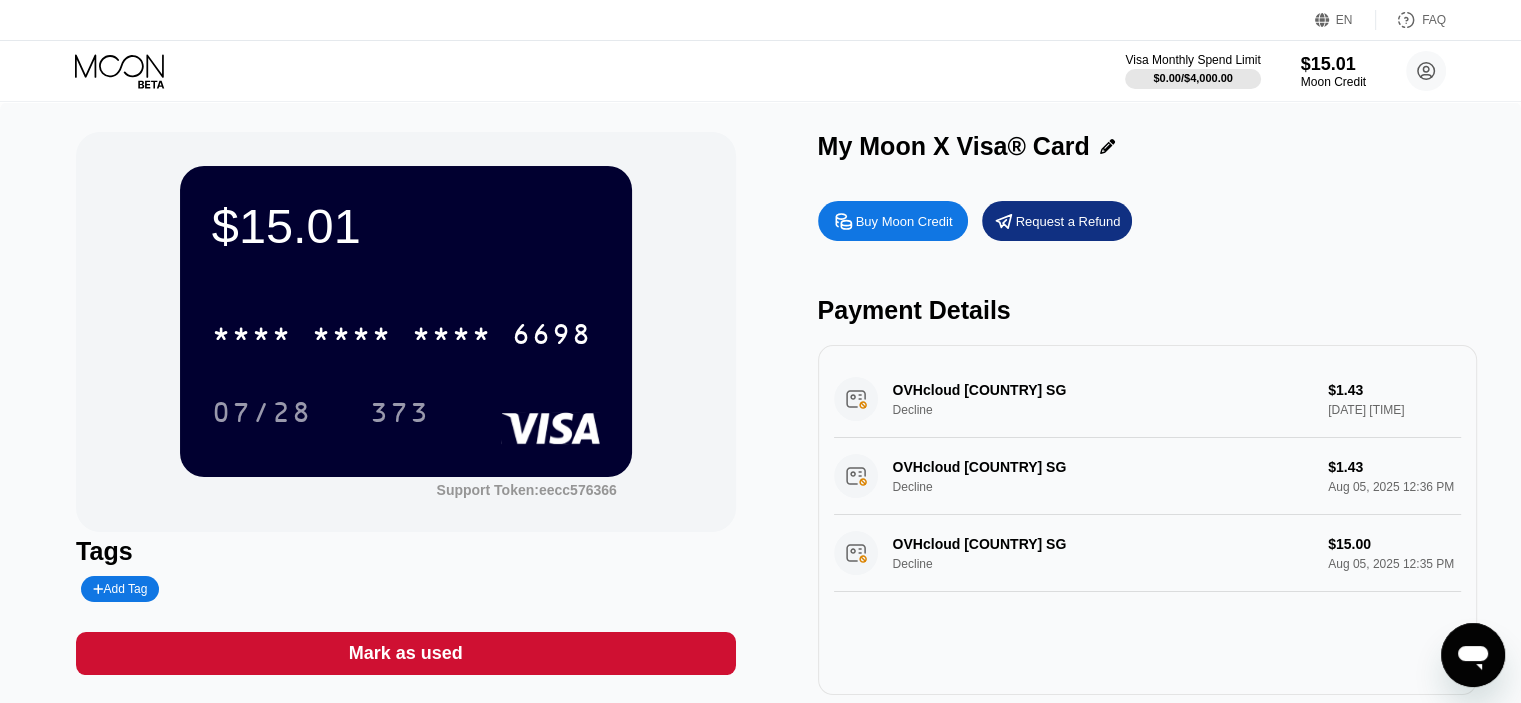 drag, startPoint x: 905, startPoint y: 393, endPoint x: 1216, endPoint y: 393, distance: 311 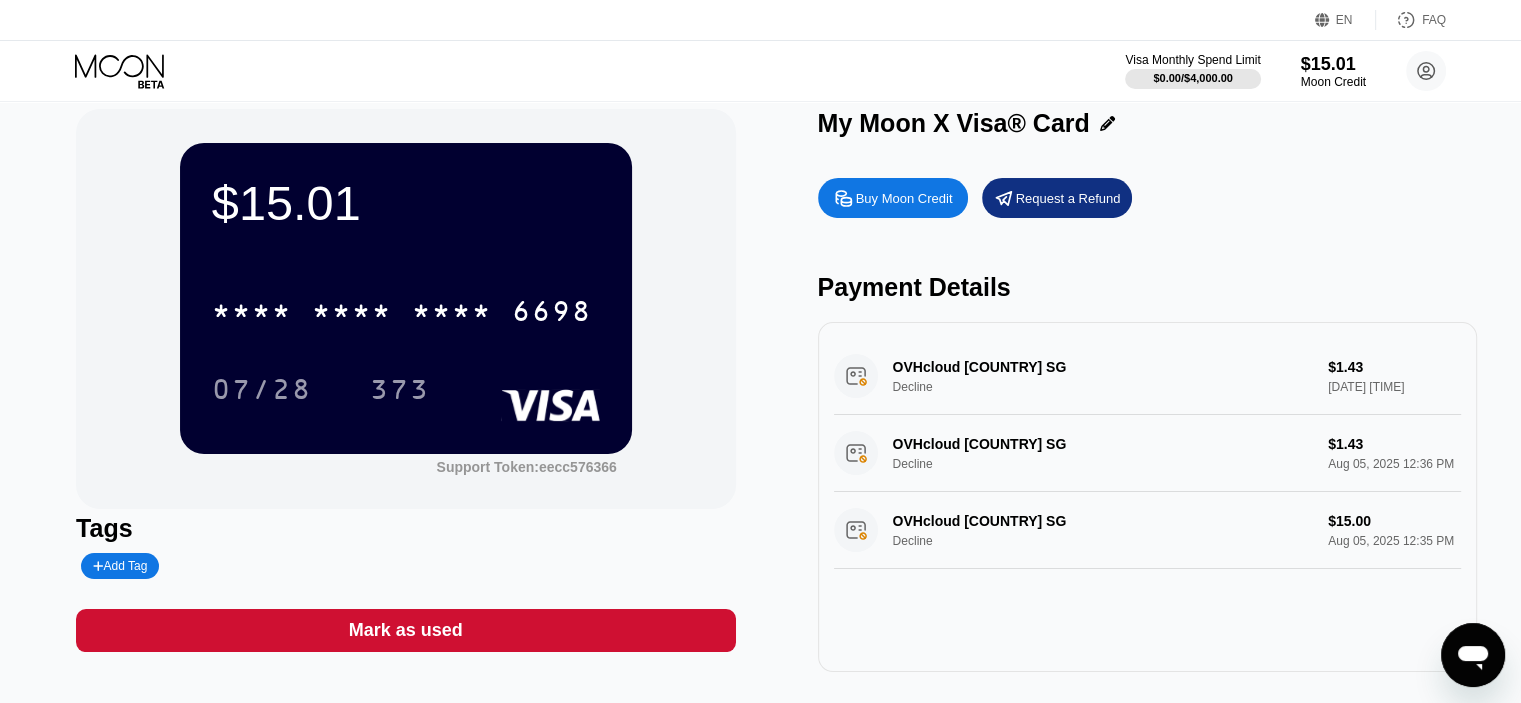scroll, scrollTop: 0, scrollLeft: 0, axis: both 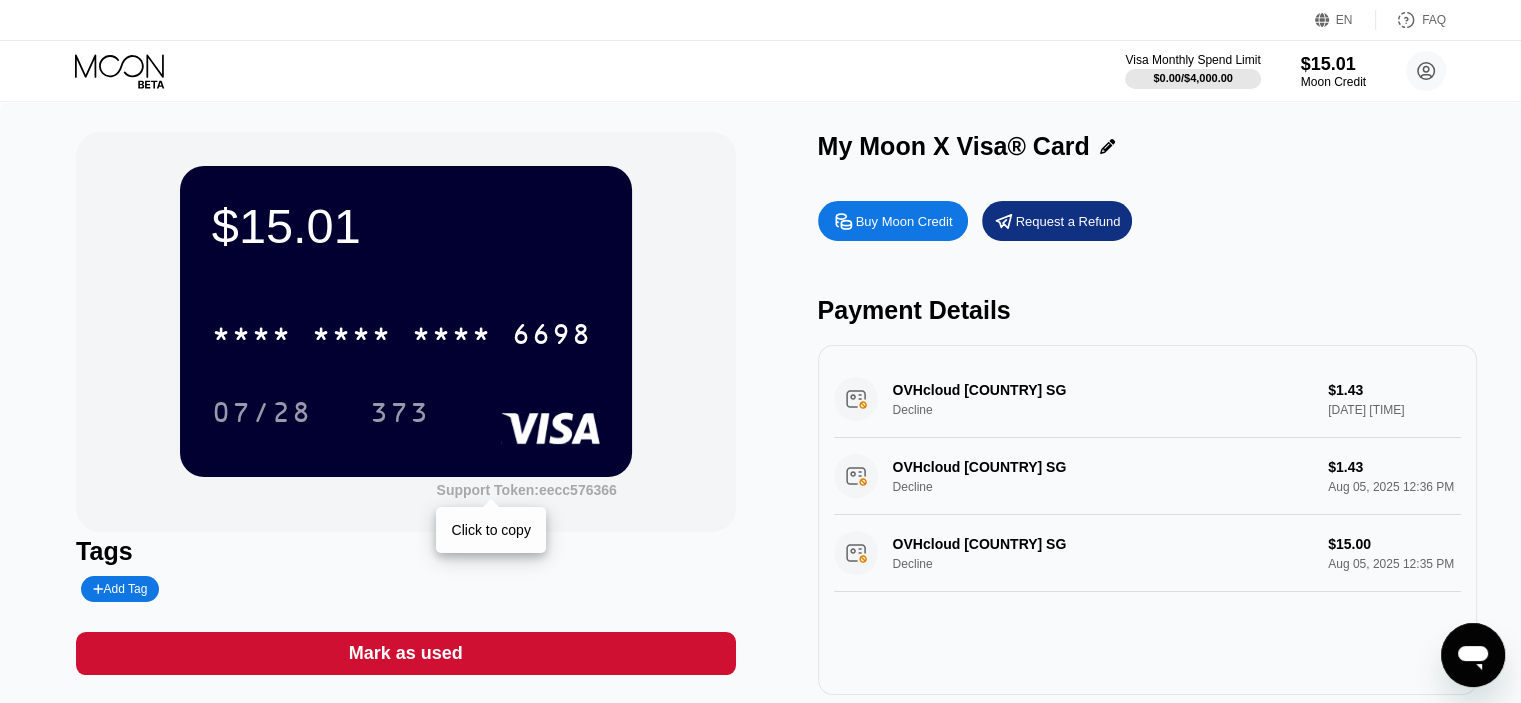 click on "Support Token:  eecc576366" at bounding box center (526, 490) 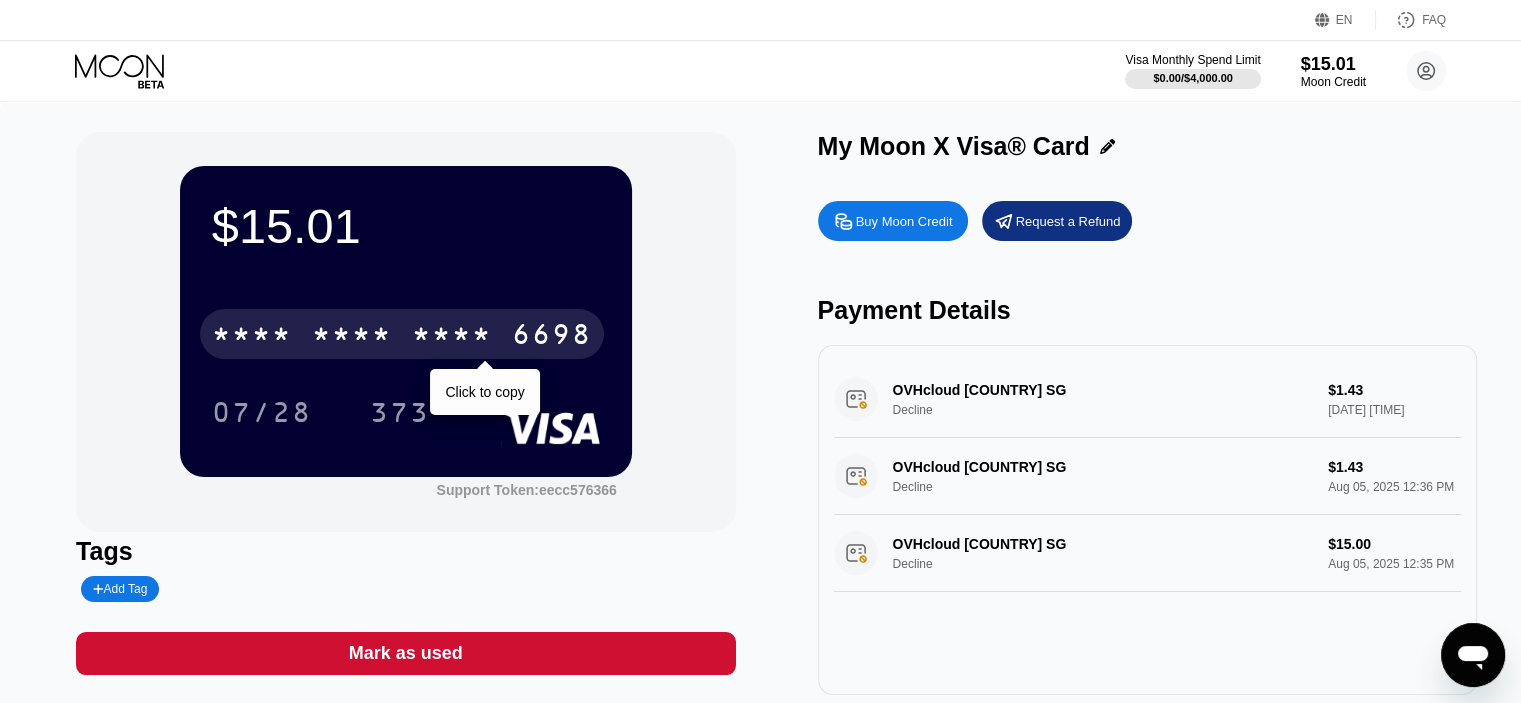 click on "* * * * * * * * * * * * 6698" at bounding box center (402, 334) 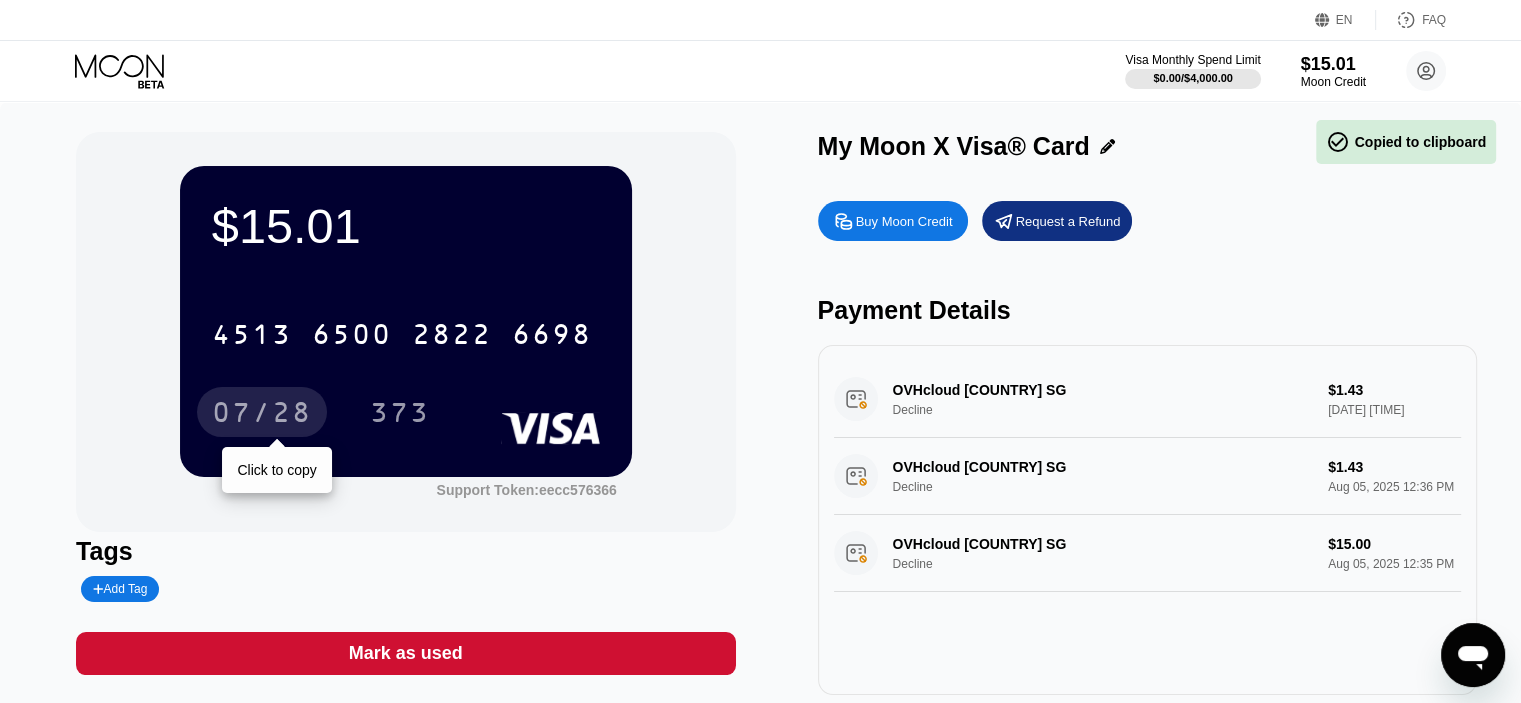drag, startPoint x: 196, startPoint y: 420, endPoint x: 268, endPoint y: 422, distance: 72.02777 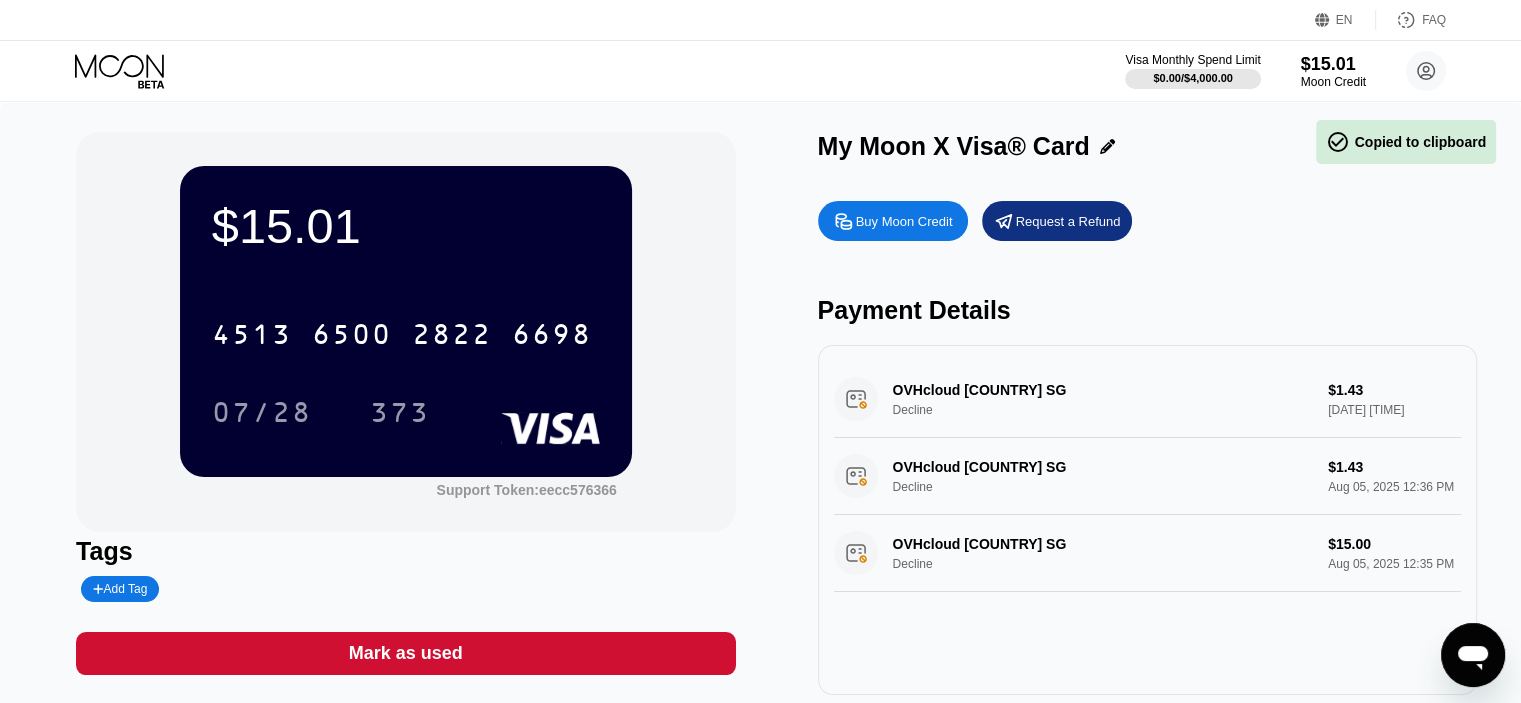 click on "07/28" at bounding box center (277, 412) 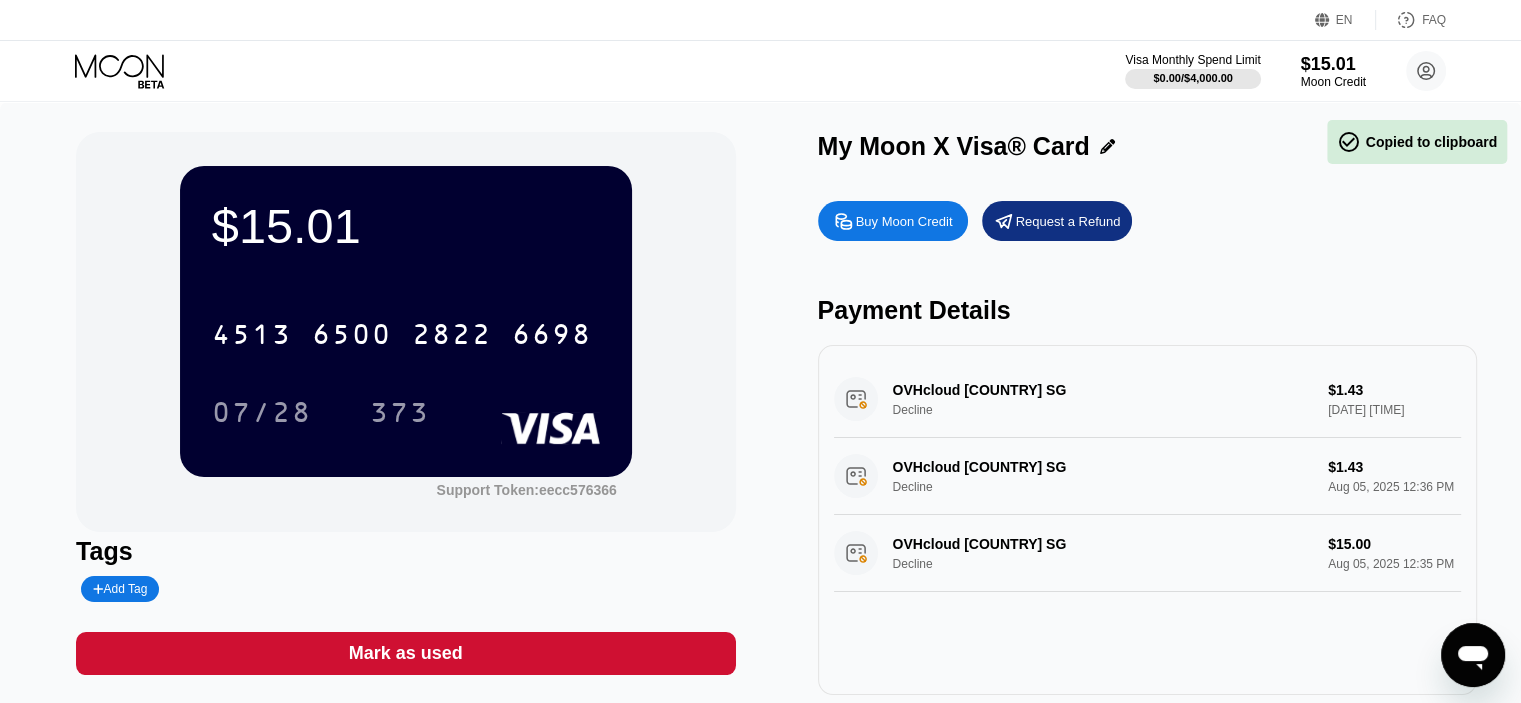 click on "373" at bounding box center [400, 415] 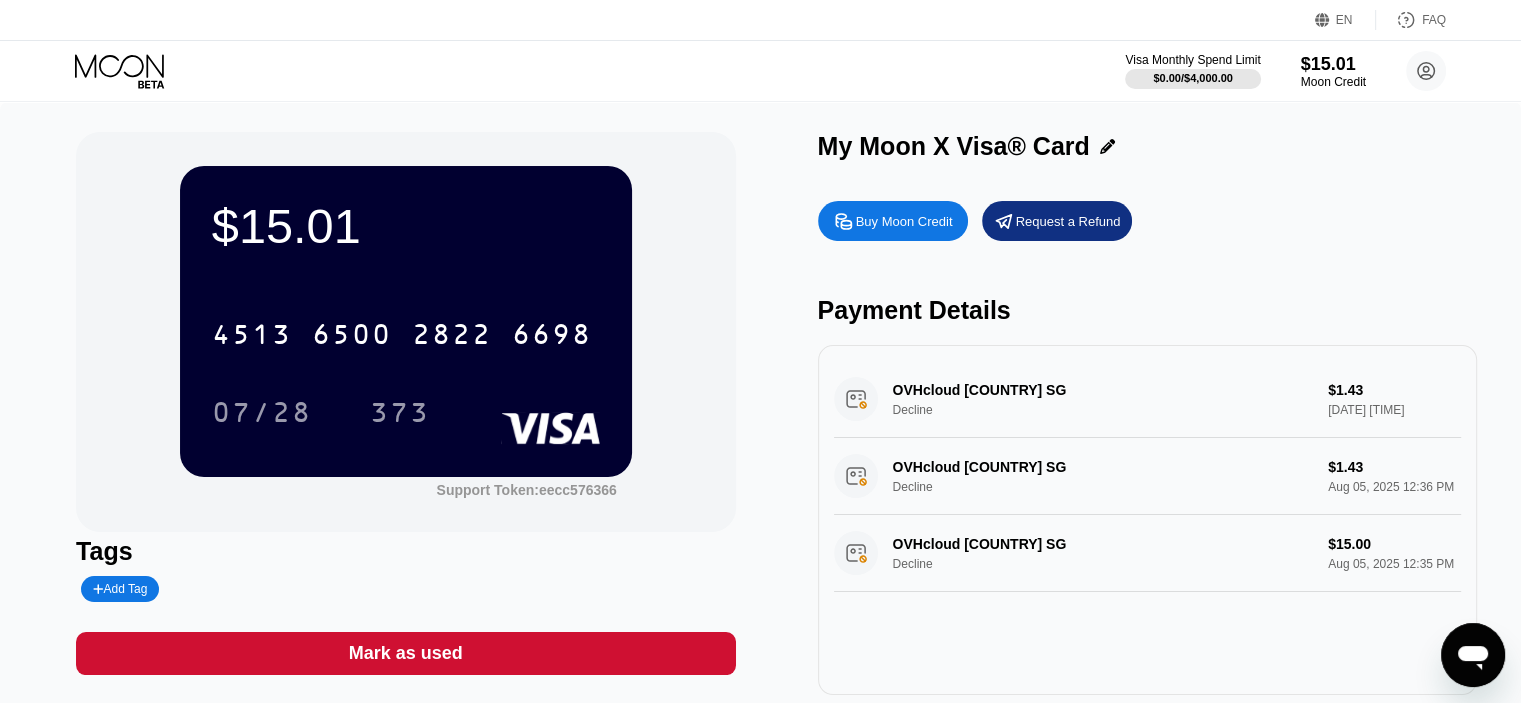 click 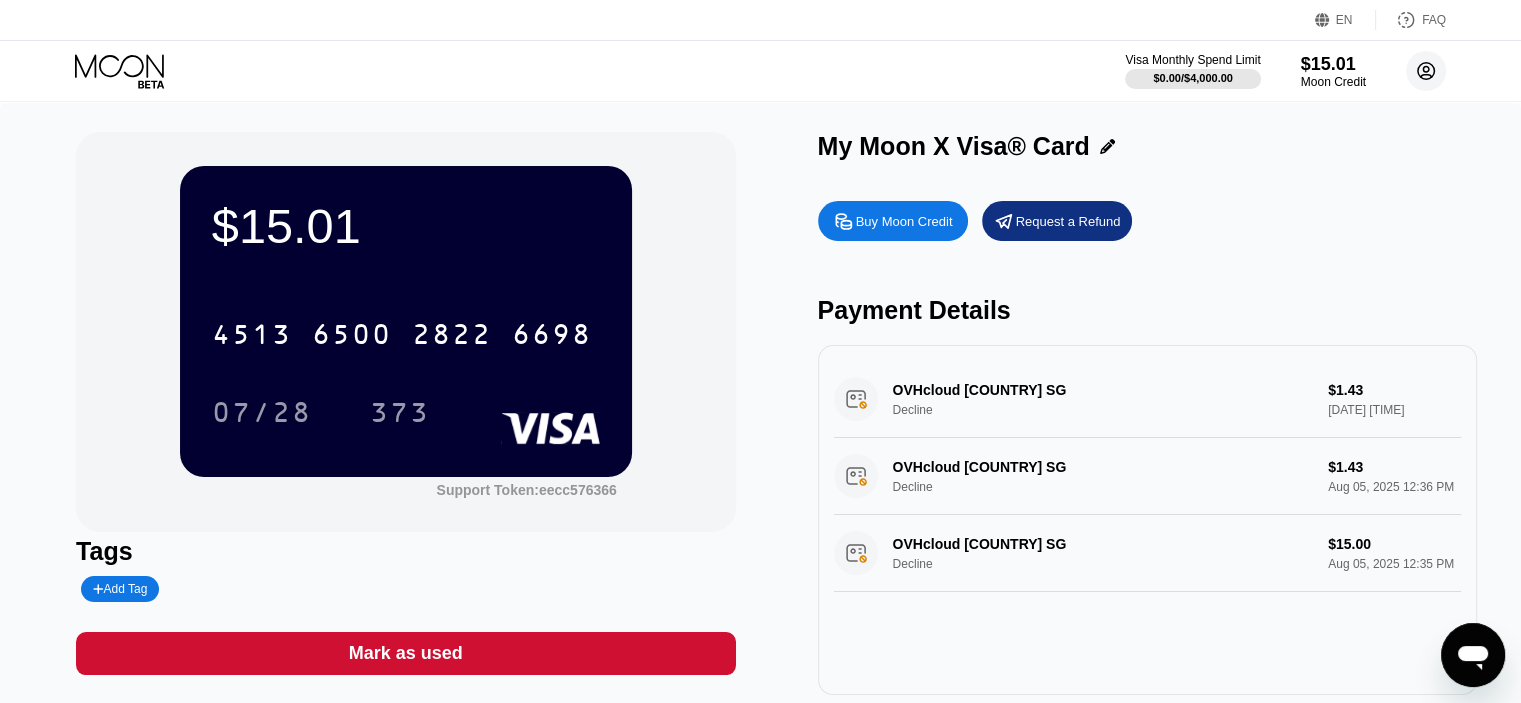 click 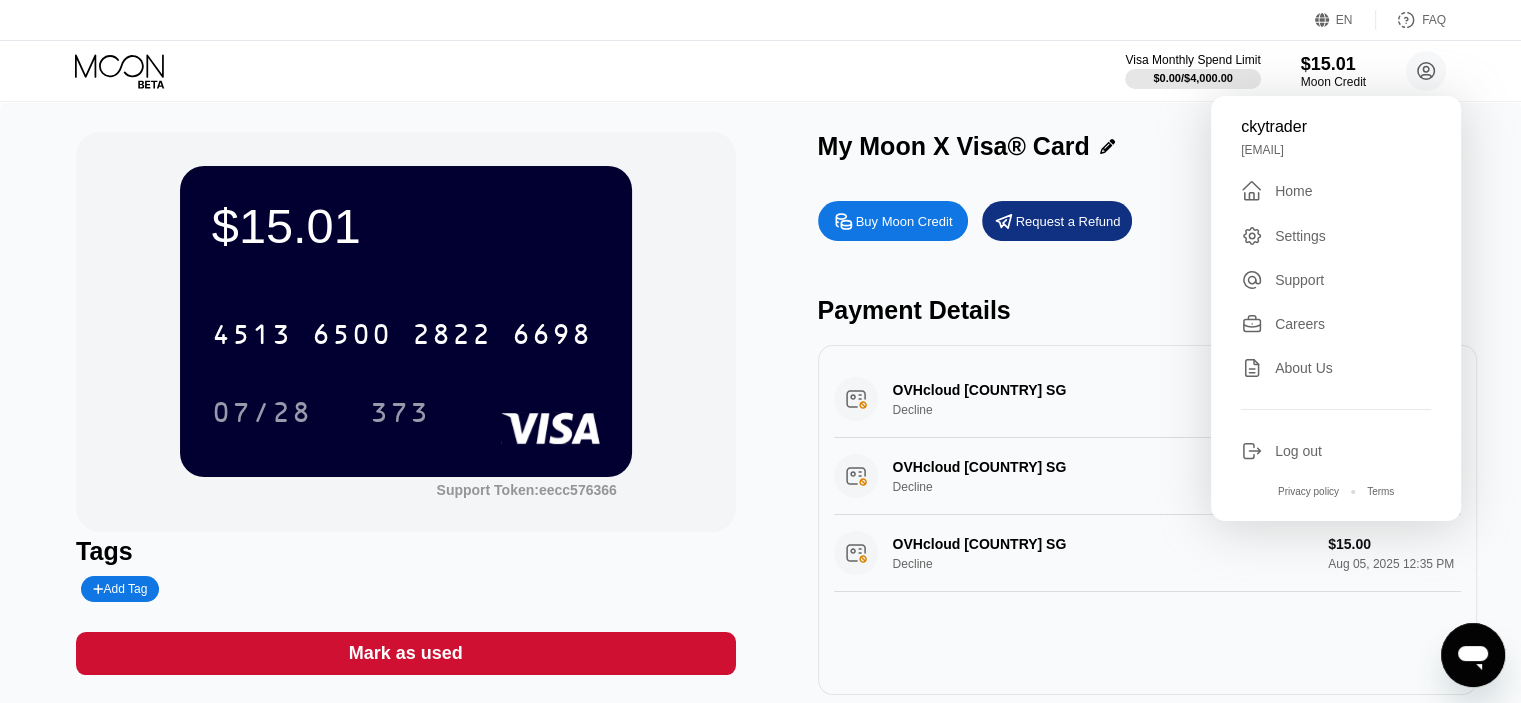 click 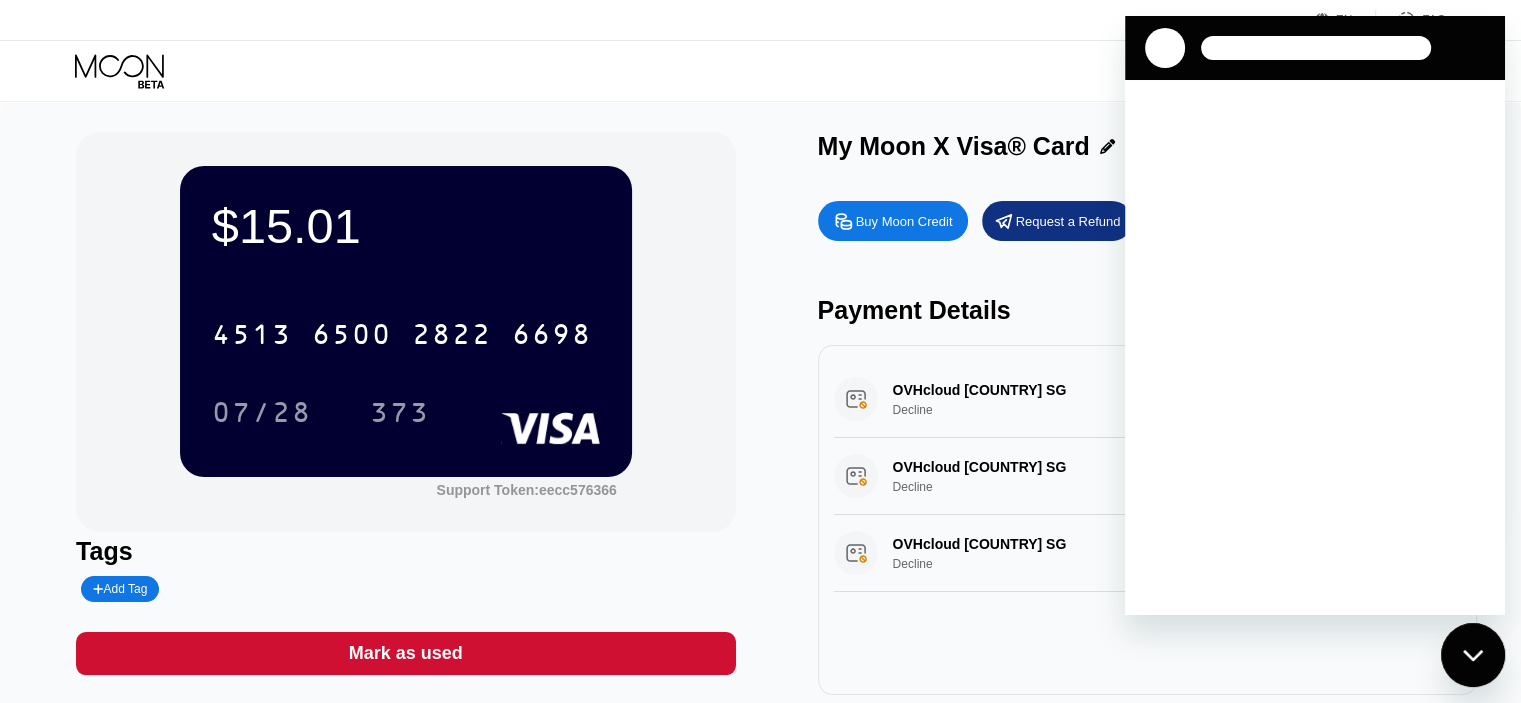 scroll, scrollTop: 0, scrollLeft: 0, axis: both 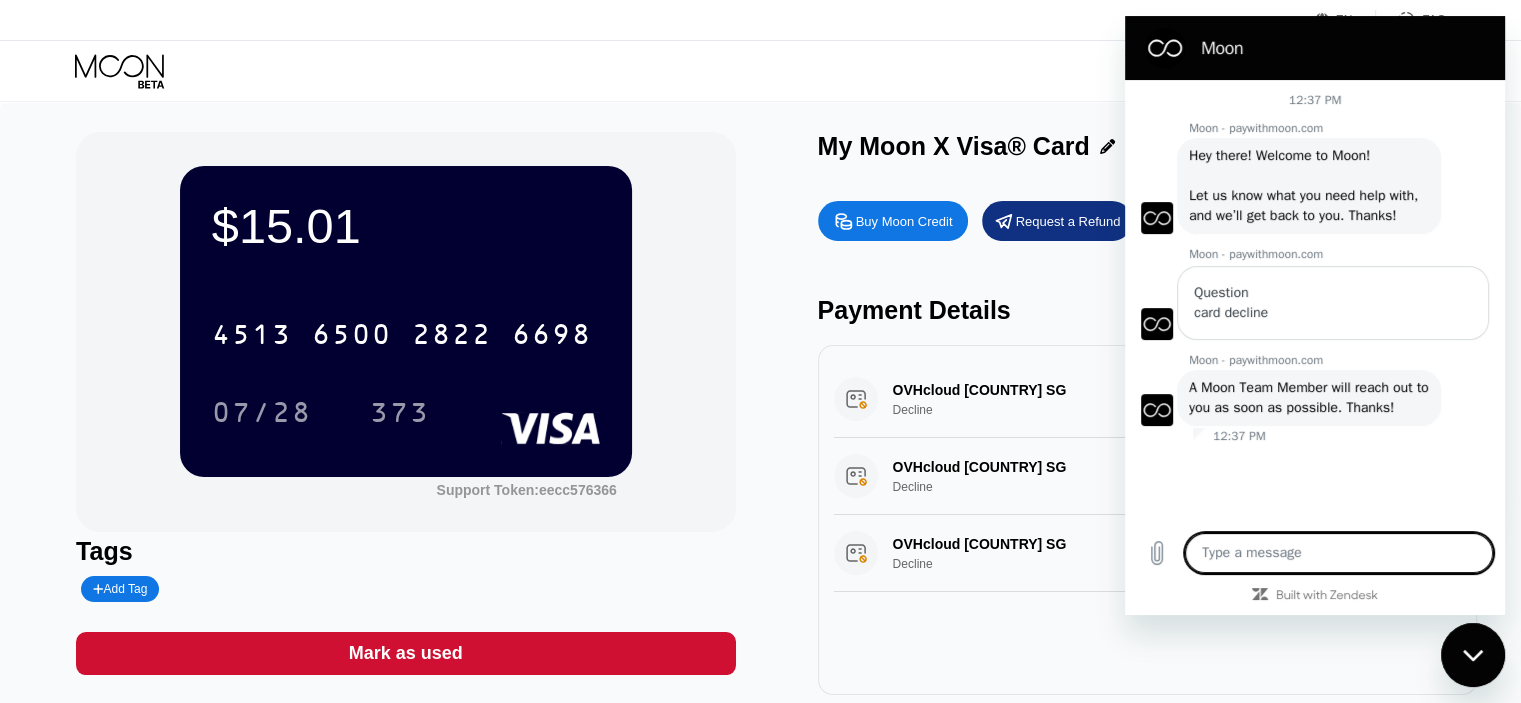 click 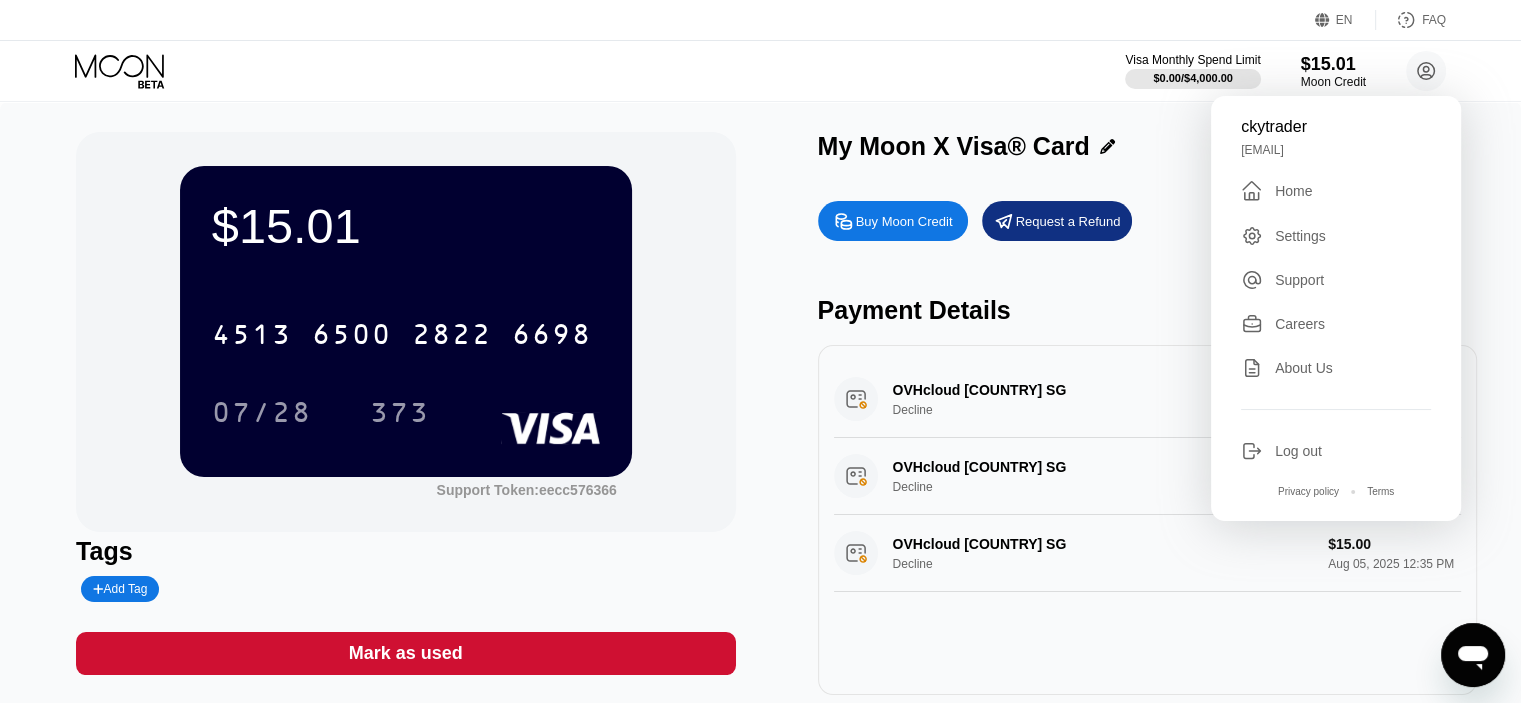 click on "FAQ" at bounding box center [1434, 20] 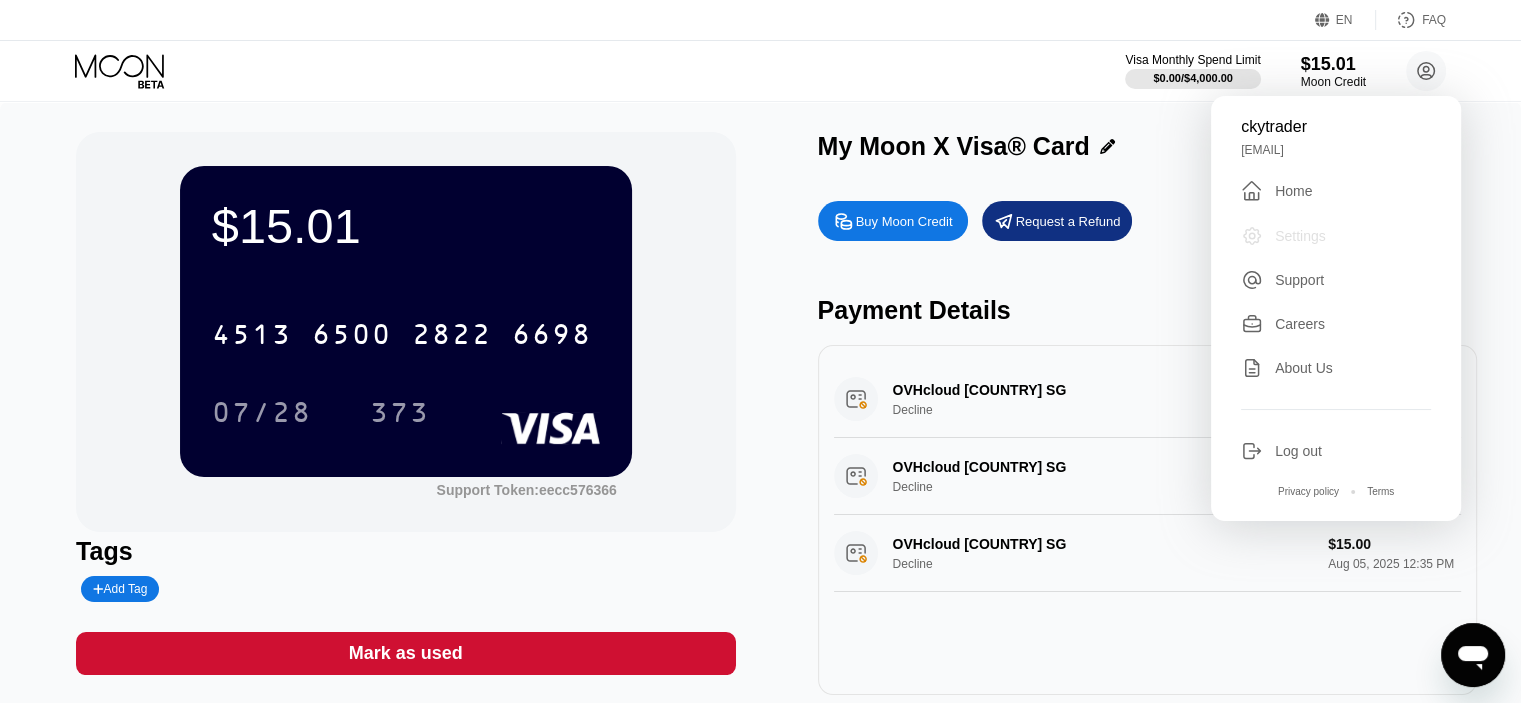 click on "Settings" at bounding box center [1300, 236] 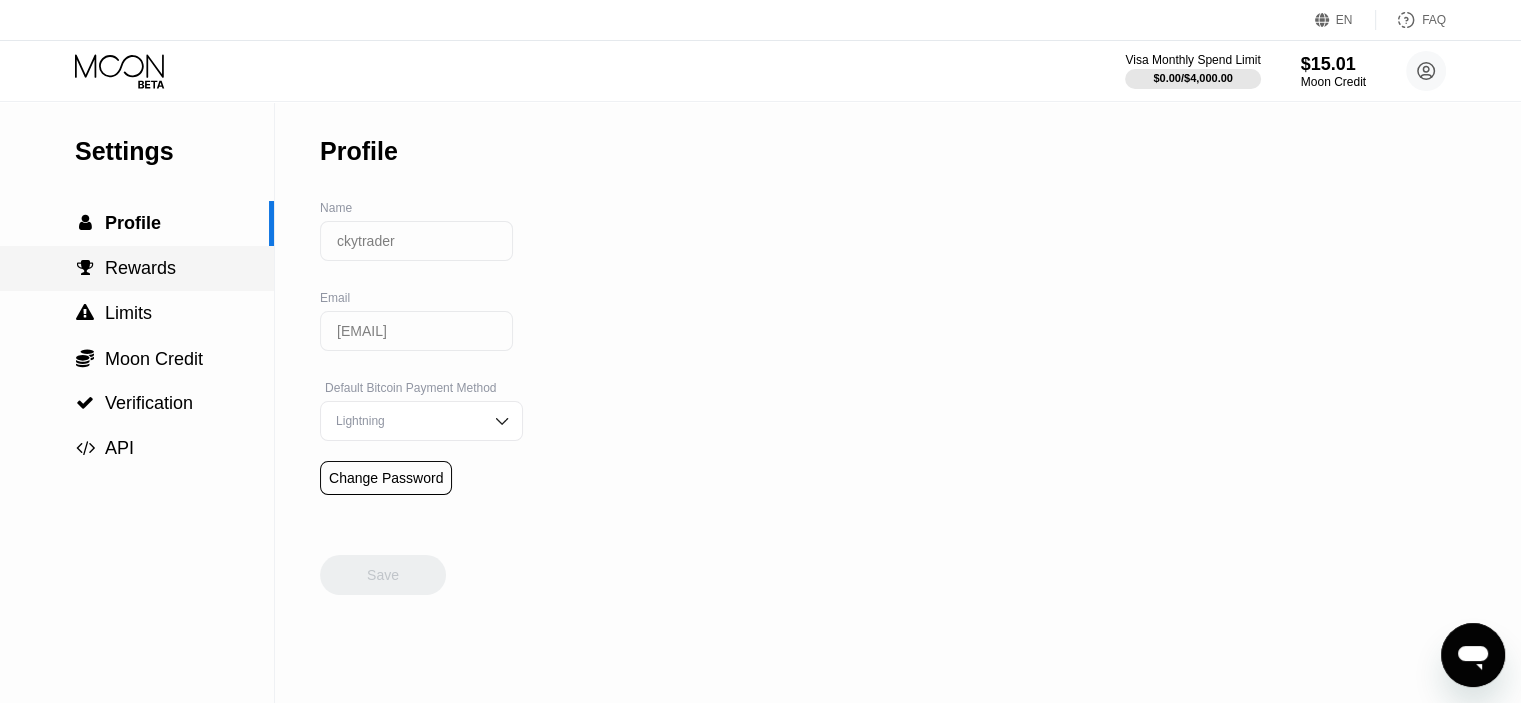 click on "Rewards" at bounding box center [140, 268] 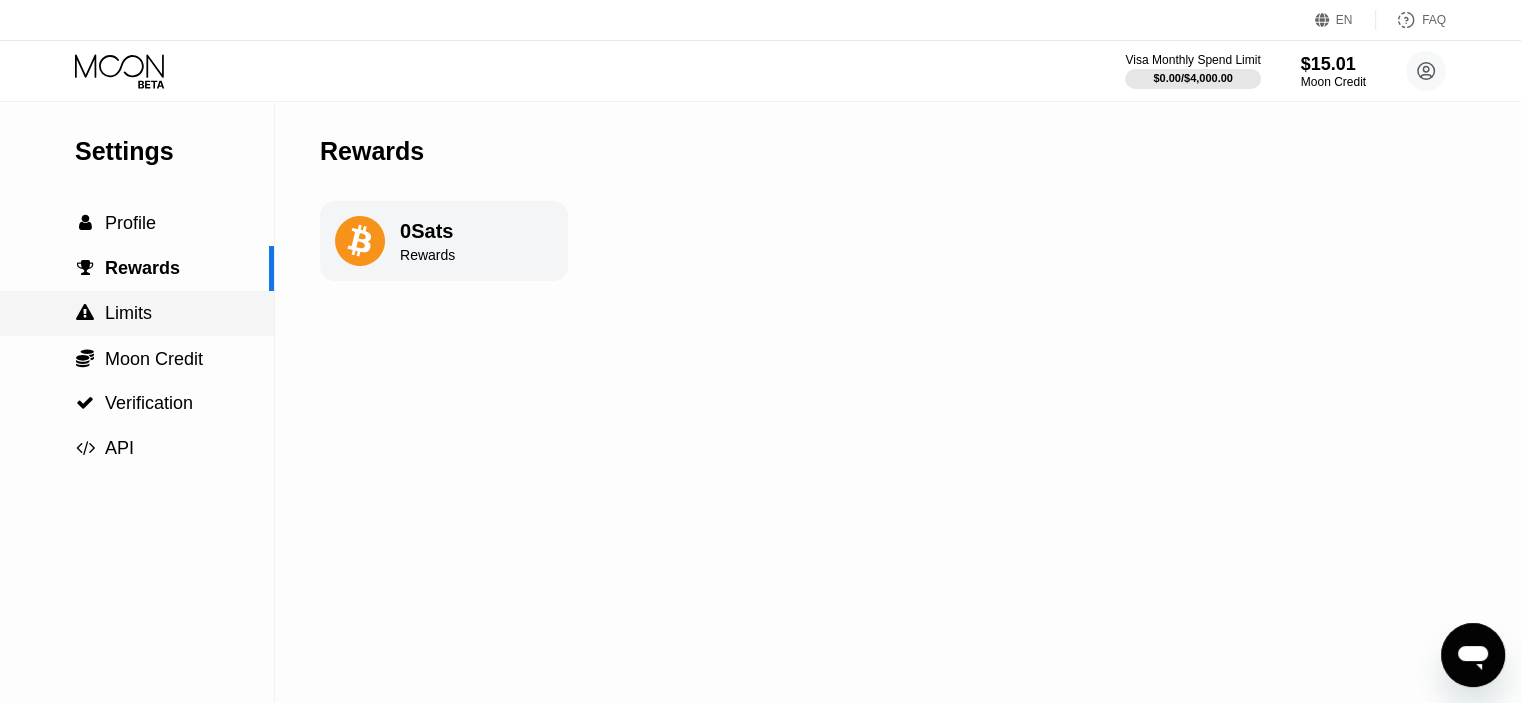 click on "Limits" at bounding box center [128, 313] 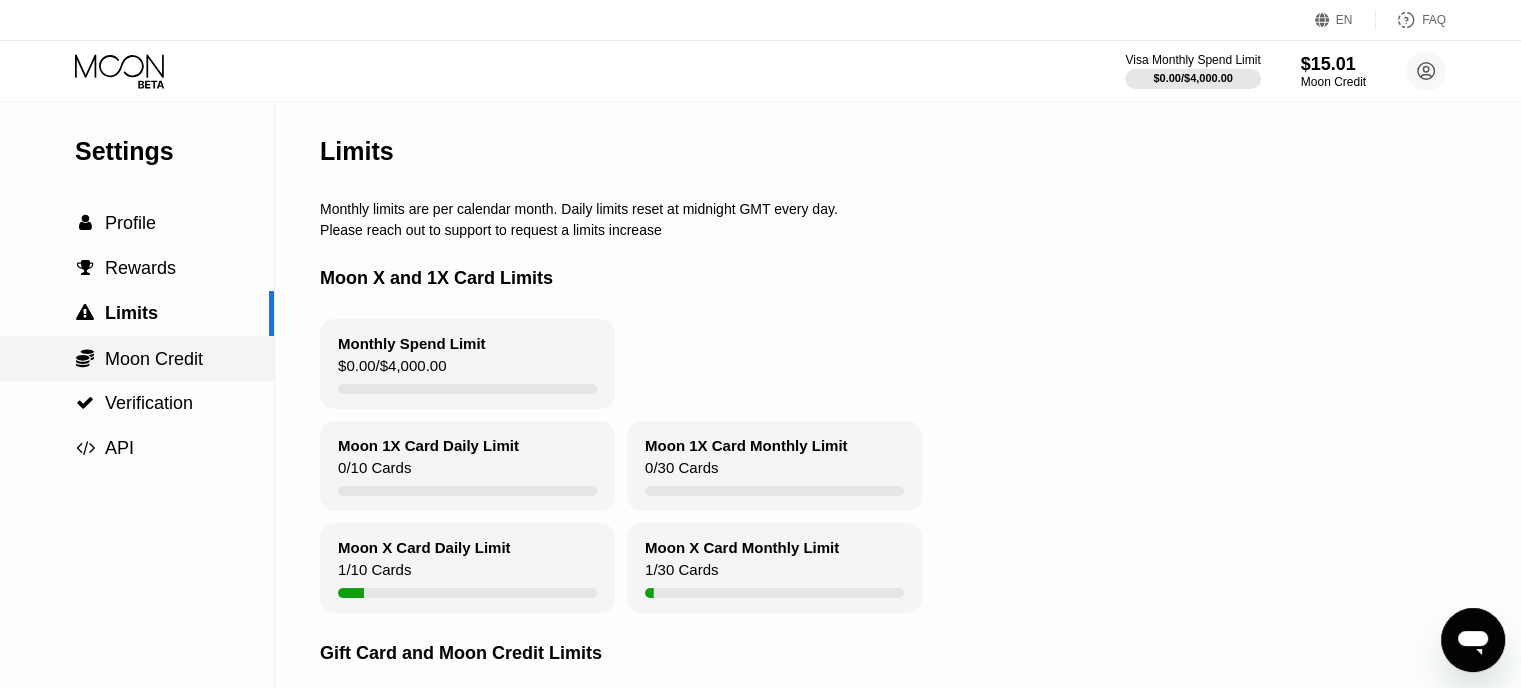 click on "Moon Credit" at bounding box center [154, 359] 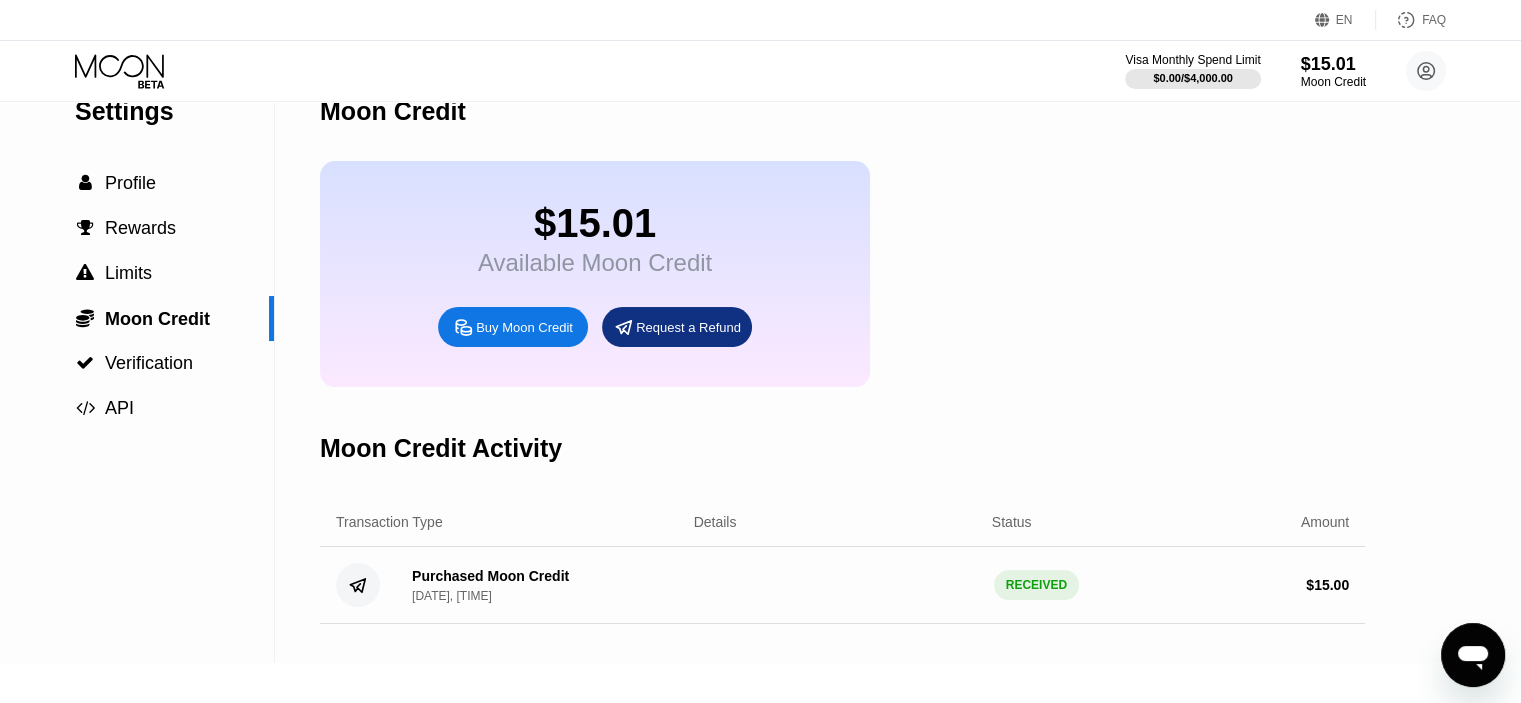 scroll, scrollTop: 4, scrollLeft: 0, axis: vertical 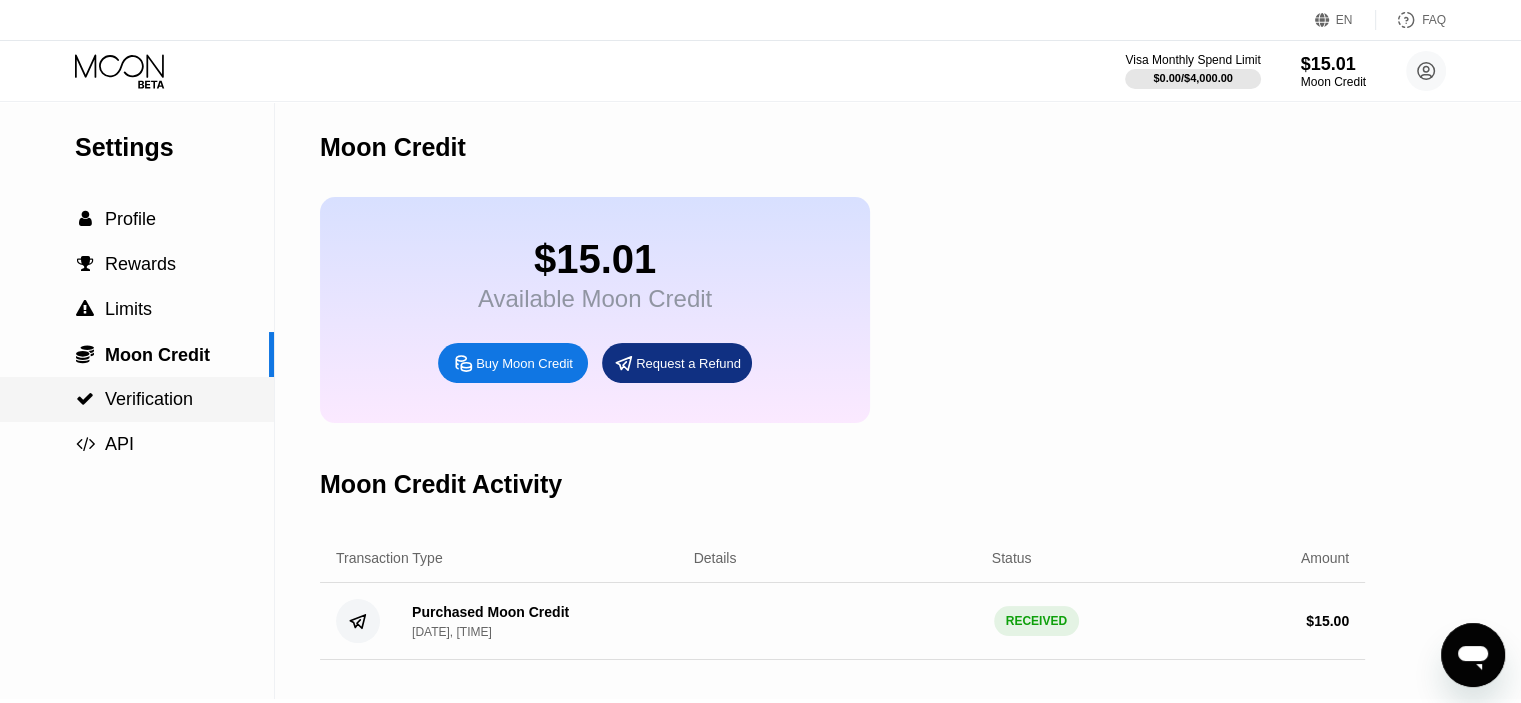 click on " Verification" at bounding box center (137, 399) 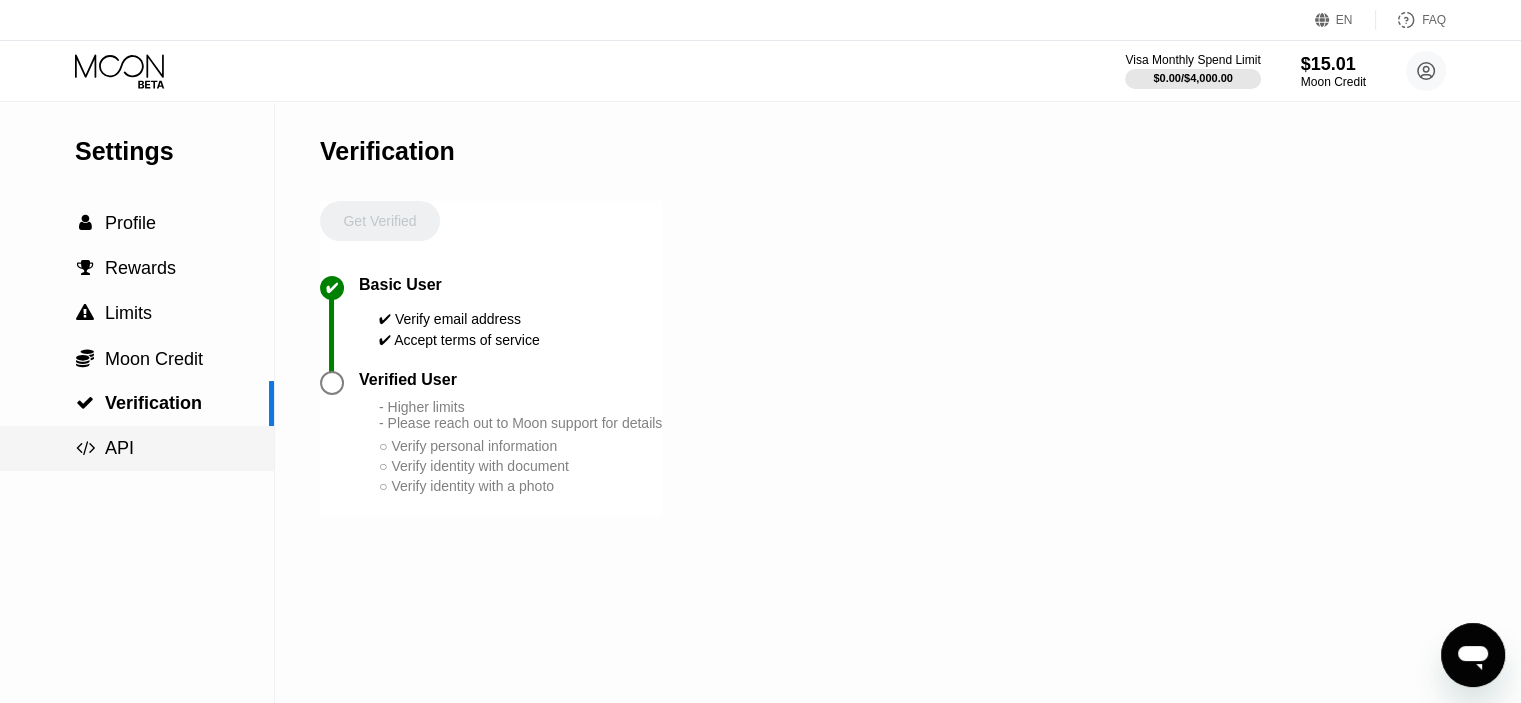 click on " API" at bounding box center [137, 448] 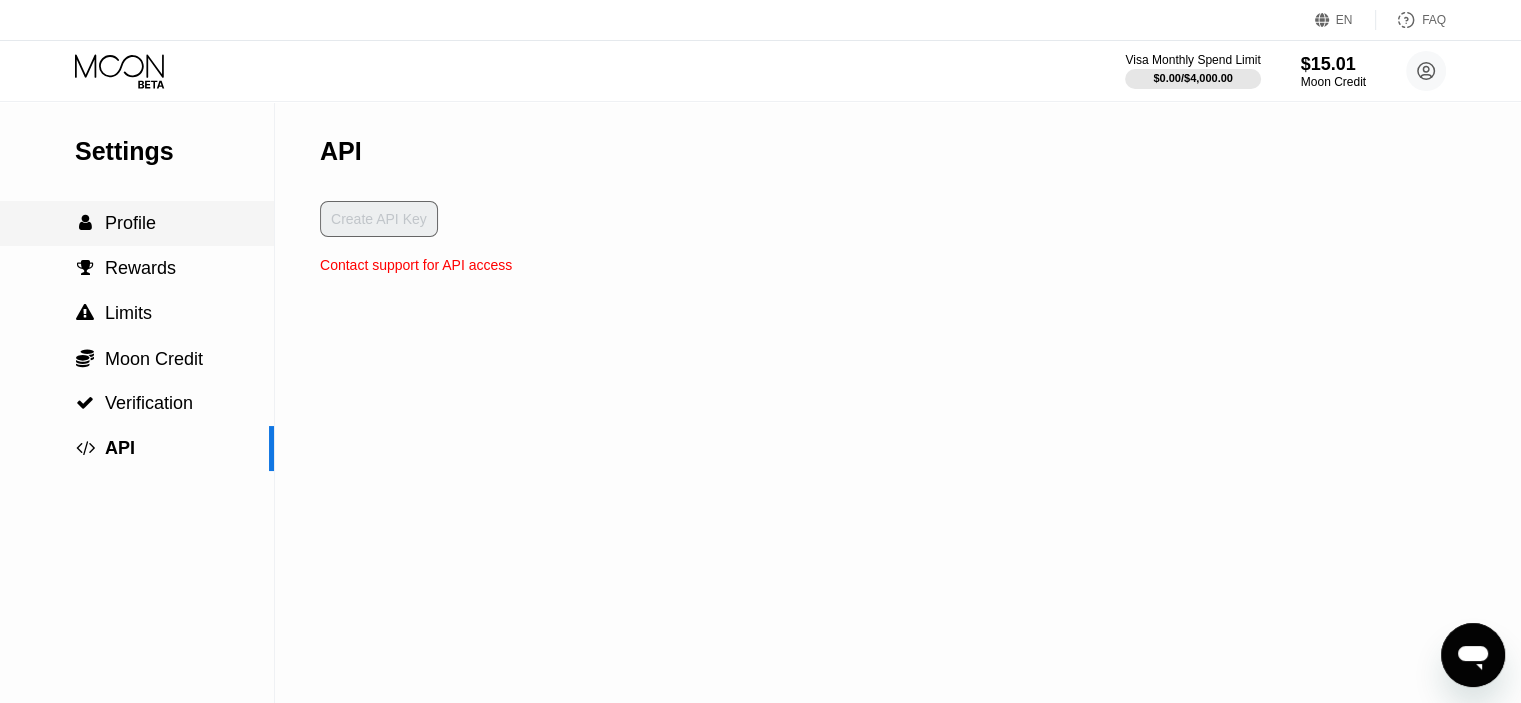 click on " Profile" at bounding box center [137, 223] 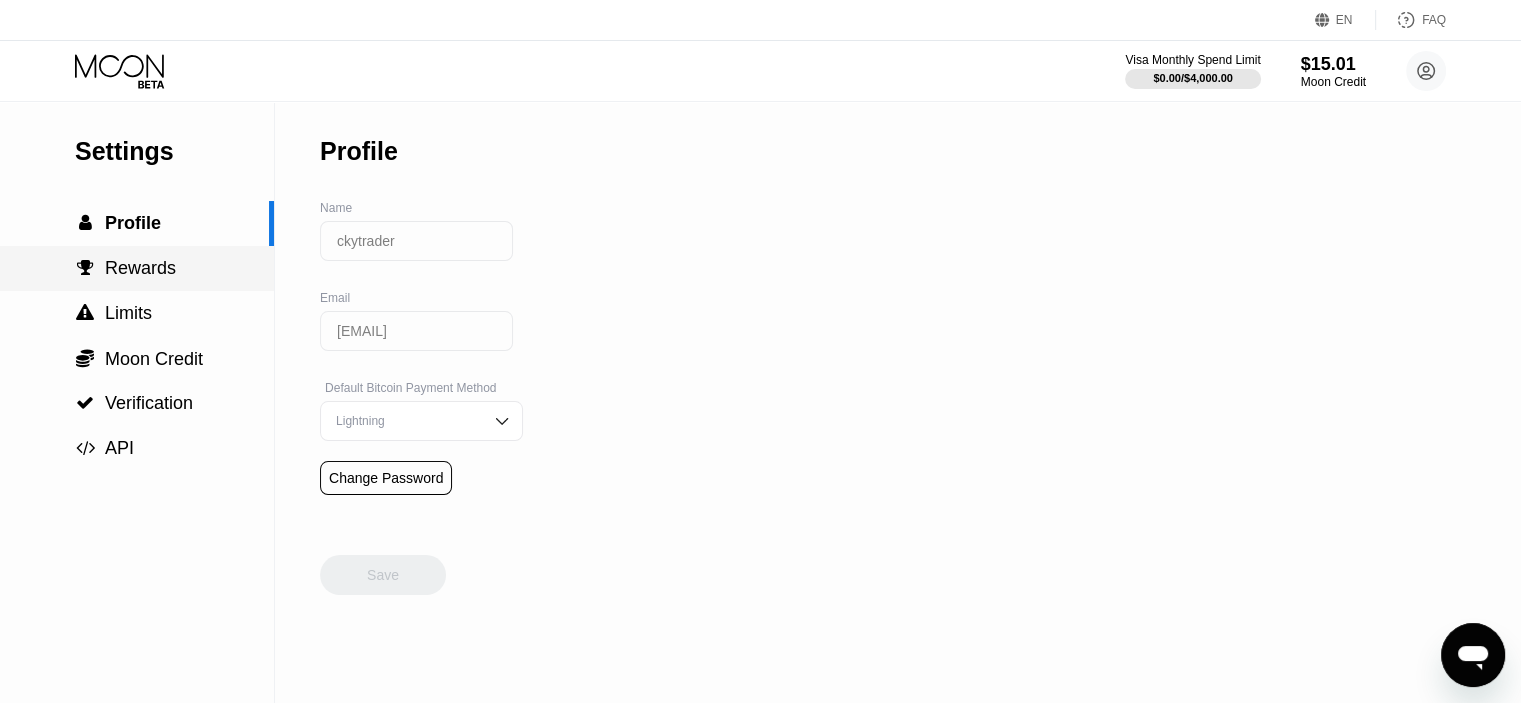 click on "Rewards" at bounding box center (140, 268) 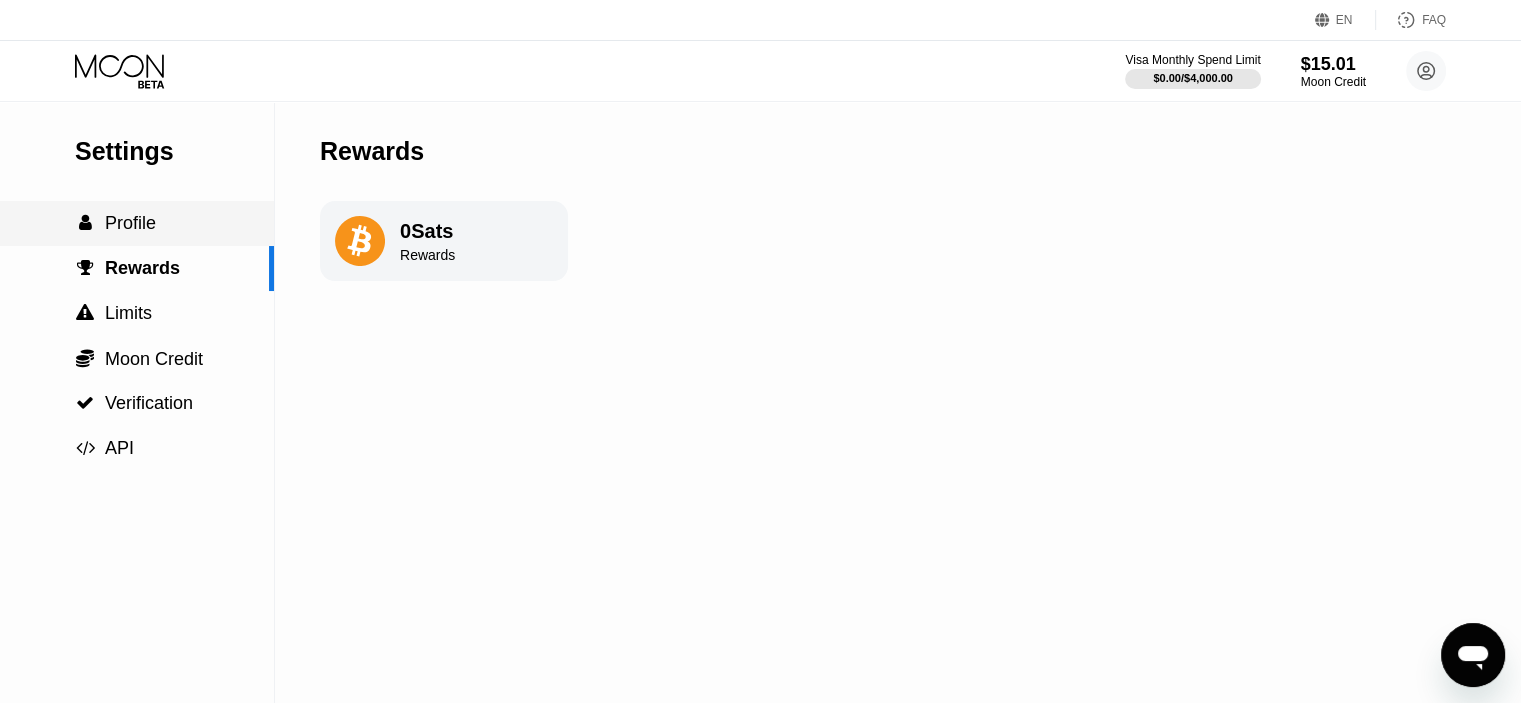 click on " Profile" at bounding box center [137, 223] 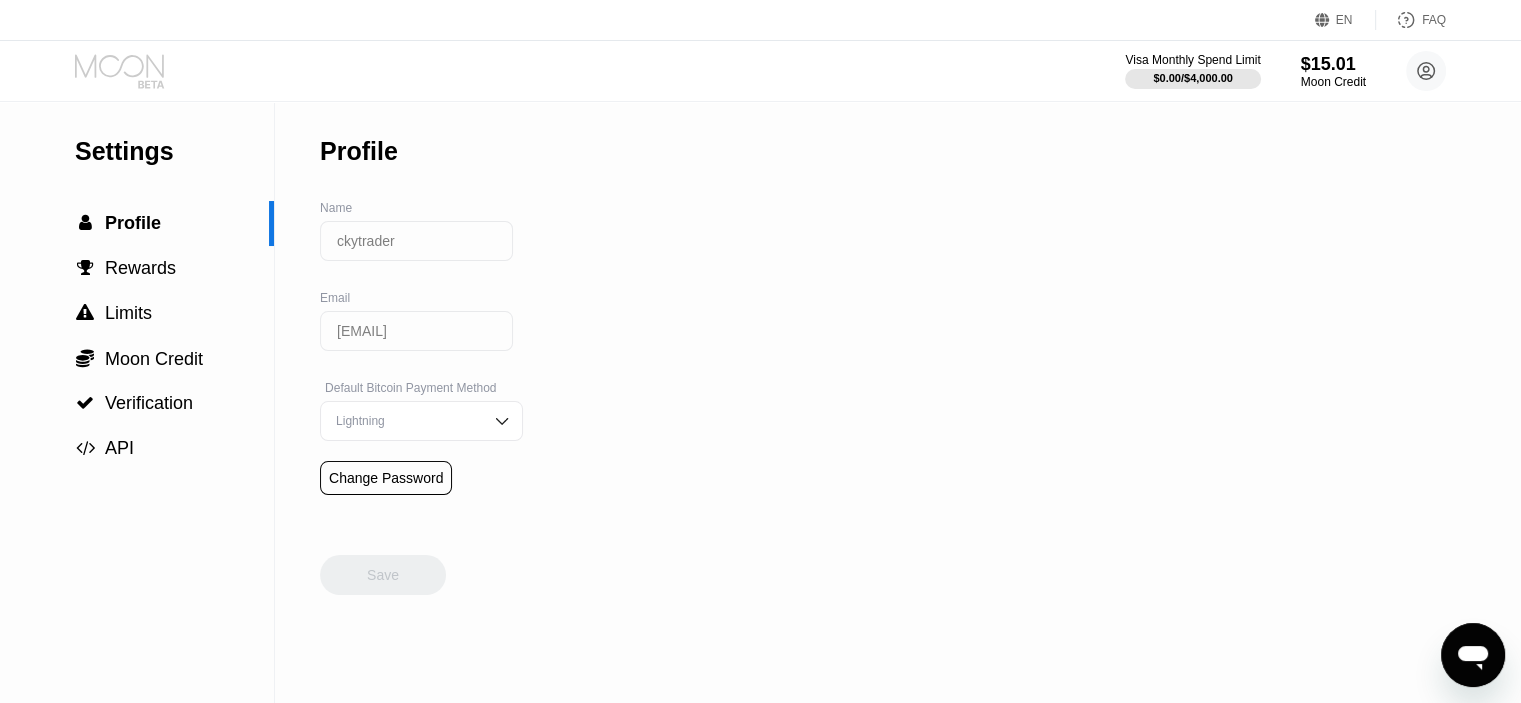 click 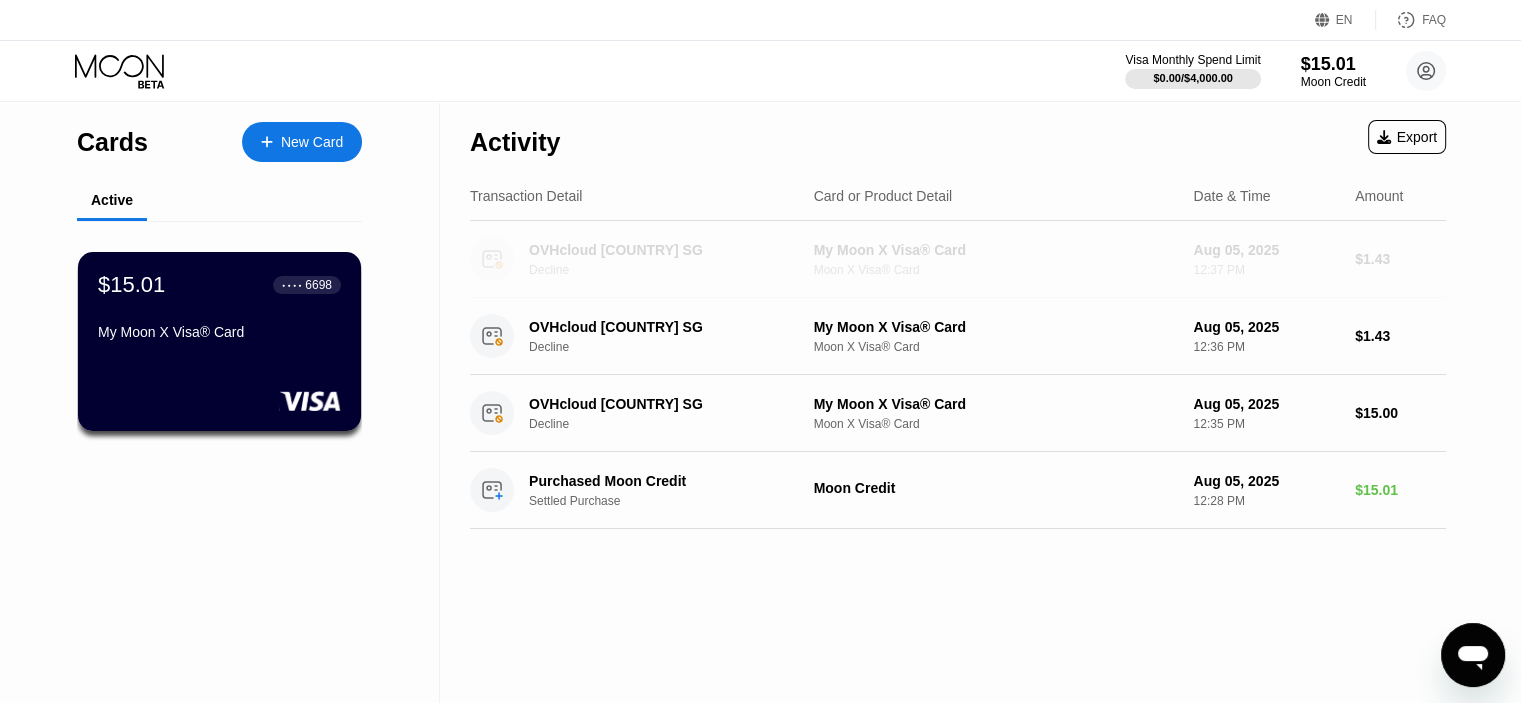 click on "Decline" at bounding box center [676, 270] 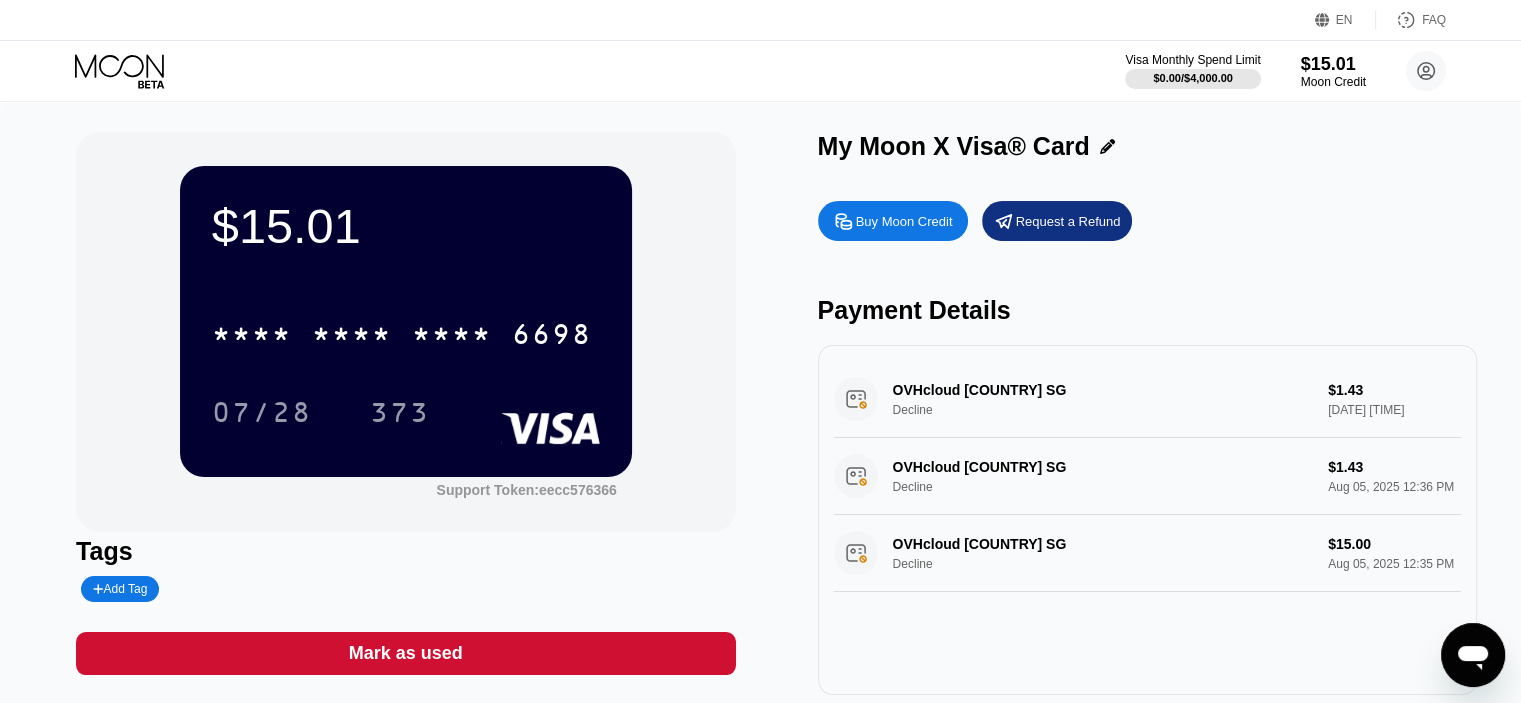 click on "OVHcloud                 SINGAPORE    SG Decline $1.43 Aug 05, 2025 12:37 PM" at bounding box center [1147, 399] 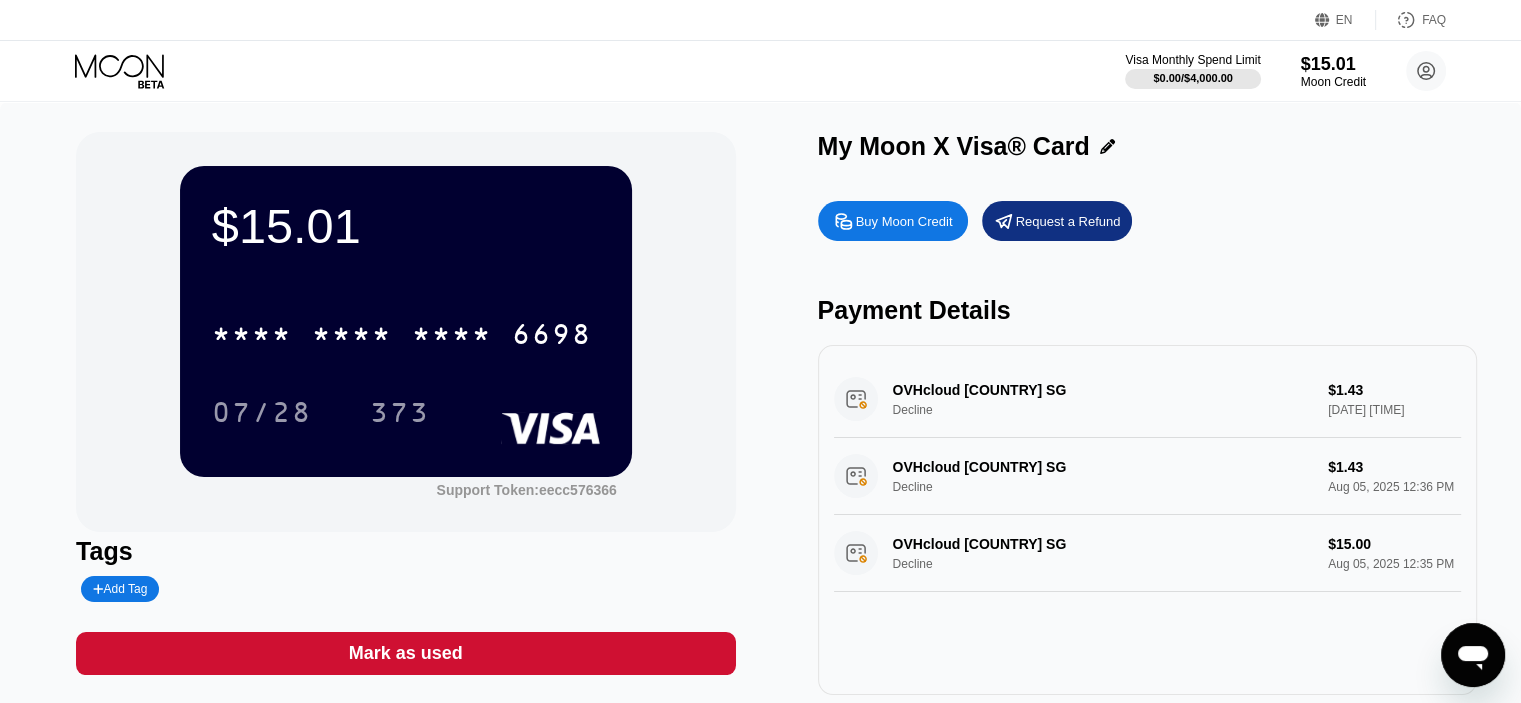 click at bounding box center (1473, 655) 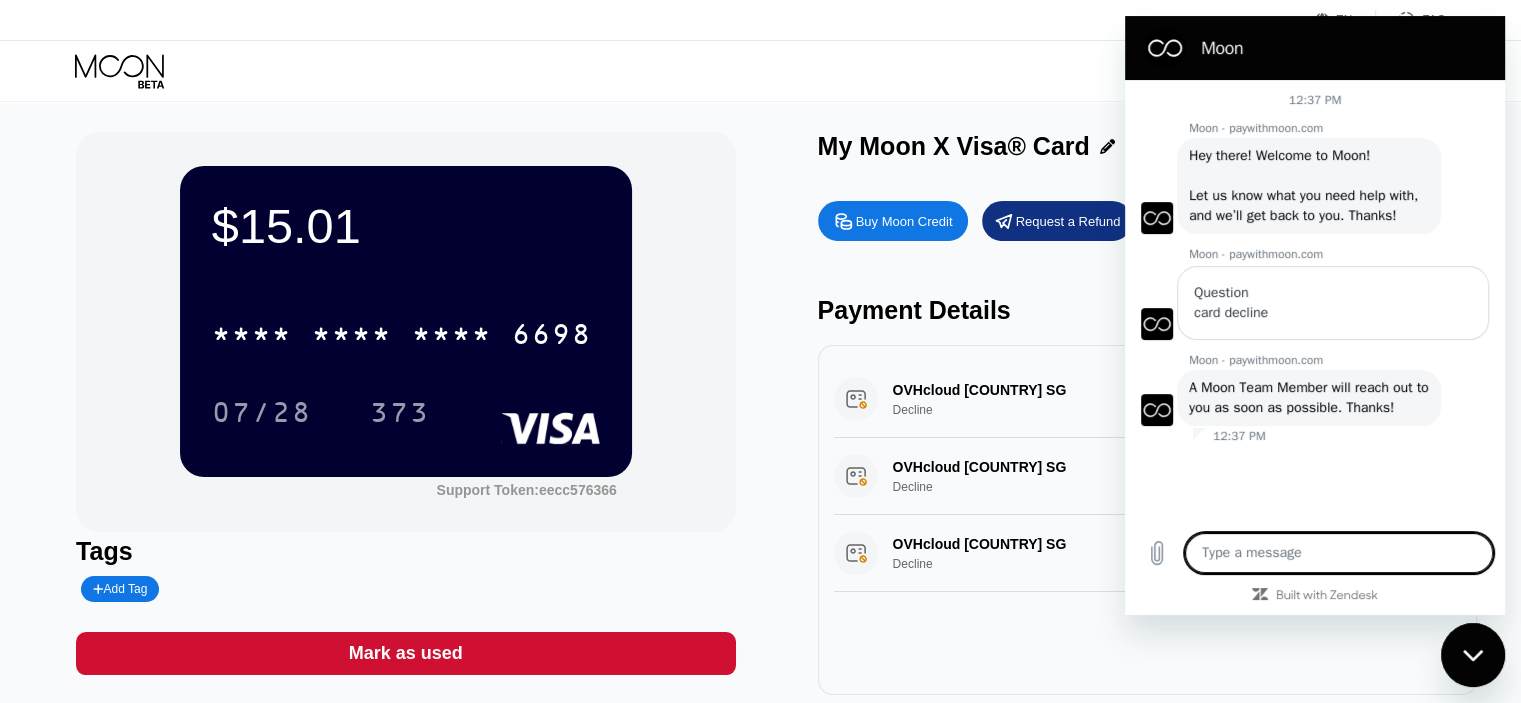 click at bounding box center [1339, 553] 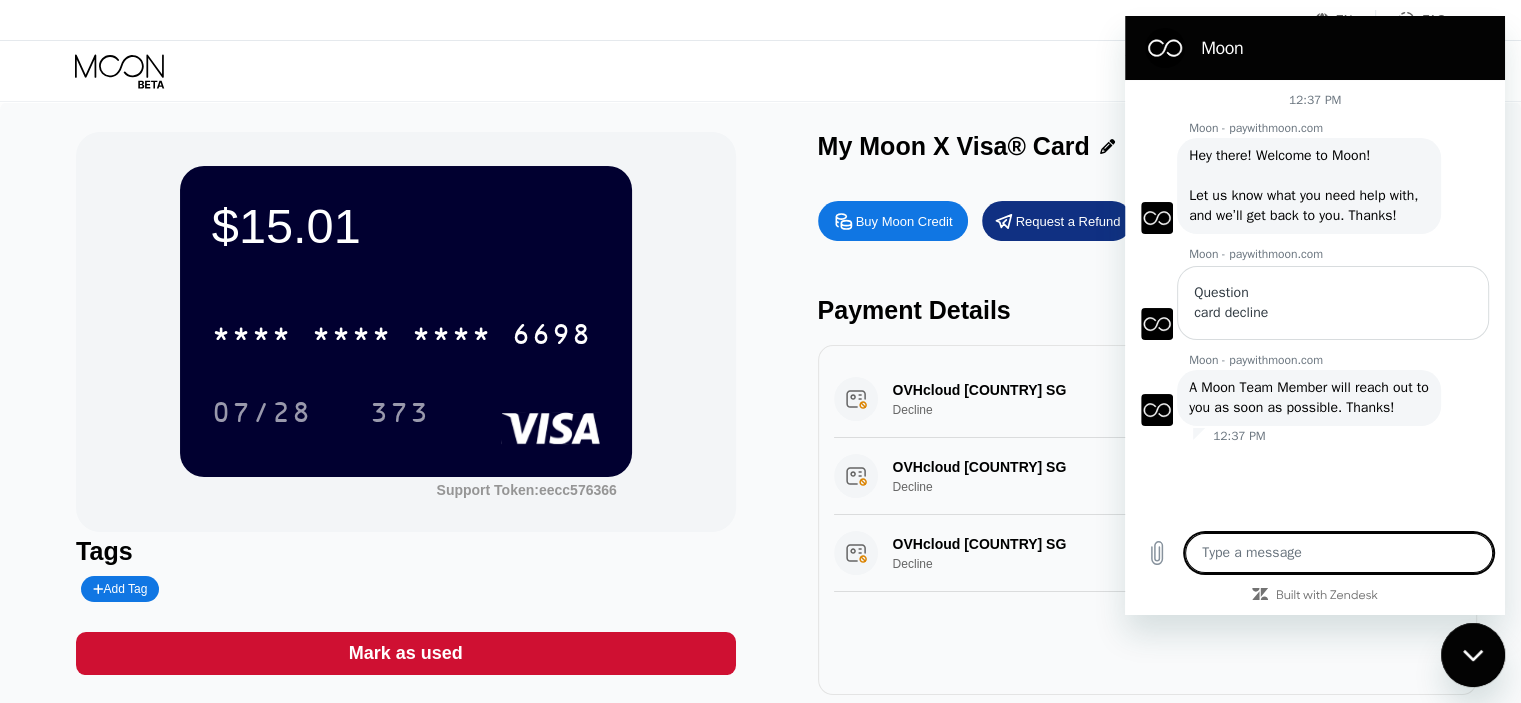 type on "i" 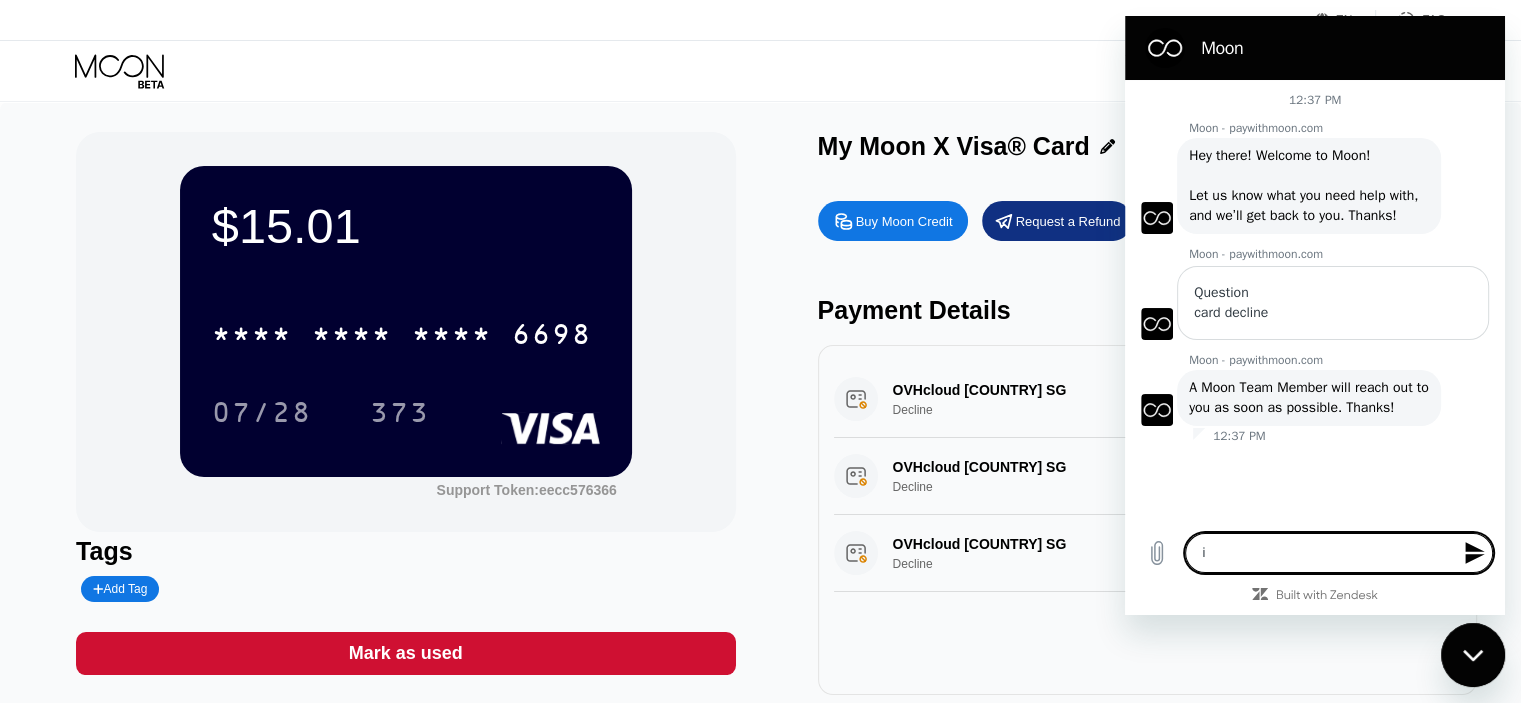 type on "i" 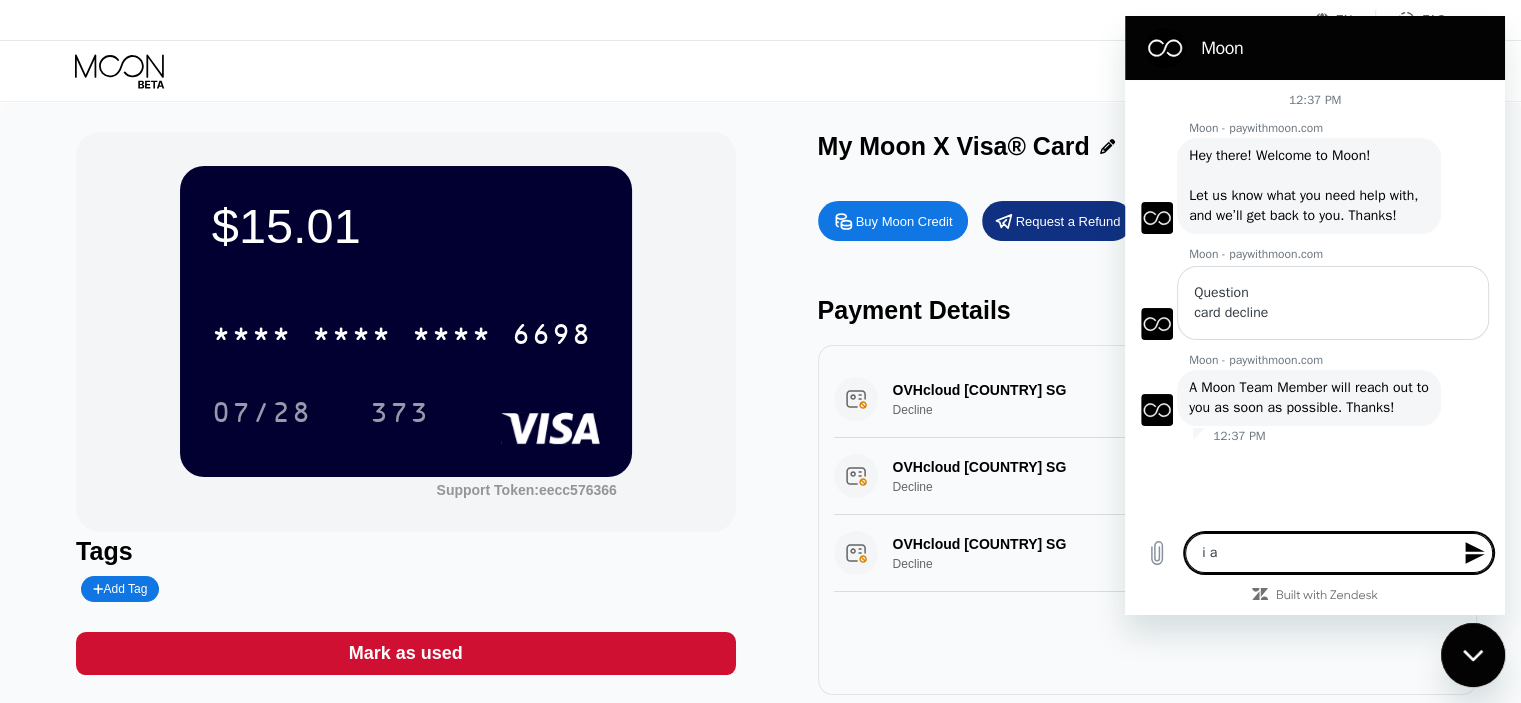 type on "i am" 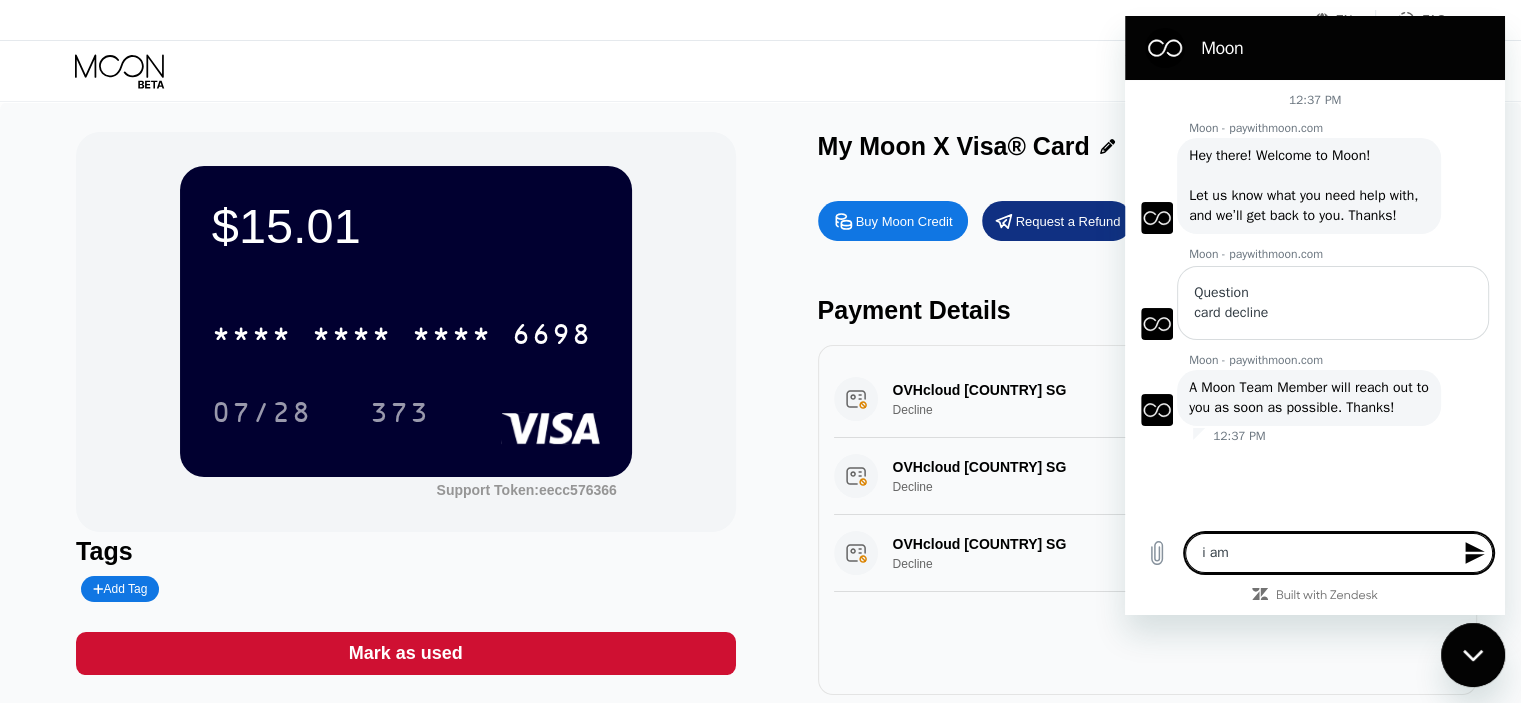 type on "i am" 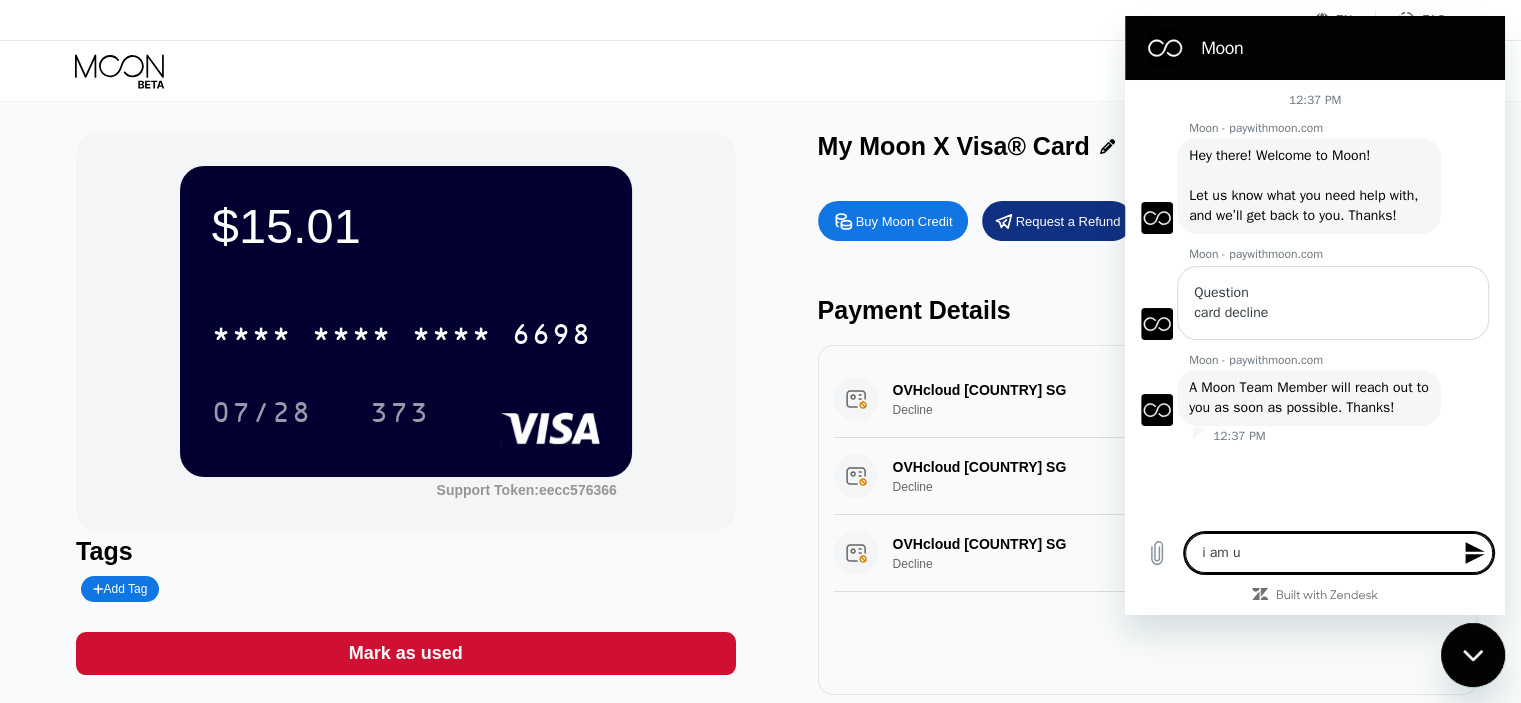type on "i am un" 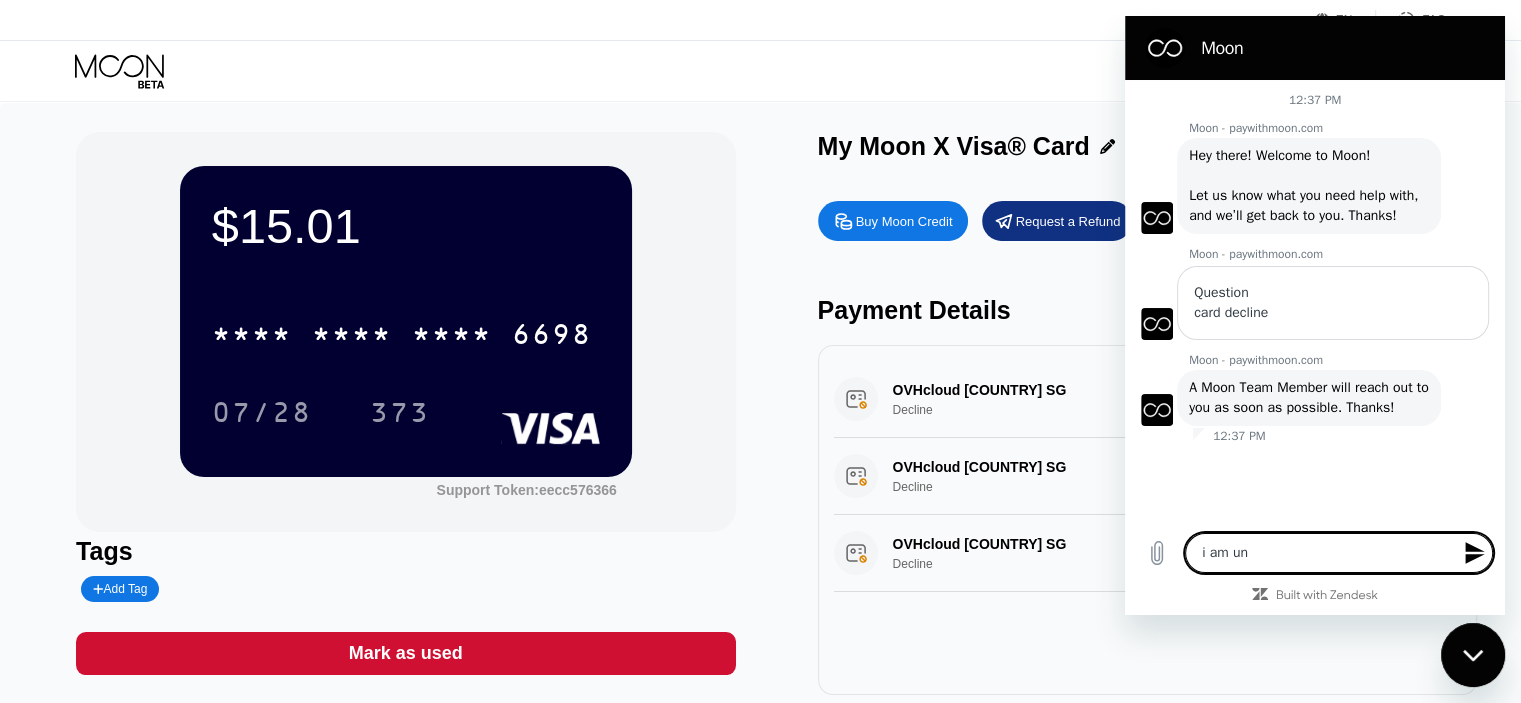 type on "i am una" 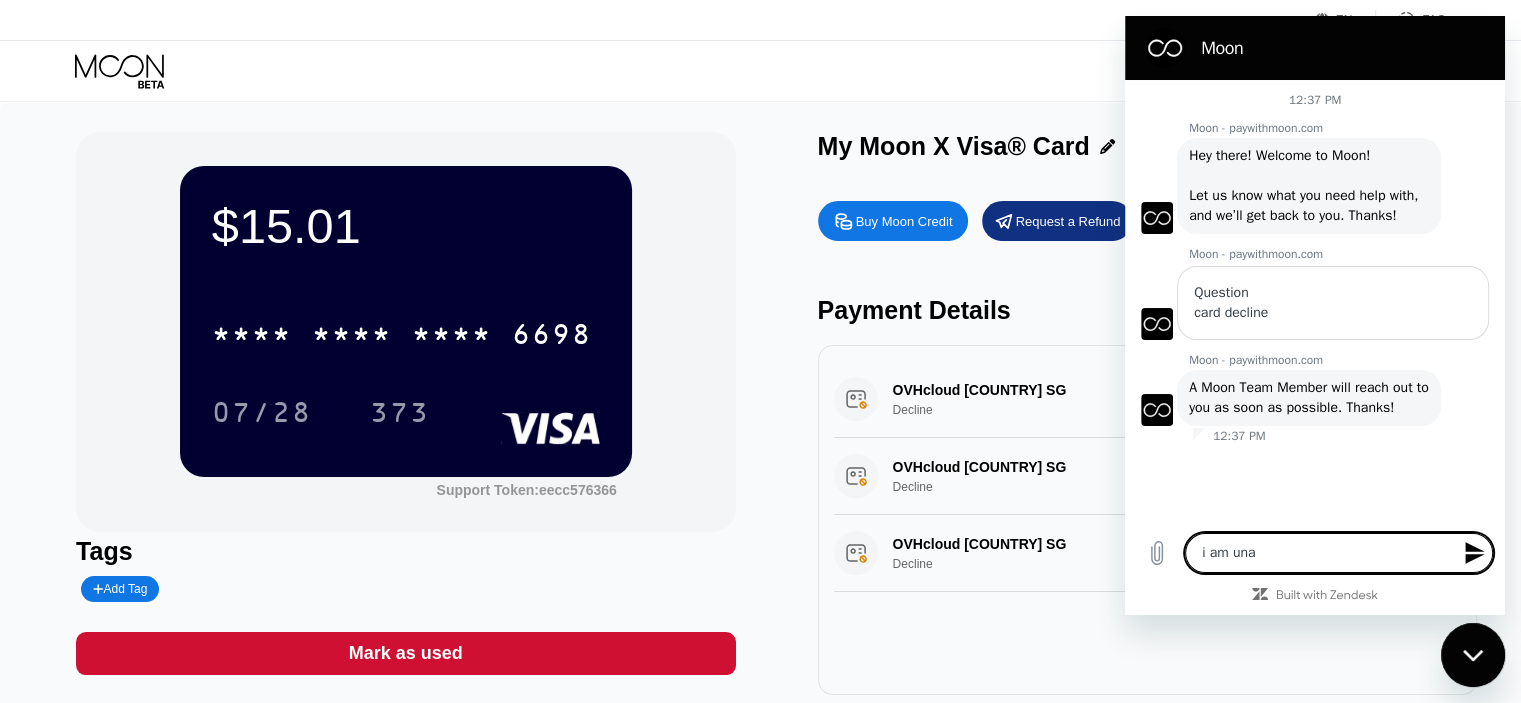 type on "i am unab" 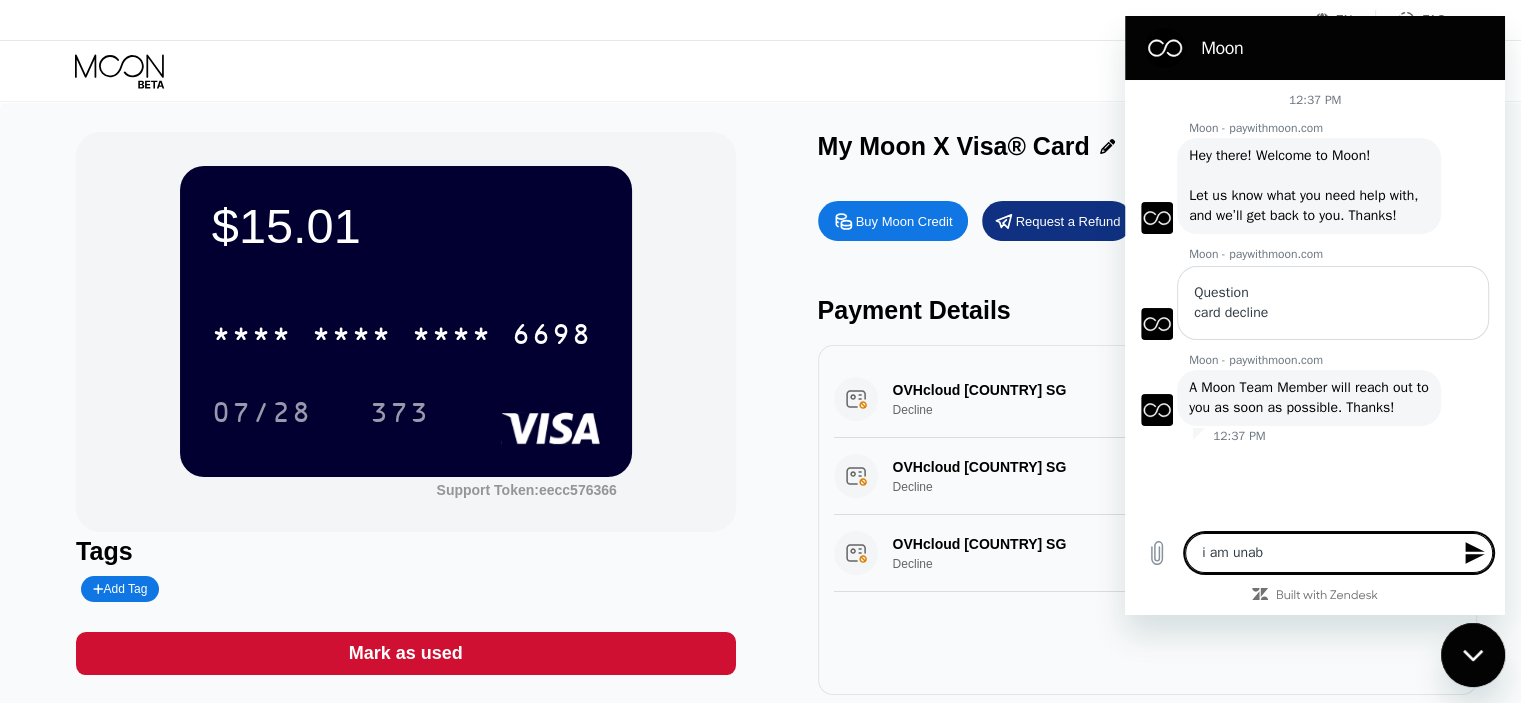 type on "i am unabl" 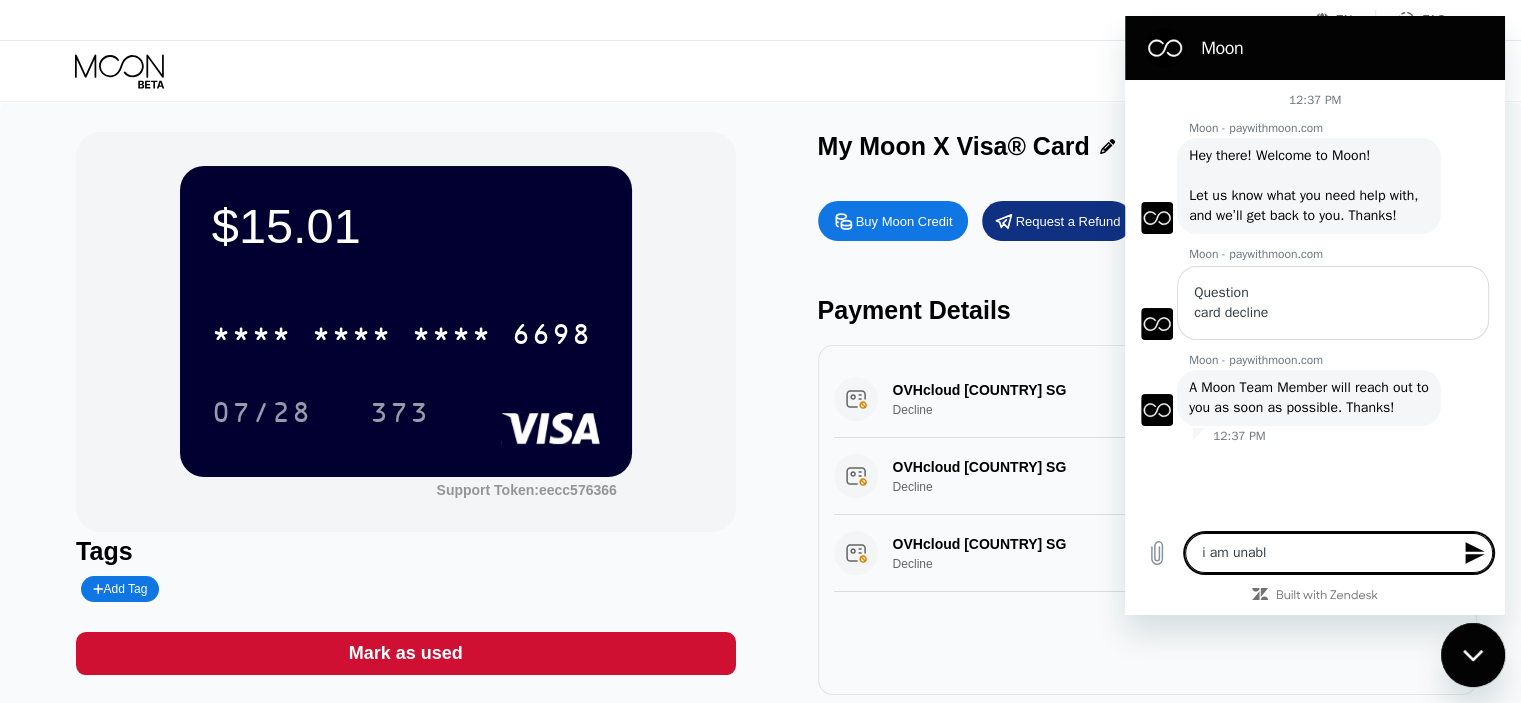 type on "i am unable" 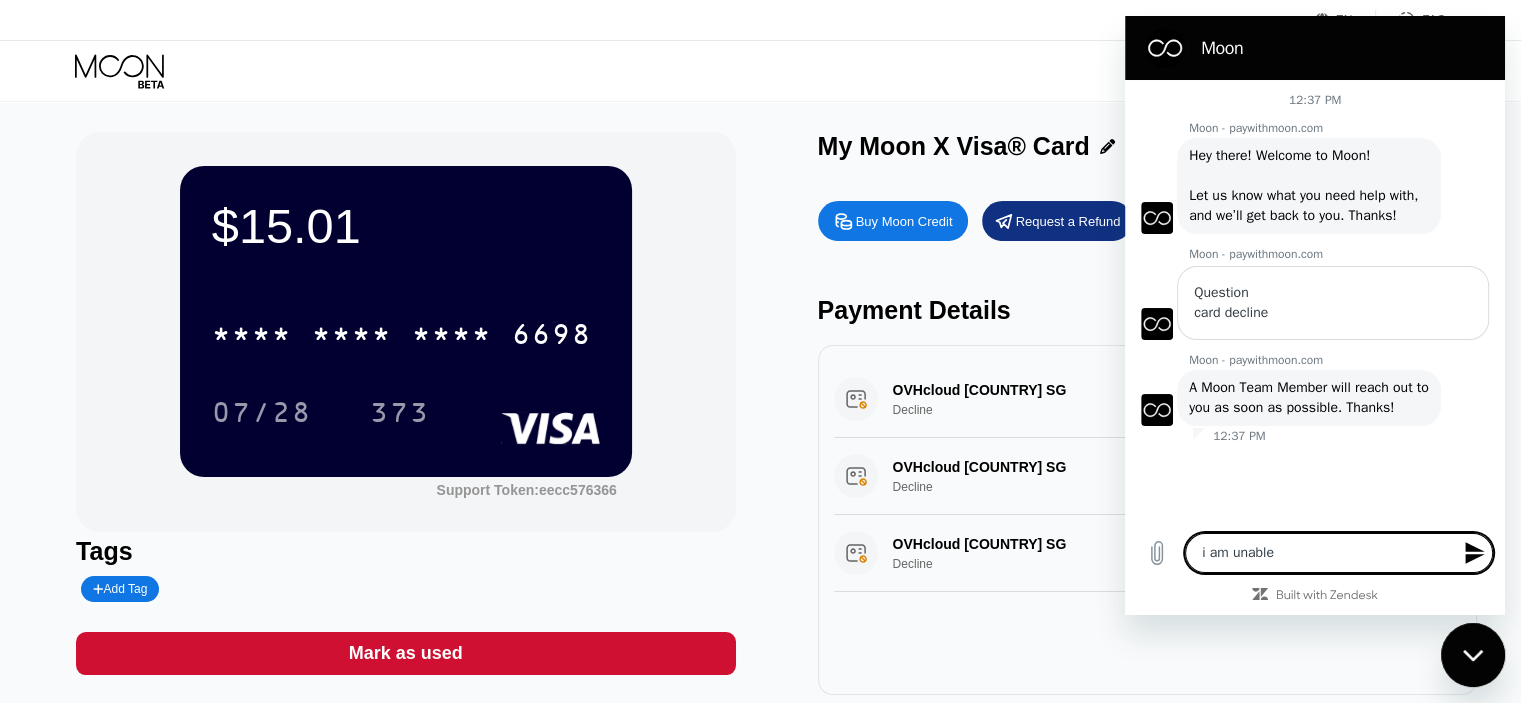 type on "i am unable" 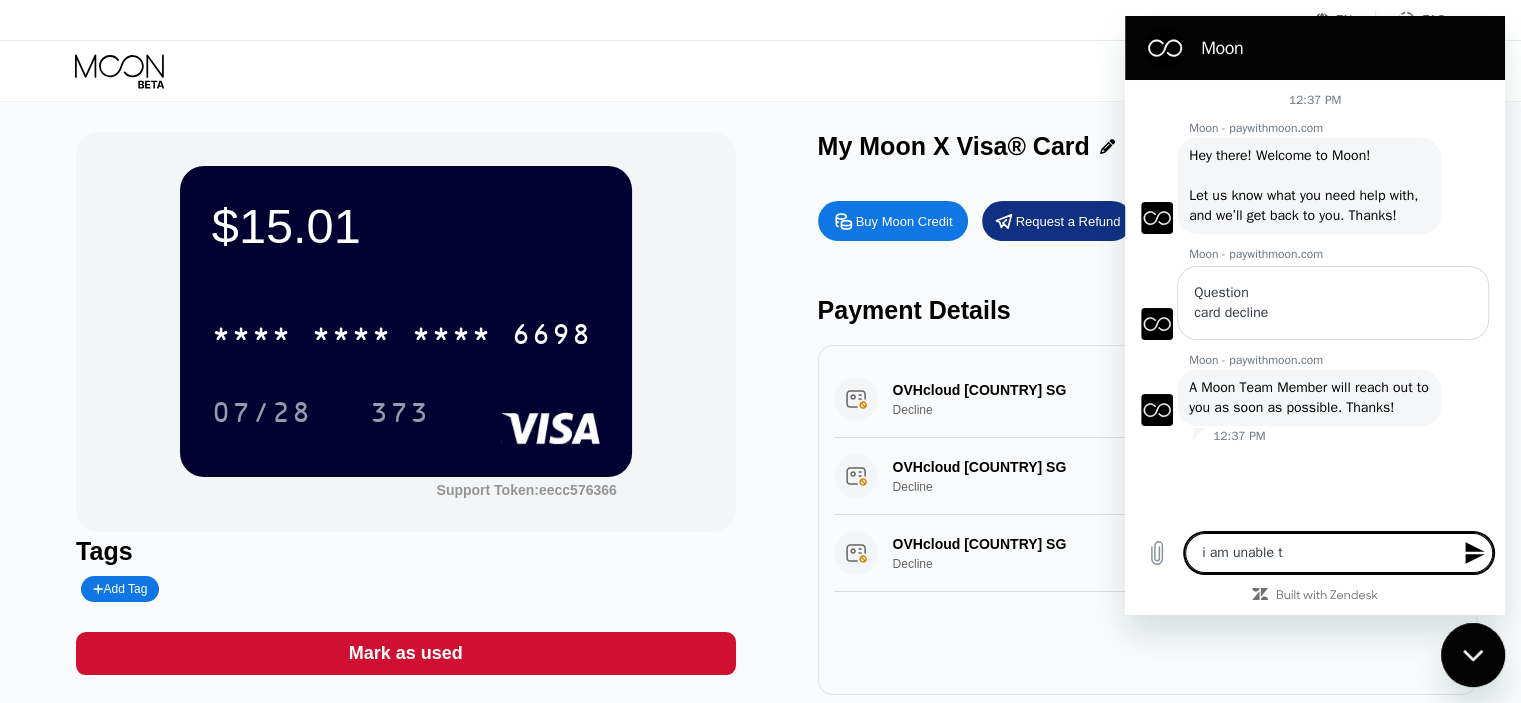 type on "i am unable to" 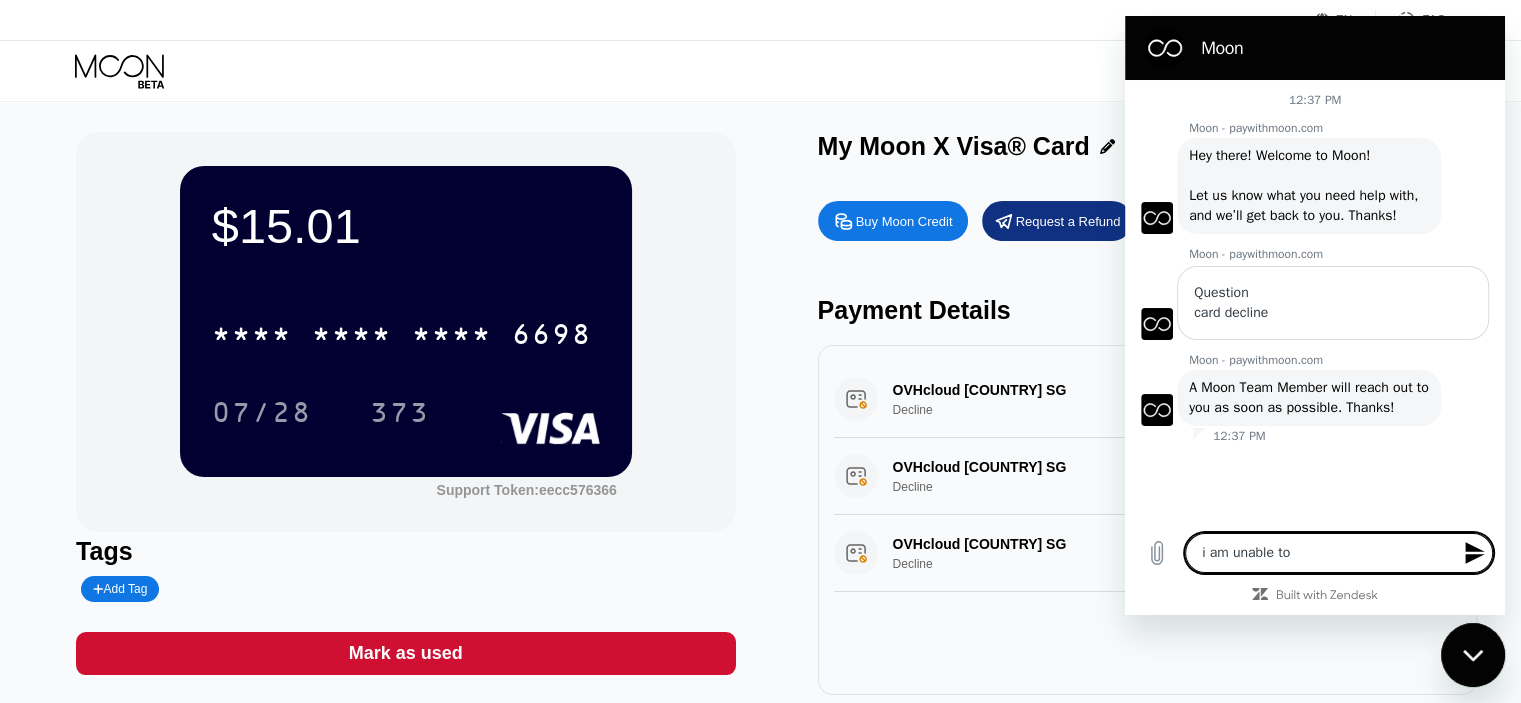 type on "i am unable to" 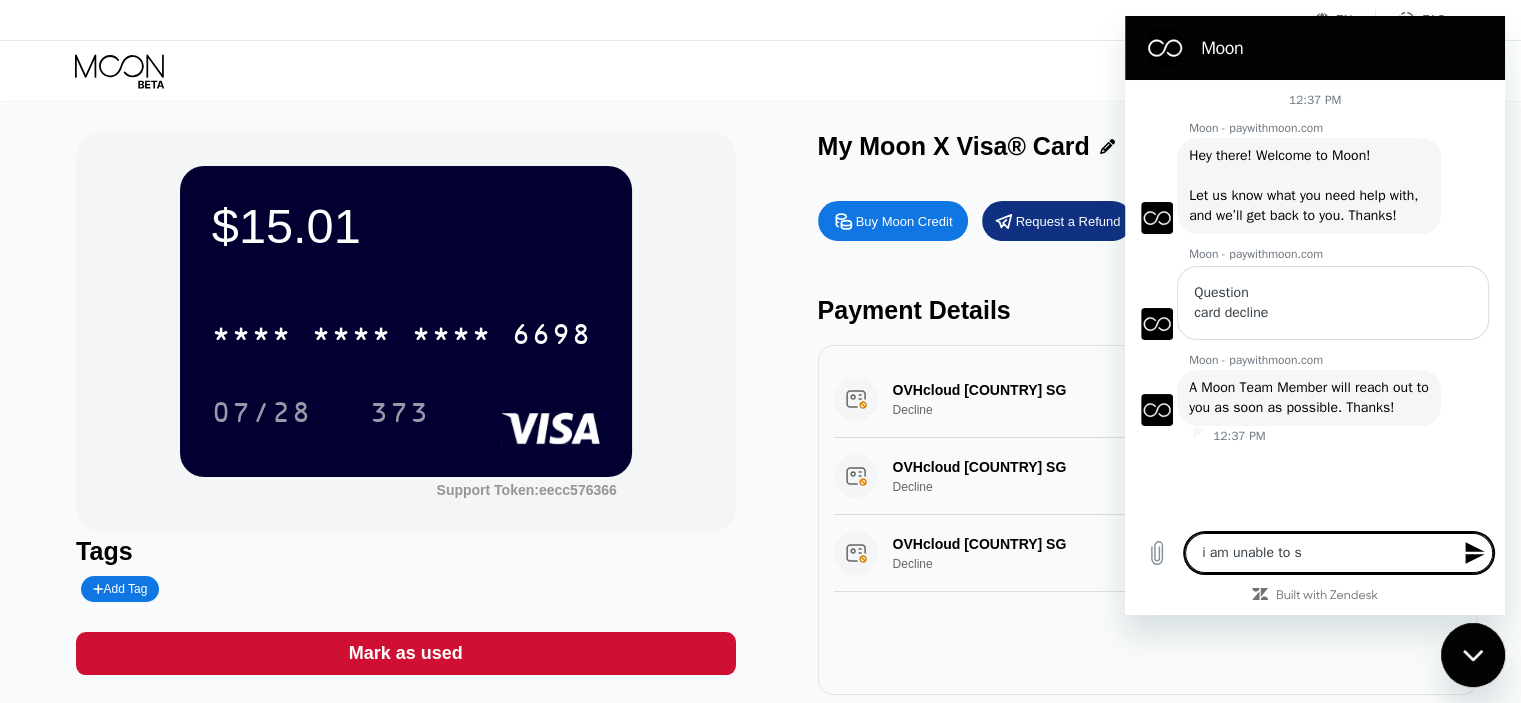 type on "i am unable to se" 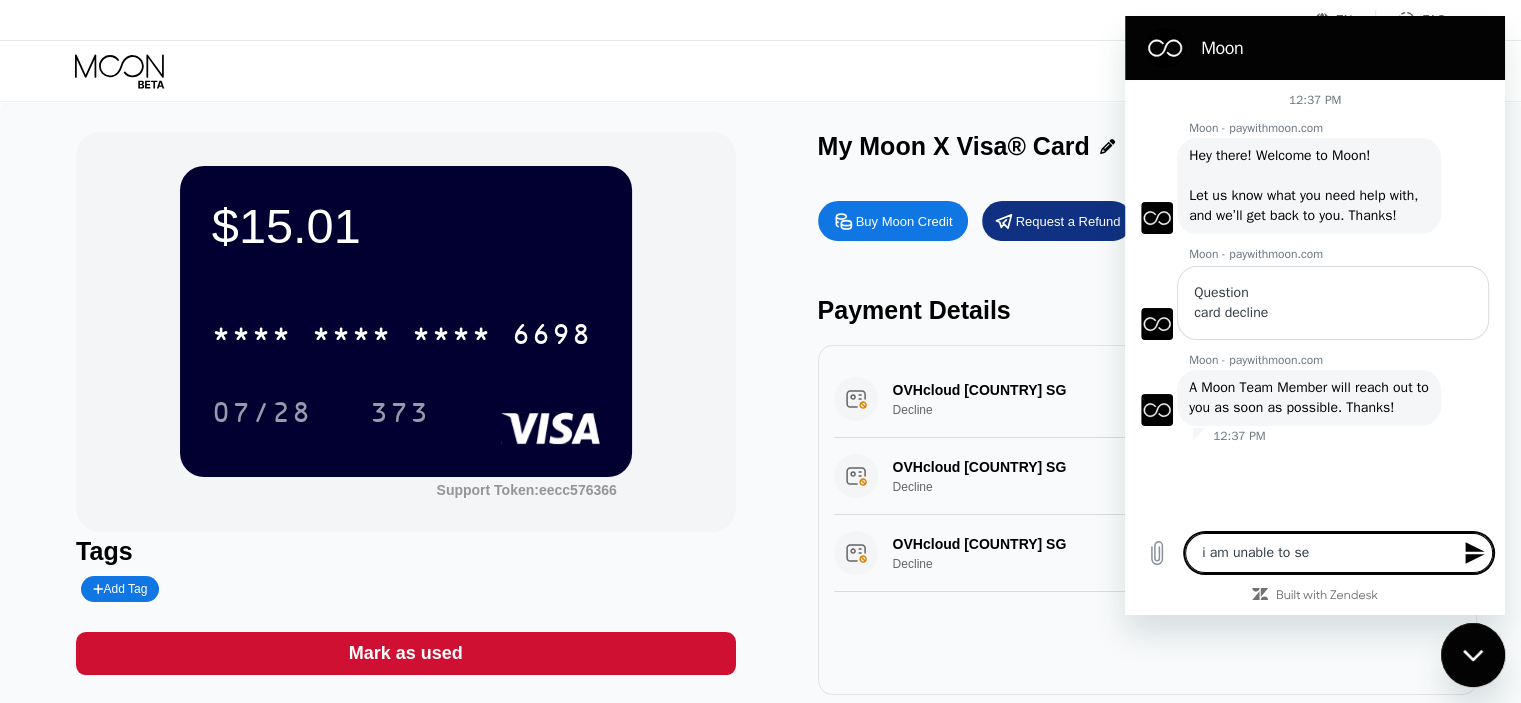type on "i am unable to sep" 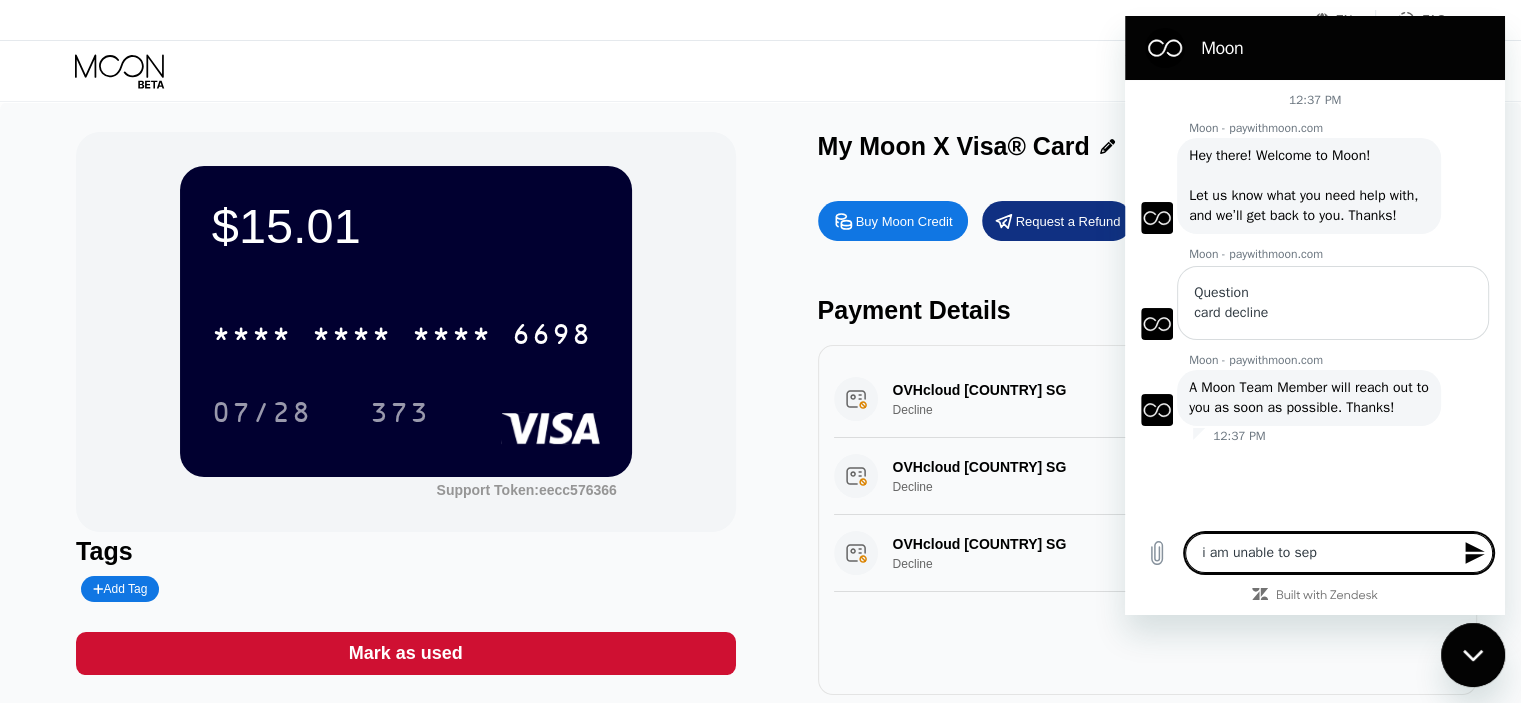 type on "i am unable to se" 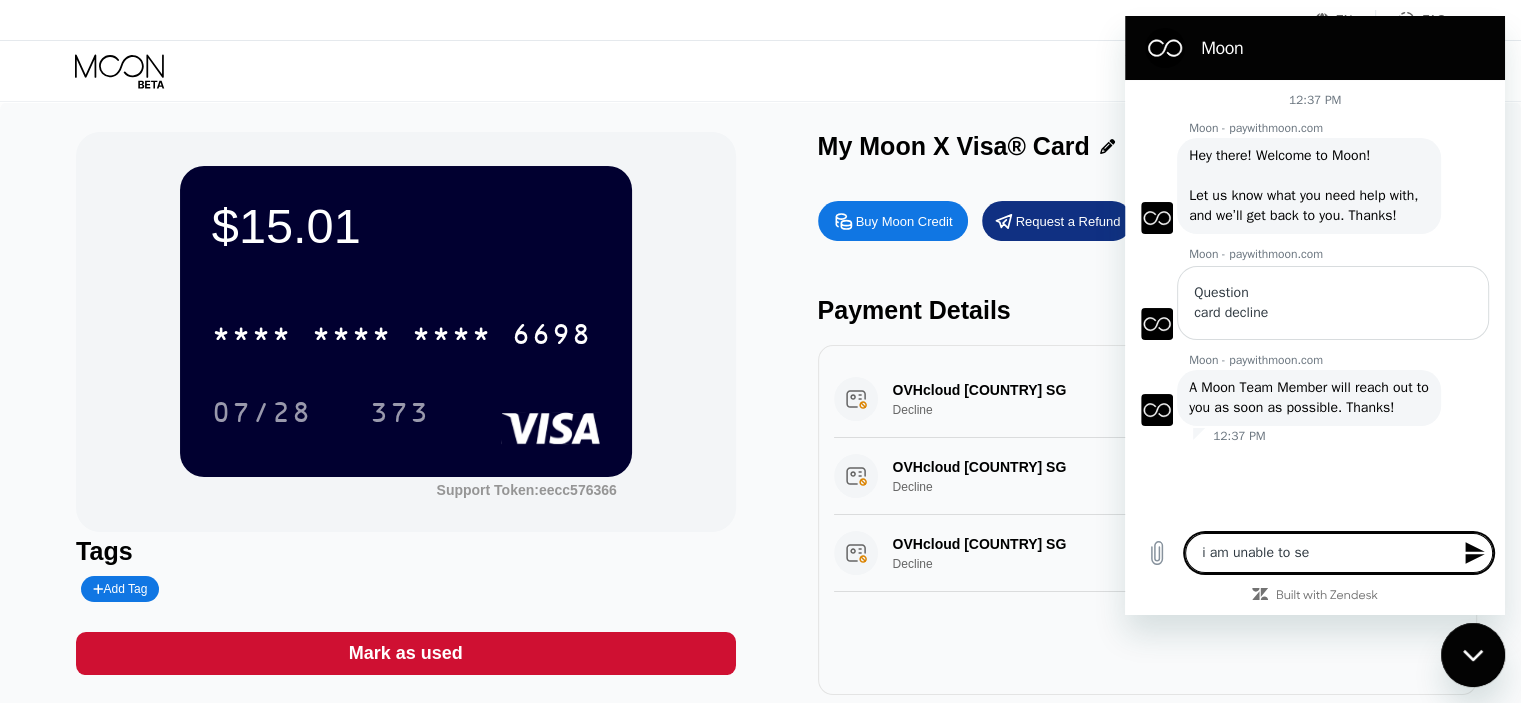 type on "i am unable to sep" 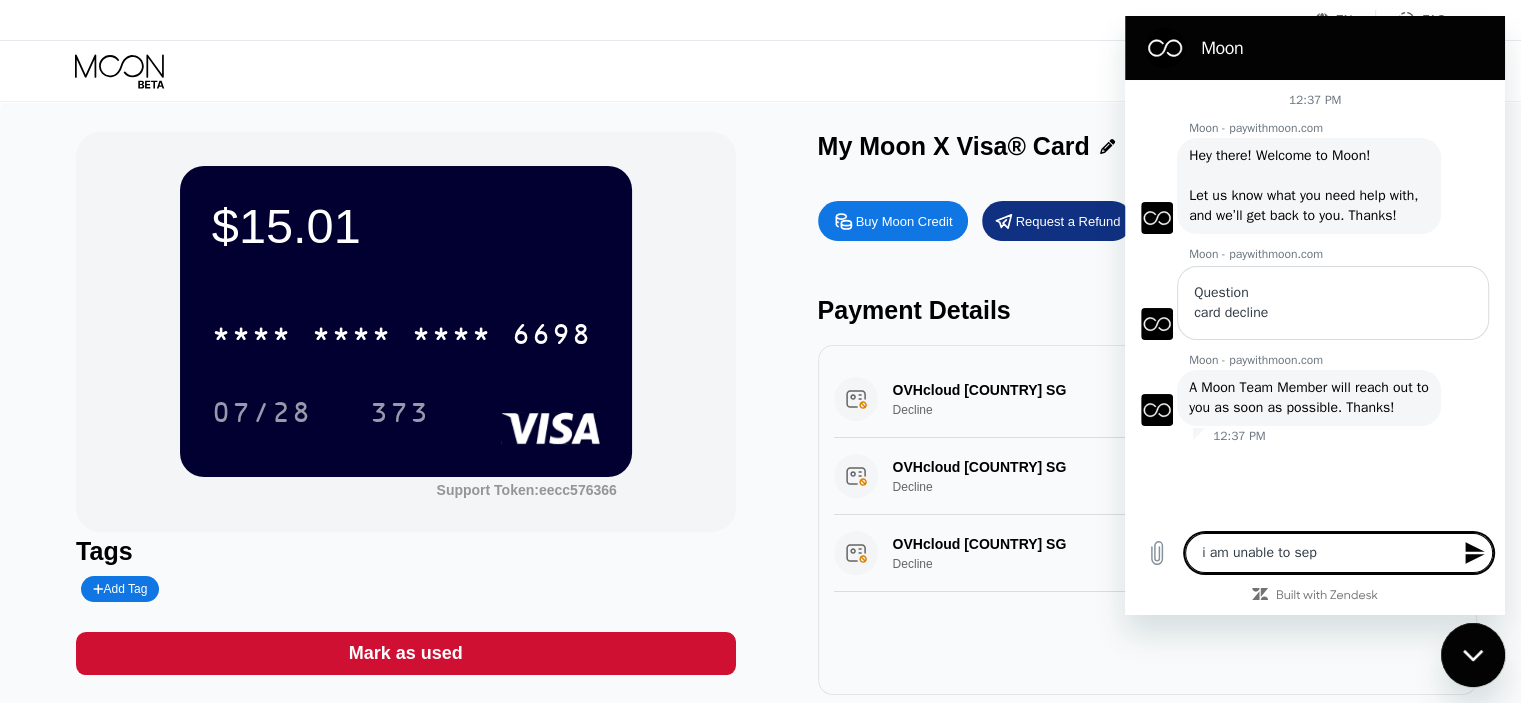 type on "i am unable to se" 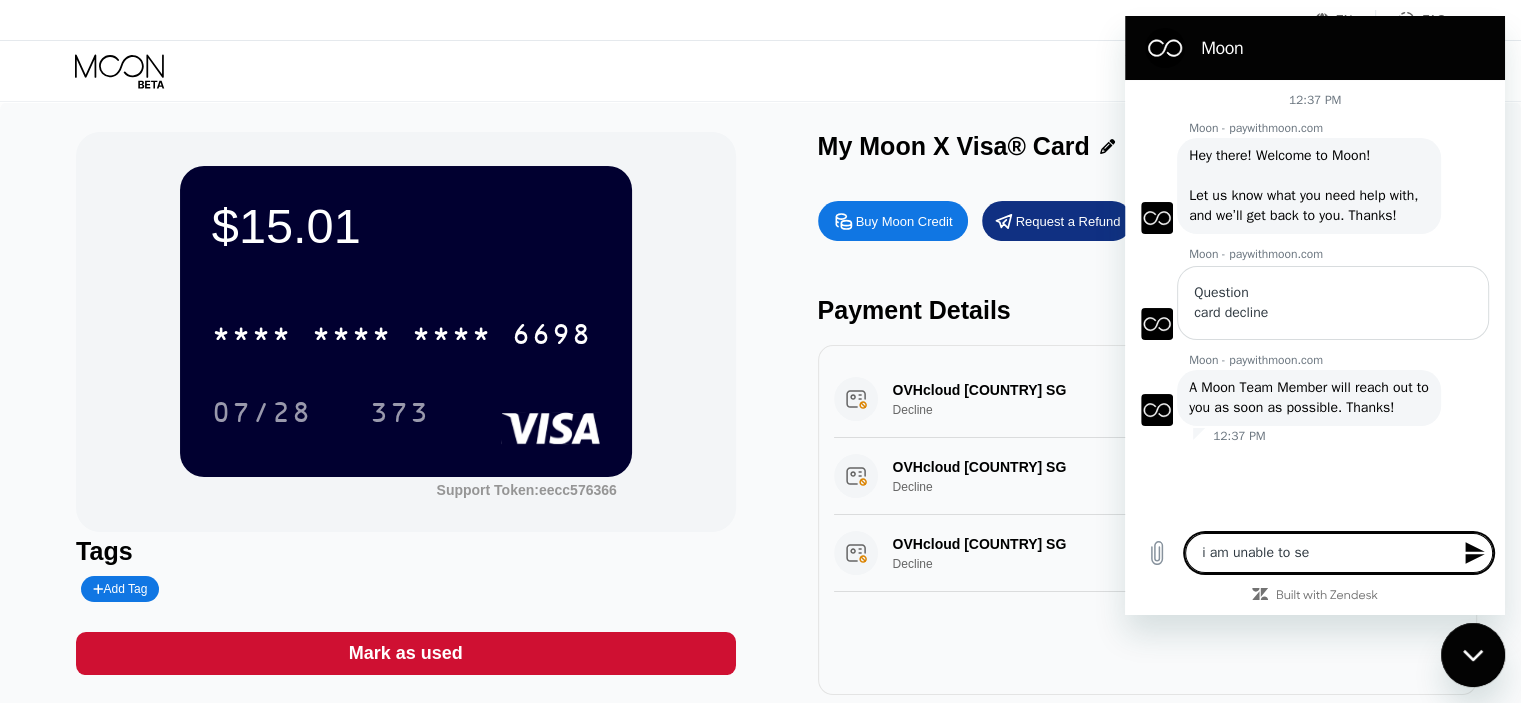 type on "i am unable to s" 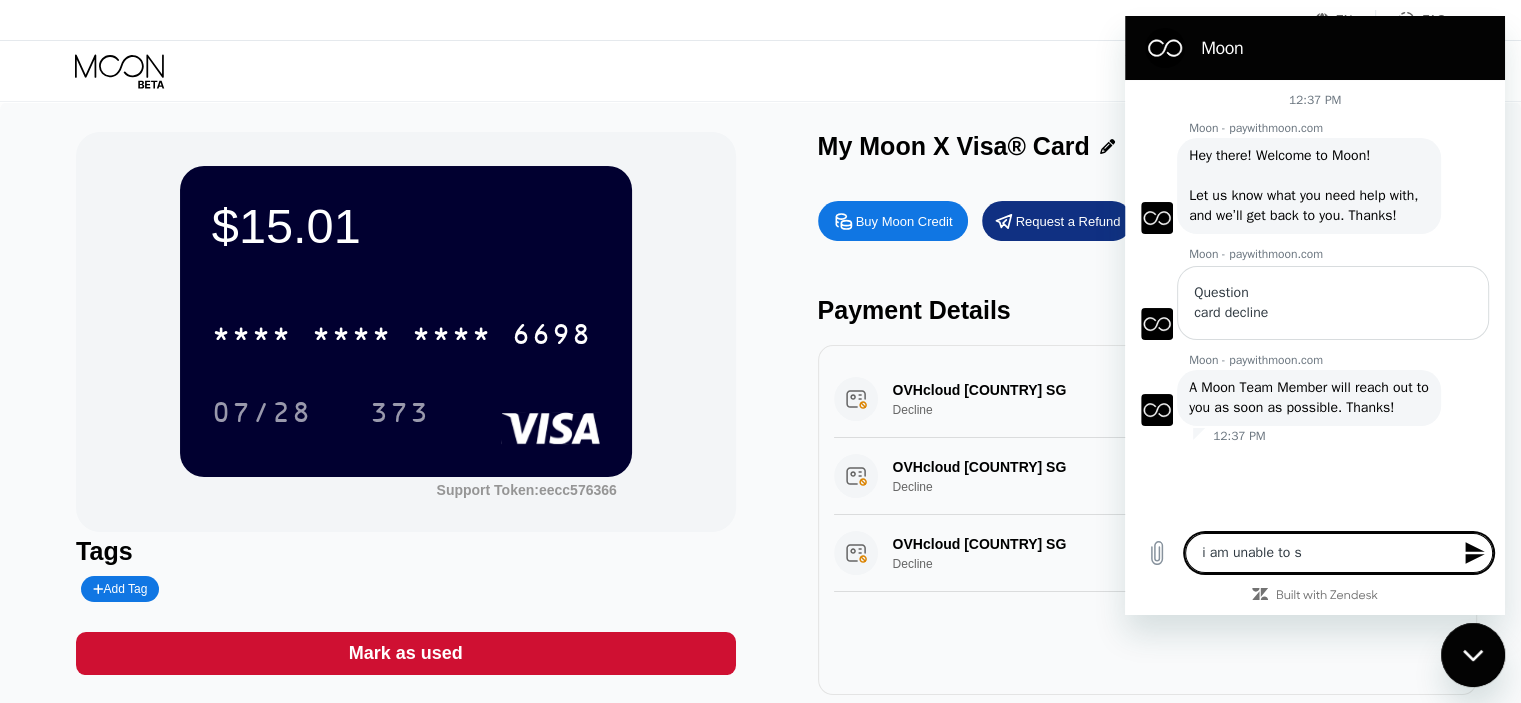 type on "i am unable to sp" 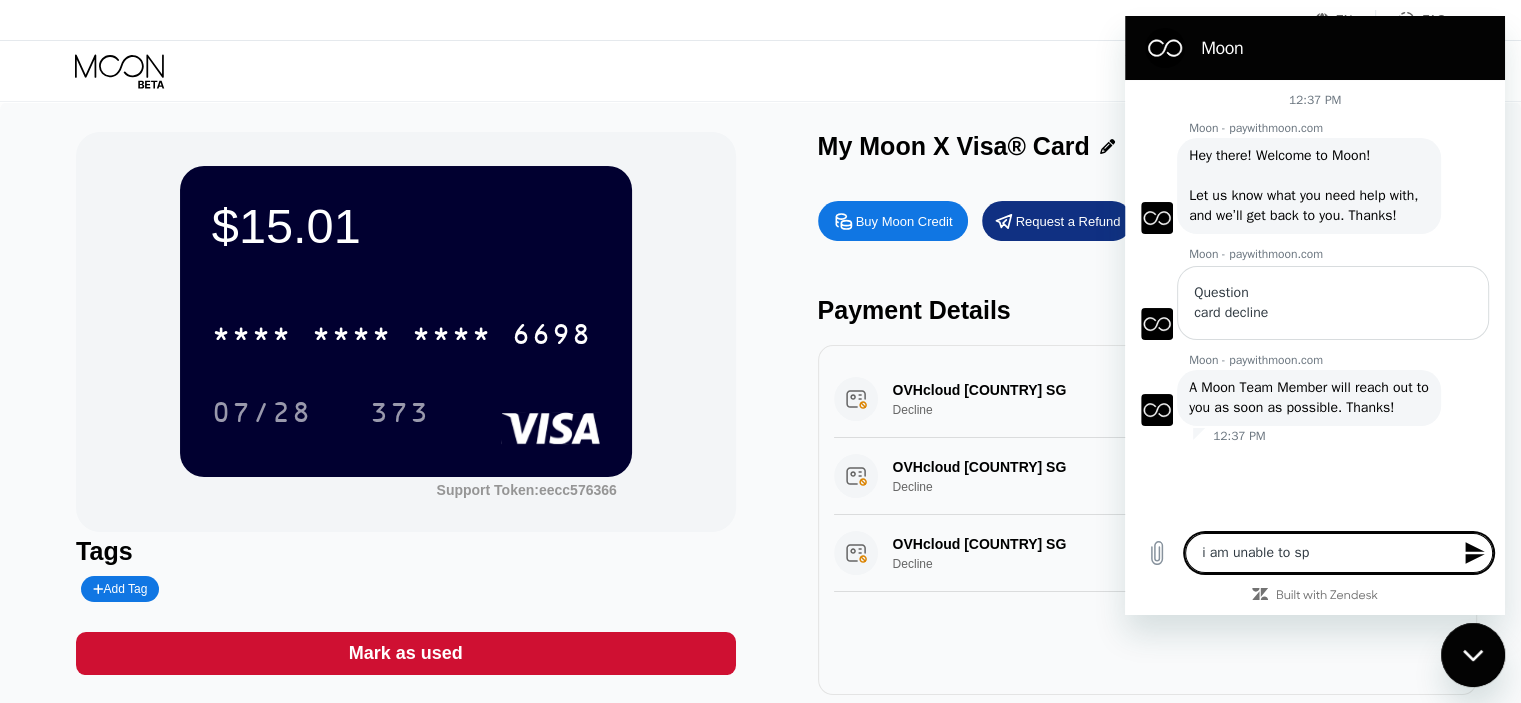 type on "i am unable to spe" 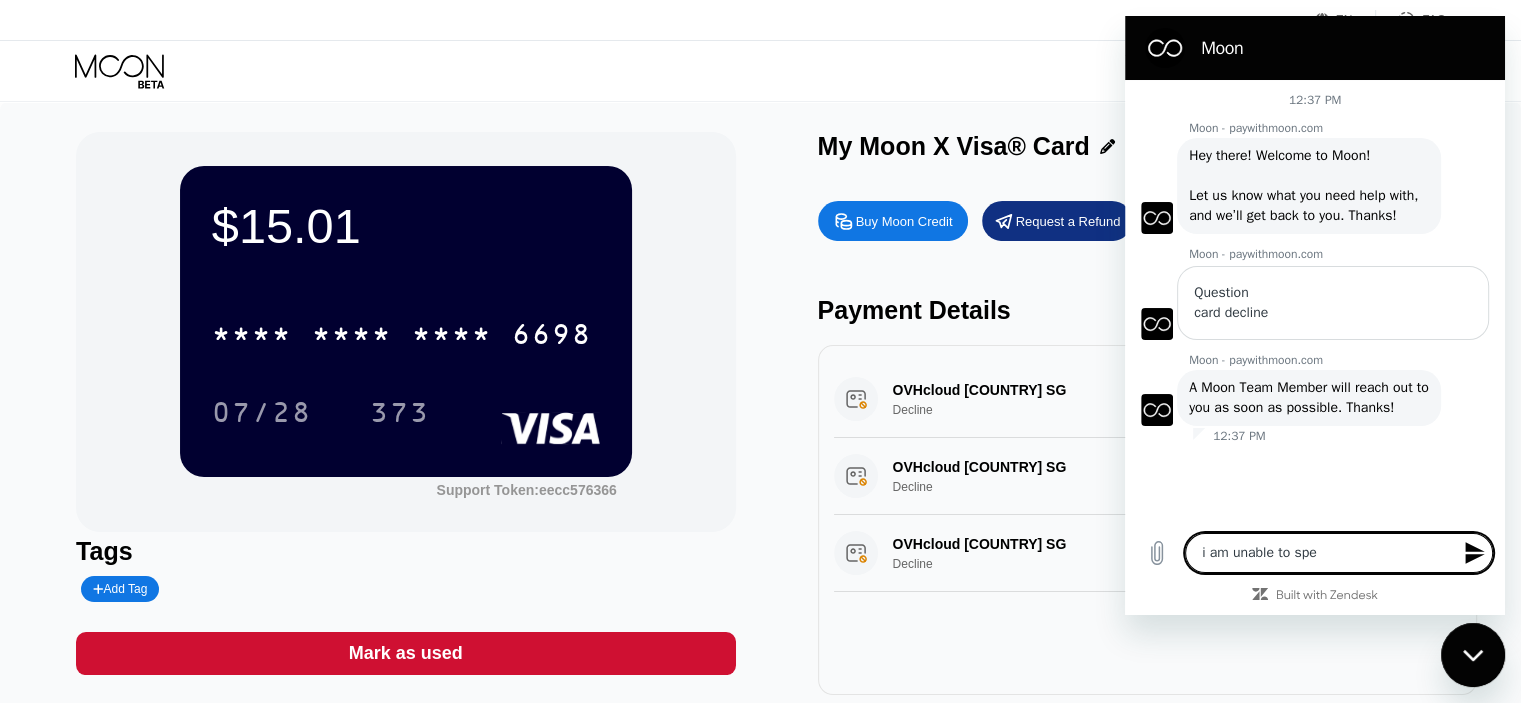 type on "i am unable to spen" 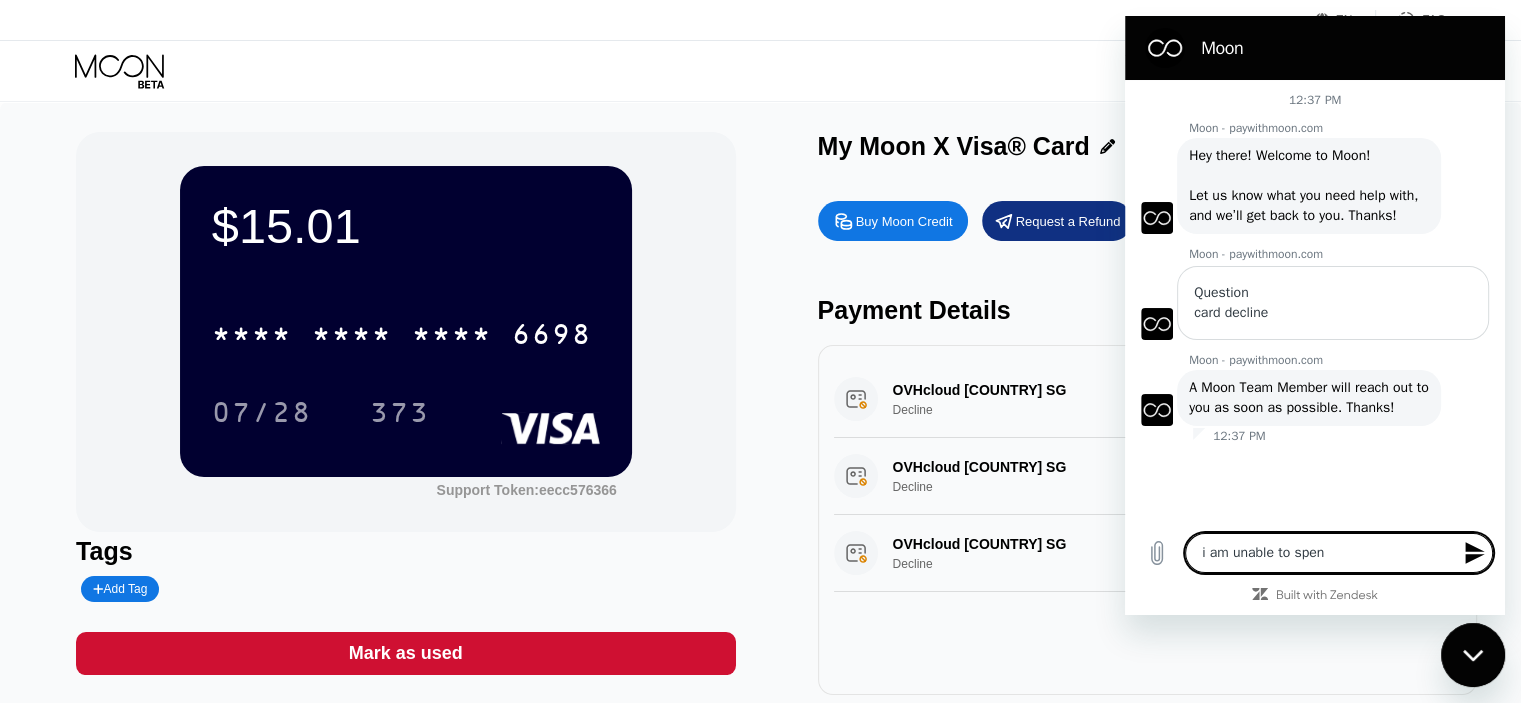 type on "i am unable to spend" 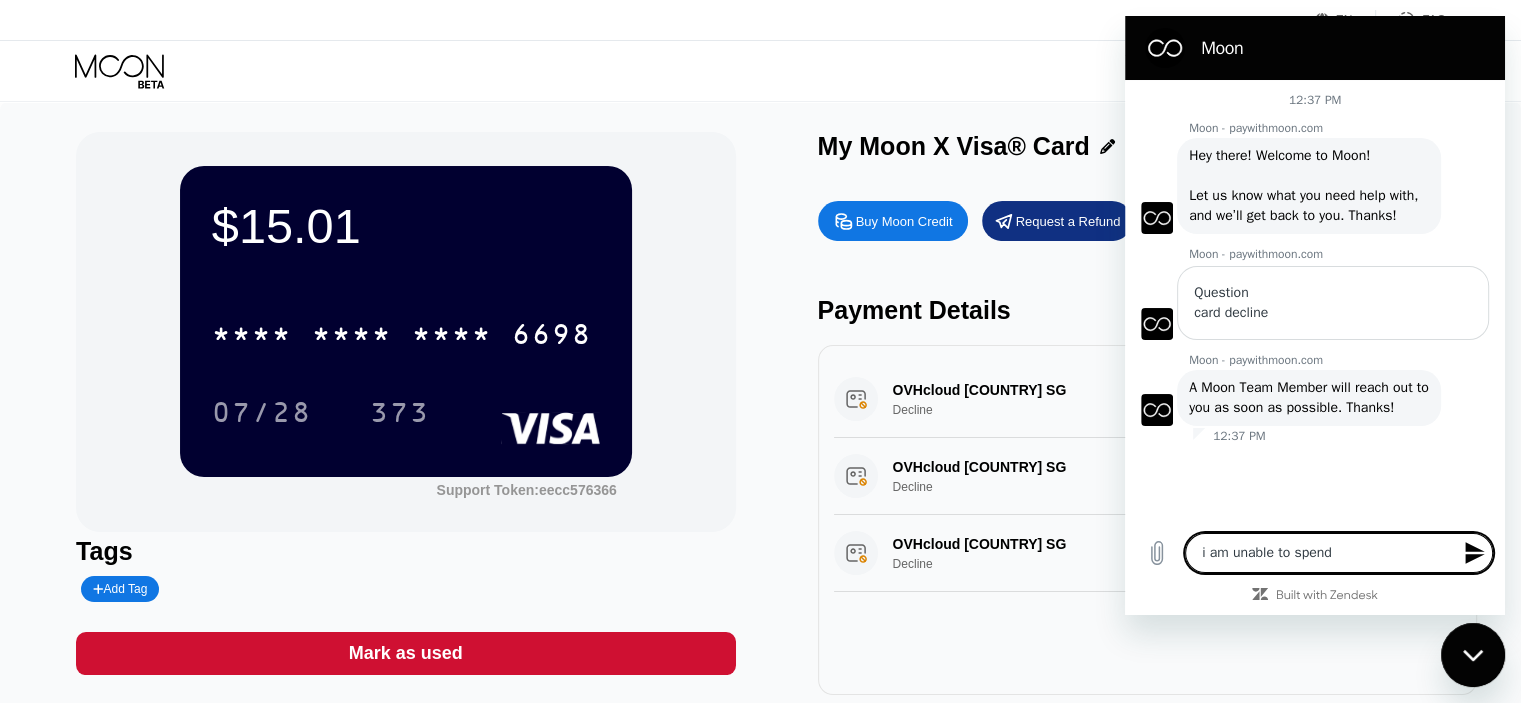 type on "i am unable to spend" 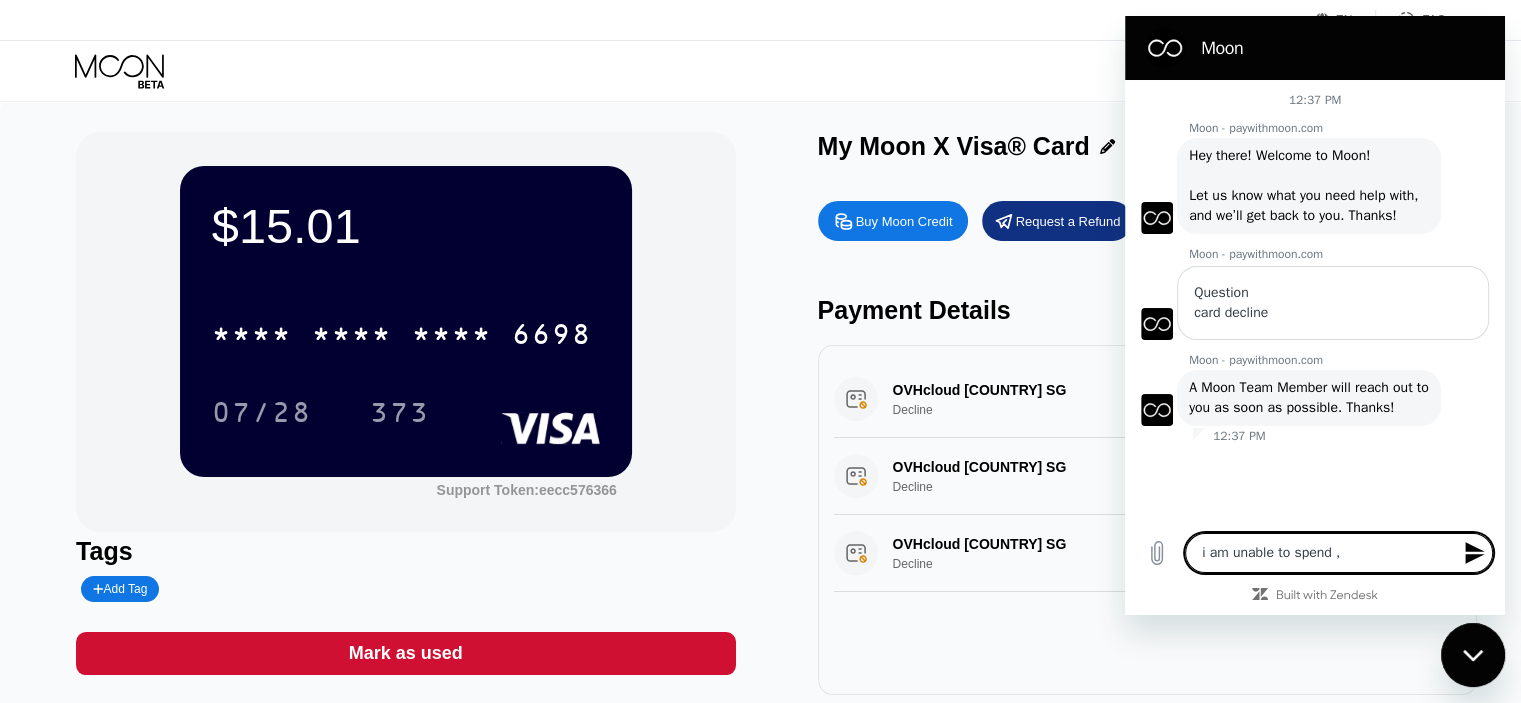 type on "i am unable to spend ," 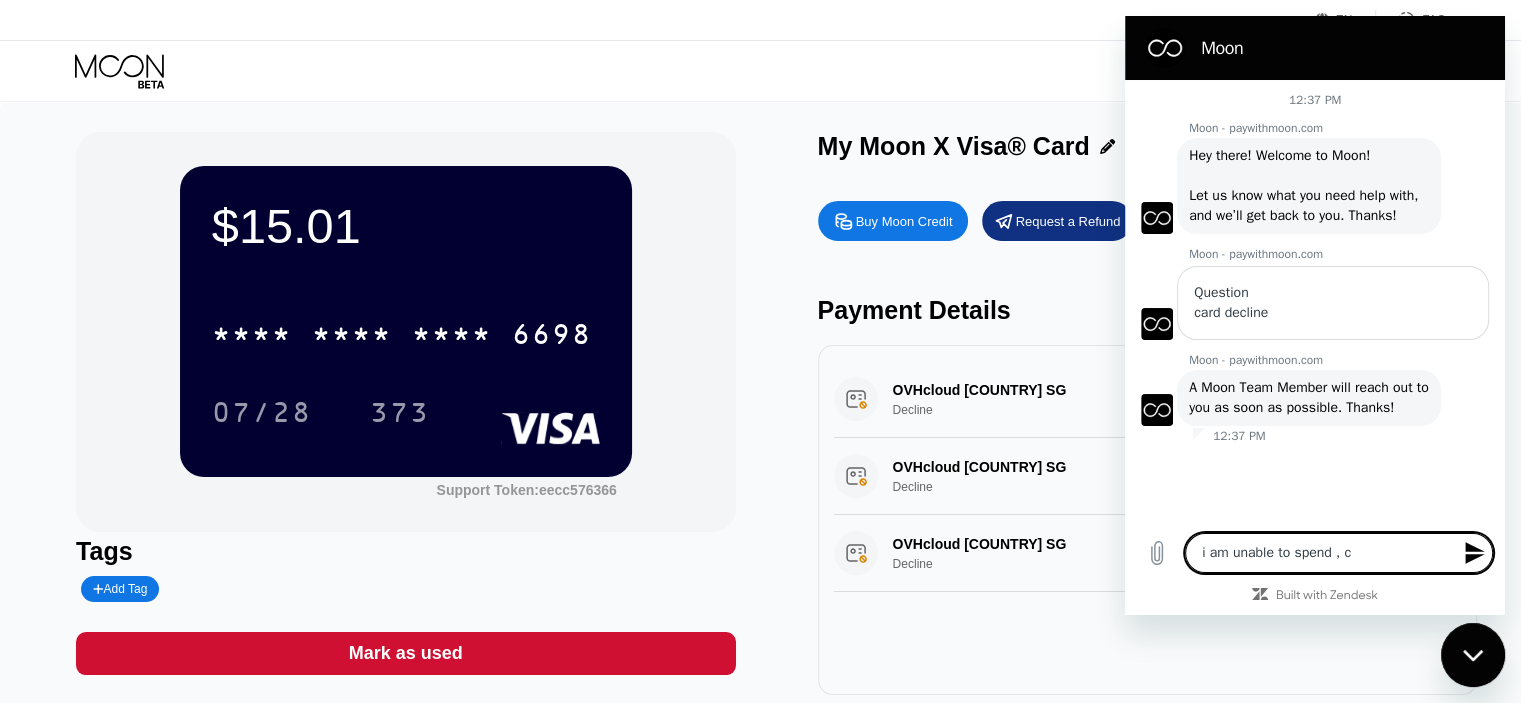 type on "i am unable to spend , ca" 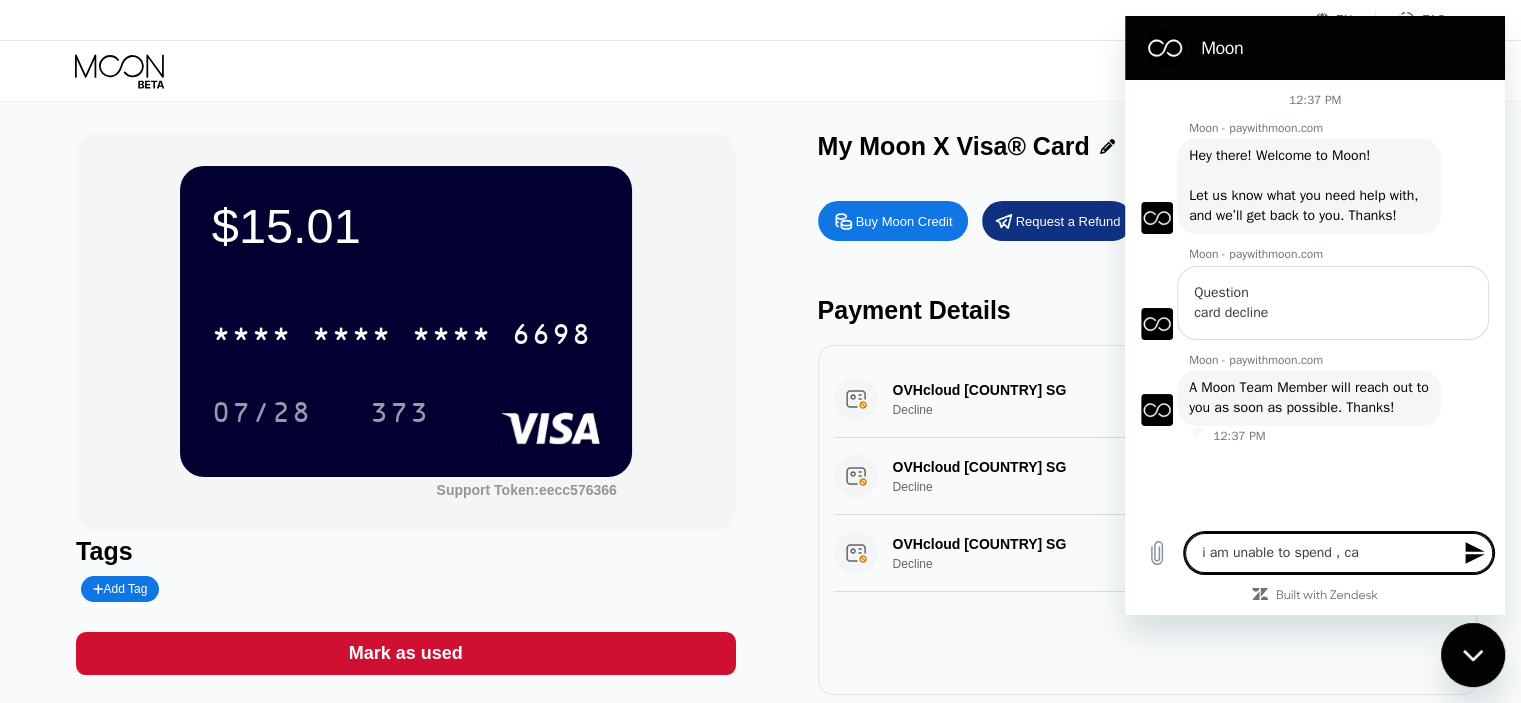 type on "i am unable to spend , car" 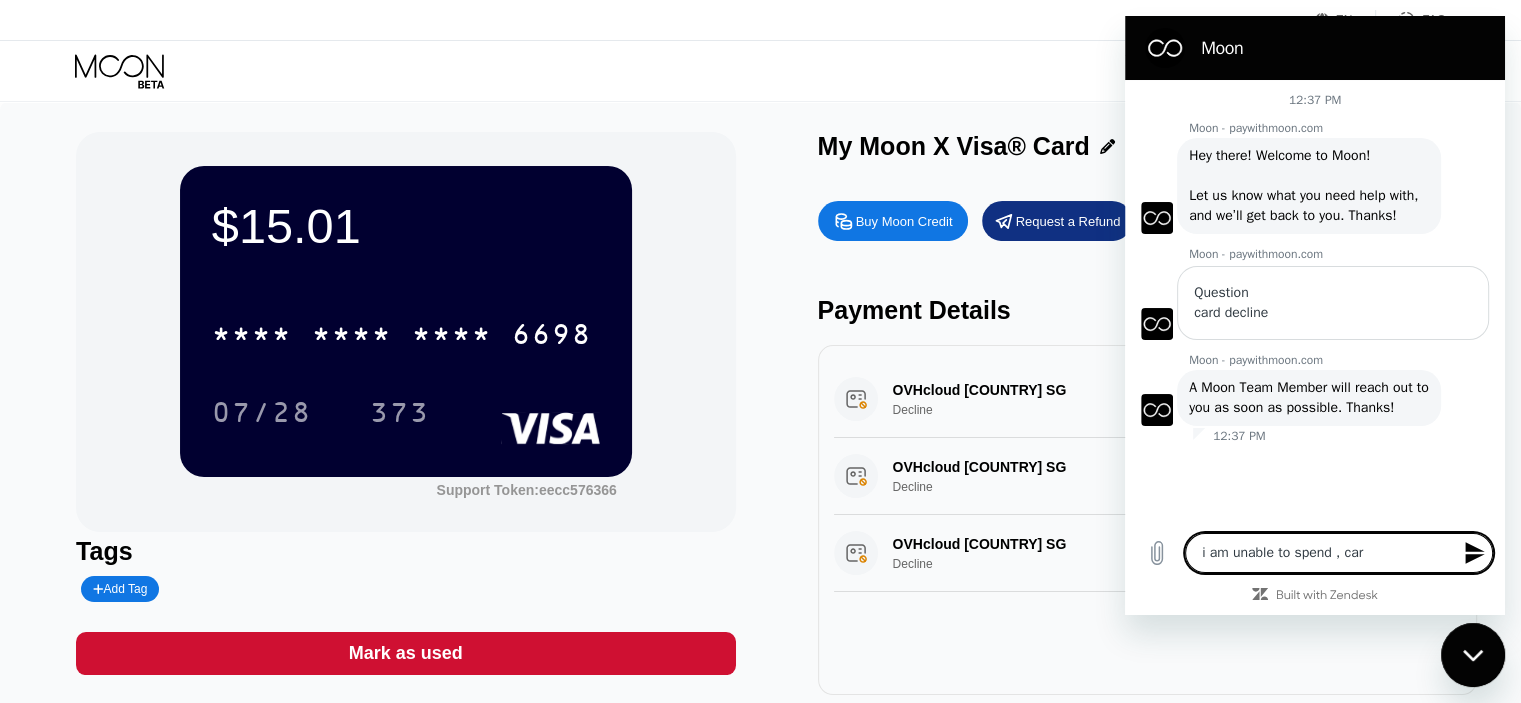 type on "i am unable to spend , card" 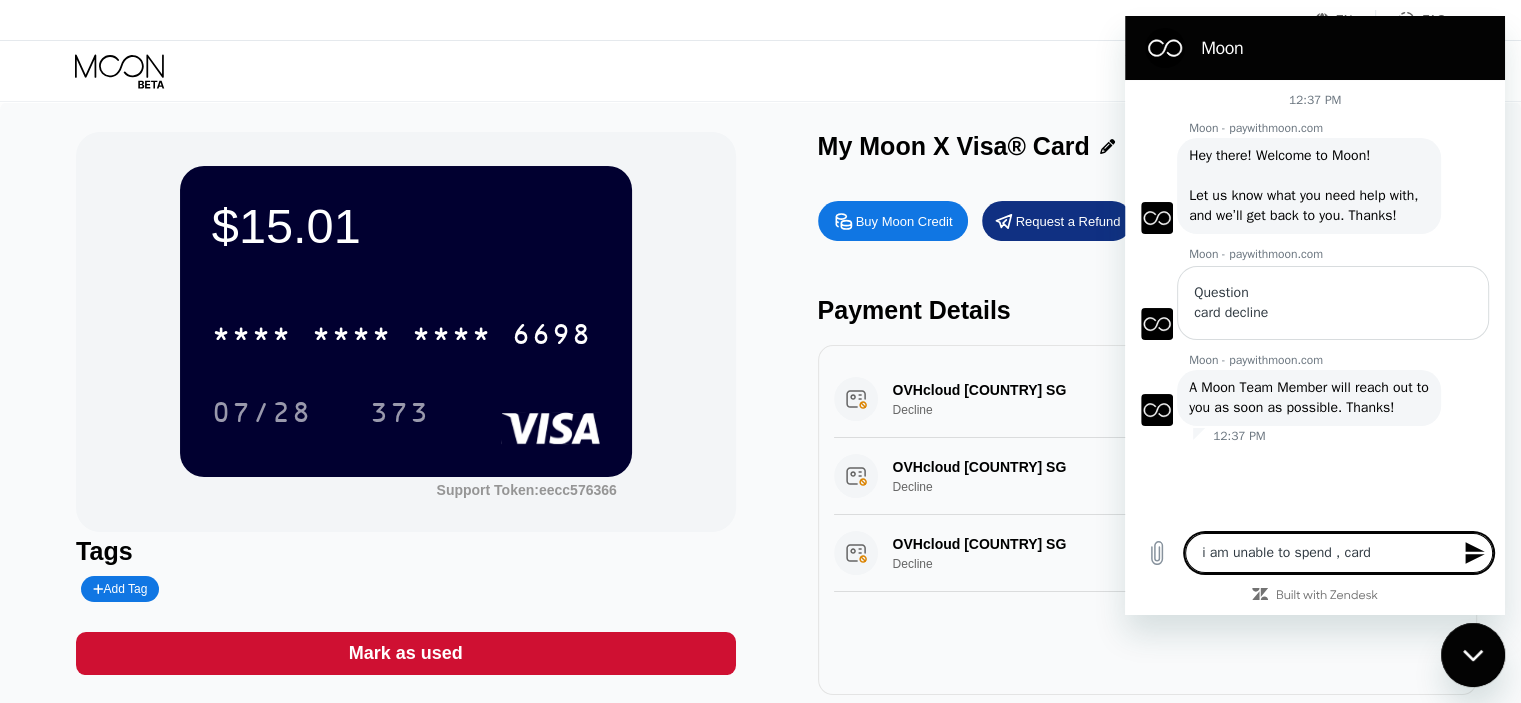 type on "i am unable to spend , card" 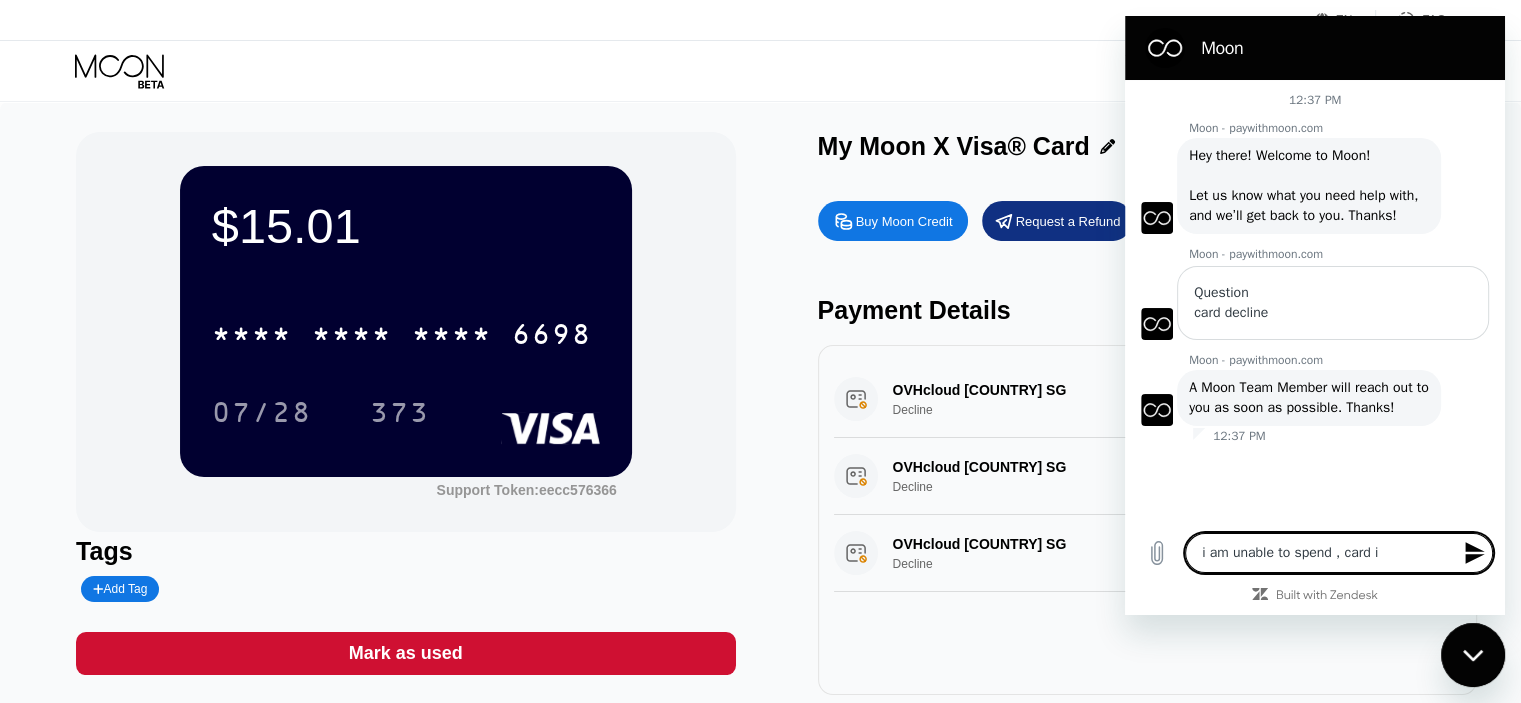 type on "i am unable to spend , card is" 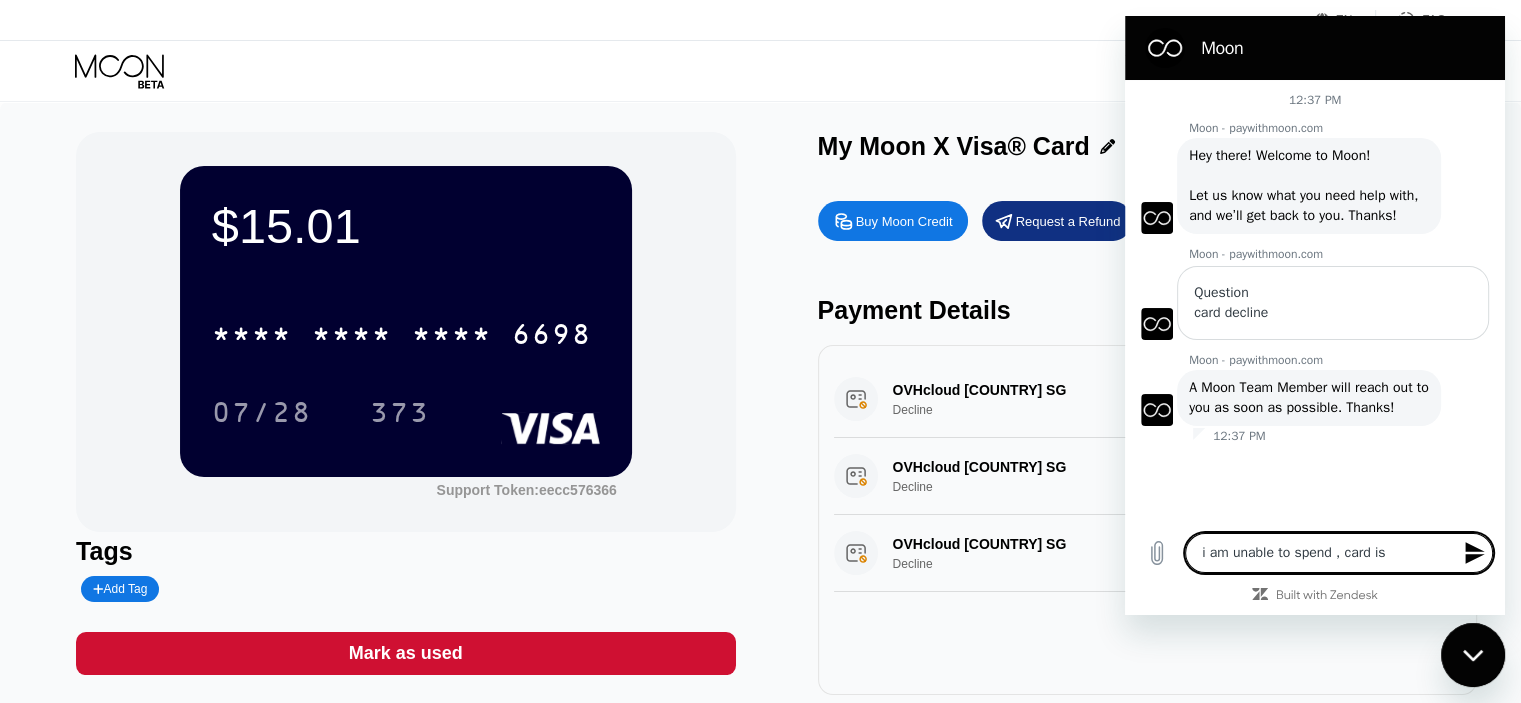 type on "i am unable to spend , card is" 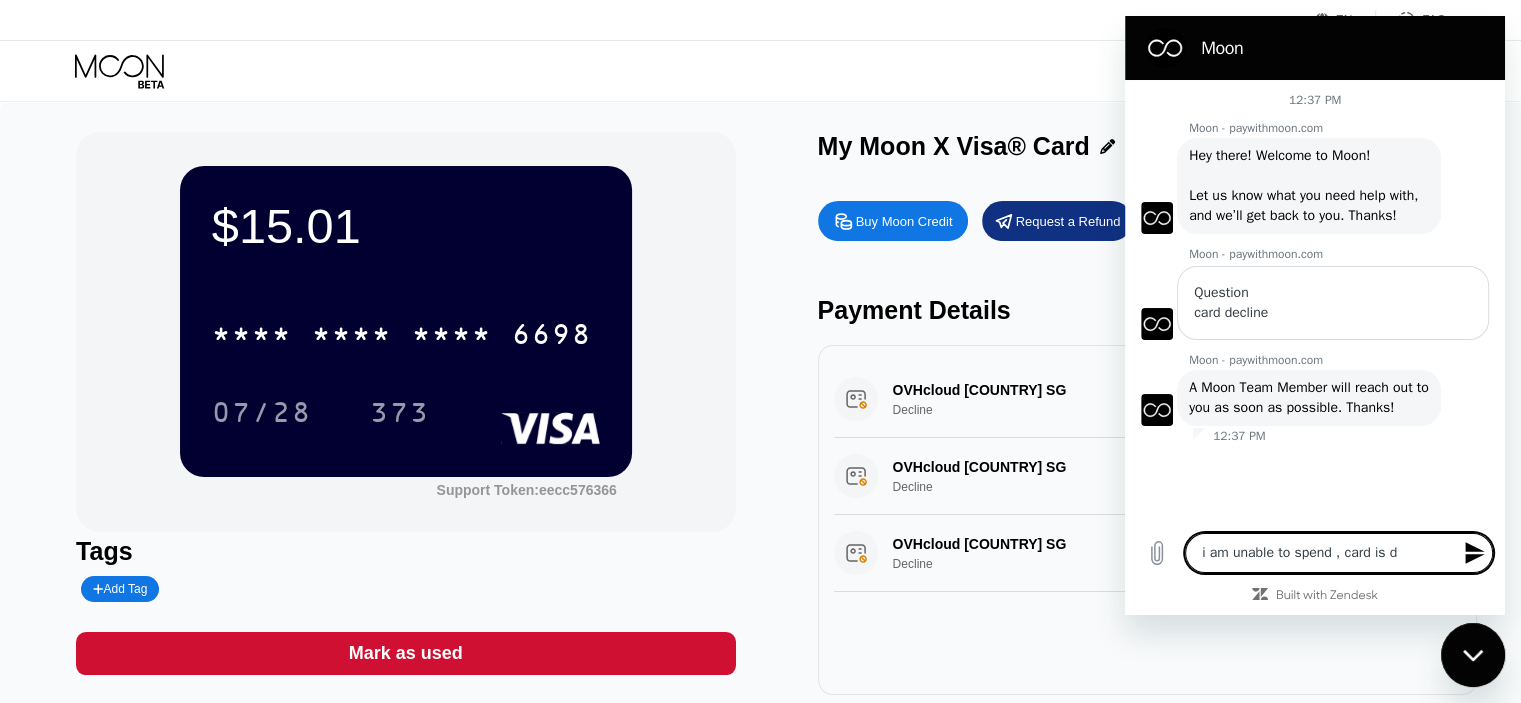 type on "i am unable to spend , card is de" 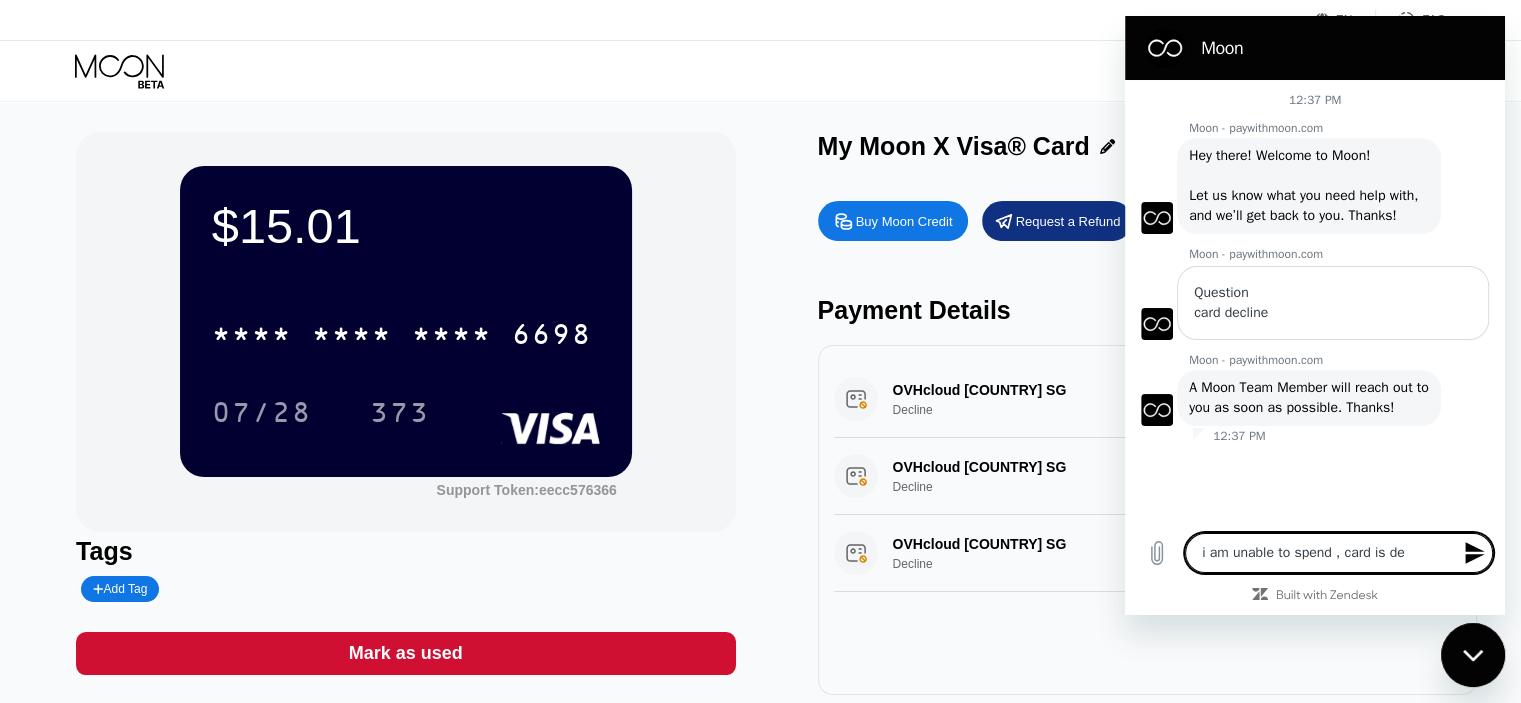 type on "i am unable to spend , card is del" 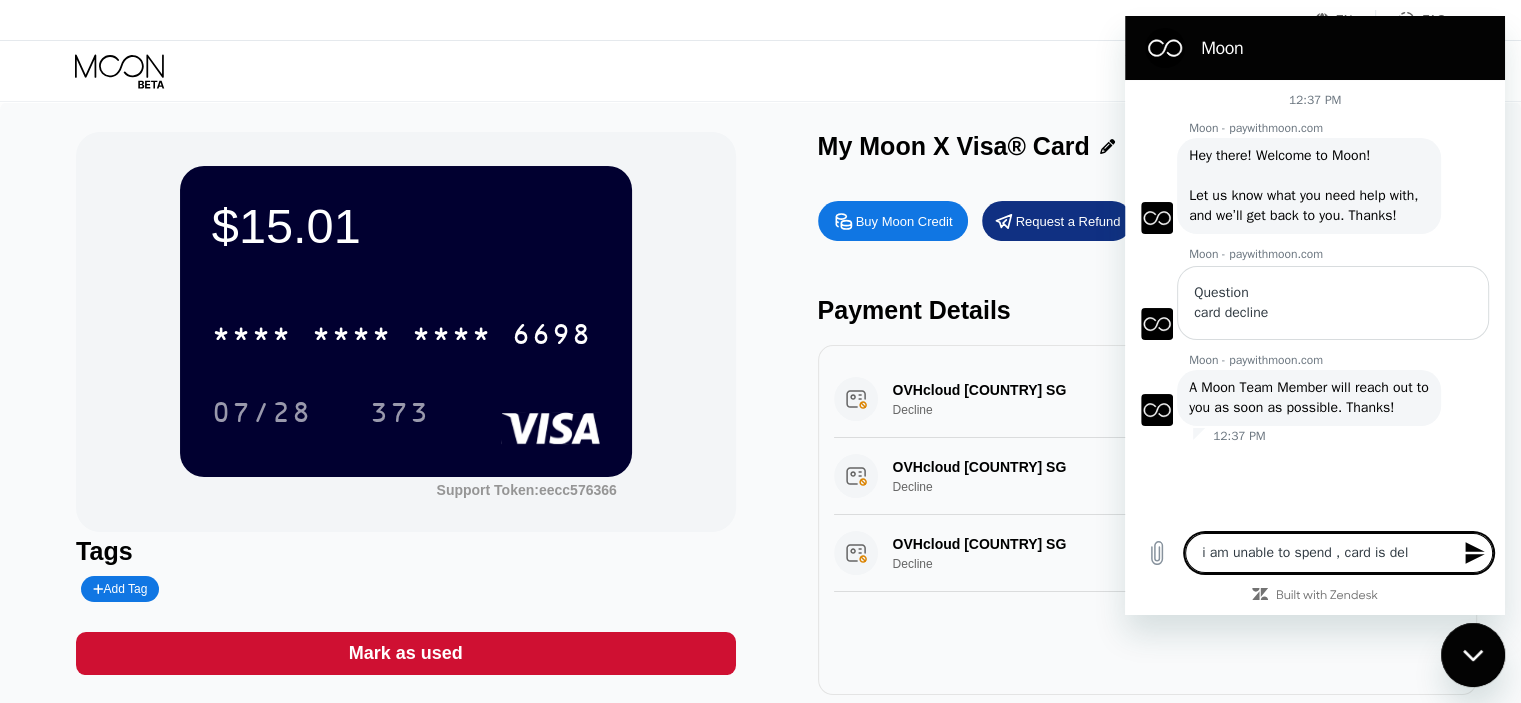 type on "i am unable to spend , card is deli" 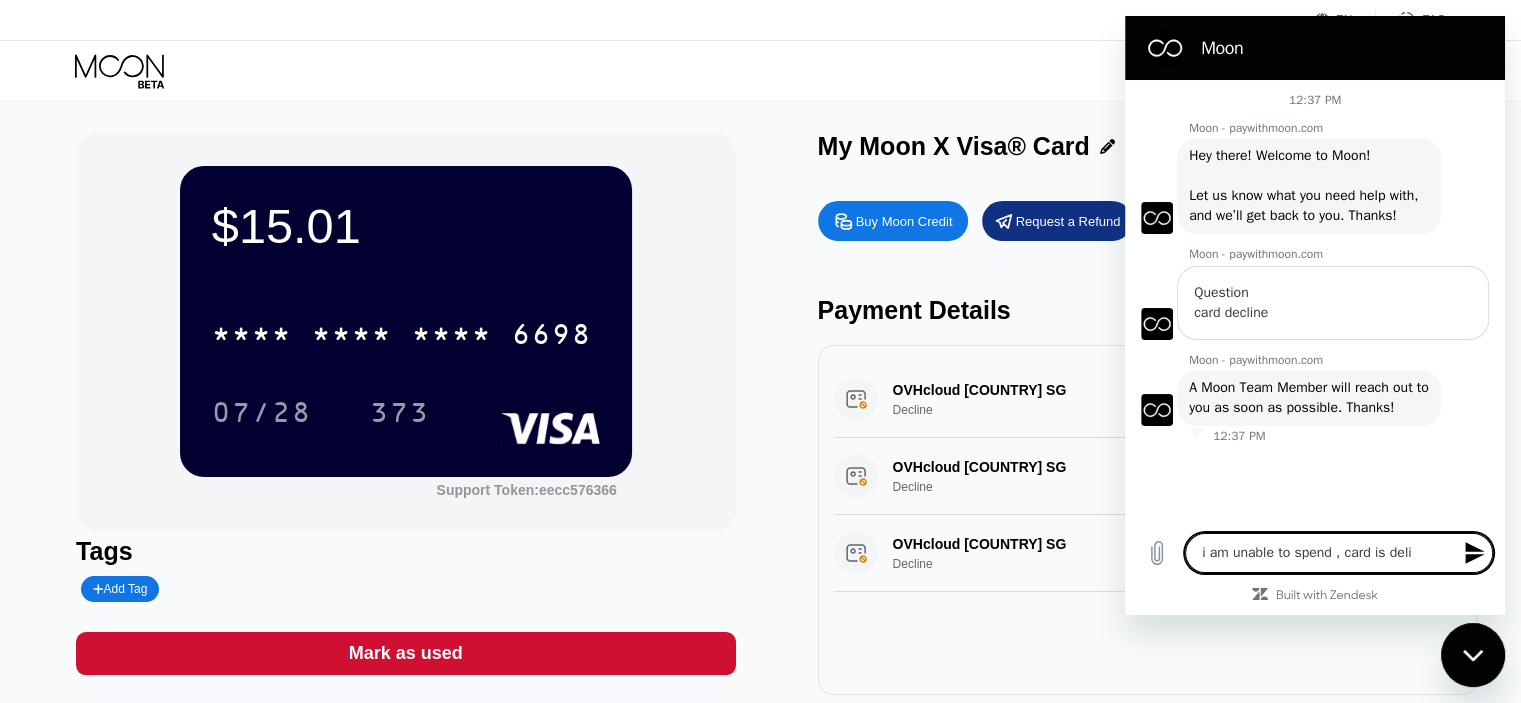 type on "i am unable to spend , card is delin" 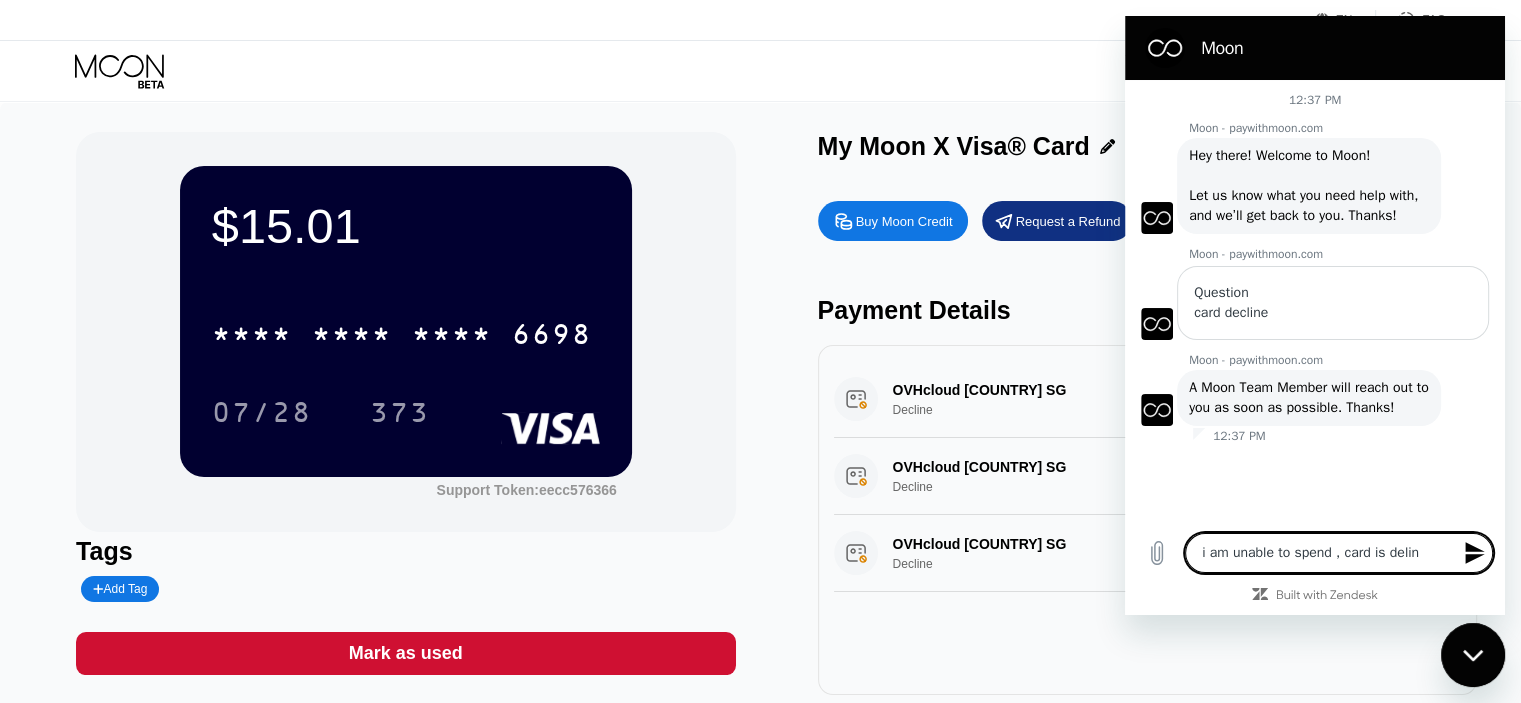 type on "i am unable to spend , card is deli" 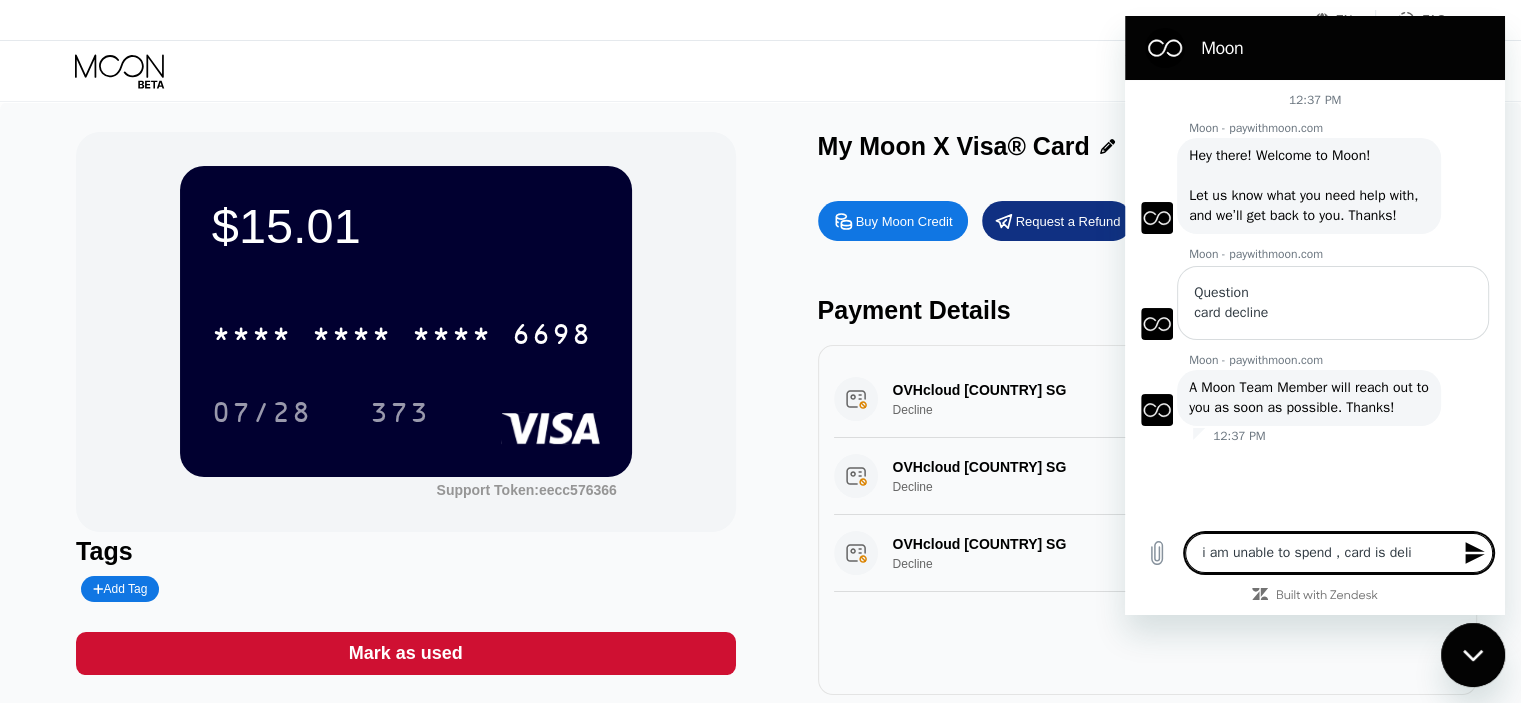 type on "i am unable to spend , card is del" 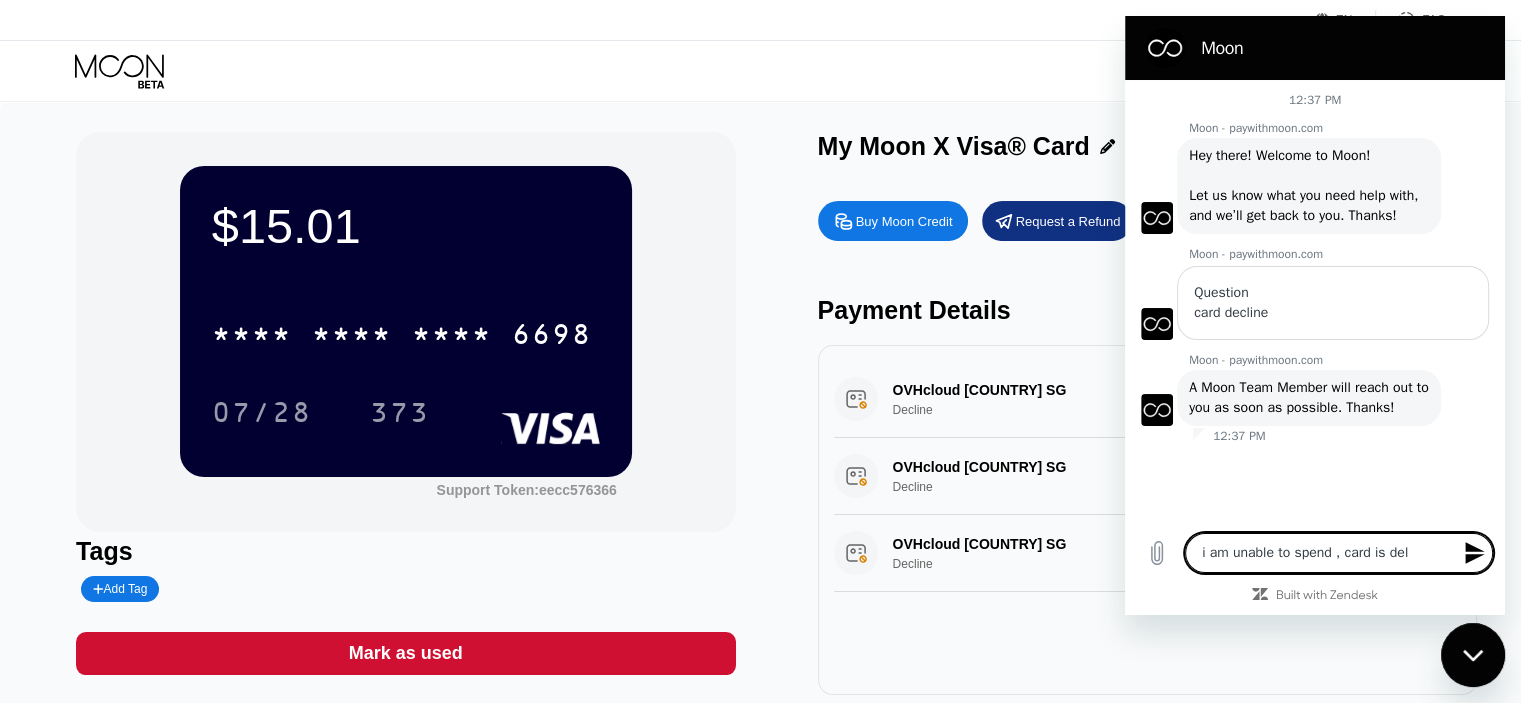 type on "i am unable to spend , card is de" 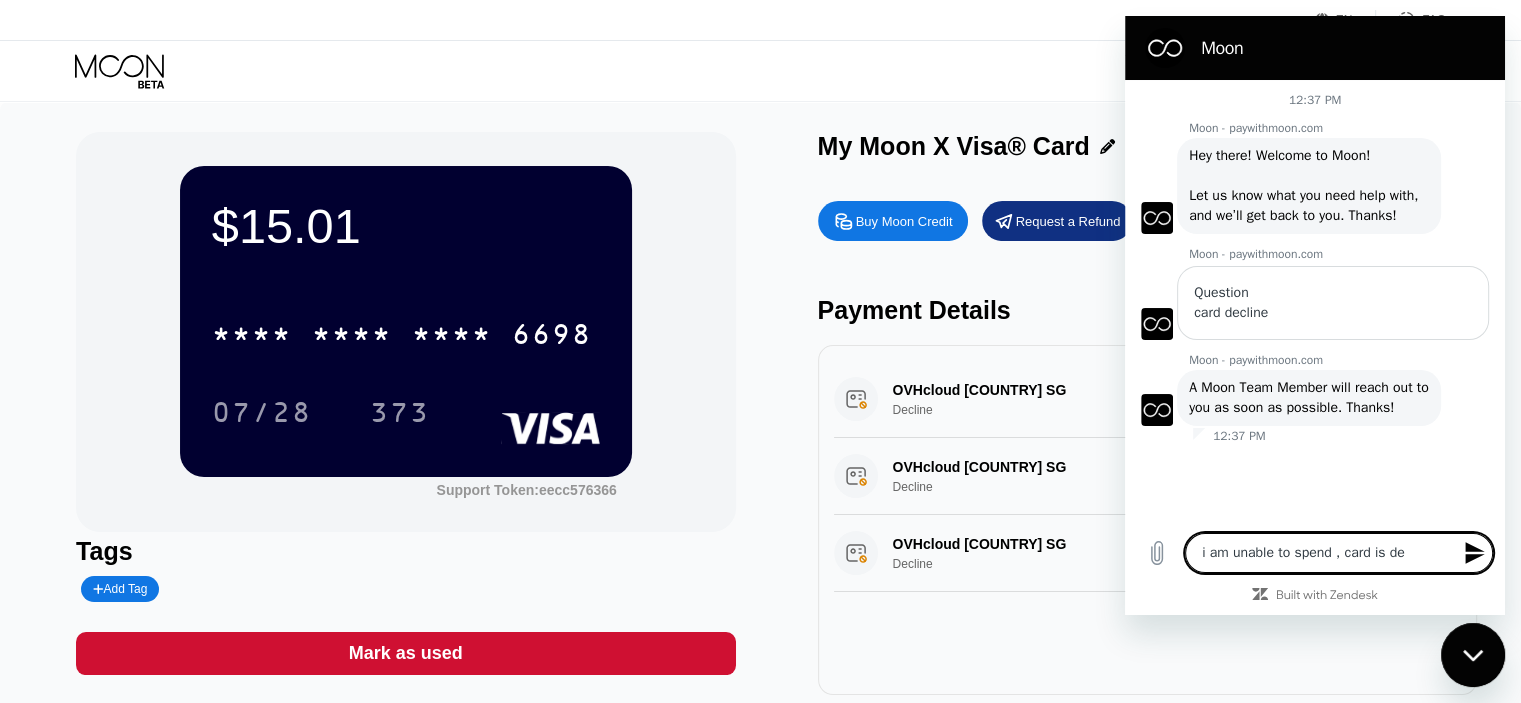 type on "i am unable to spend , card is dec" 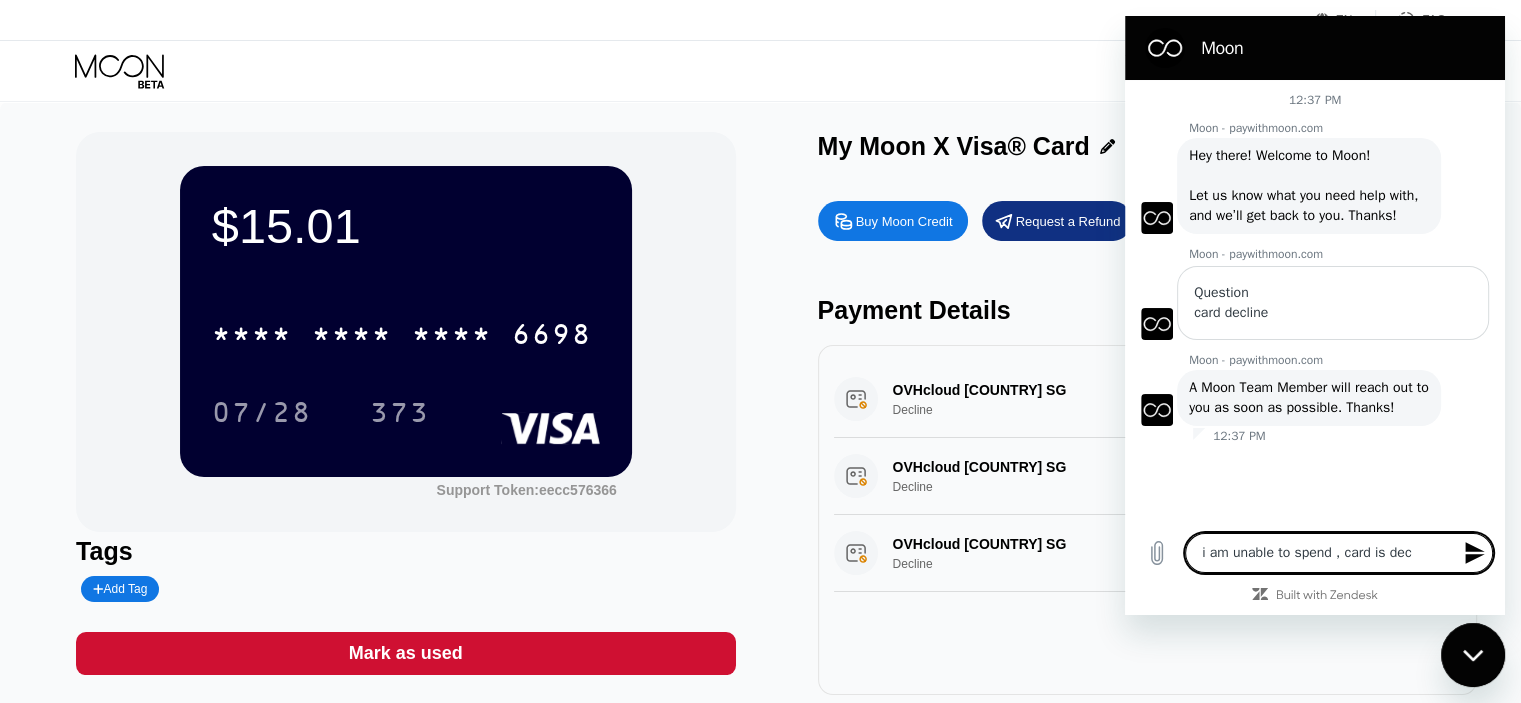 type on "i am unable to spend , card is decl" 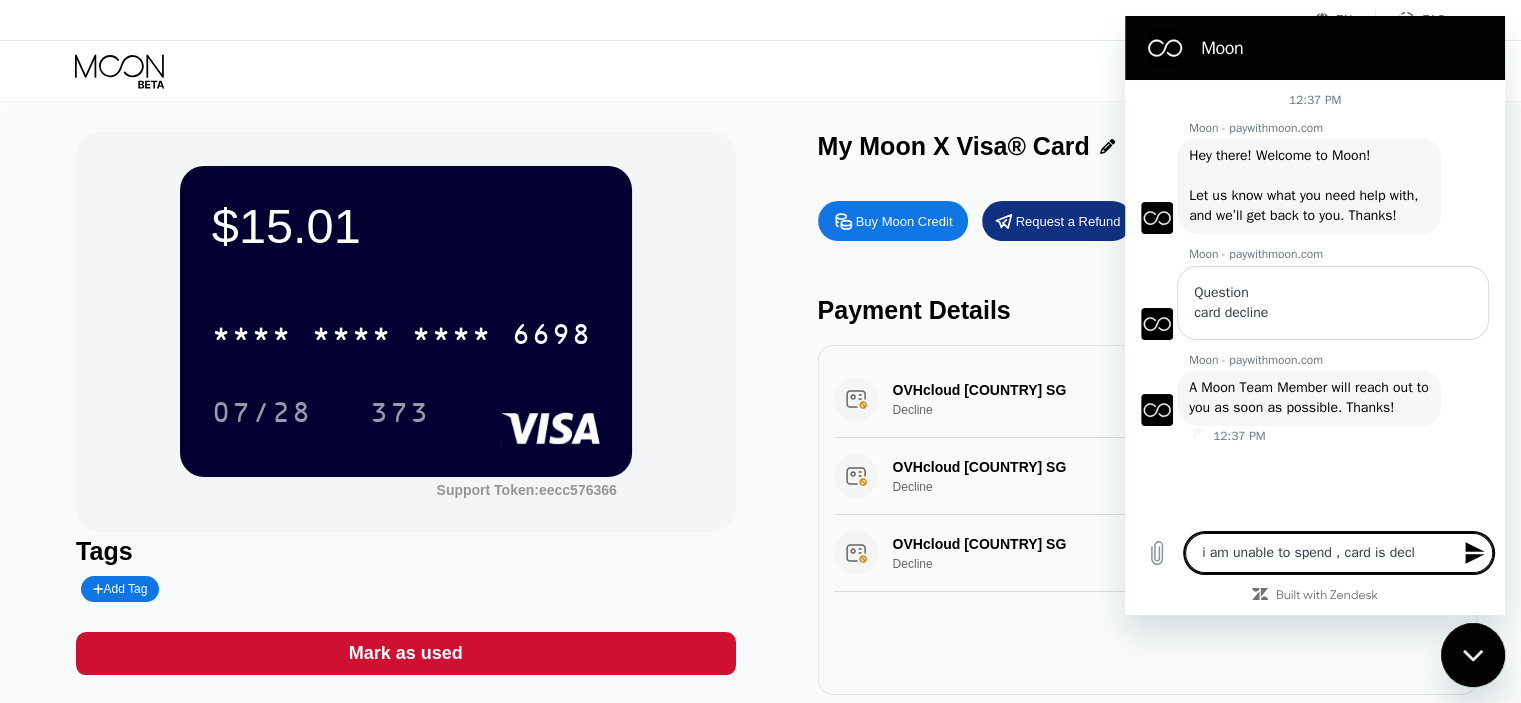 type on "i am unable to spend , card is decli" 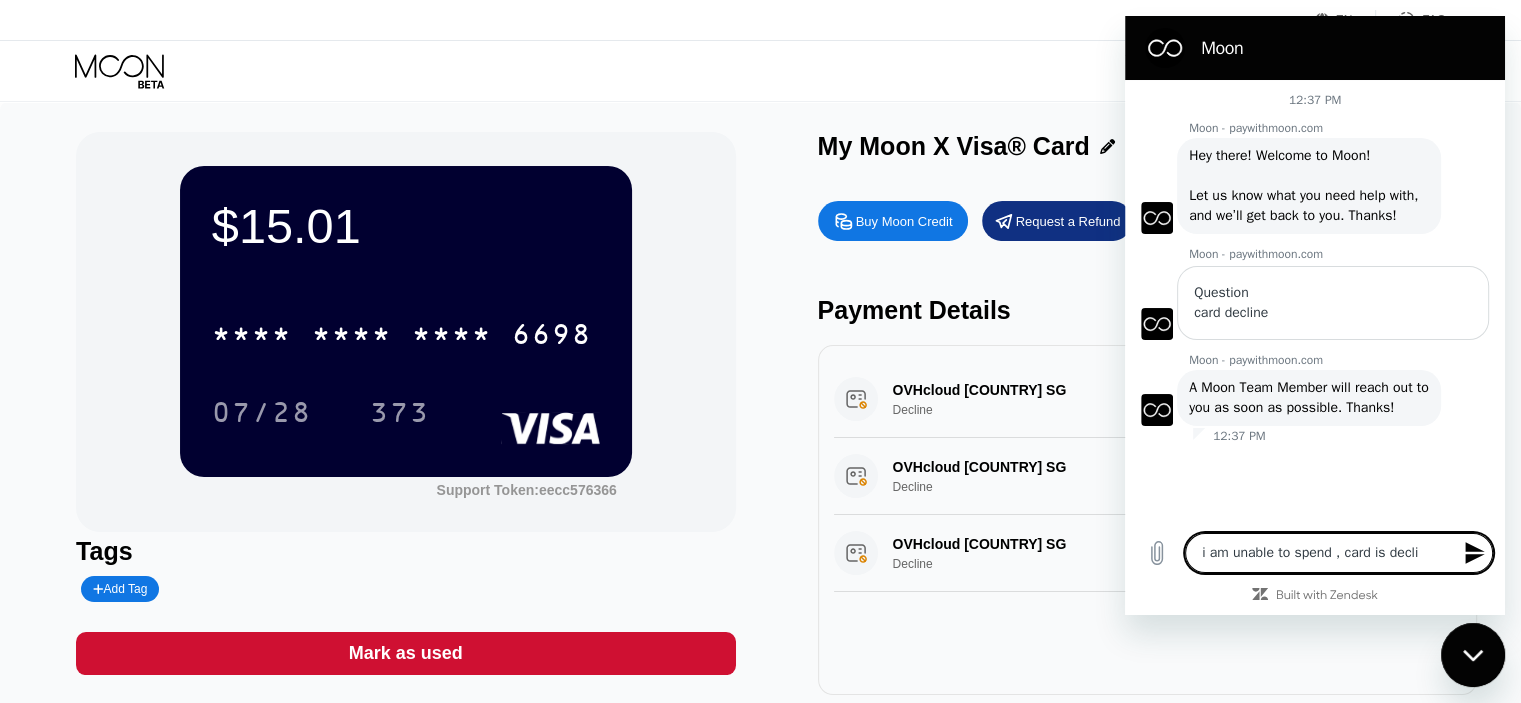 type on "i am unable to spend , card is declin" 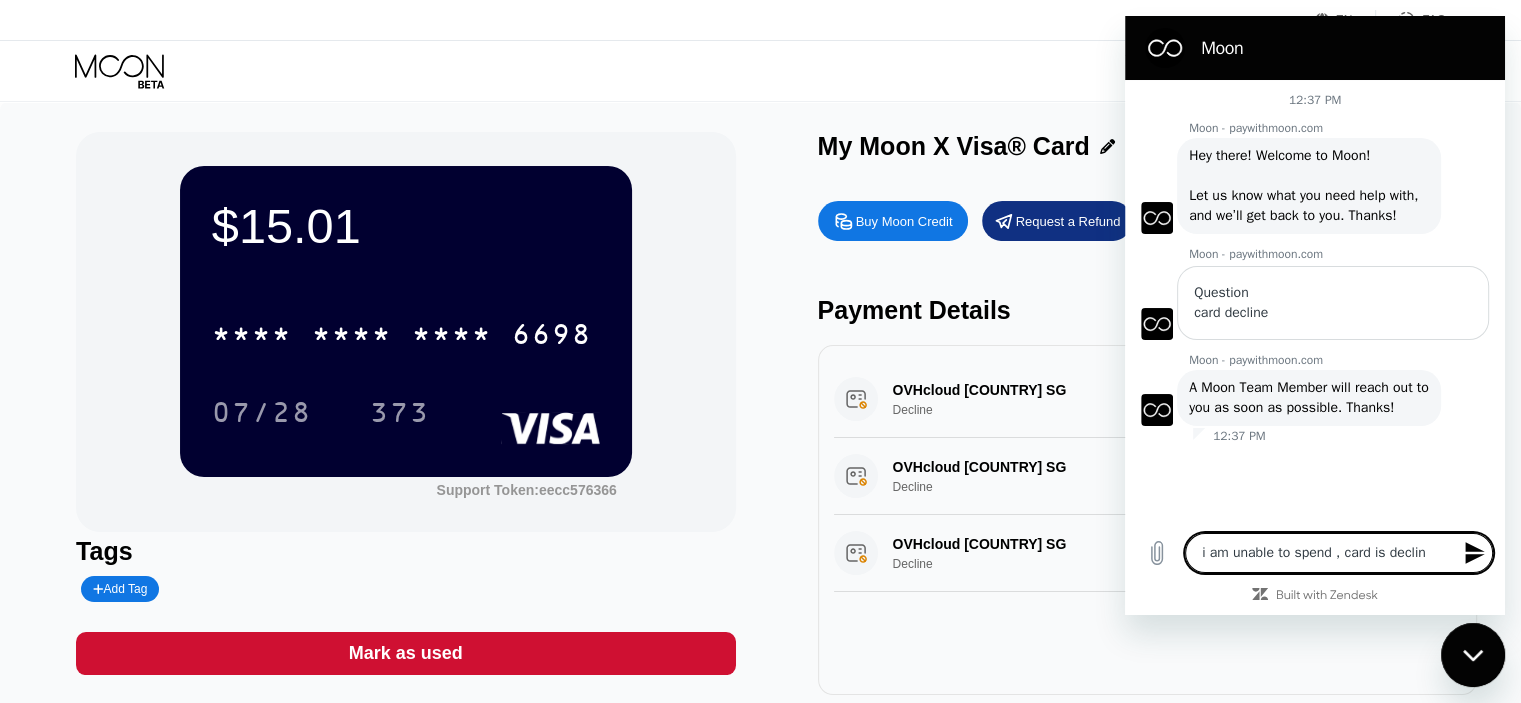 type on "i am unable to spend , card is decline" 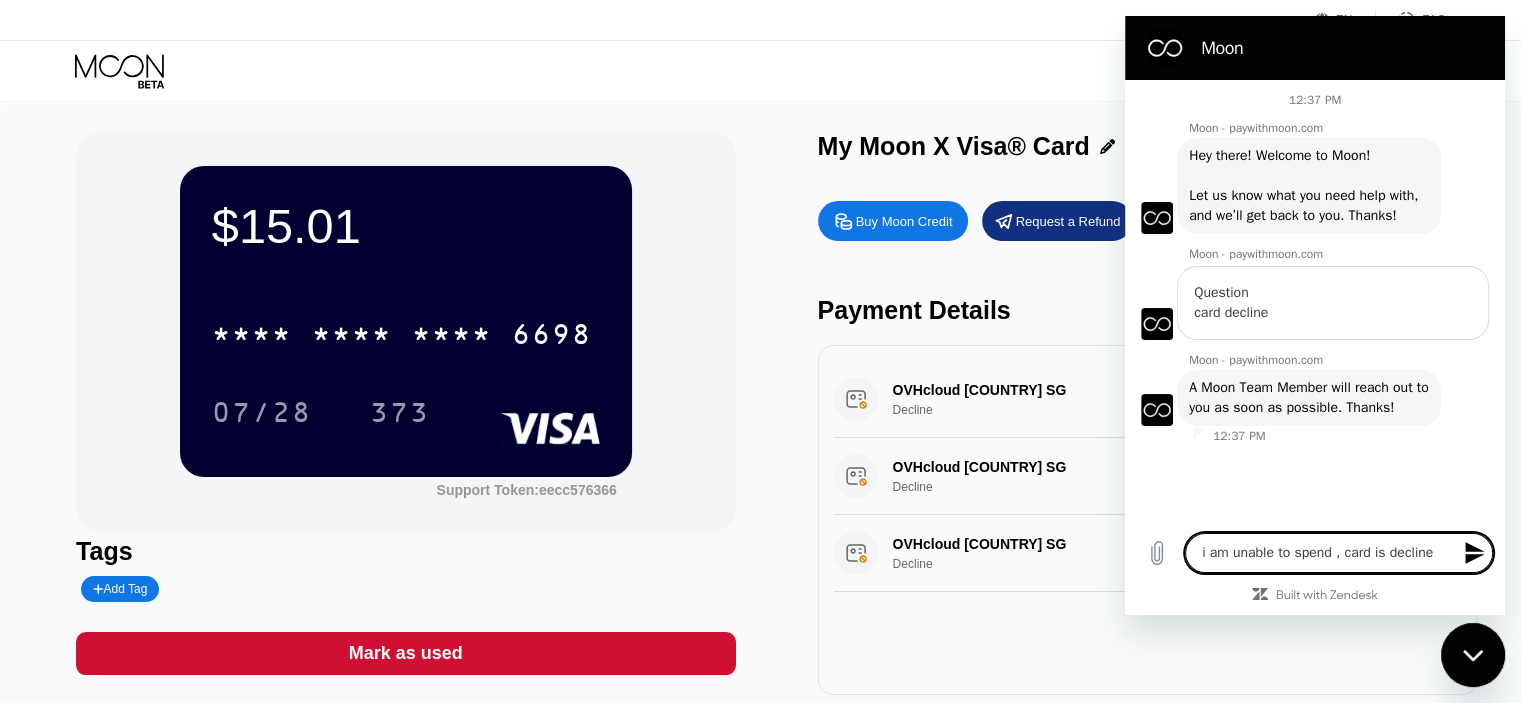 type on "i am unable to spend , card is declined" 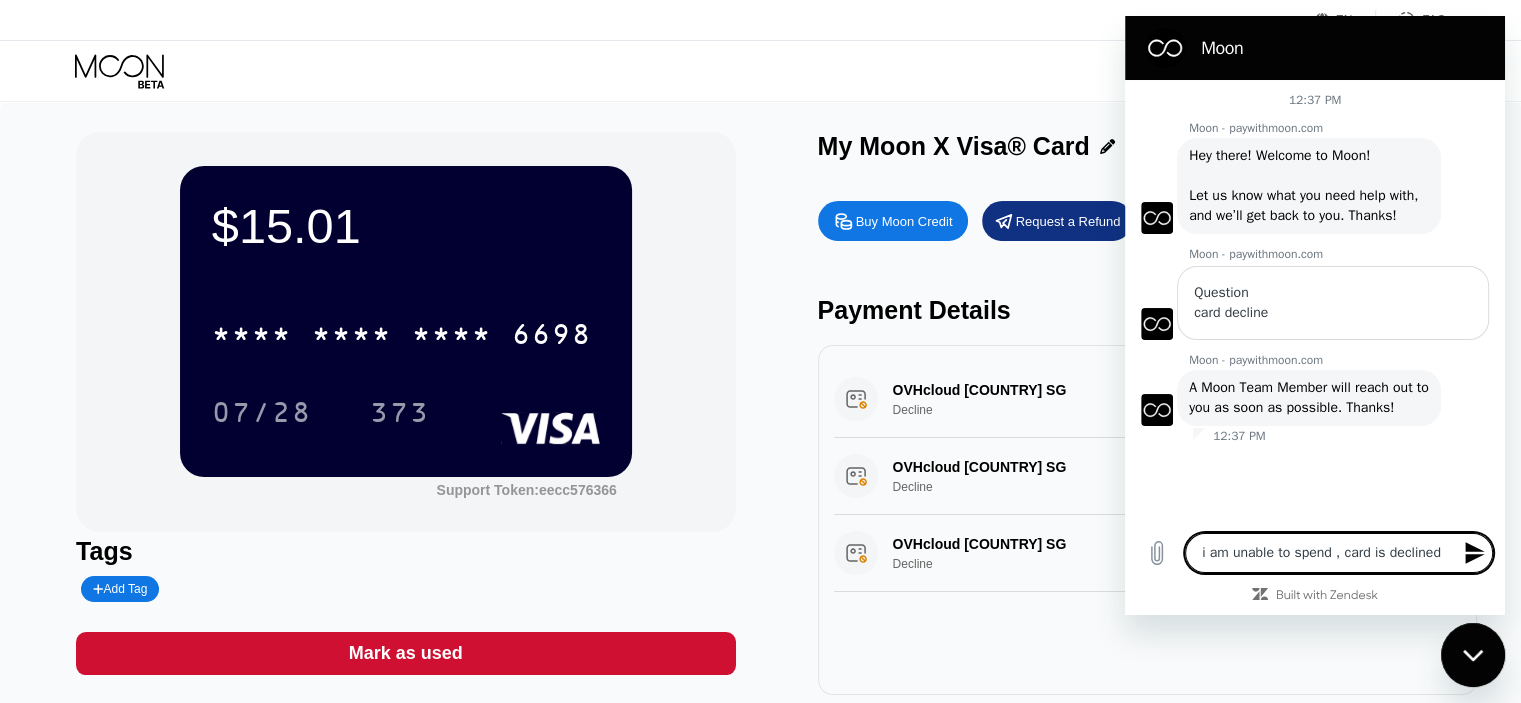 type on "i am unable to spend , card is declined" 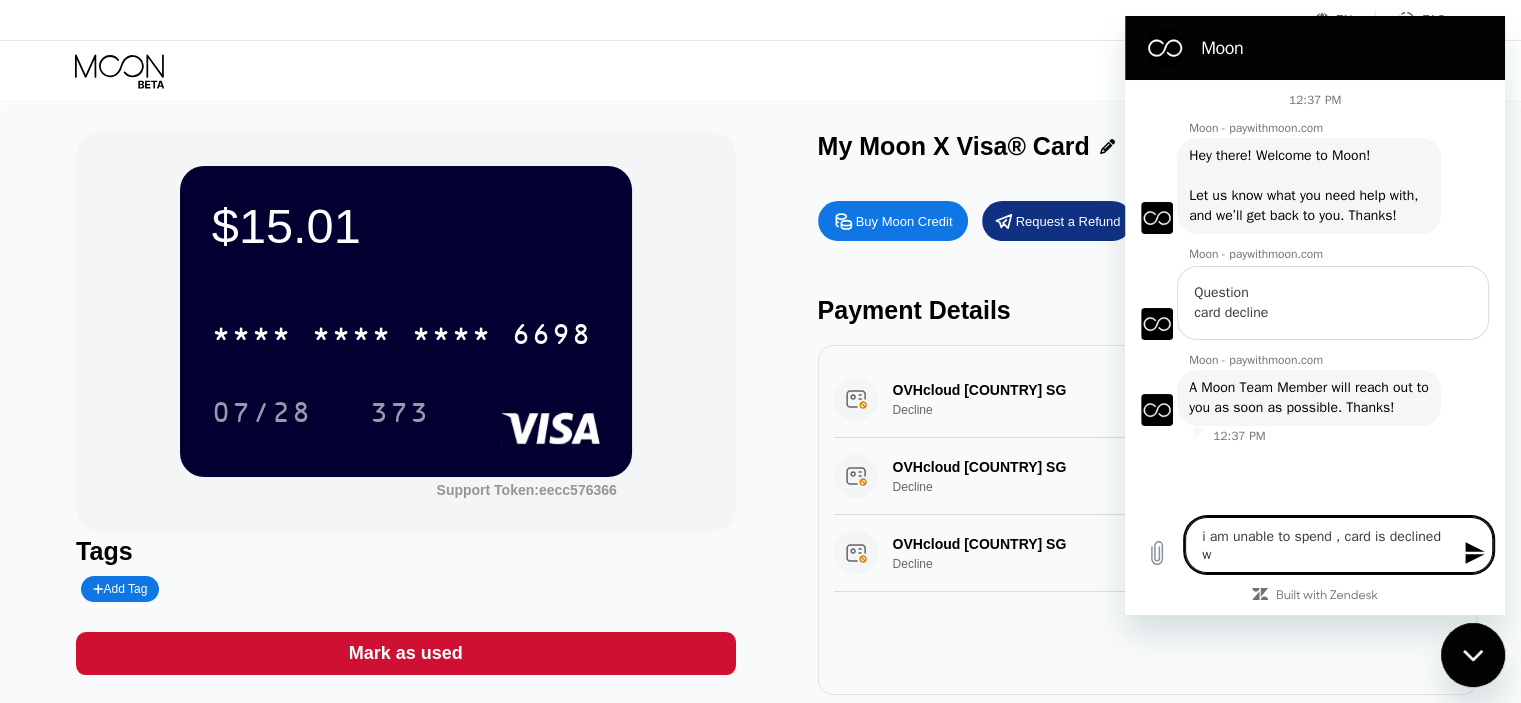 type on "i am unable to spend , card is declined wi" 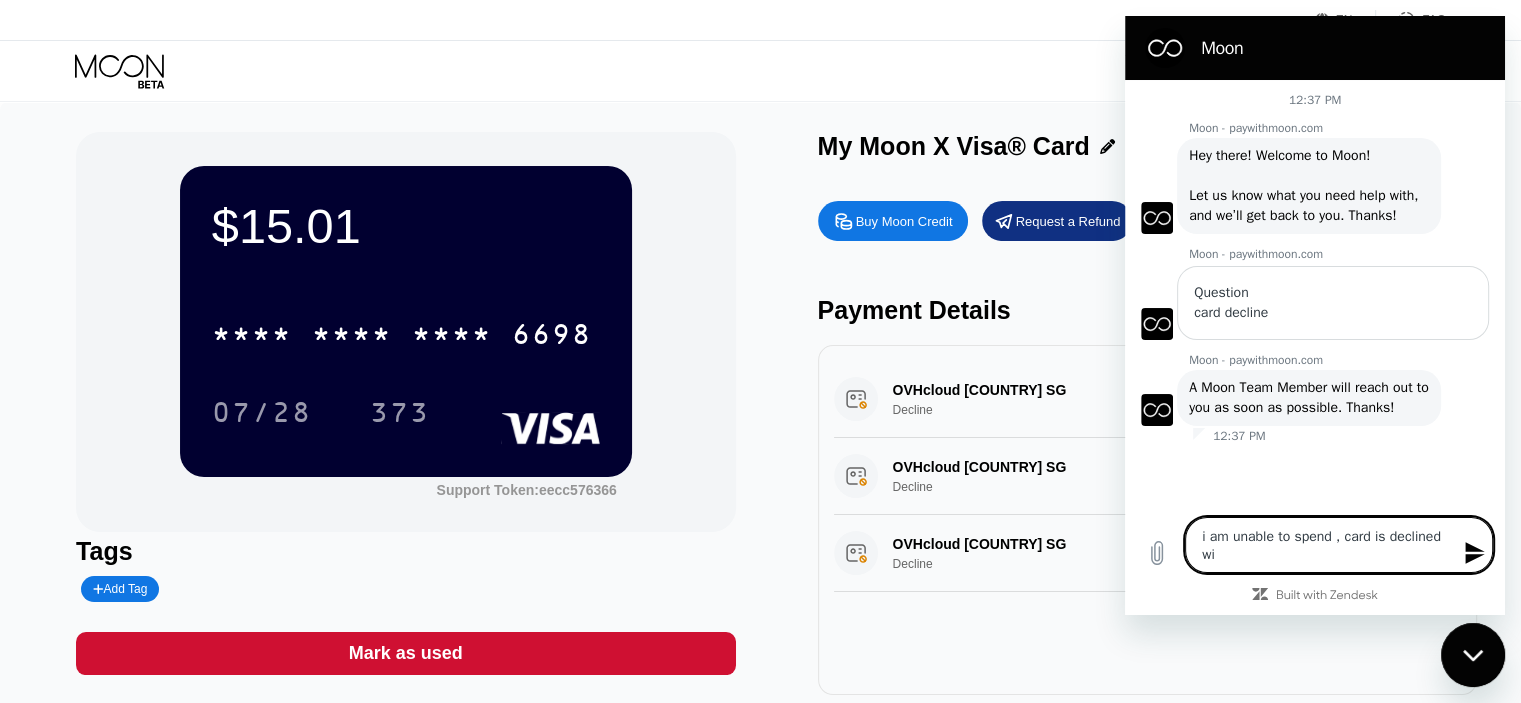 type on "i am unable to spend , card is declined wit" 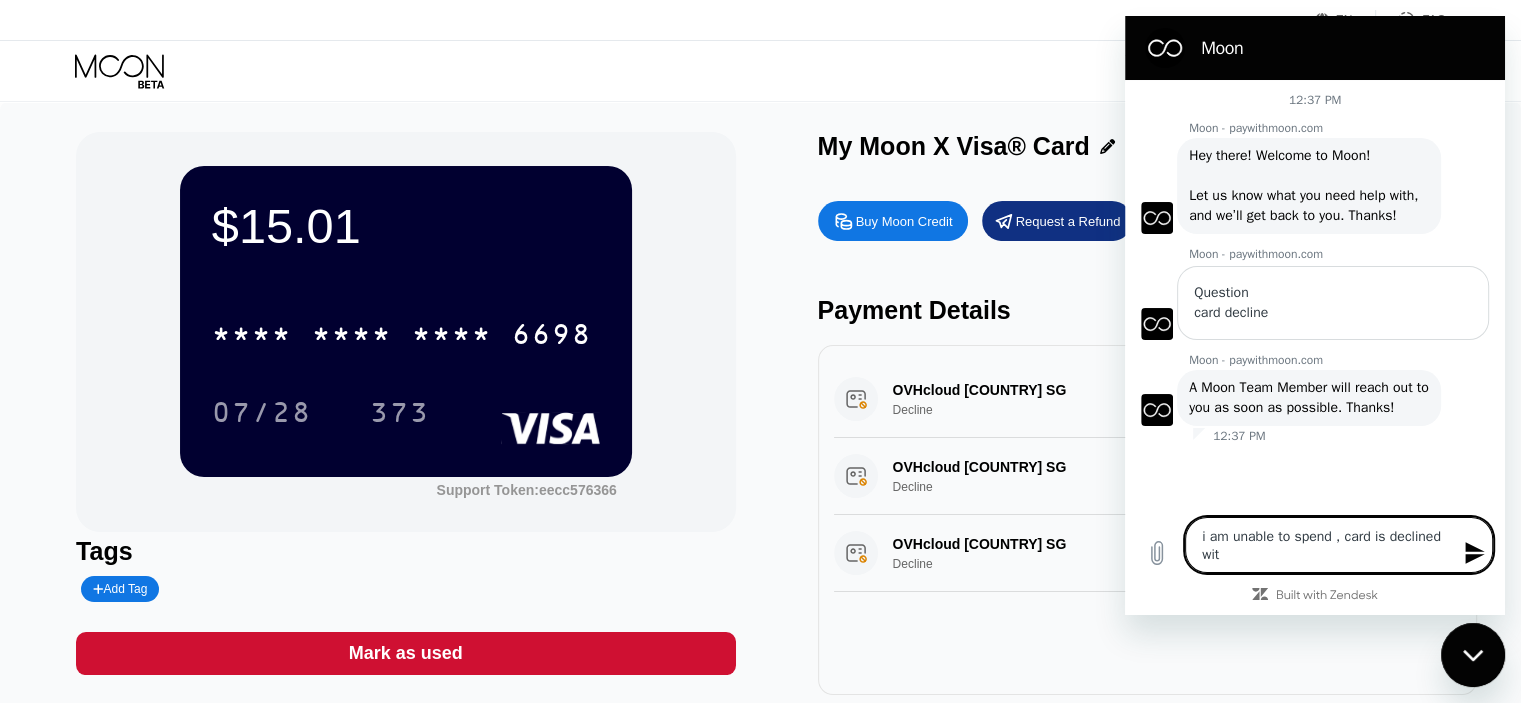 type on "i am unable to spend , card is declined with" 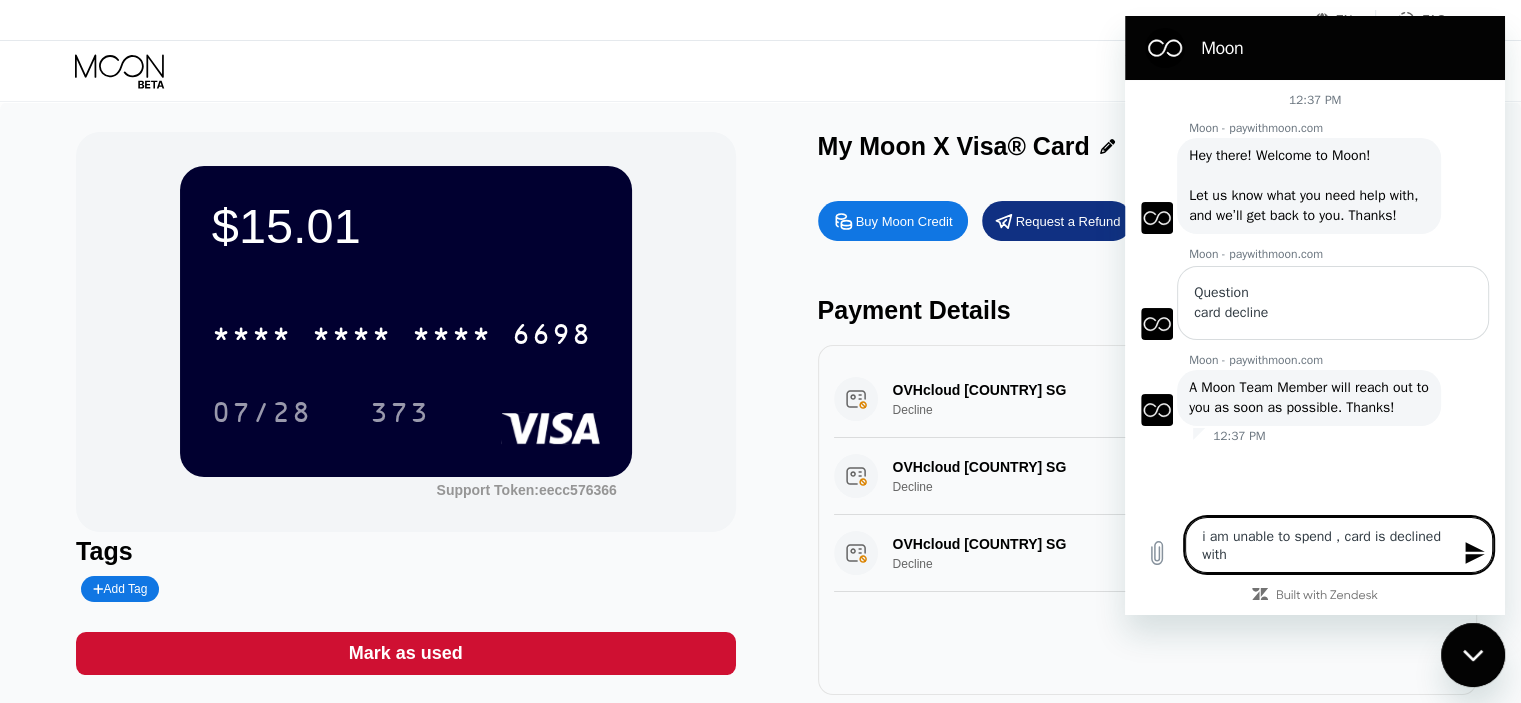 type on "i am unable to spend , card is declined witho" 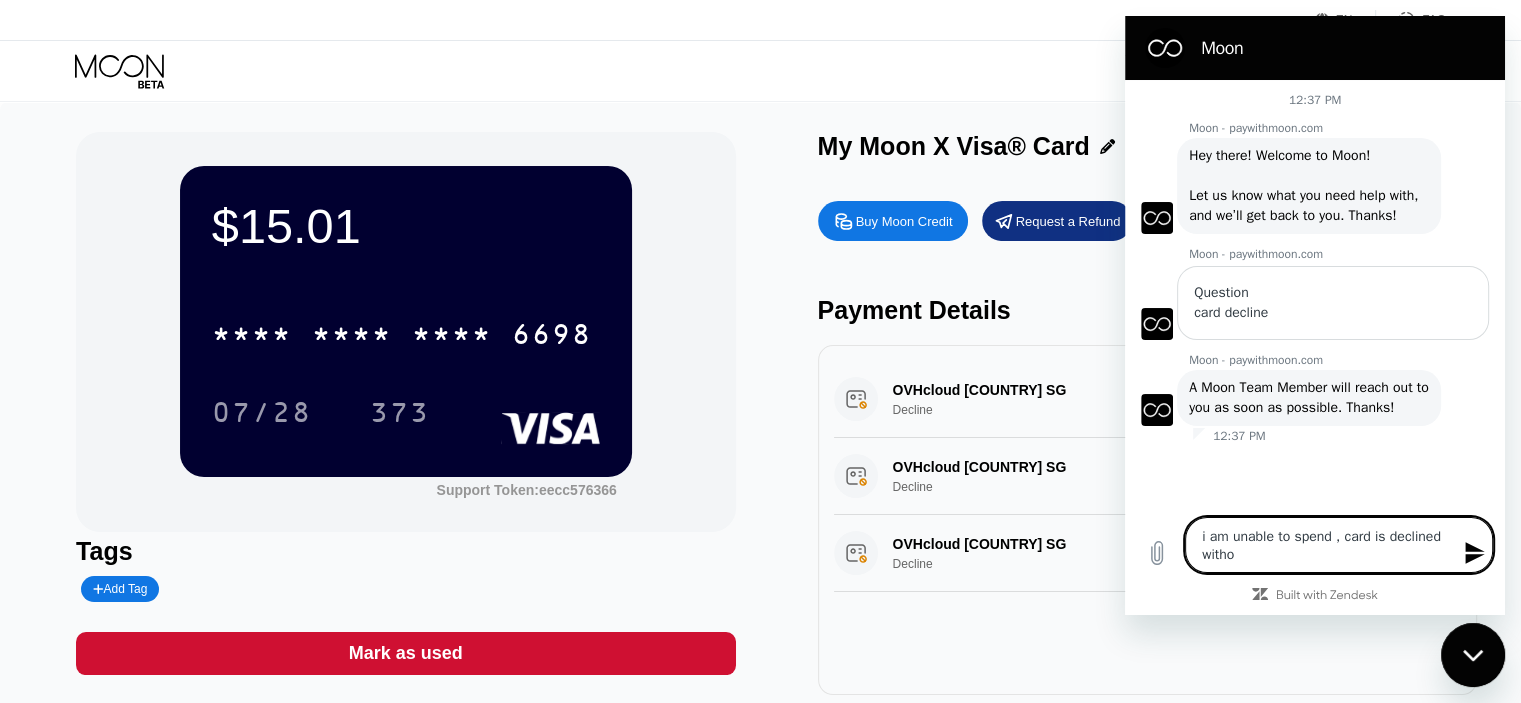 type on "i am unable to spend , card is declined withou" 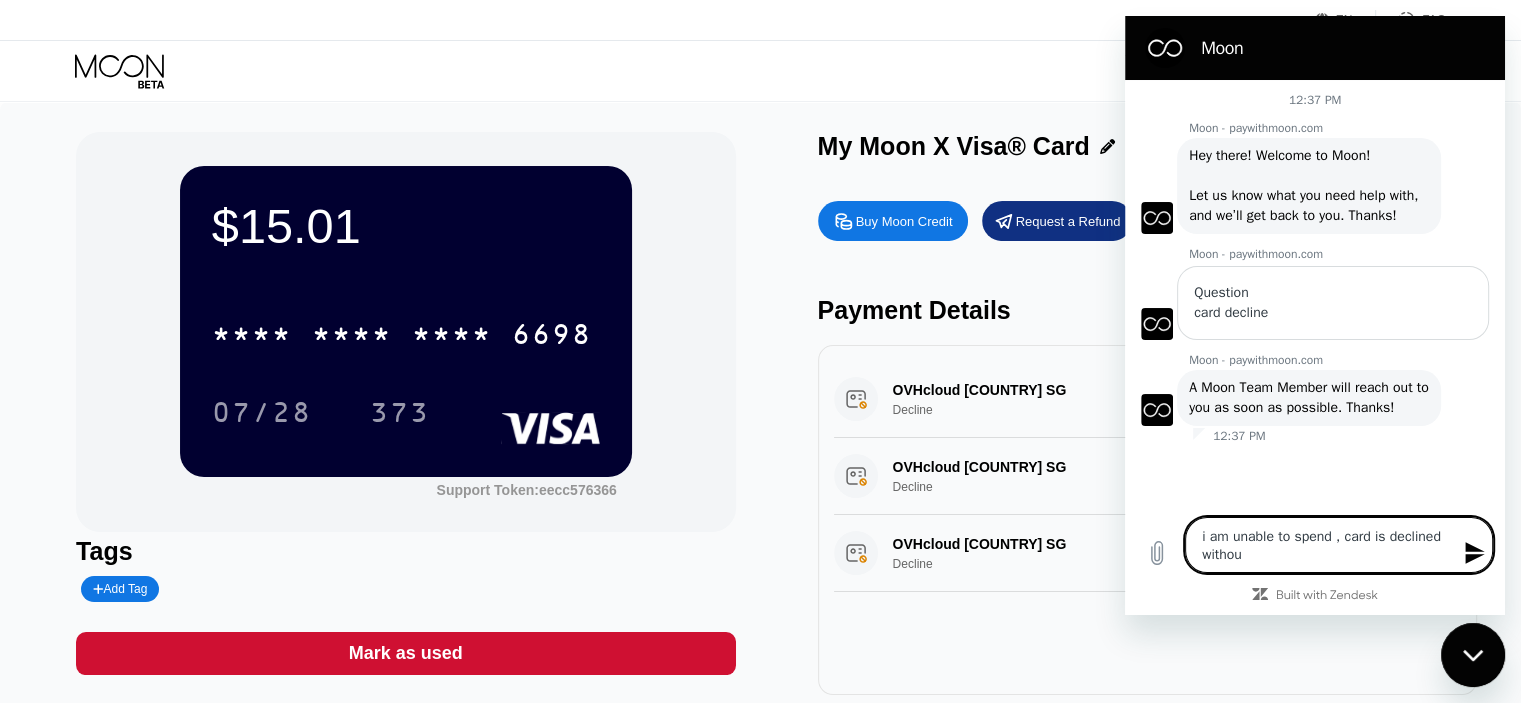 type on "i am unable to spend , card is declined without" 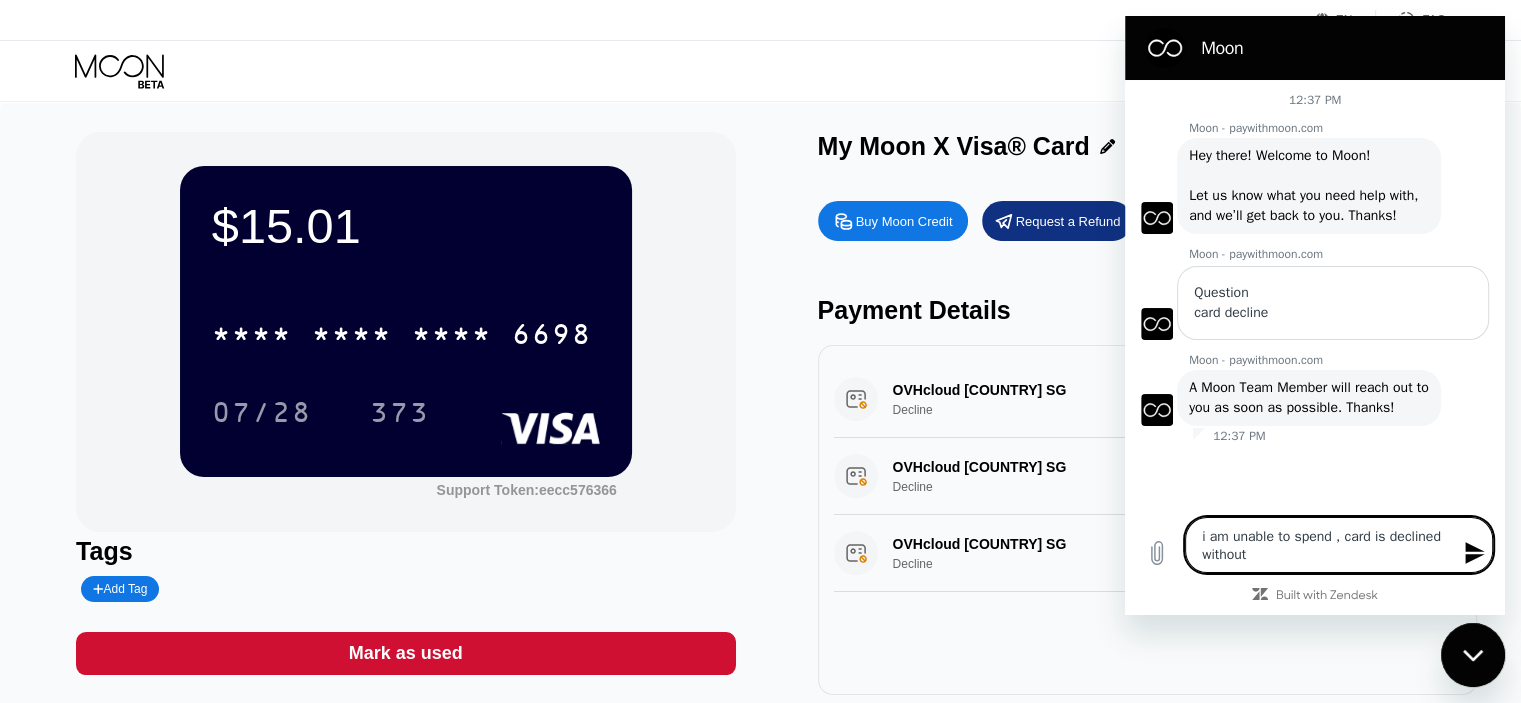 type on "i am unable to spend , card is declined without" 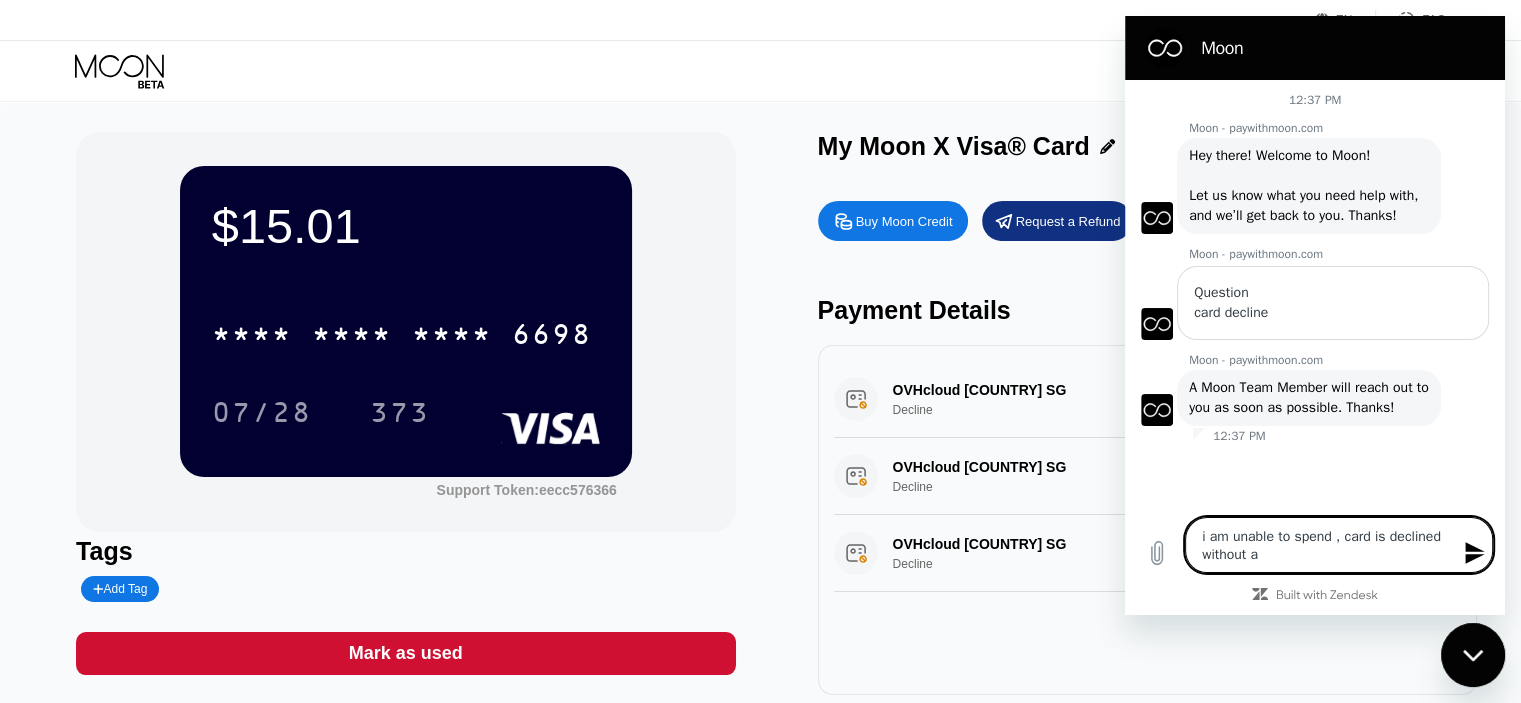 type on "i am unable to spend , card is declined without an" 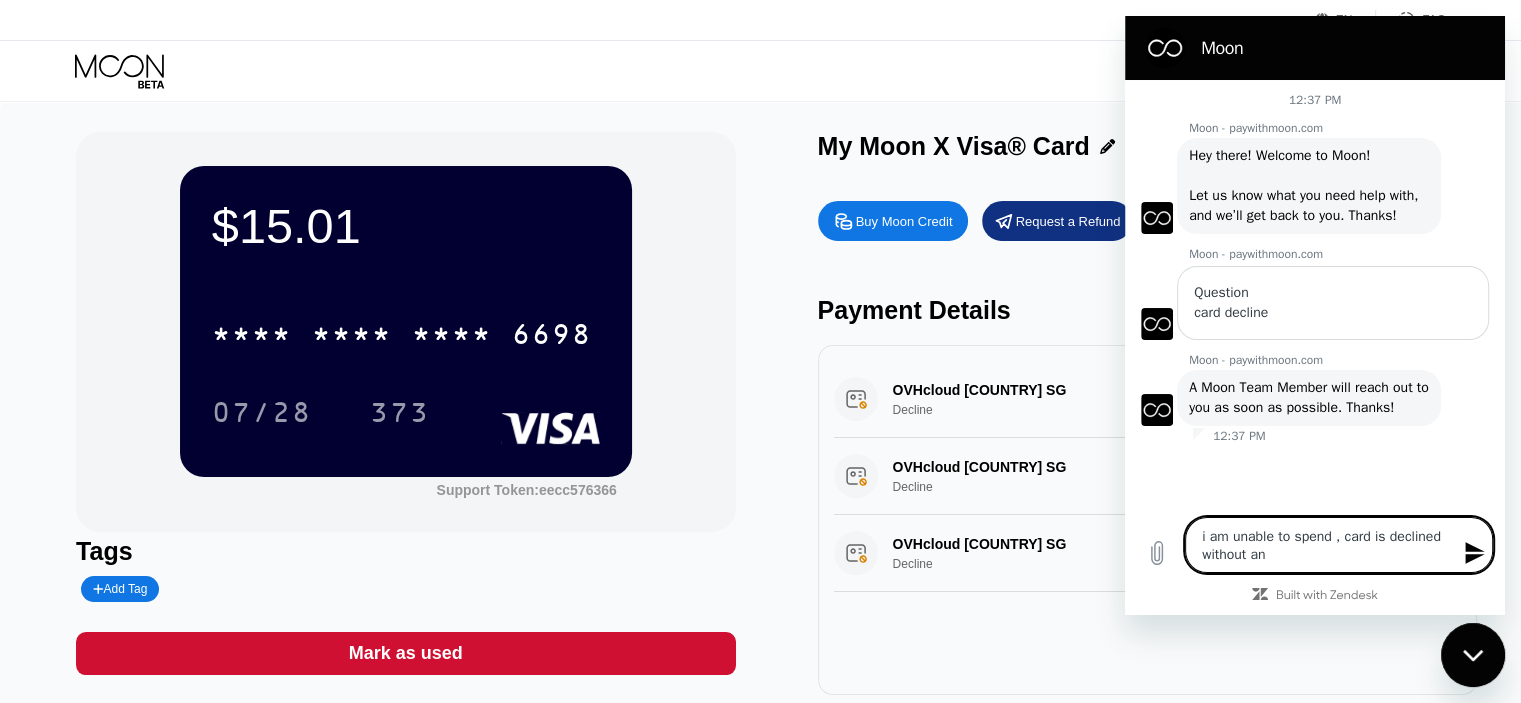 type on "i am unable to spend , card is declined without any" 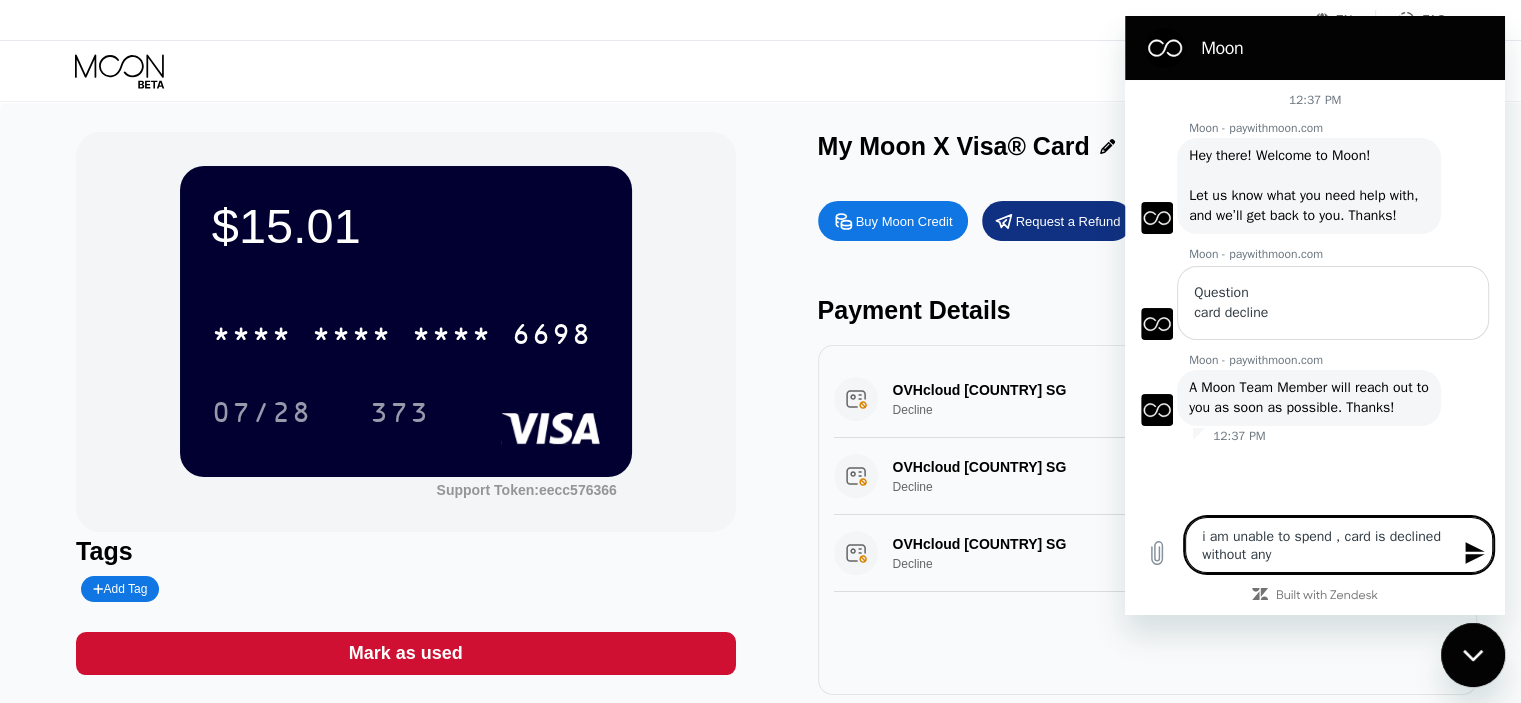 type on "i am unable to spend , card is declined without any" 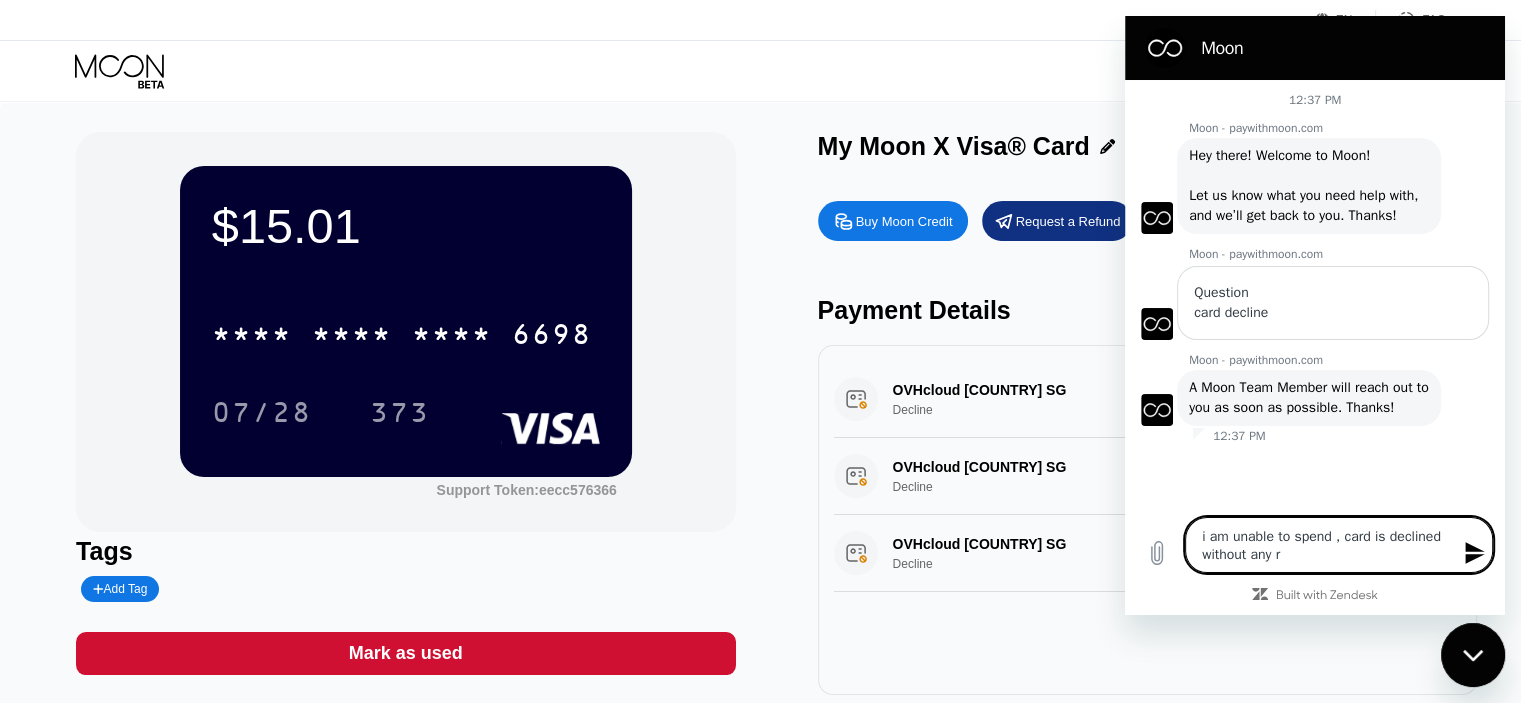 type on "i am unable to spend , card is declined without any re" 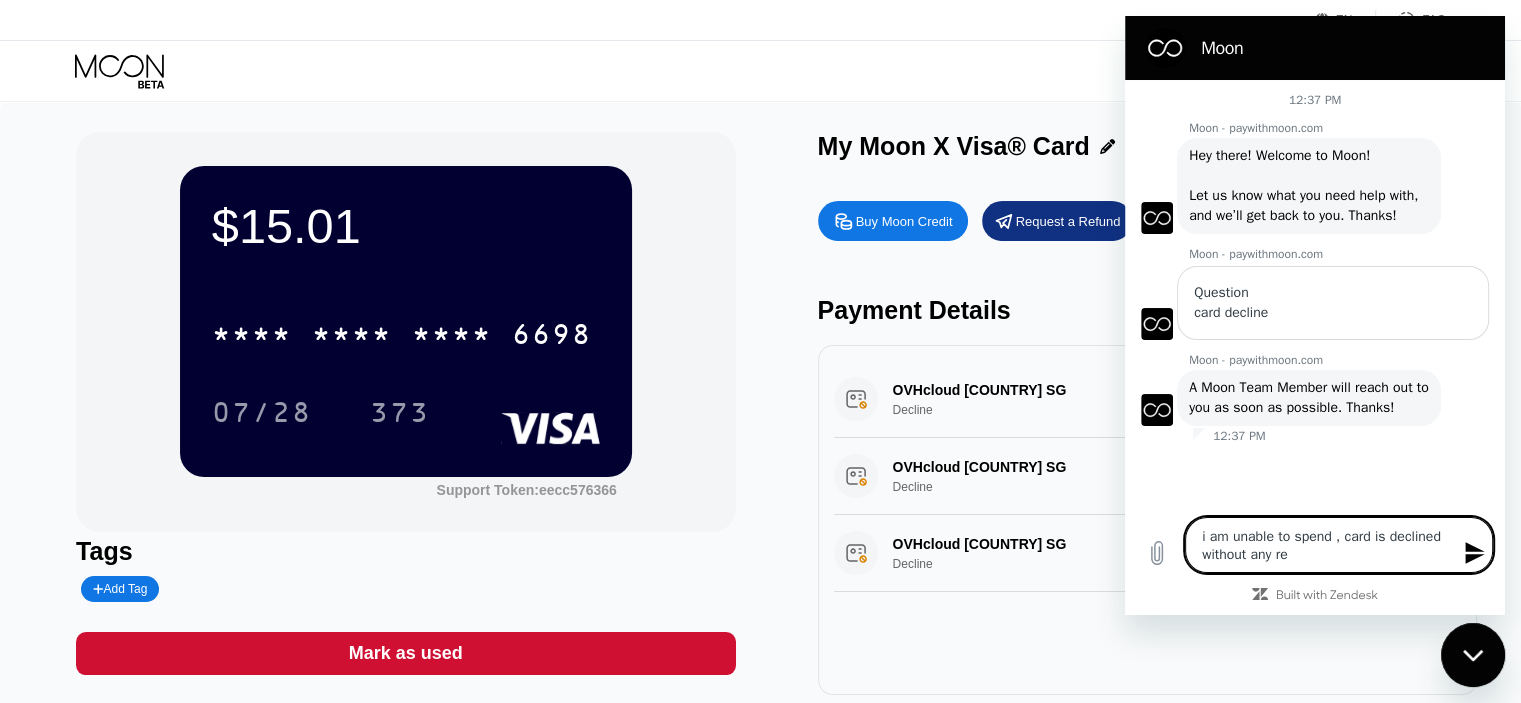 type on "i am unable to spend , card is declined without any rea" 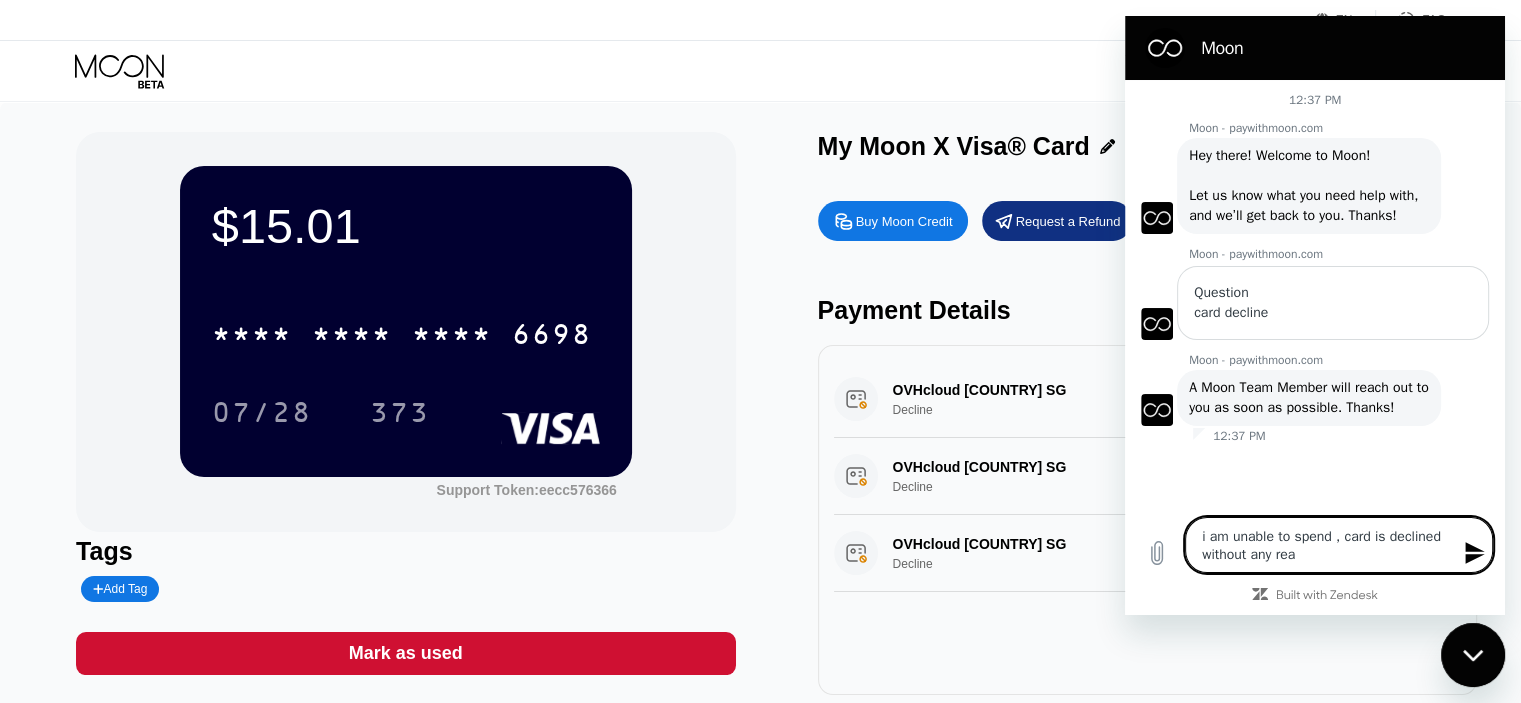type on "i am unable to spend , card is declined without any reas" 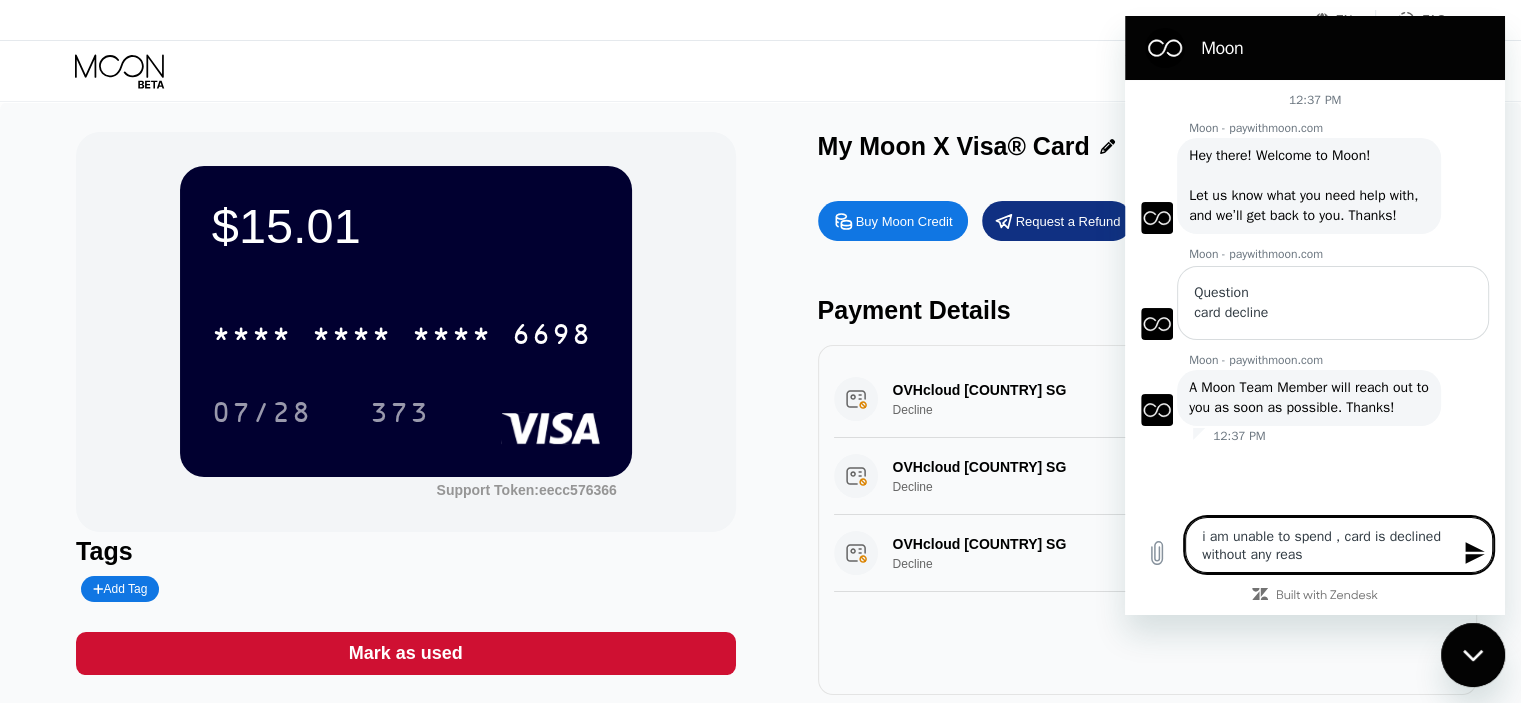 type on "i am unable to spend , card is declined without any reaso" 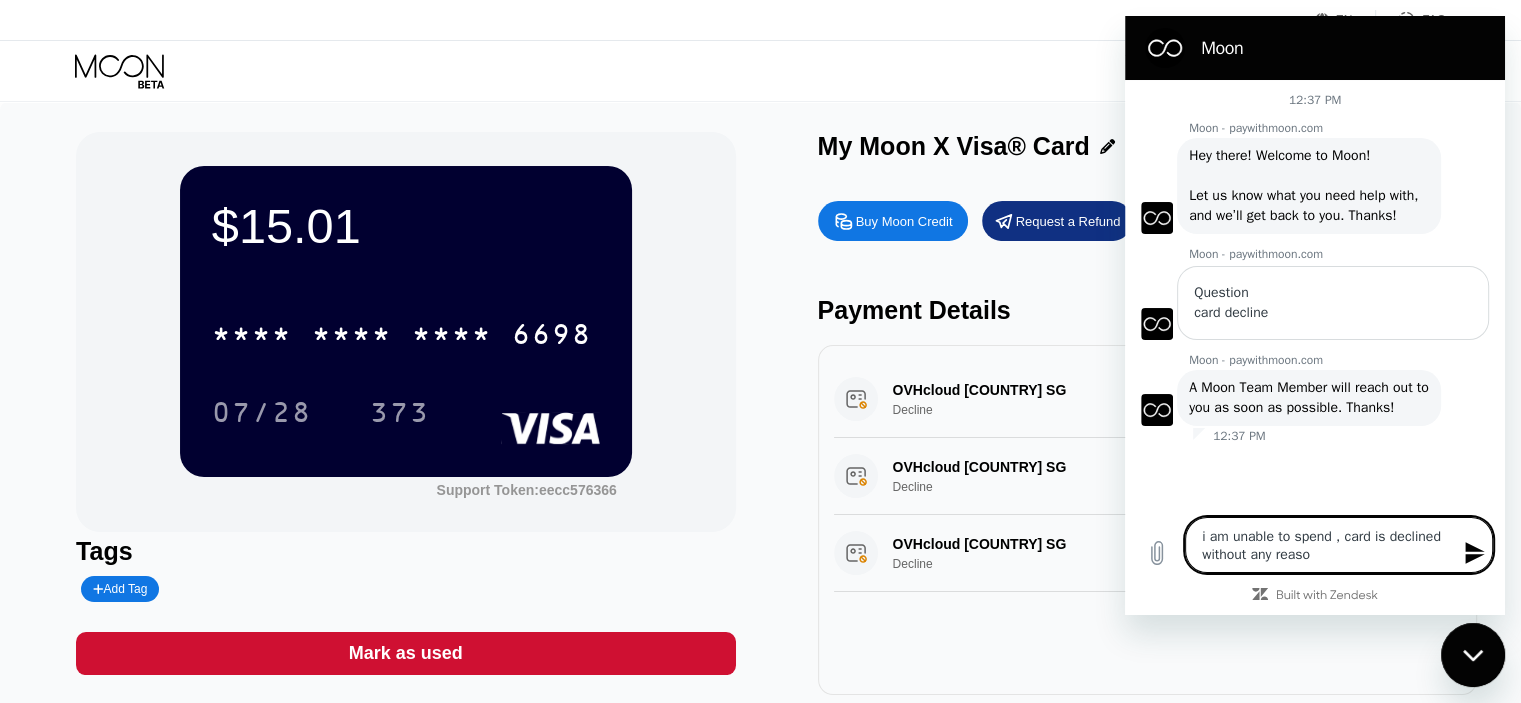 type on "i am unable to spend , card is declined without any reason" 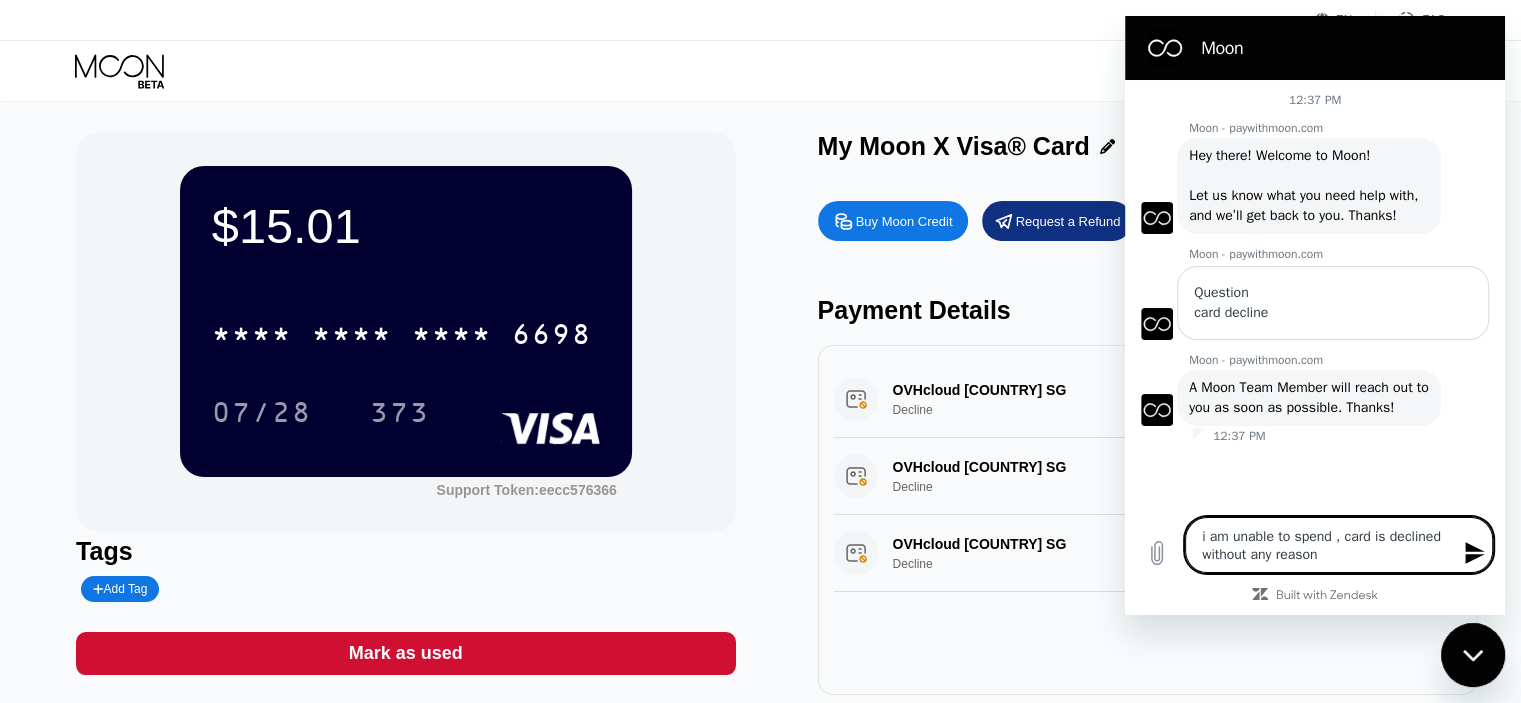 type 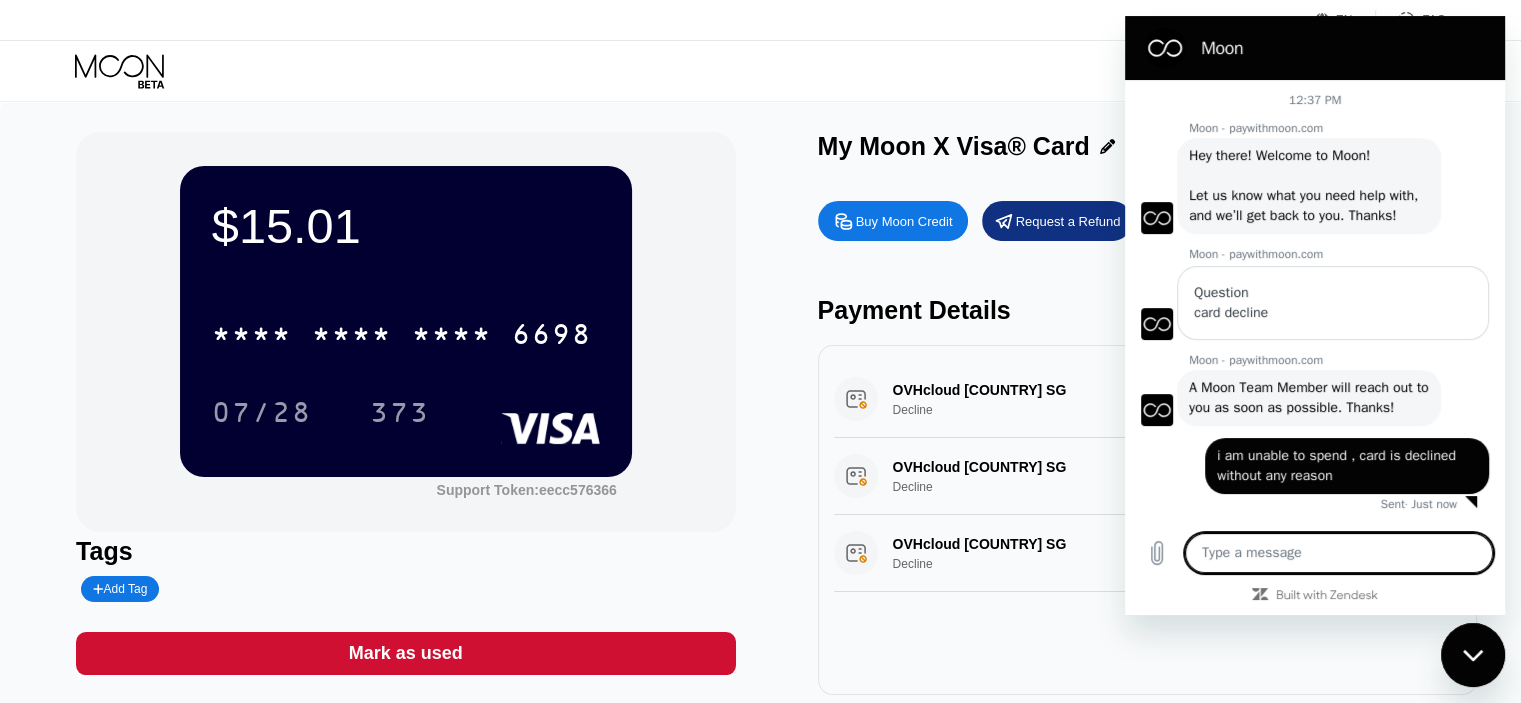 click at bounding box center [1473, 655] 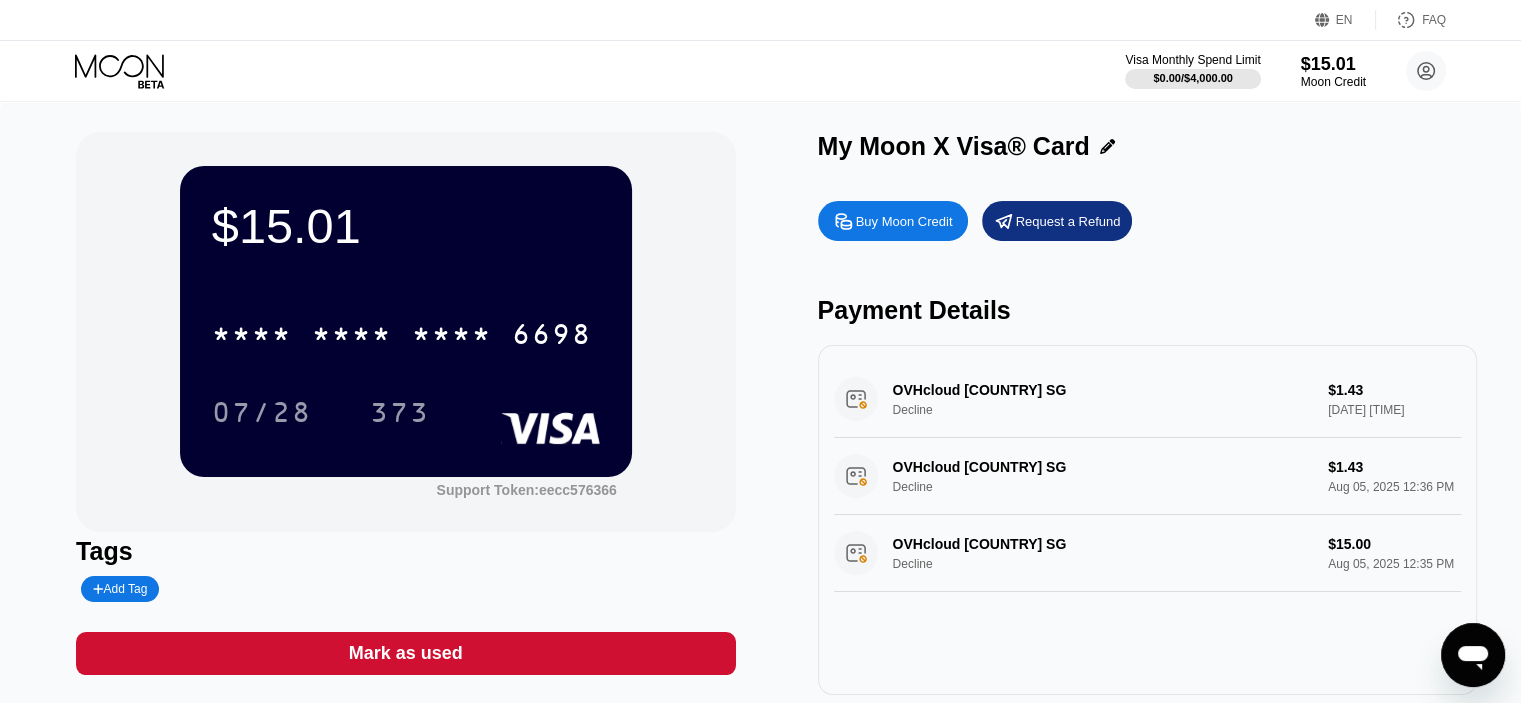 click on "OVHcloud                 SINGAPORE    SG Decline $1.43 Aug 05, 2025 12:36 PM" at bounding box center (1147, 476) 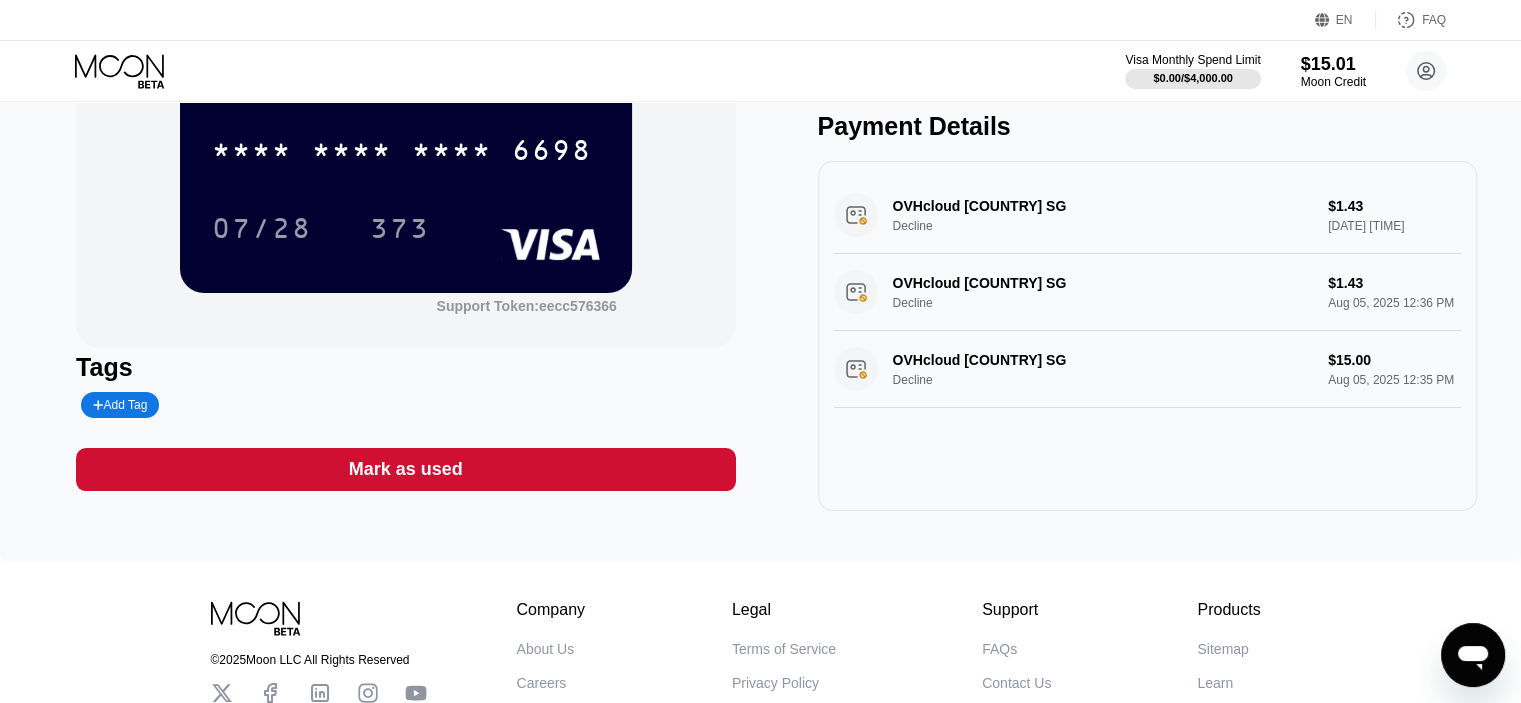 scroll, scrollTop: 0, scrollLeft: 0, axis: both 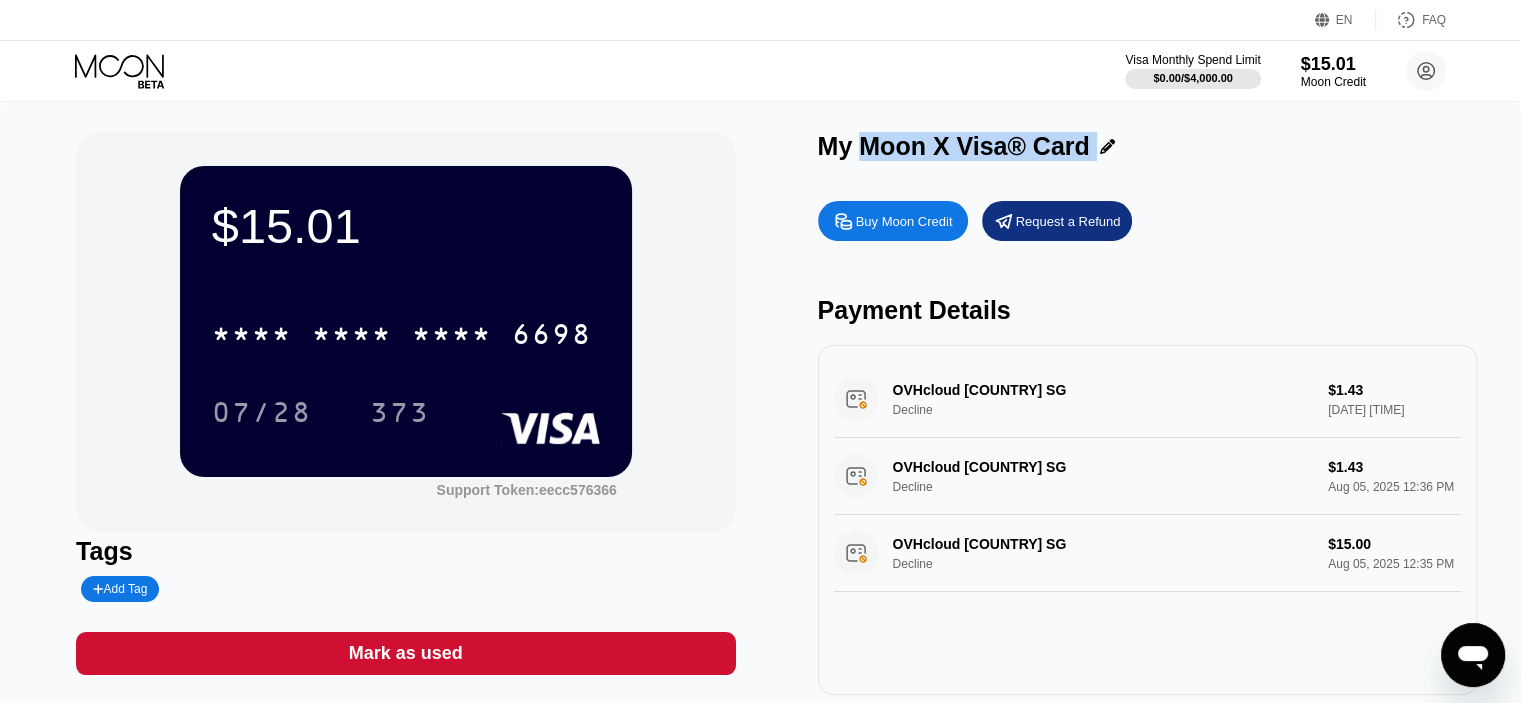 drag, startPoint x: 860, startPoint y: 143, endPoint x: 1112, endPoint y: 119, distance: 253.14027 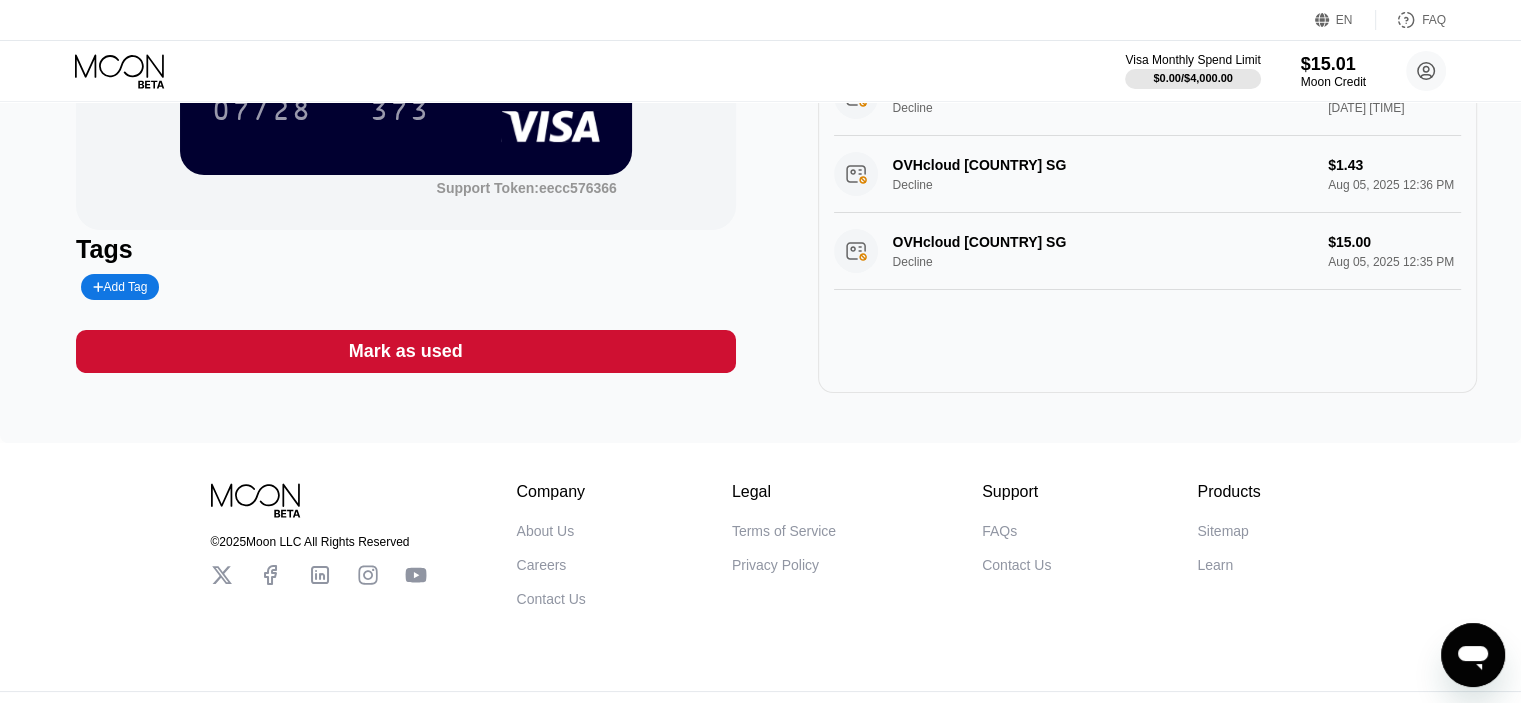 scroll, scrollTop: 356, scrollLeft: 0, axis: vertical 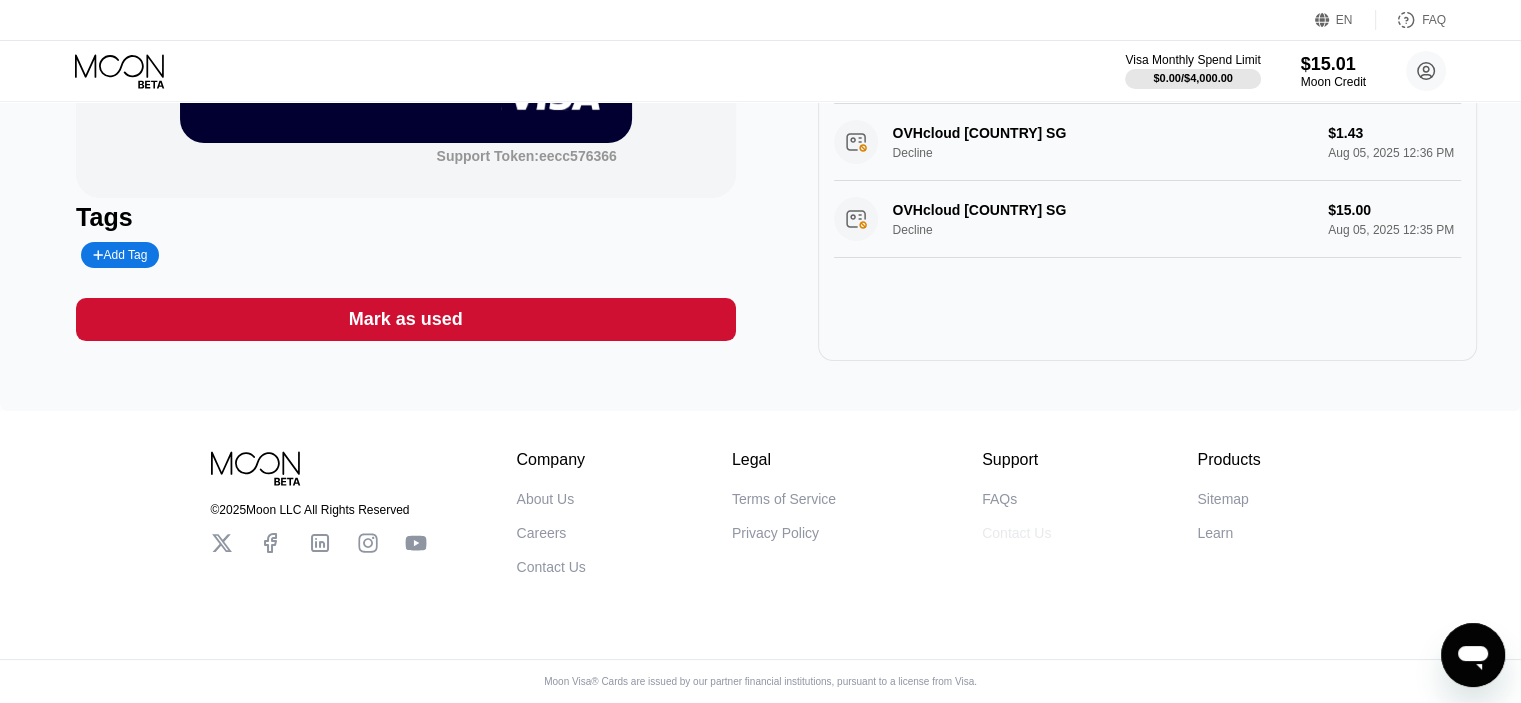 click on "Contact Us" at bounding box center (1016, 533) 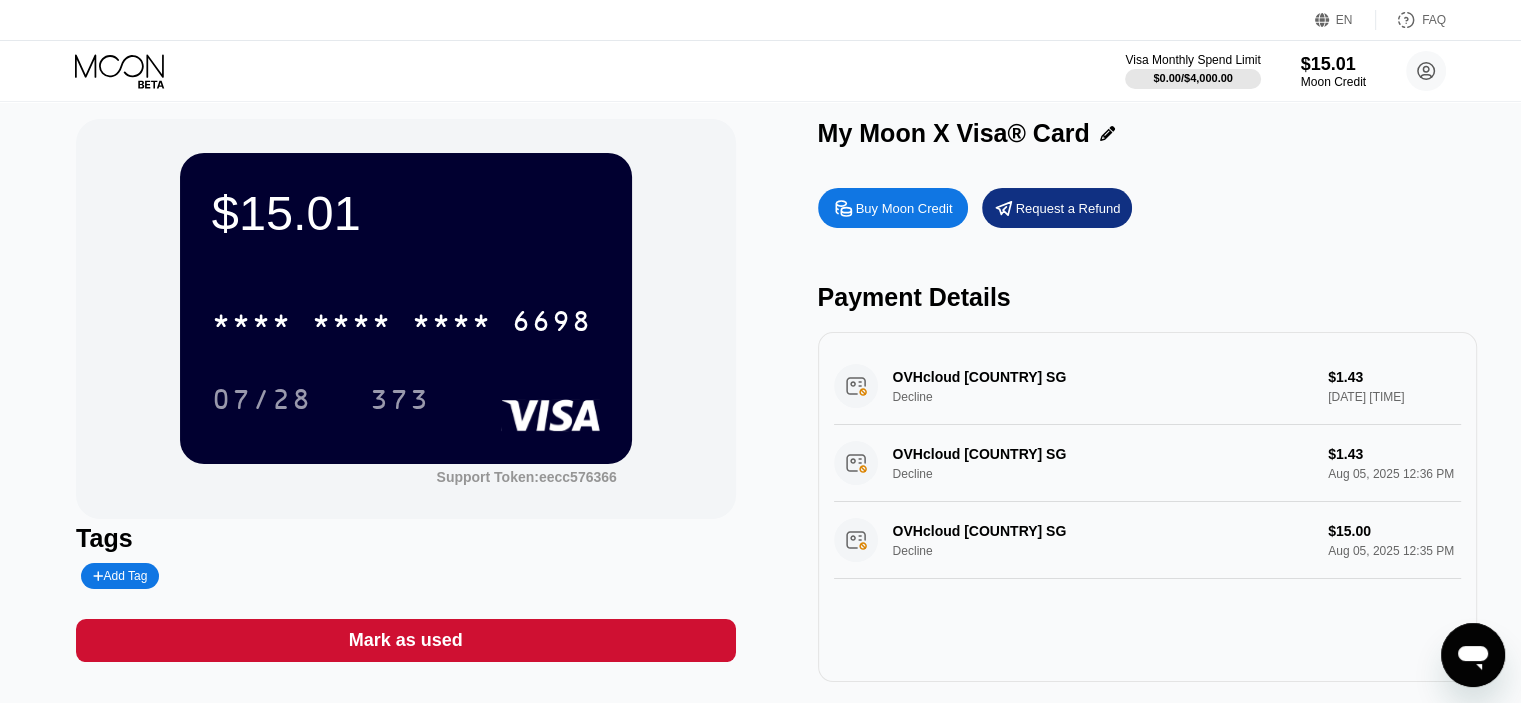 scroll, scrollTop: 0, scrollLeft: 0, axis: both 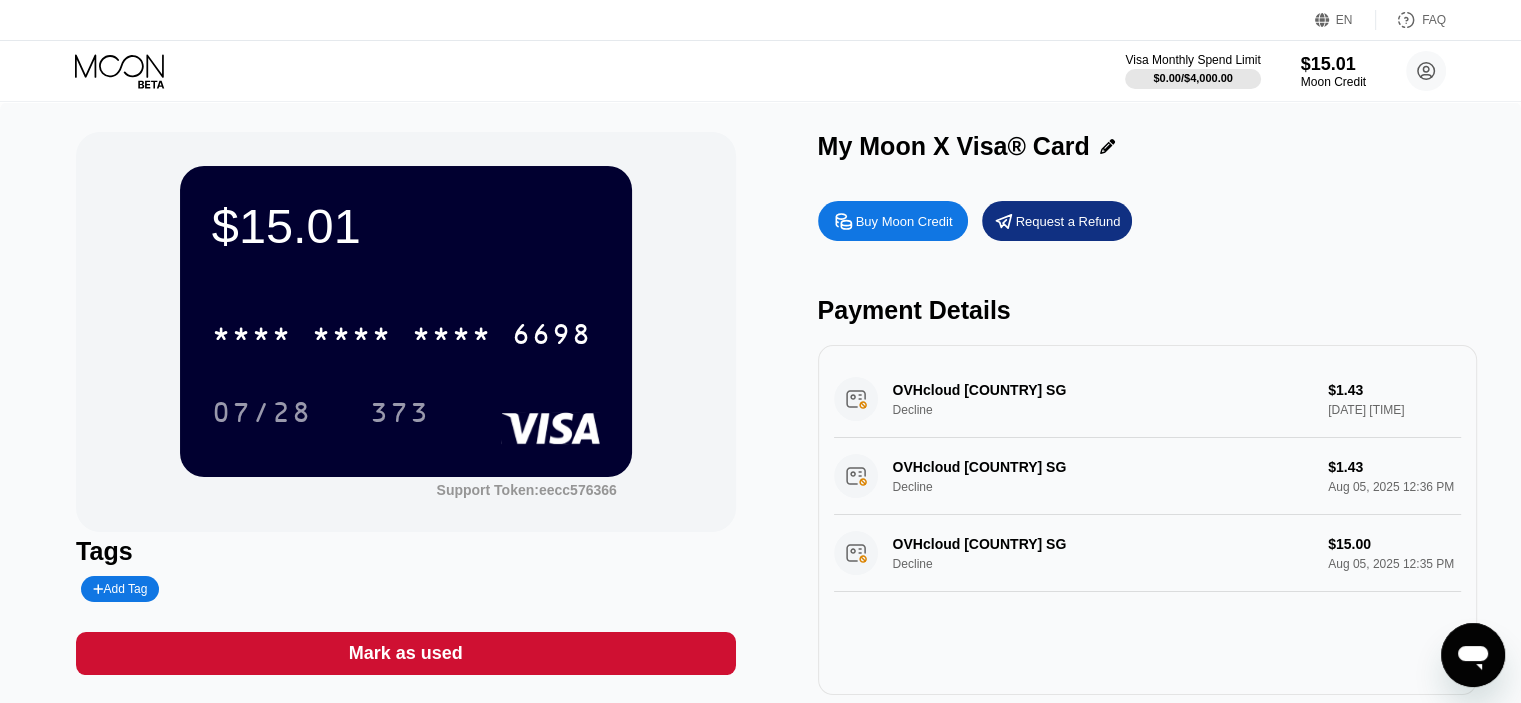 drag, startPoint x: 904, startPoint y: 398, endPoint x: 1088, endPoint y: 401, distance: 184.02446 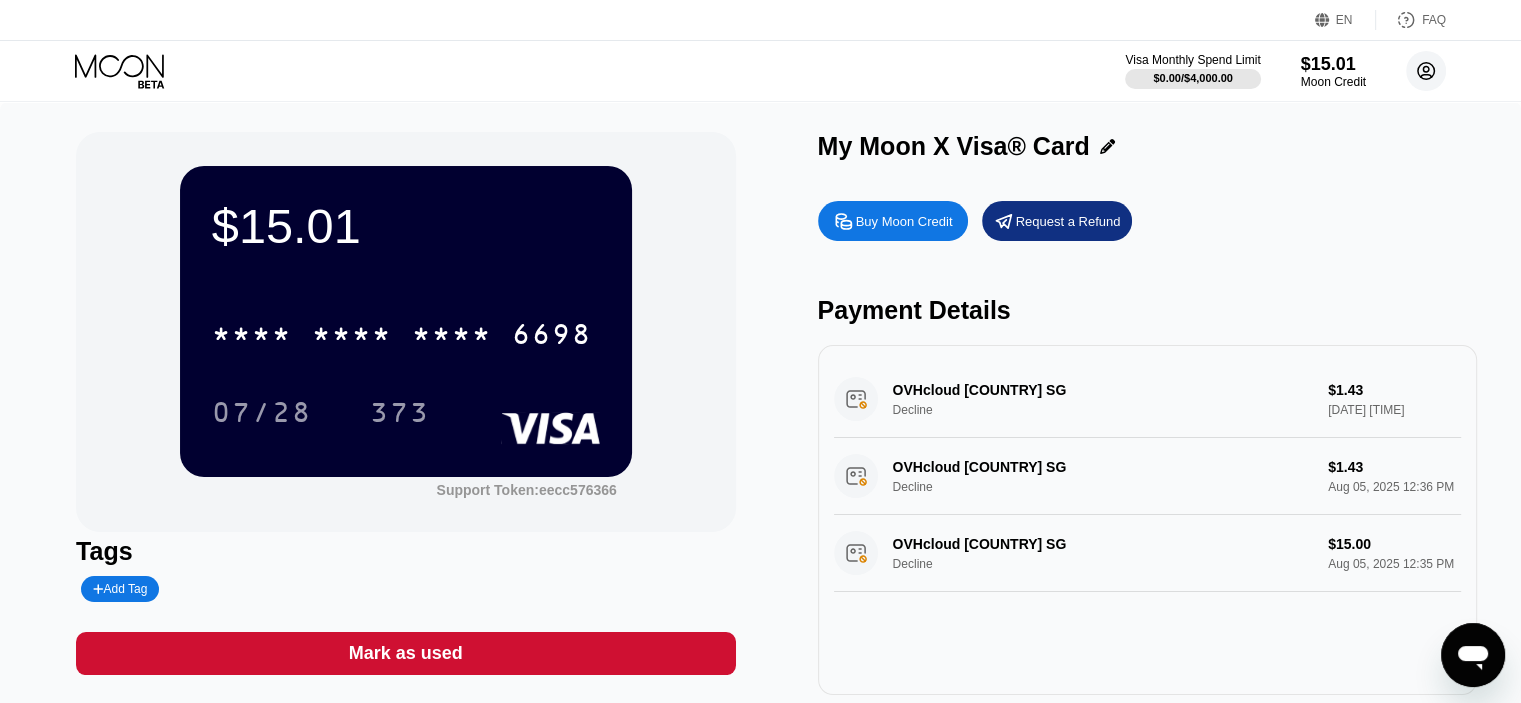 click 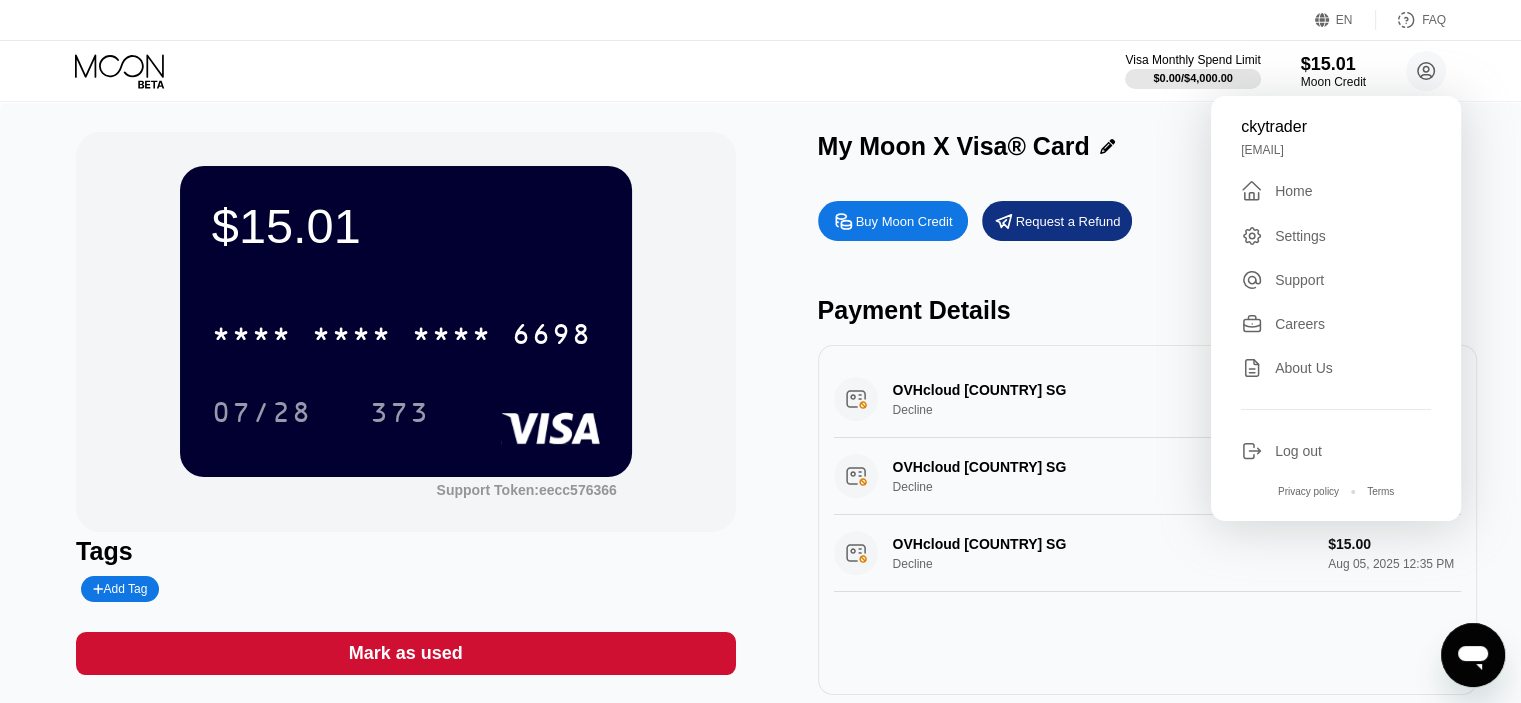 type on "x" 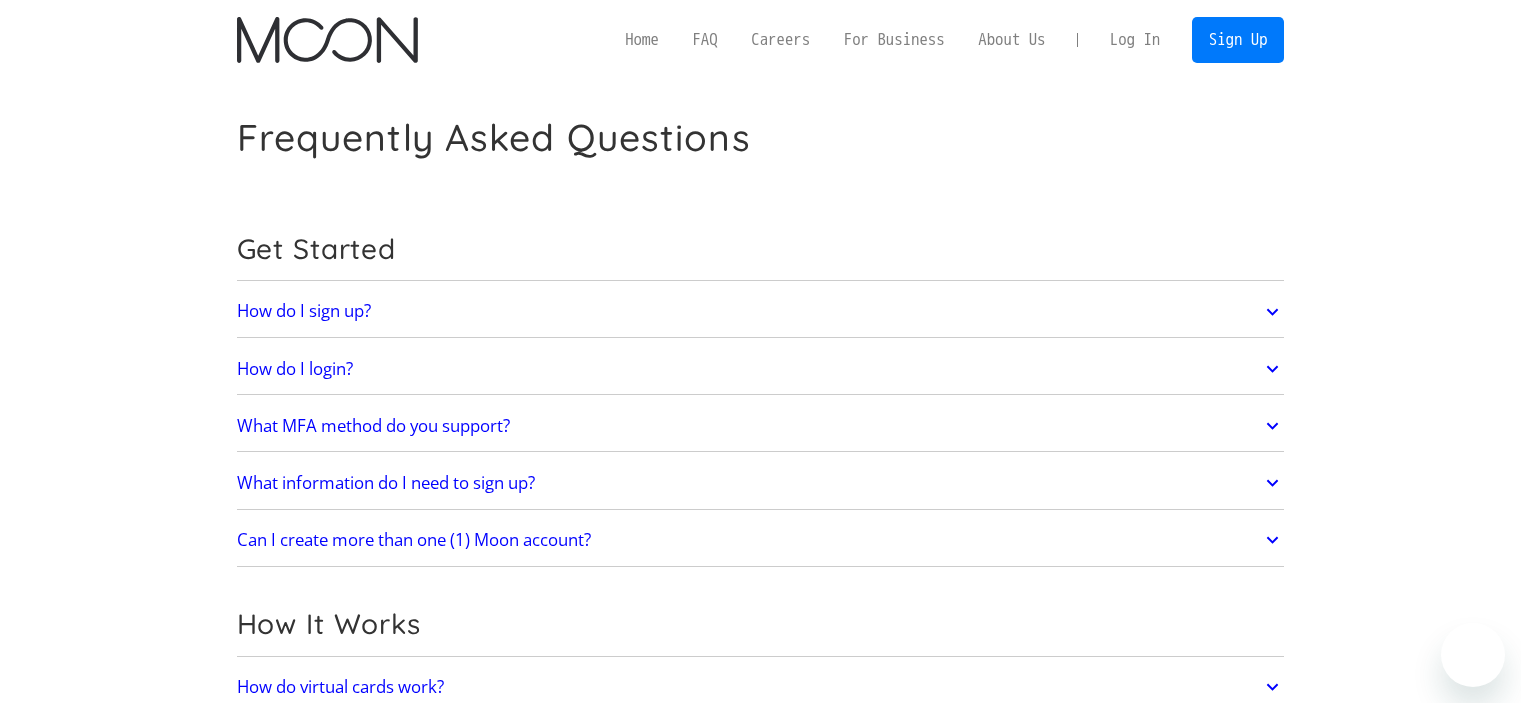 scroll, scrollTop: 0, scrollLeft: 0, axis: both 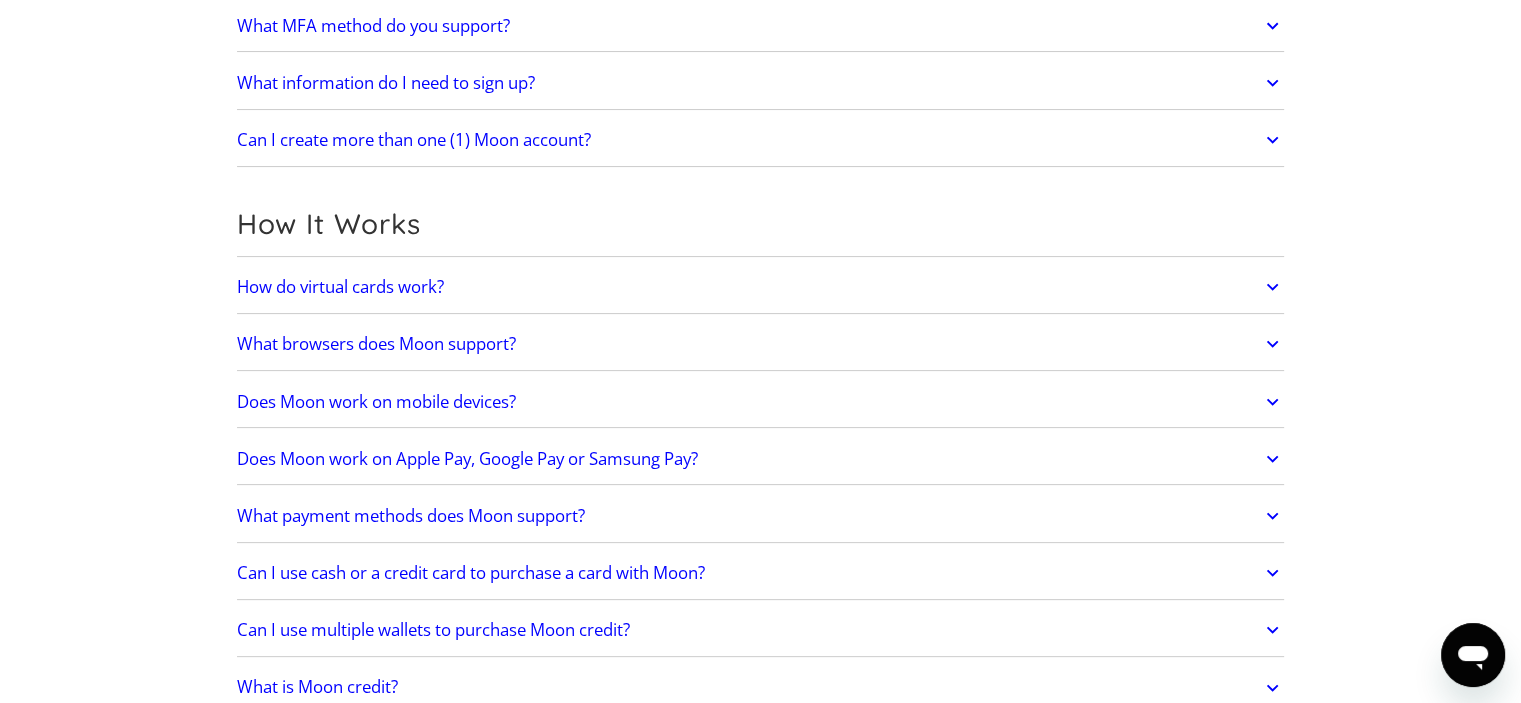 click on "How do virtual cards work?" at bounding box center [761, 287] 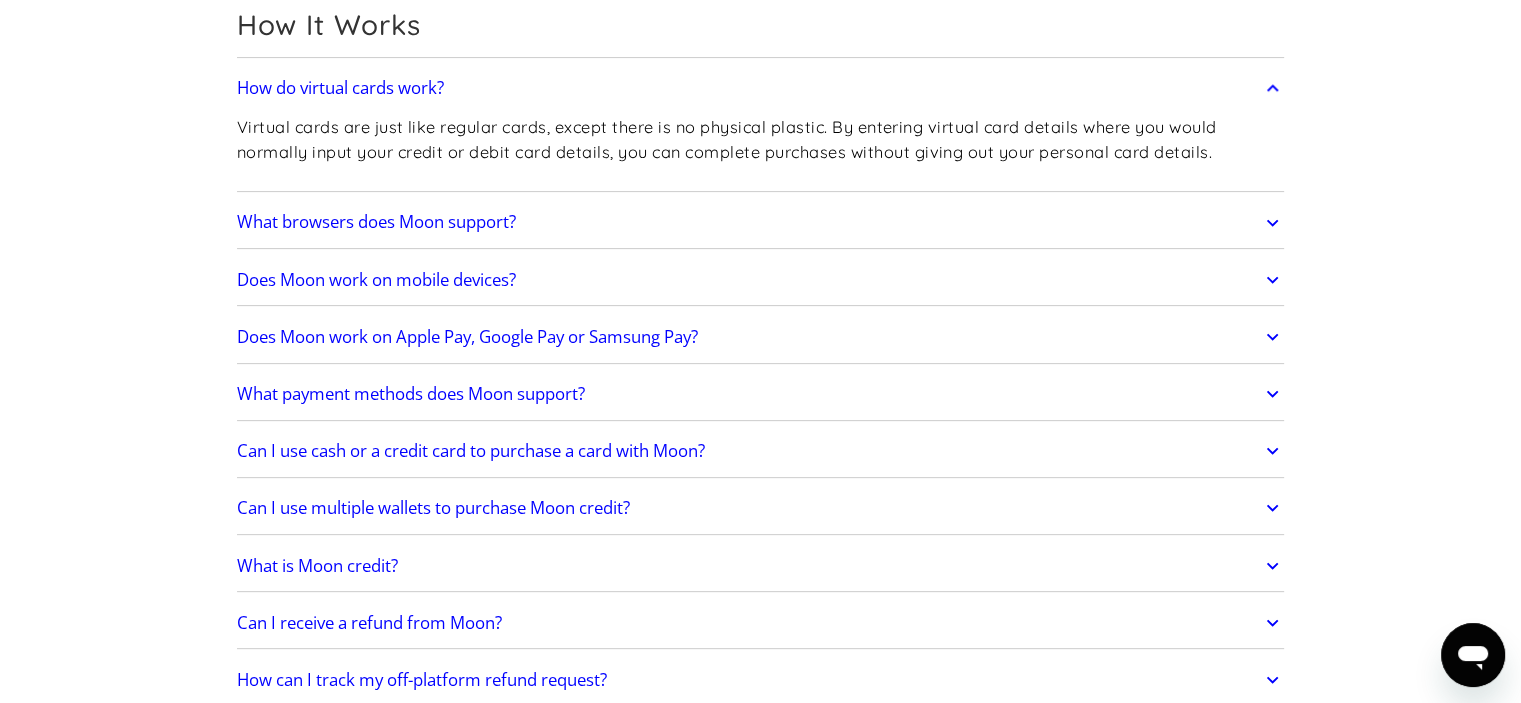 scroll, scrollTop: 600, scrollLeft: 0, axis: vertical 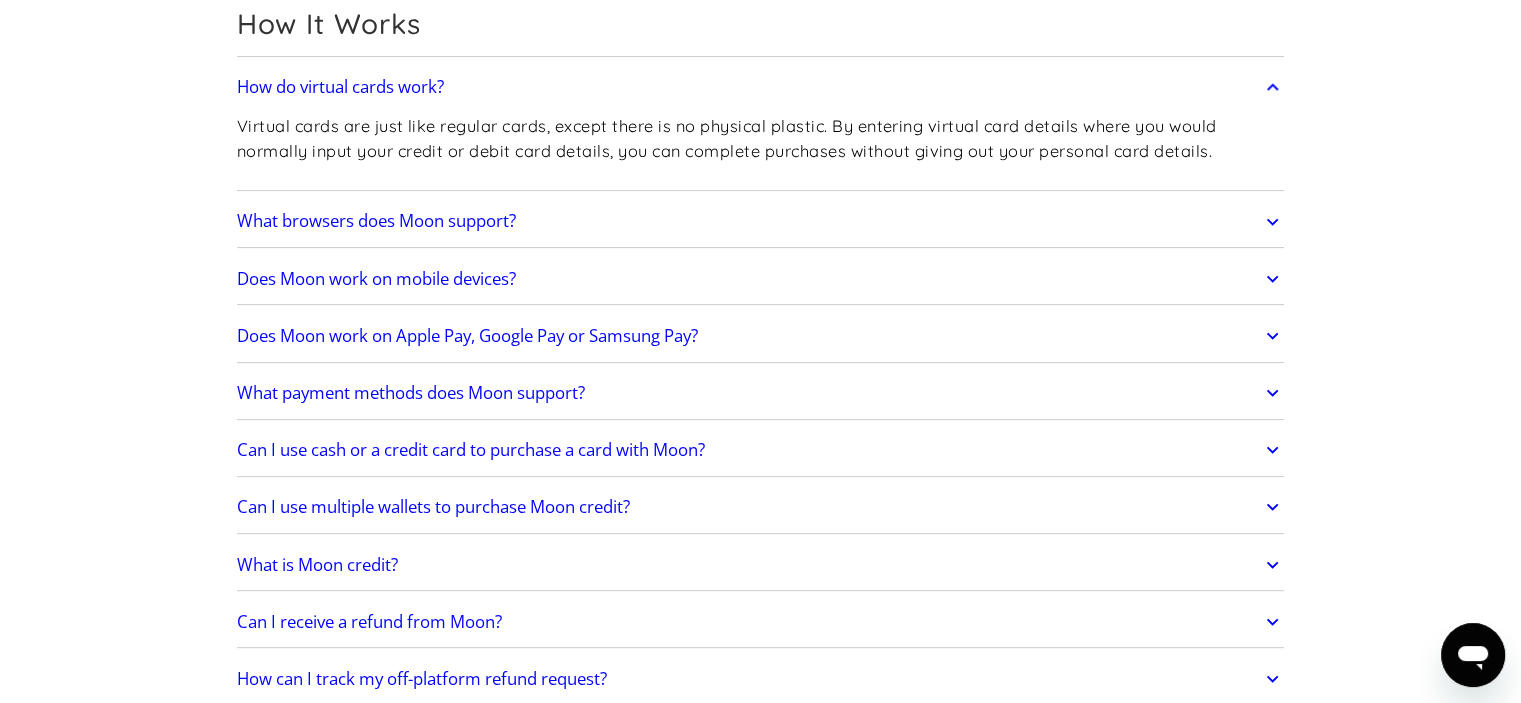 click on "Does Moon work on Apple Pay, Google Pay or Samsung Pay?" at bounding box center (761, 336) 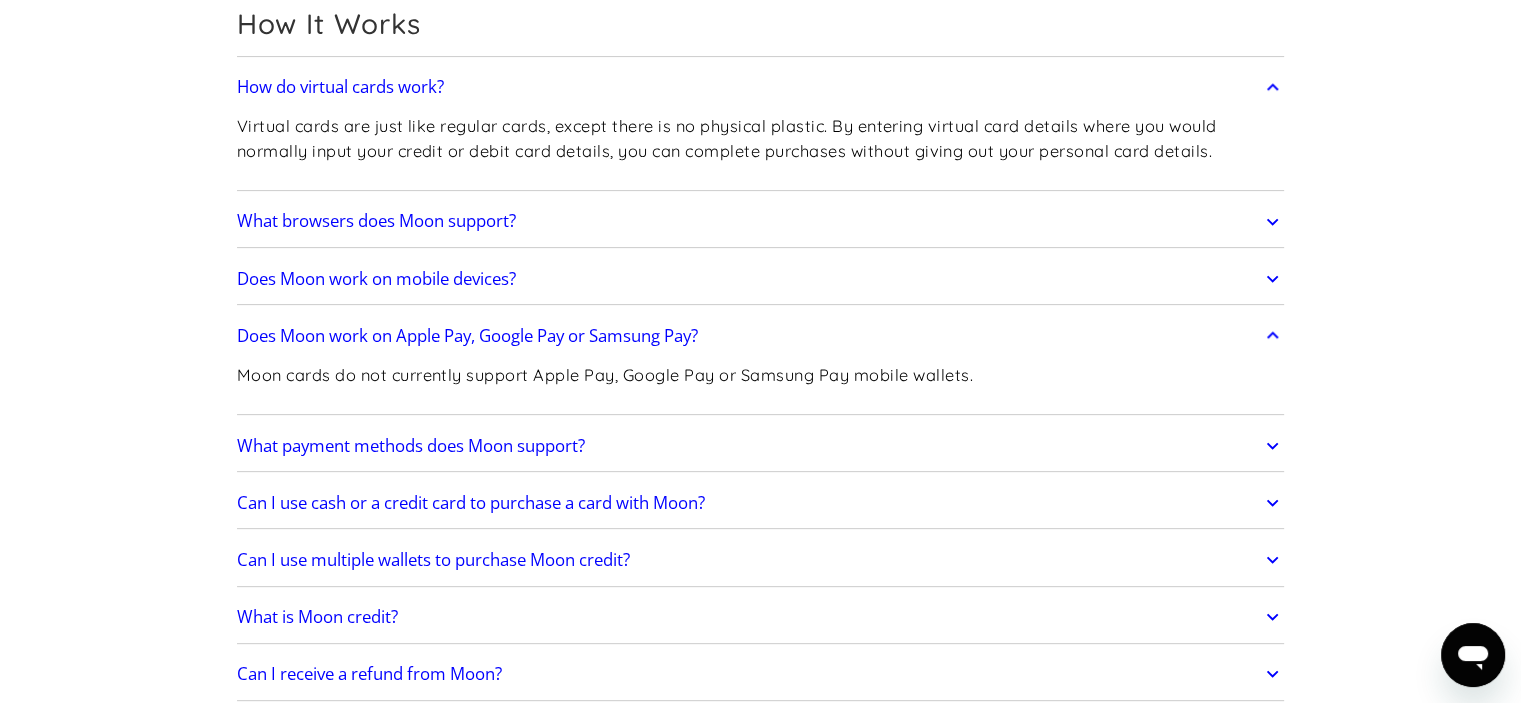 click on "What payment methods does Moon support?" at bounding box center [761, 446] 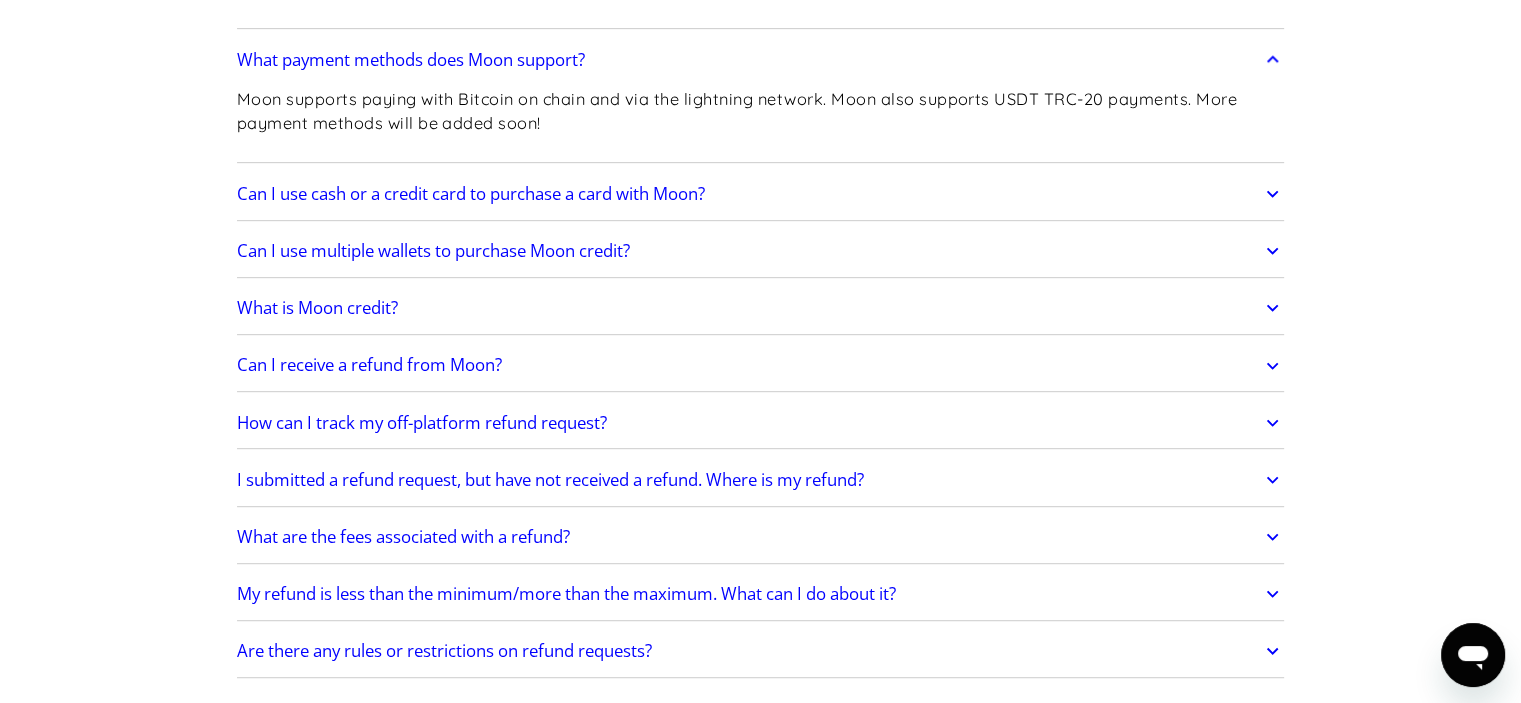 scroll, scrollTop: 1000, scrollLeft: 0, axis: vertical 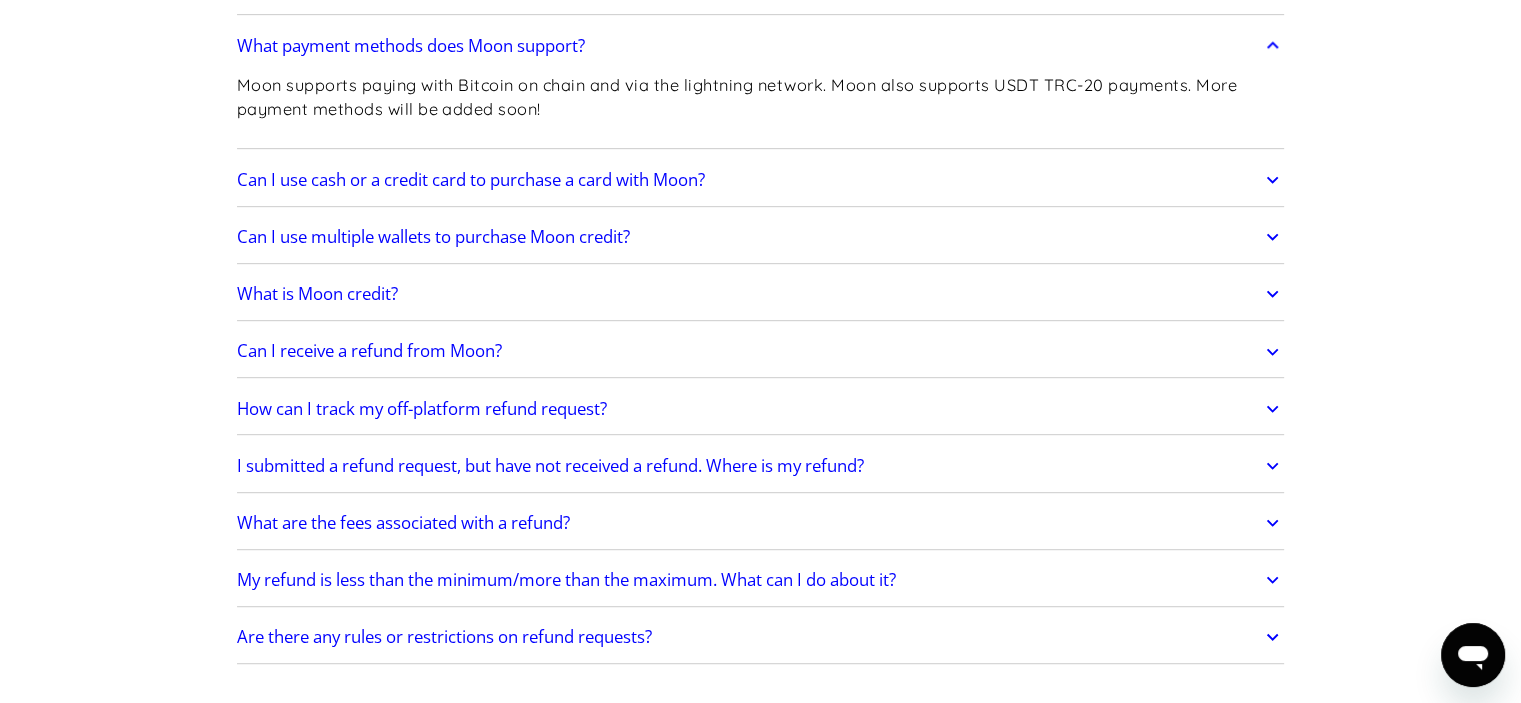 click on "Can I receive a refund from Moon?" at bounding box center [761, 352] 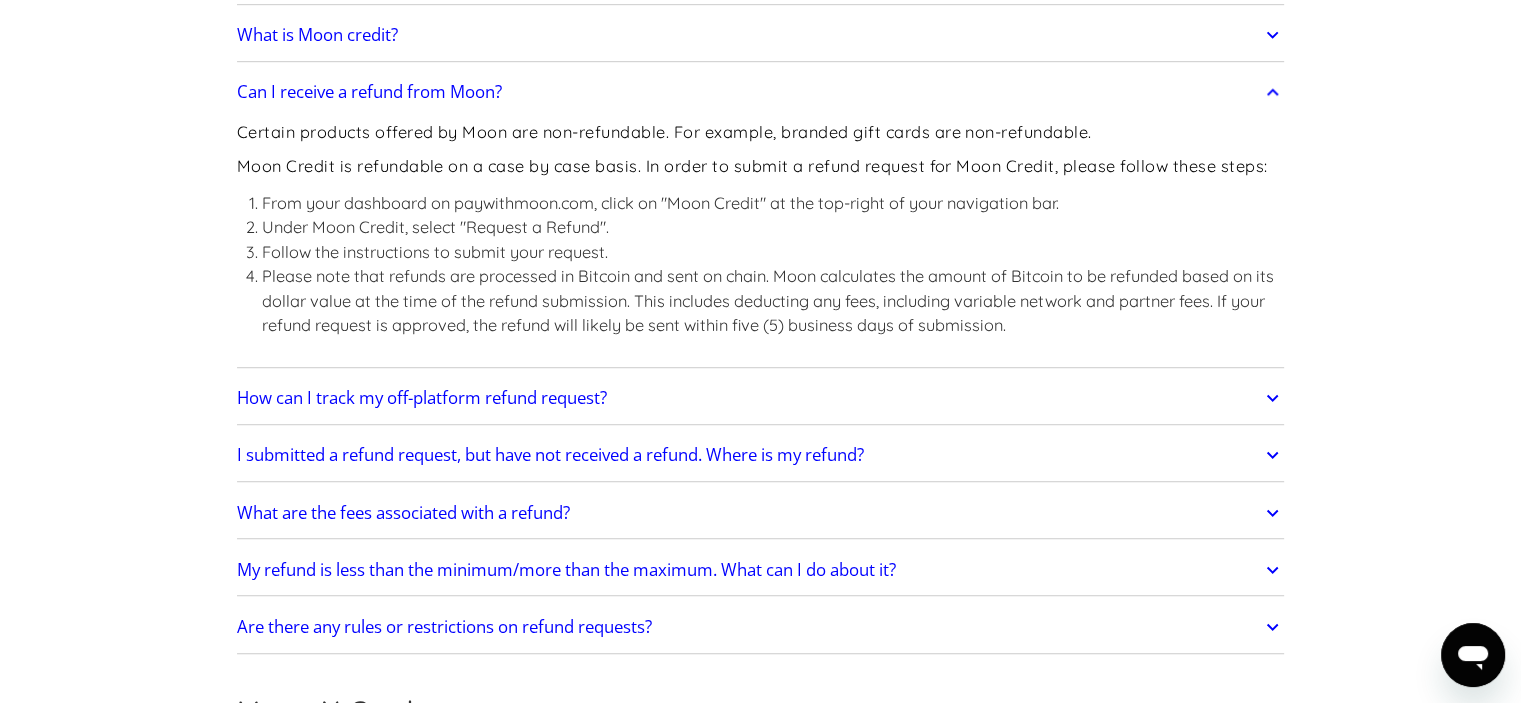 scroll, scrollTop: 1300, scrollLeft: 0, axis: vertical 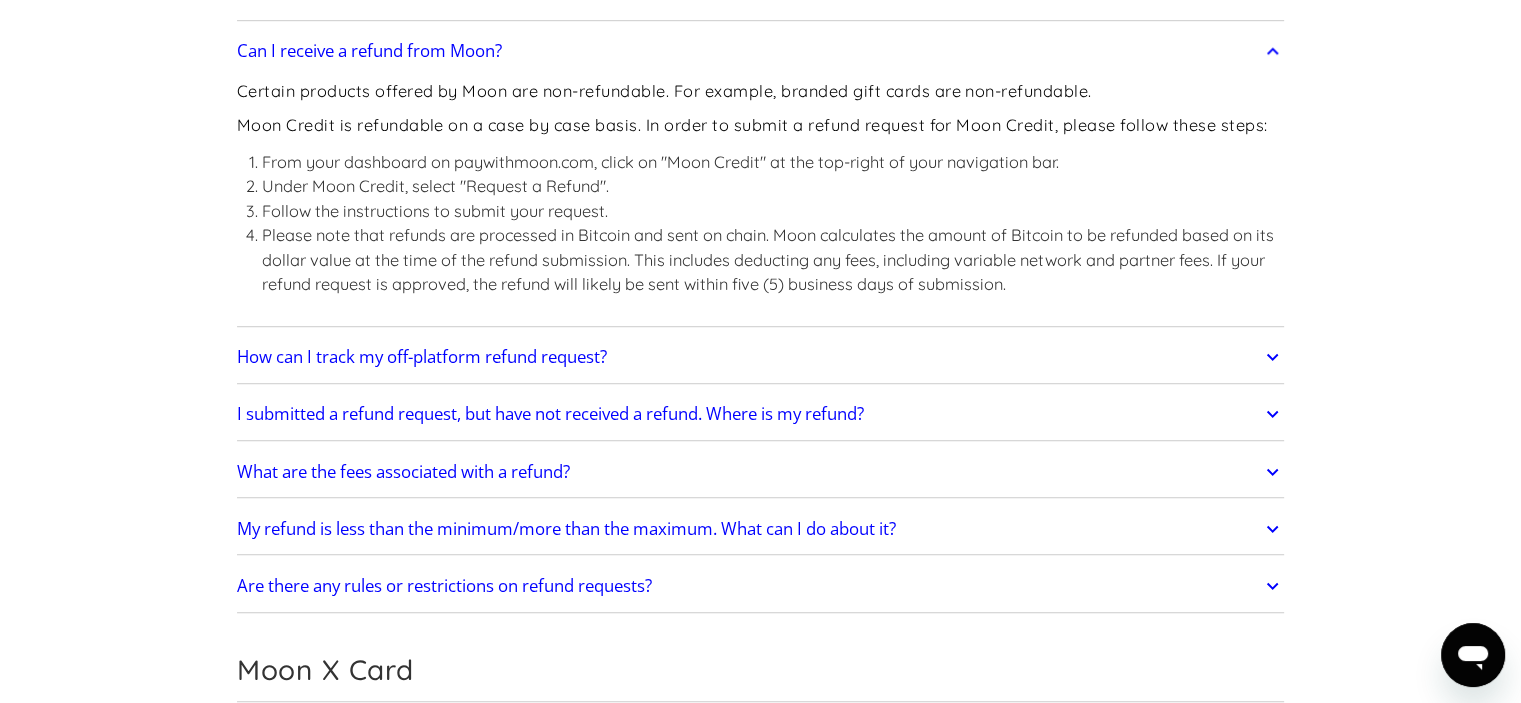 click on "What are the fees associated with a refund?" at bounding box center (761, 472) 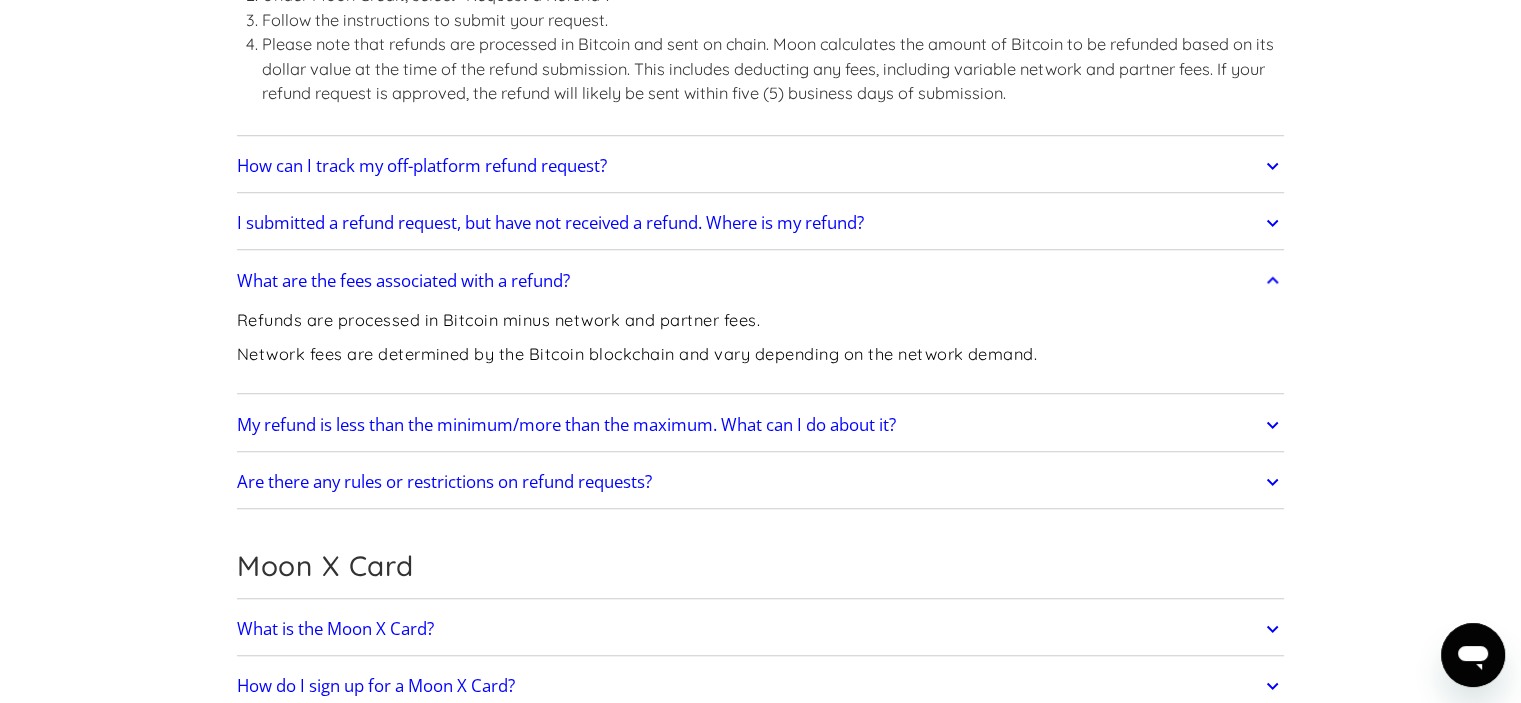 scroll, scrollTop: 1500, scrollLeft: 0, axis: vertical 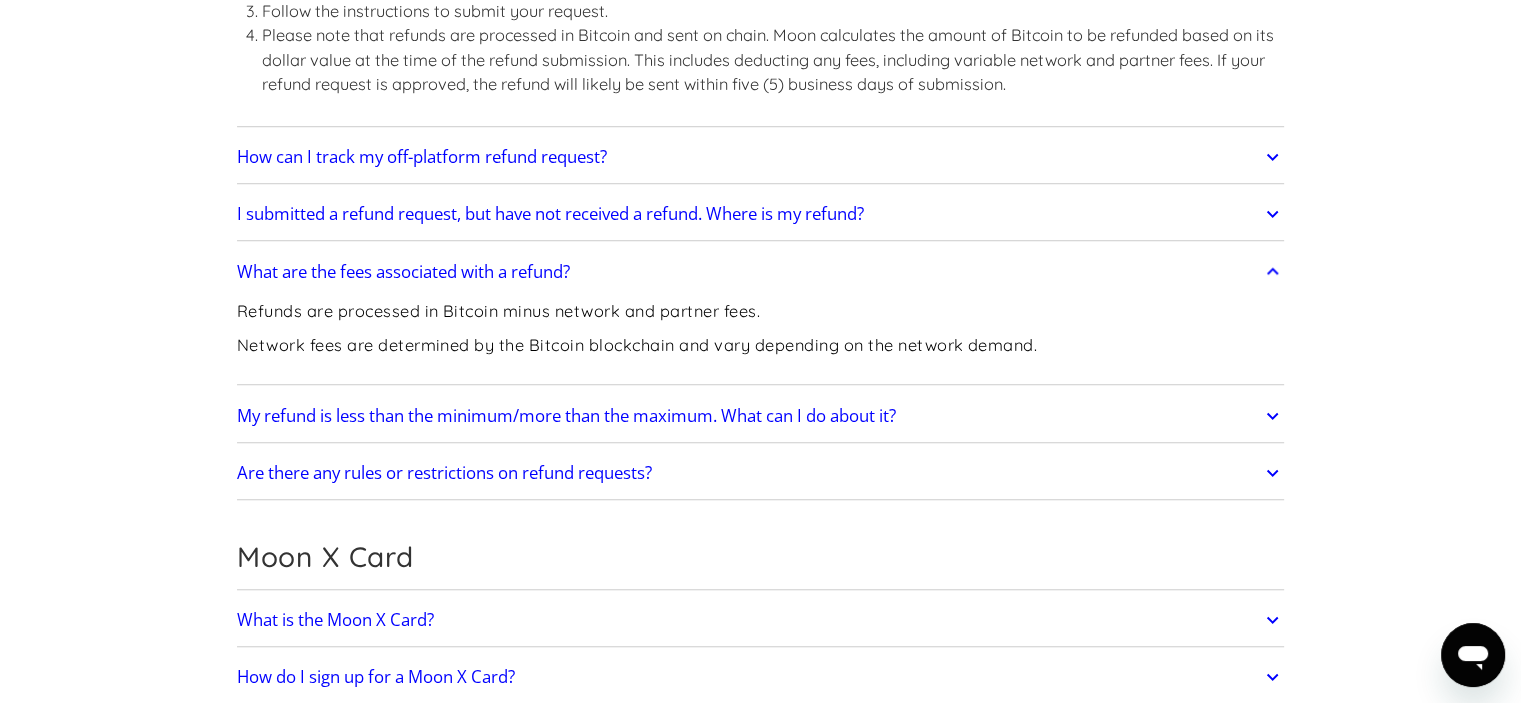 click on "My refund is less than the minimum/more than the maximum. What can I do about it?" at bounding box center (761, 416) 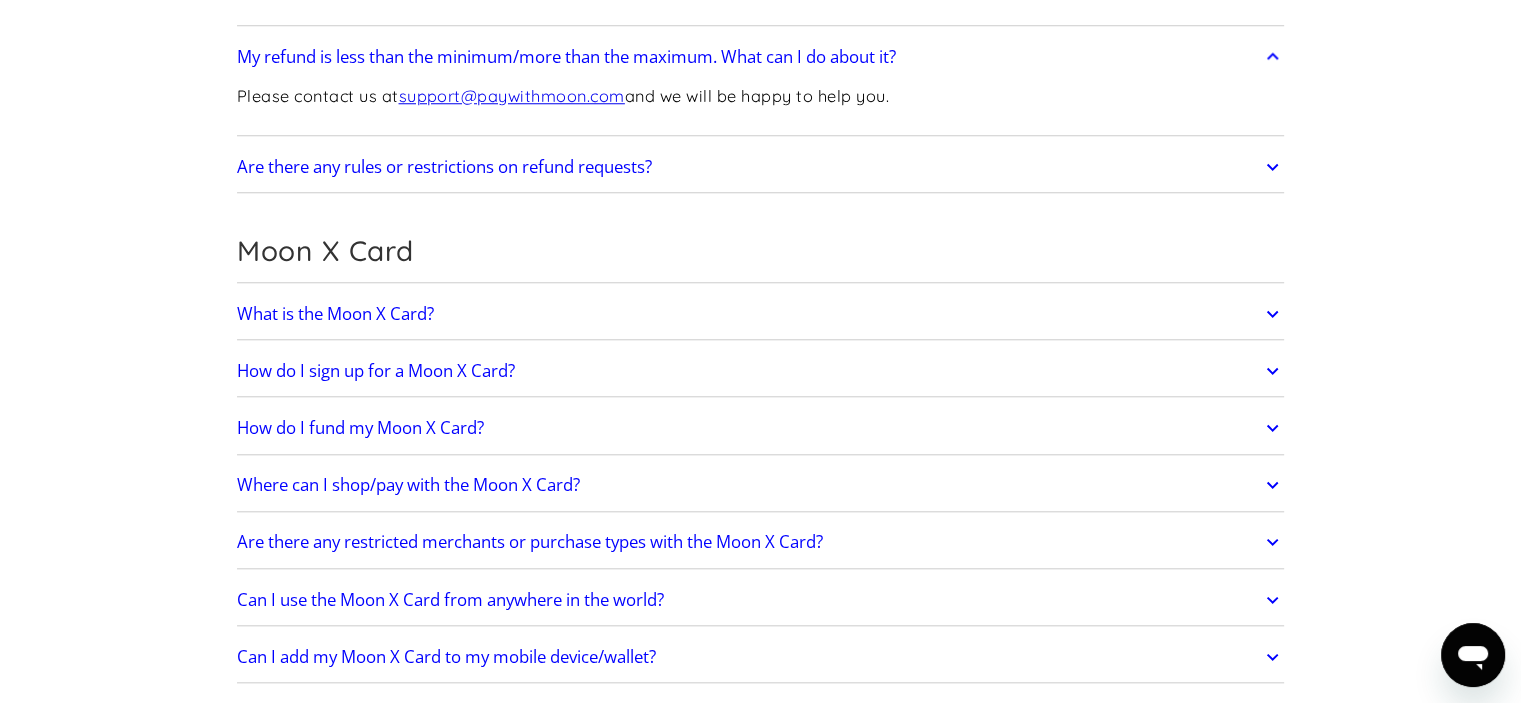 scroll, scrollTop: 1900, scrollLeft: 0, axis: vertical 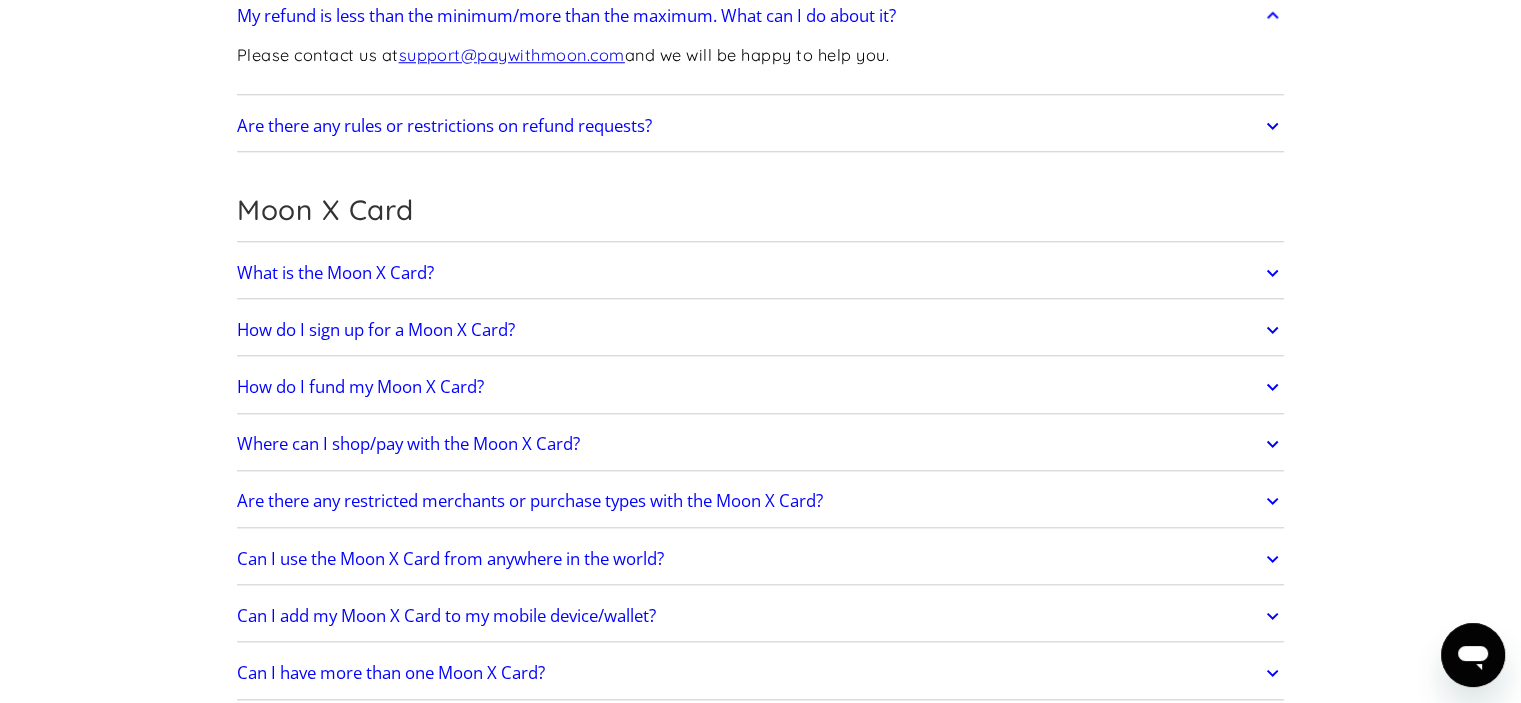 click on "Where can I shop/pay with the Moon X Card?" at bounding box center [761, 444] 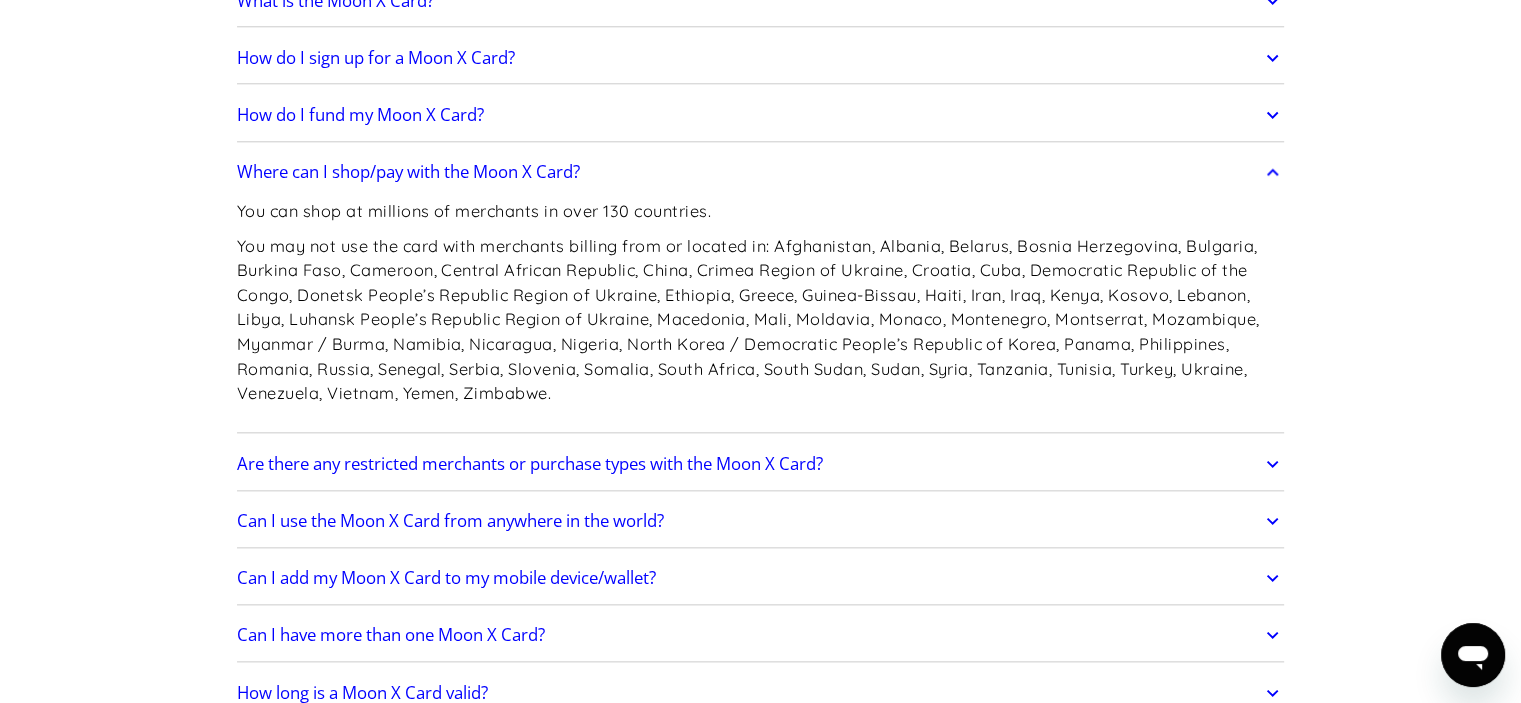 scroll, scrollTop: 2200, scrollLeft: 0, axis: vertical 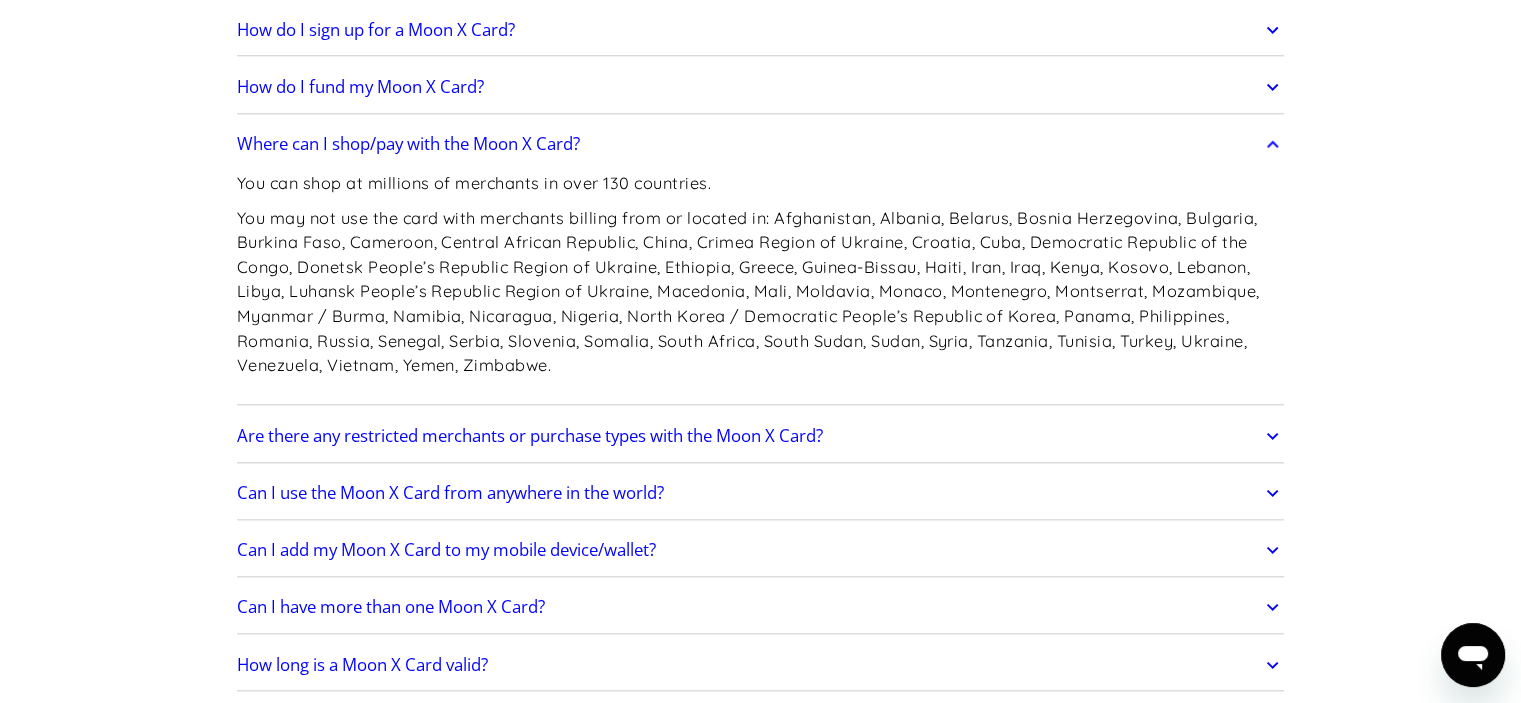 click on "Are there any restricted merchants or purchase types with the Moon X Card?" at bounding box center [761, 436] 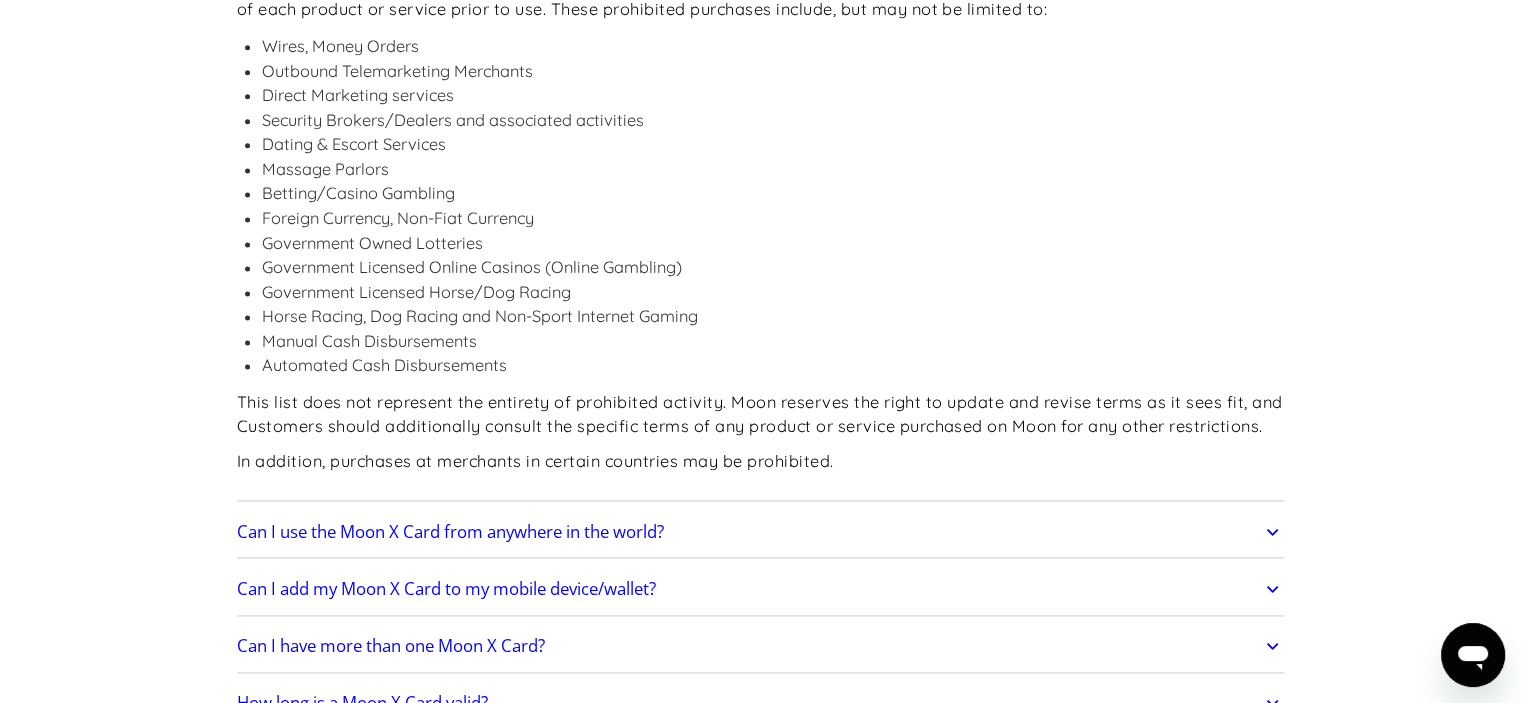 scroll, scrollTop: 2800, scrollLeft: 0, axis: vertical 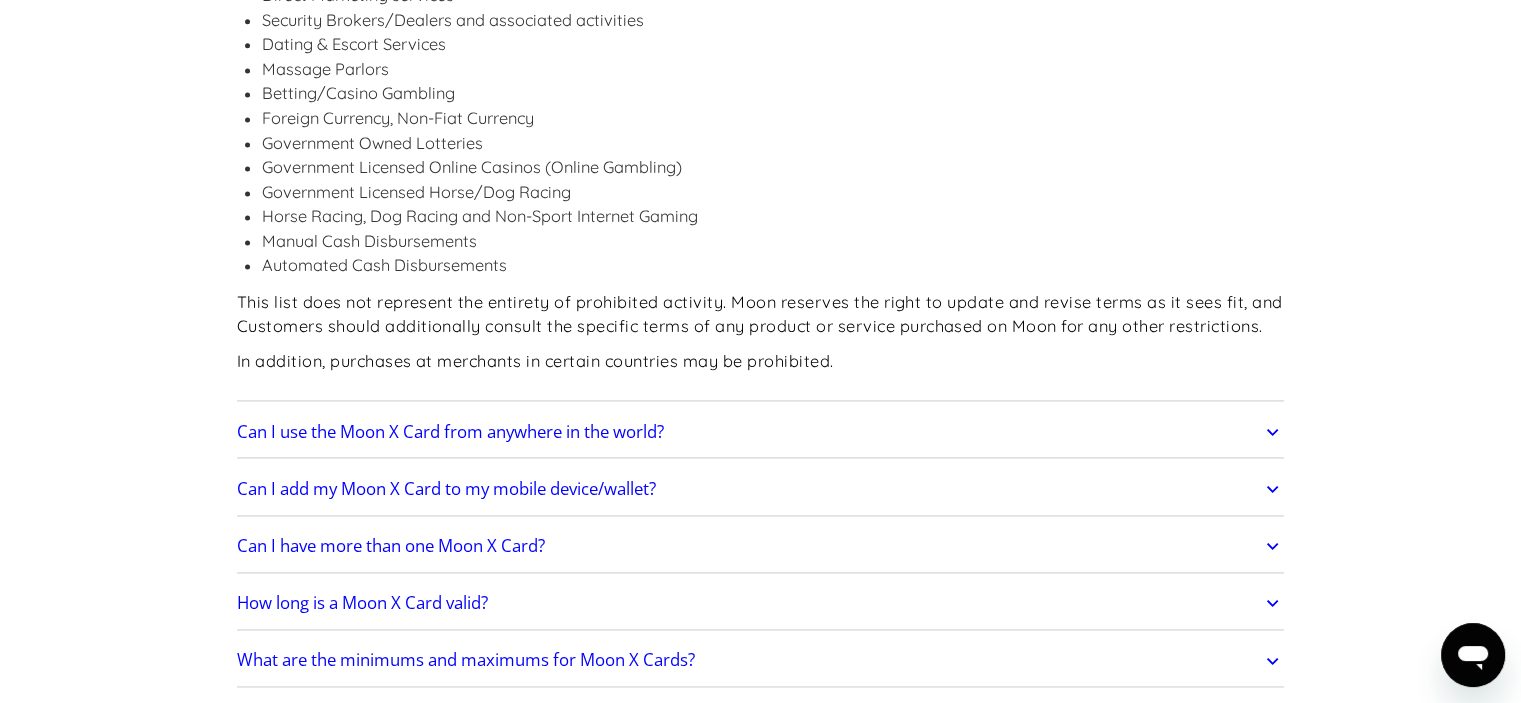 click on "Can I use the Moon X Card from anywhere in the world?" at bounding box center [761, 432] 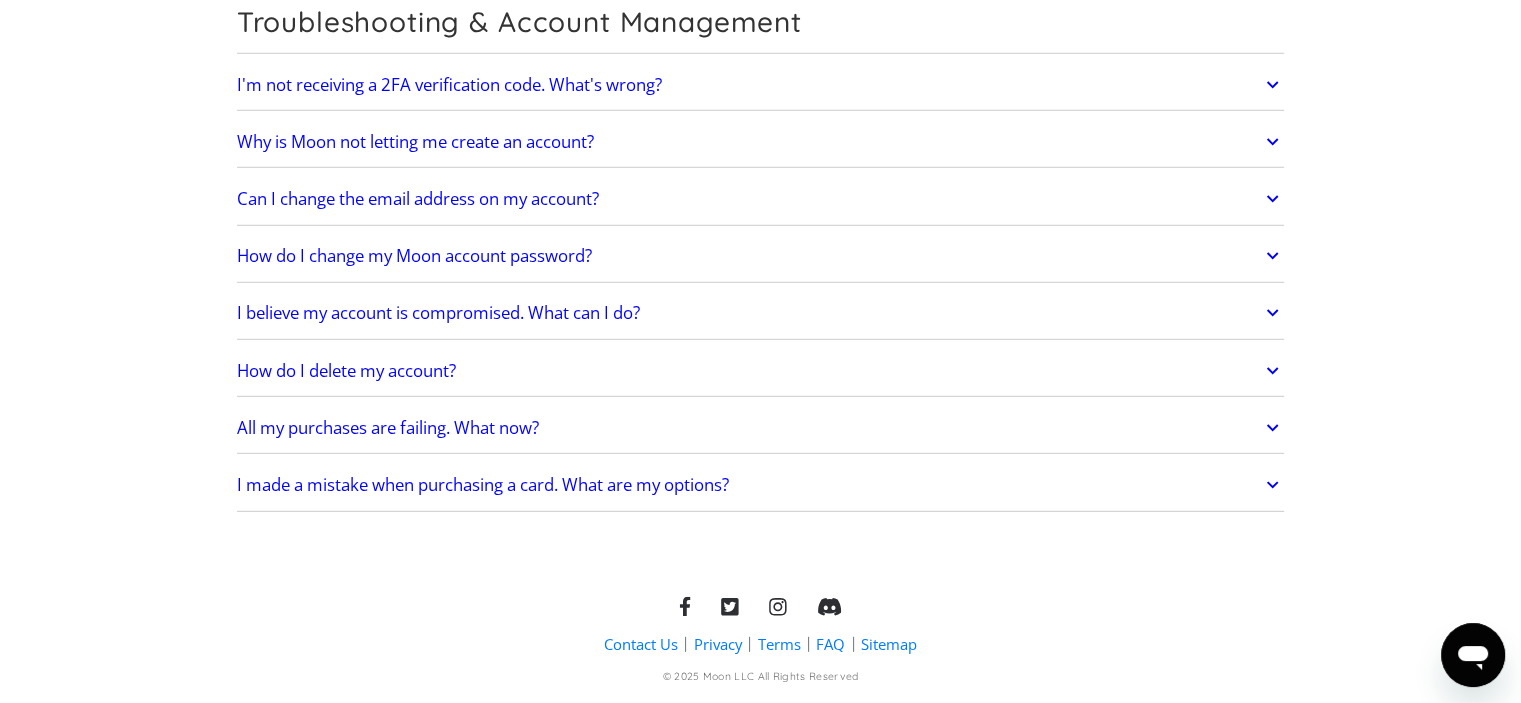 scroll, scrollTop: 5772, scrollLeft: 0, axis: vertical 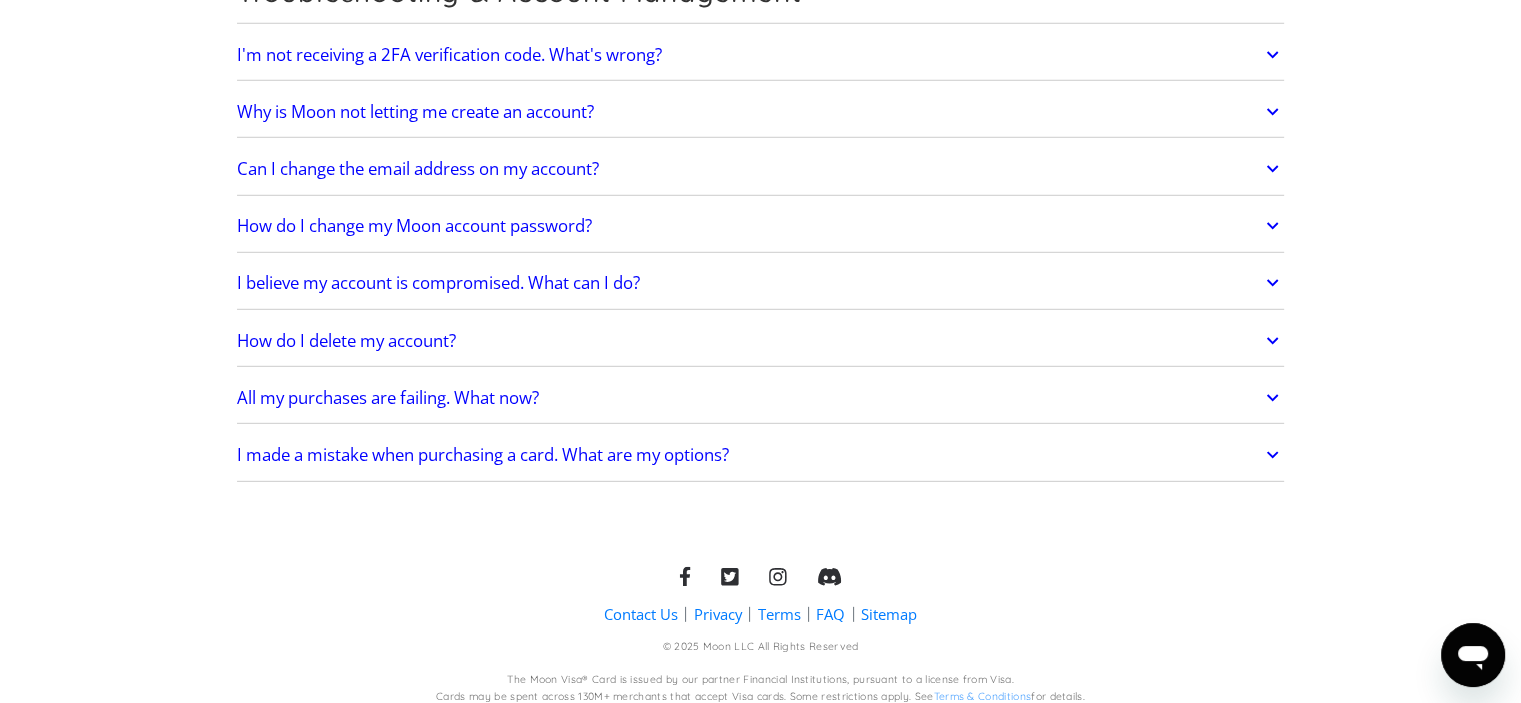 click on "All my purchases are failing. What now?" at bounding box center (761, 398) 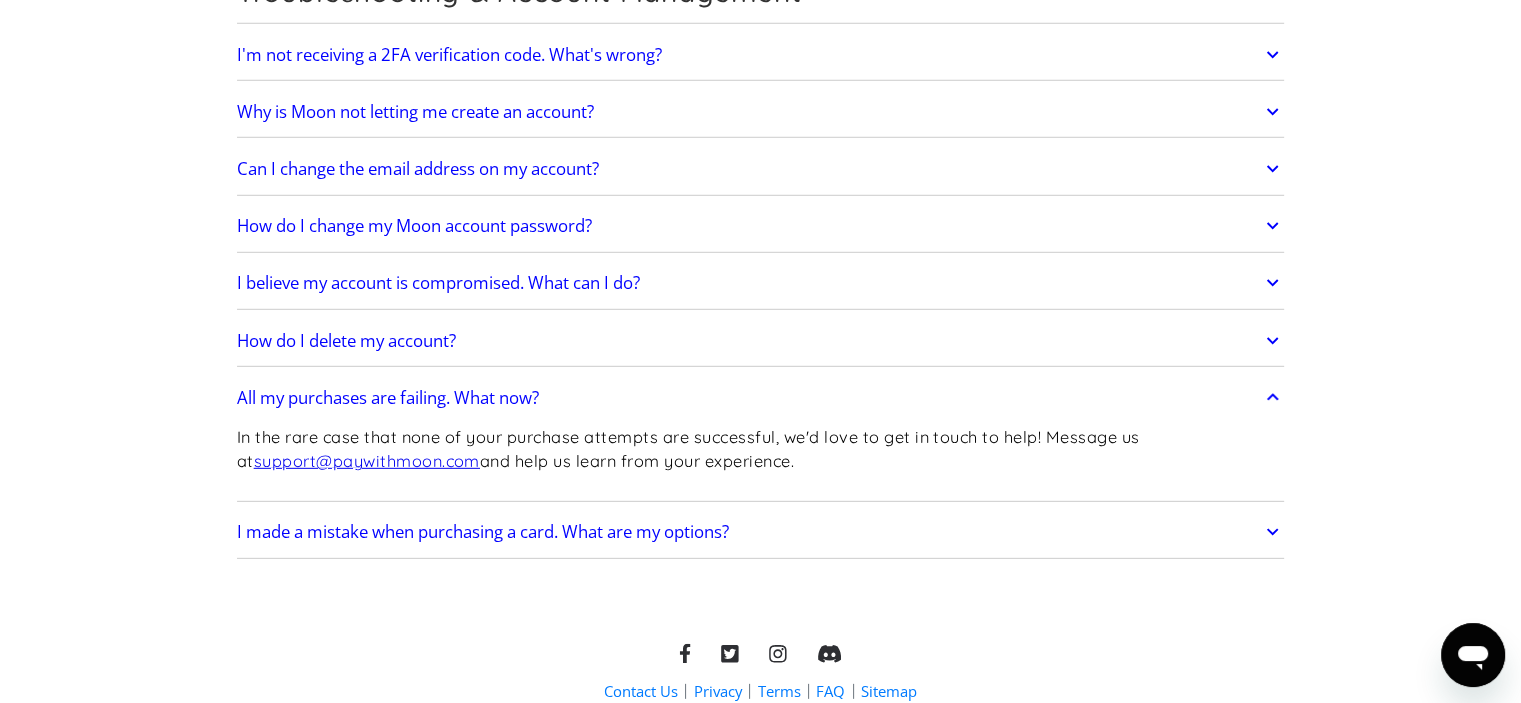 click on "I made a mistake when purchasing a card. What are my options?" at bounding box center [483, 532] 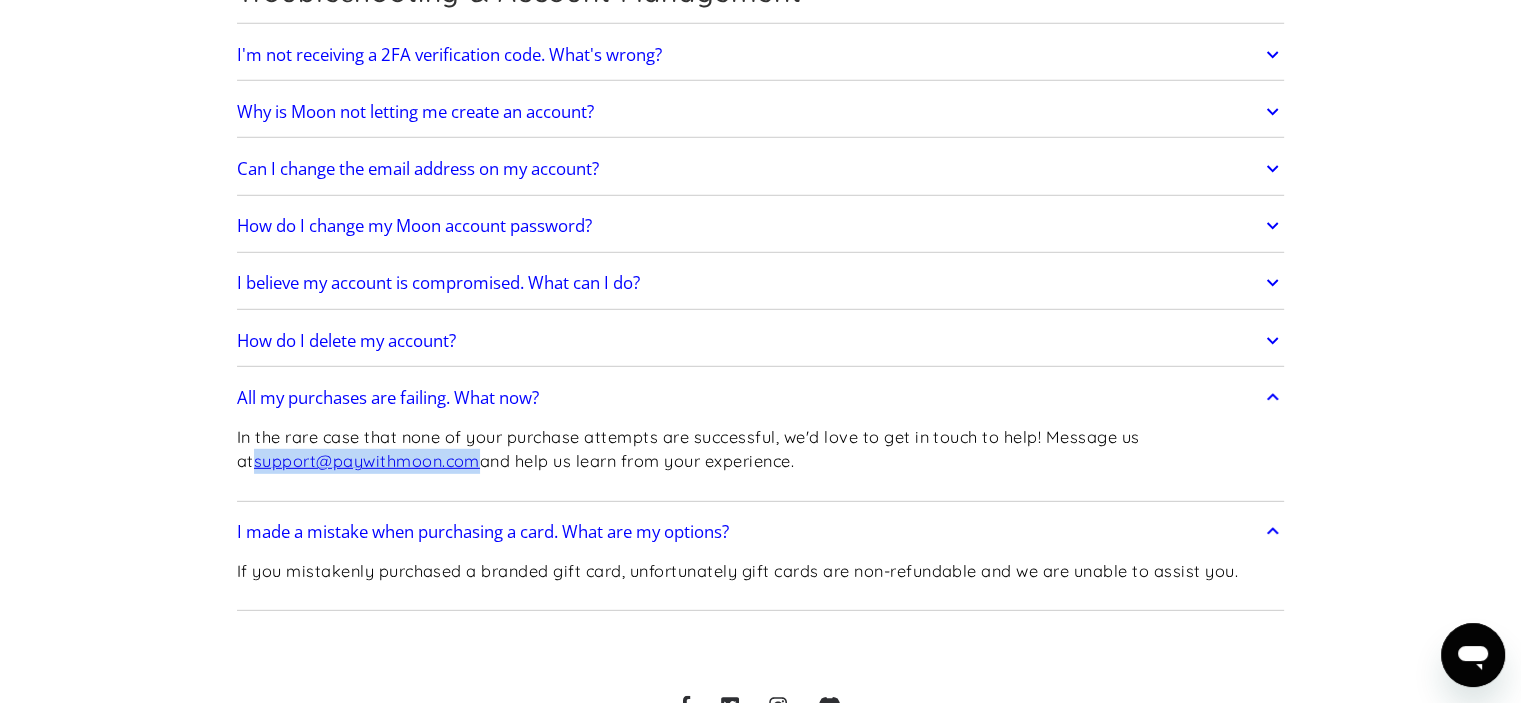 drag, startPoint x: 464, startPoint y: 445, endPoint x: 238, endPoint y: 450, distance: 226.0553 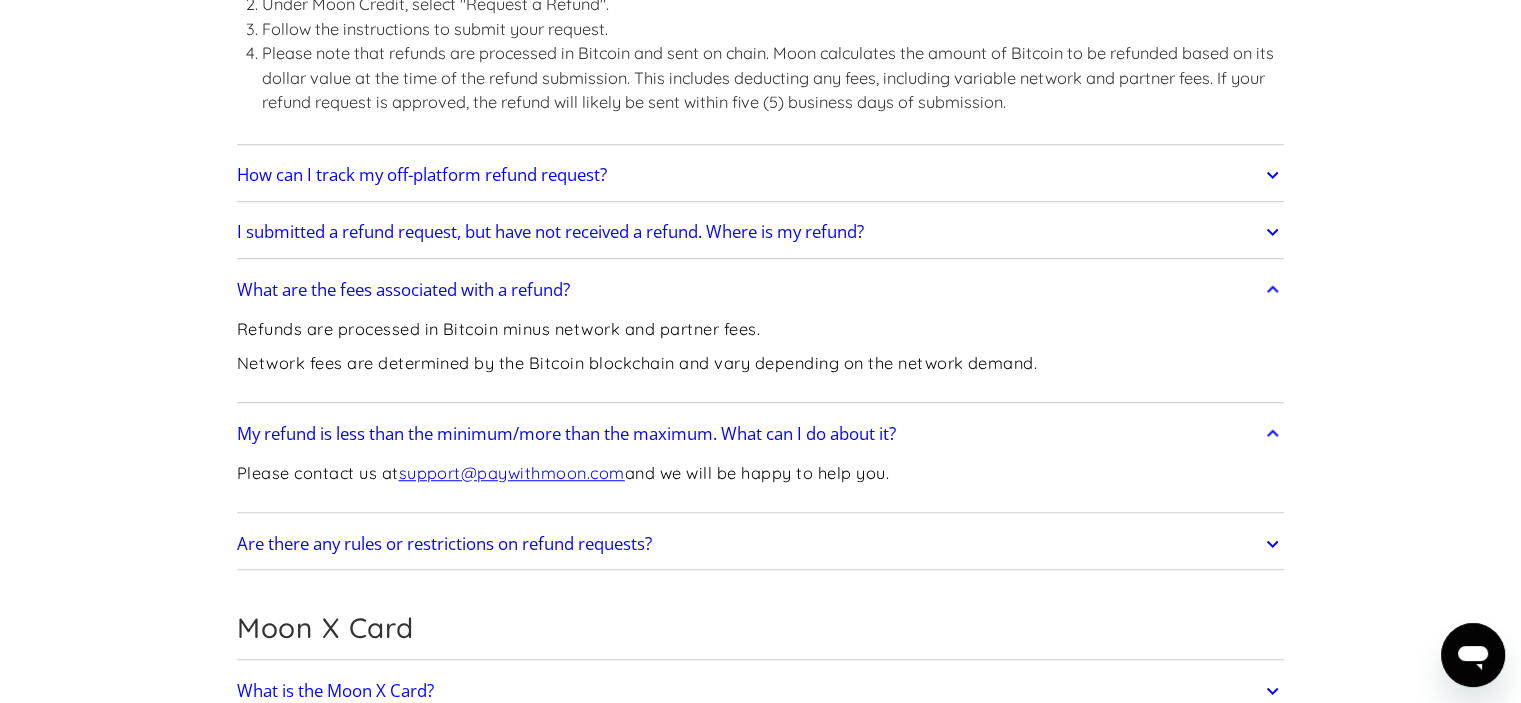 scroll, scrollTop: 1491, scrollLeft: 0, axis: vertical 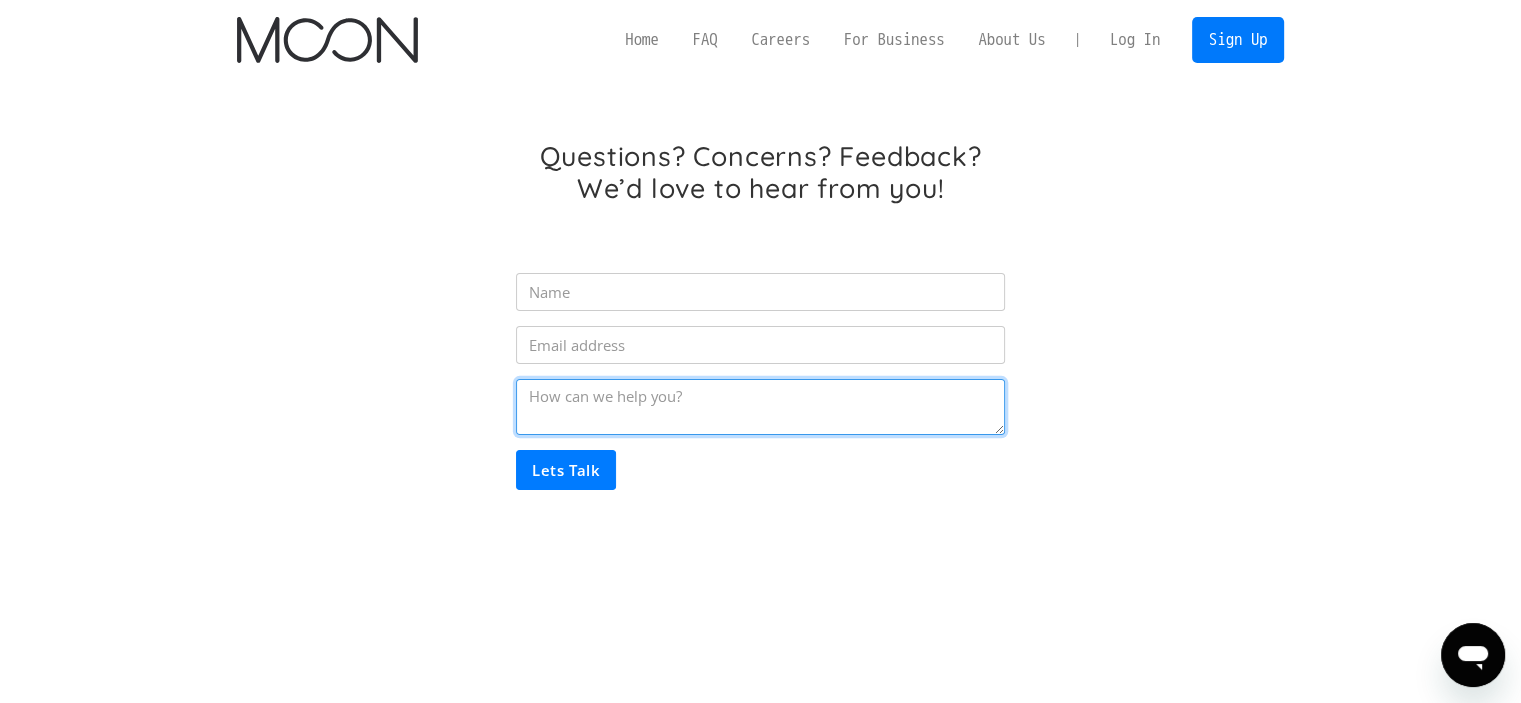 click at bounding box center [760, 407] 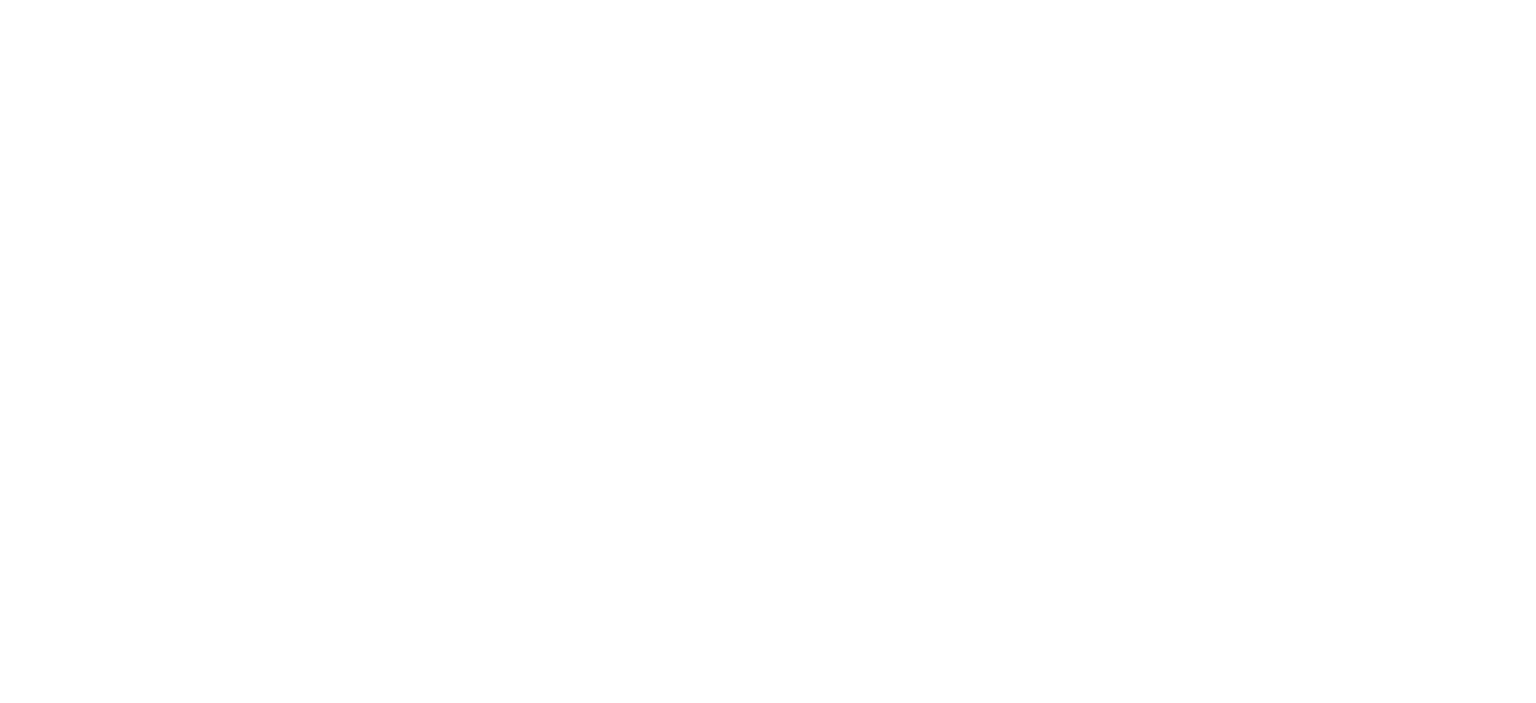 scroll, scrollTop: 0, scrollLeft: 0, axis: both 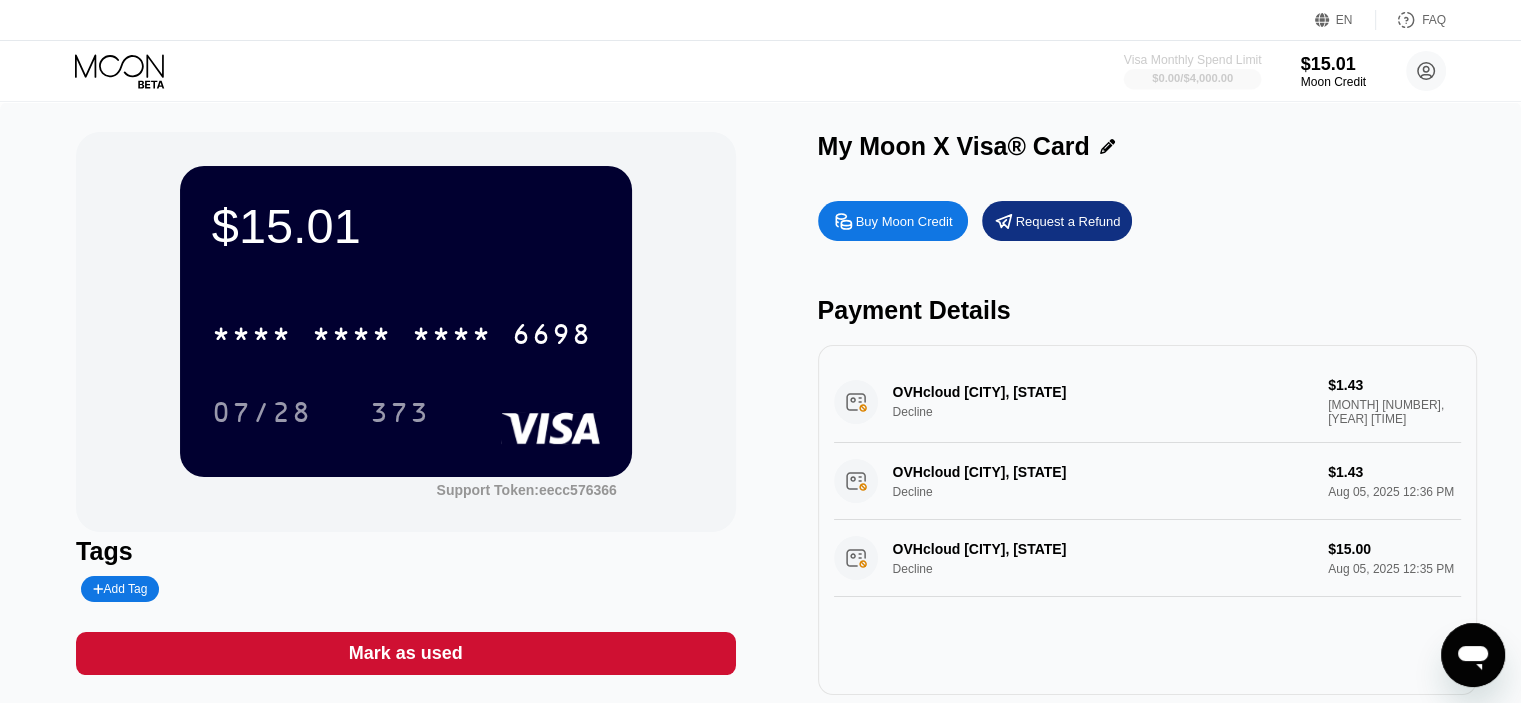 click on "$0.00 / $4,000.00" at bounding box center (1192, 78) 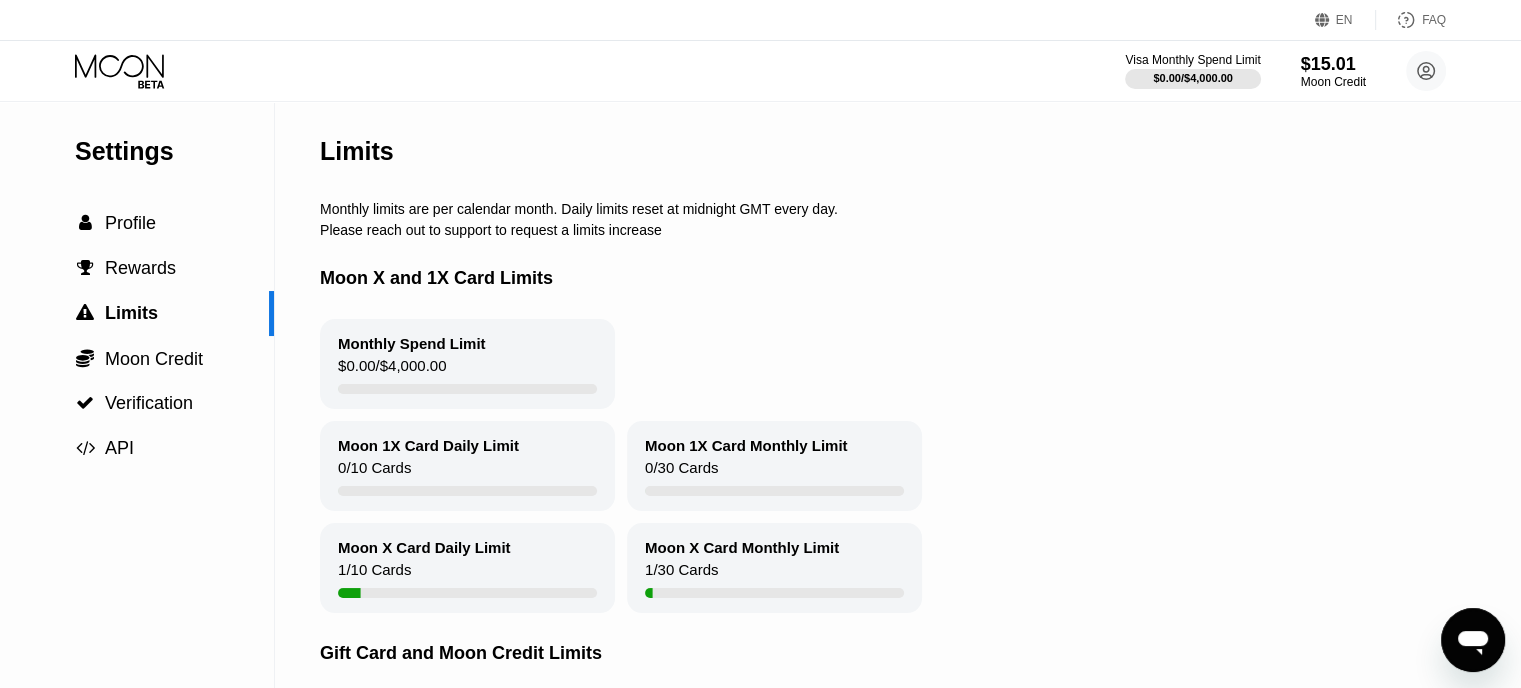 click on "Monthly Spend Limit $0.00 / $4,000.00" at bounding box center (467, 364) 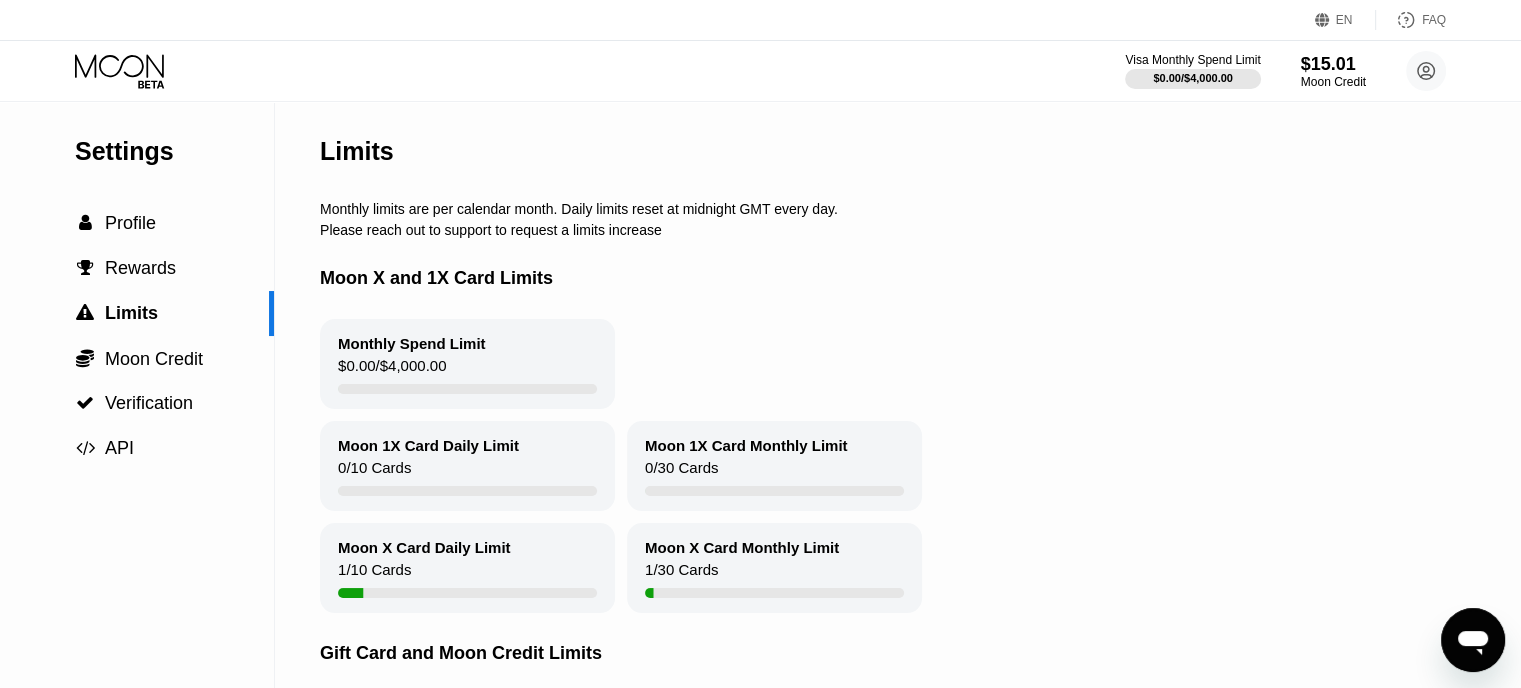 click on "Monthly Spend Limit $0.00 / $4,000.00" at bounding box center (467, 364) 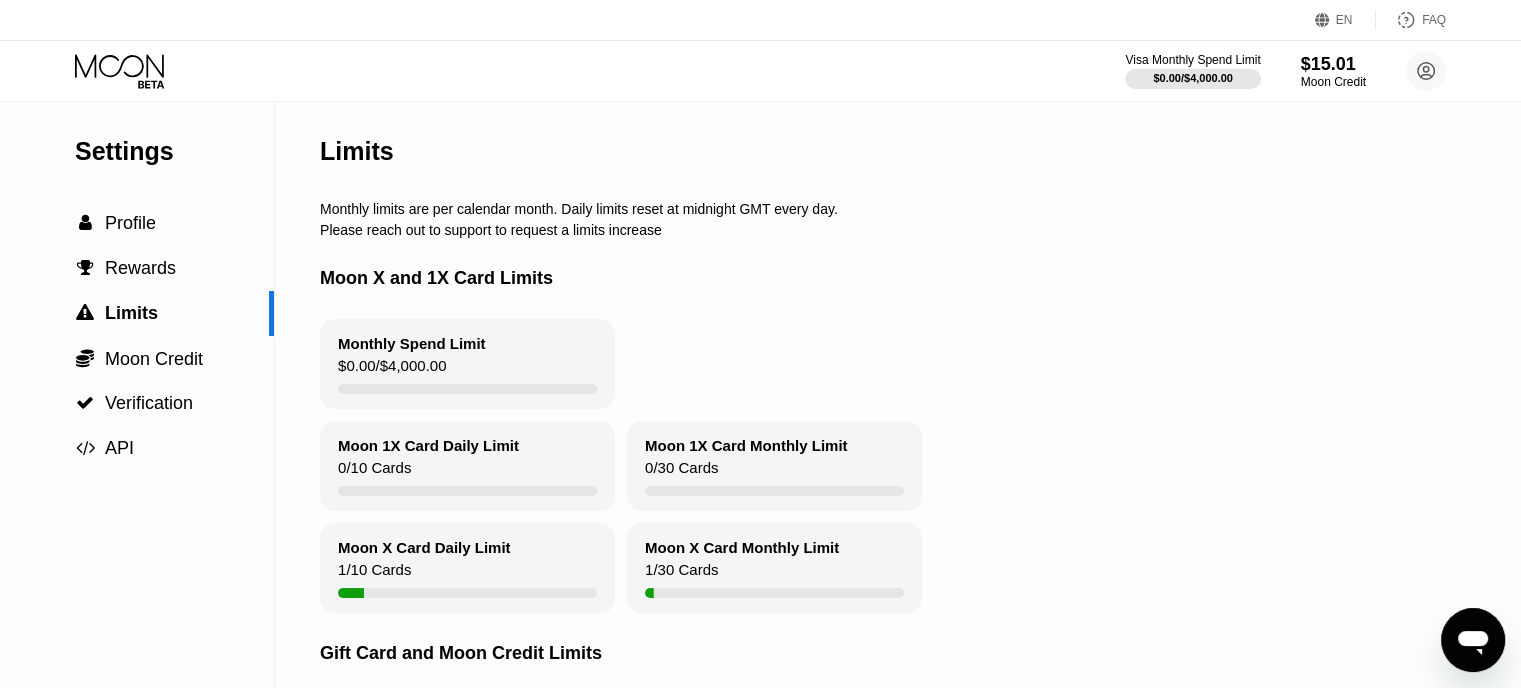 click on "Monthly Spend Limit $0.00 / $4,000.00" at bounding box center [467, 364] 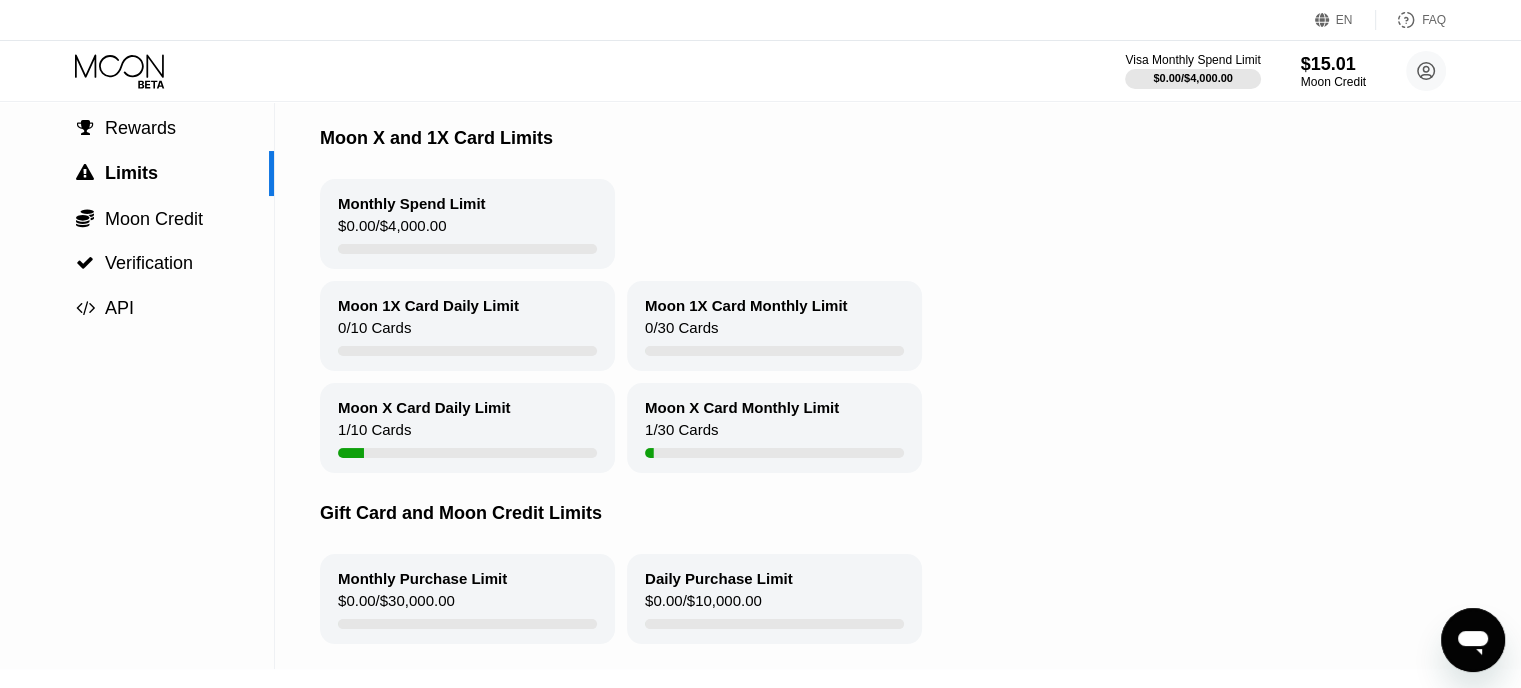 scroll, scrollTop: 200, scrollLeft: 0, axis: vertical 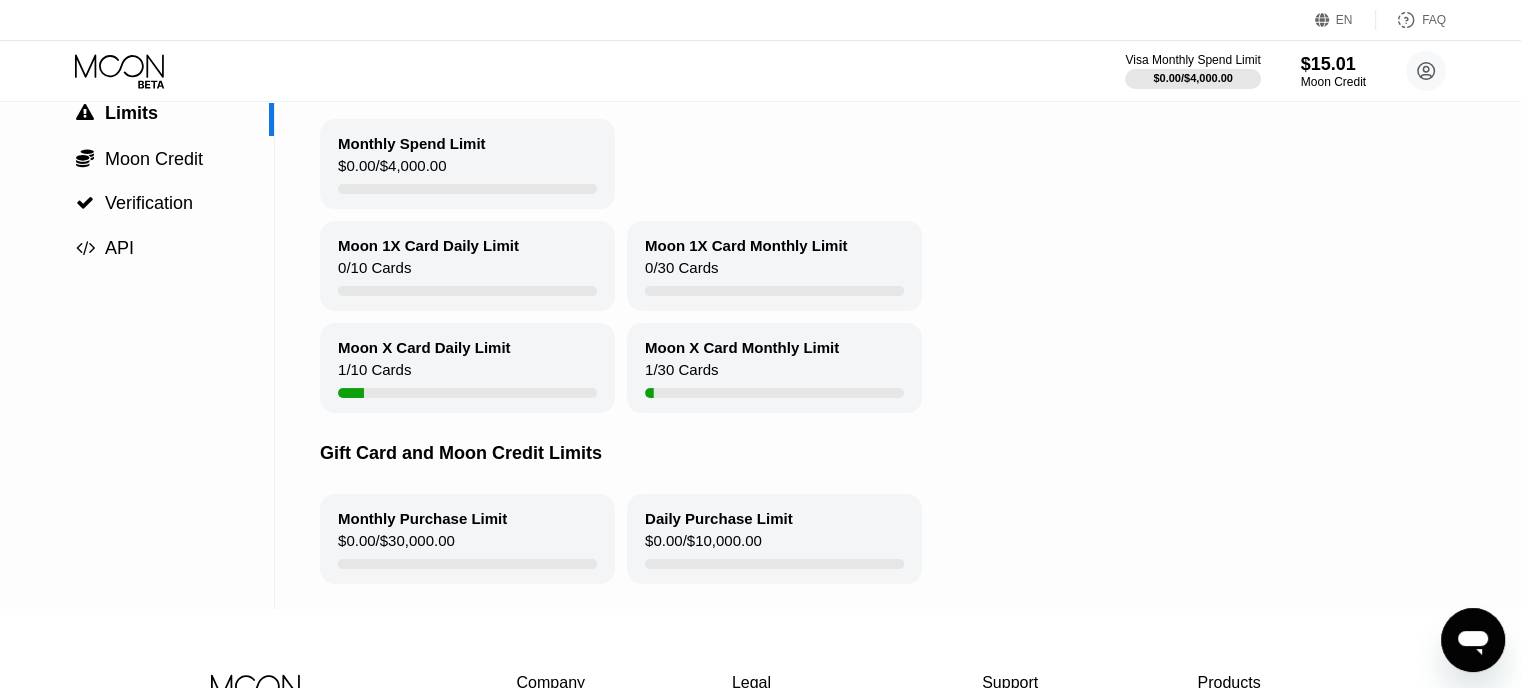 click on "Moon X Card Monthly Limit 1 / 30 Cards" at bounding box center [774, 368] 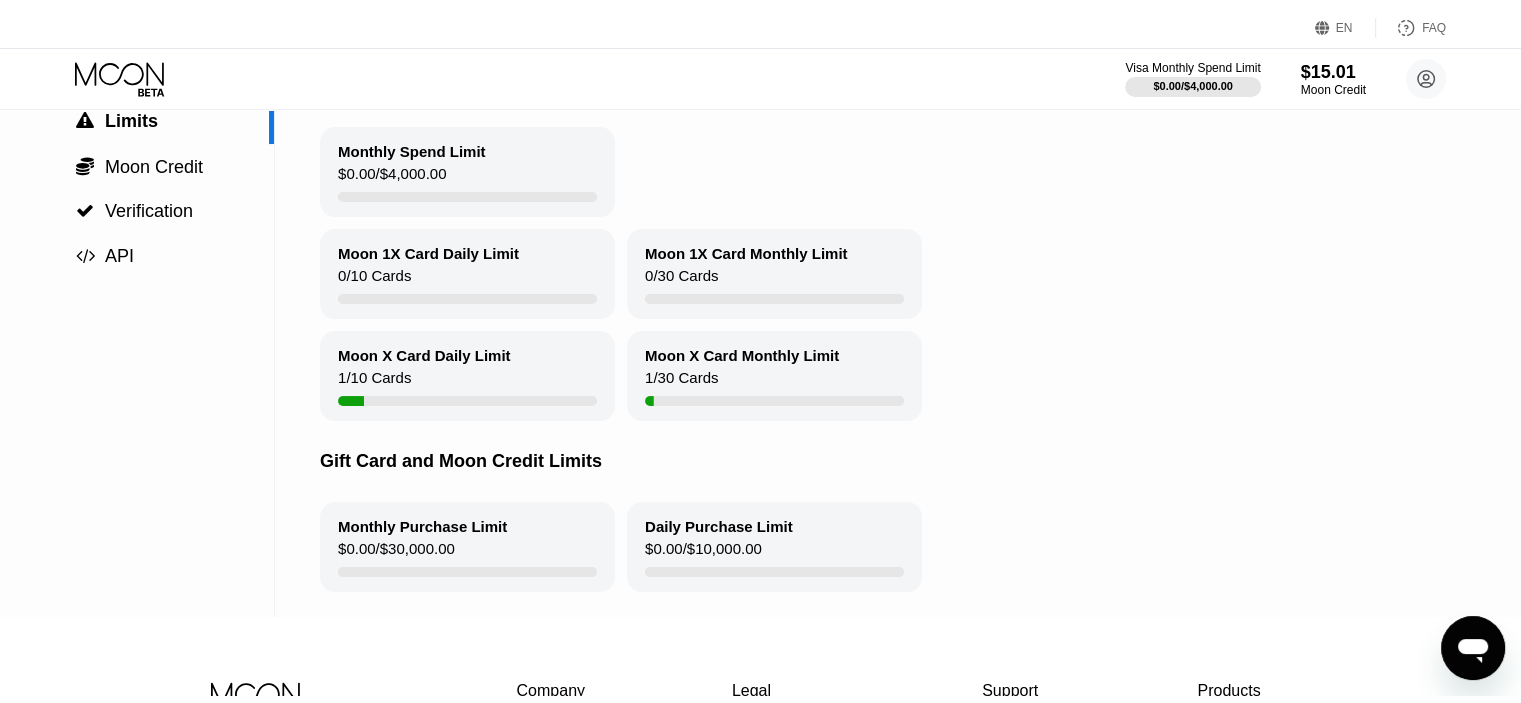 scroll, scrollTop: 0, scrollLeft: 0, axis: both 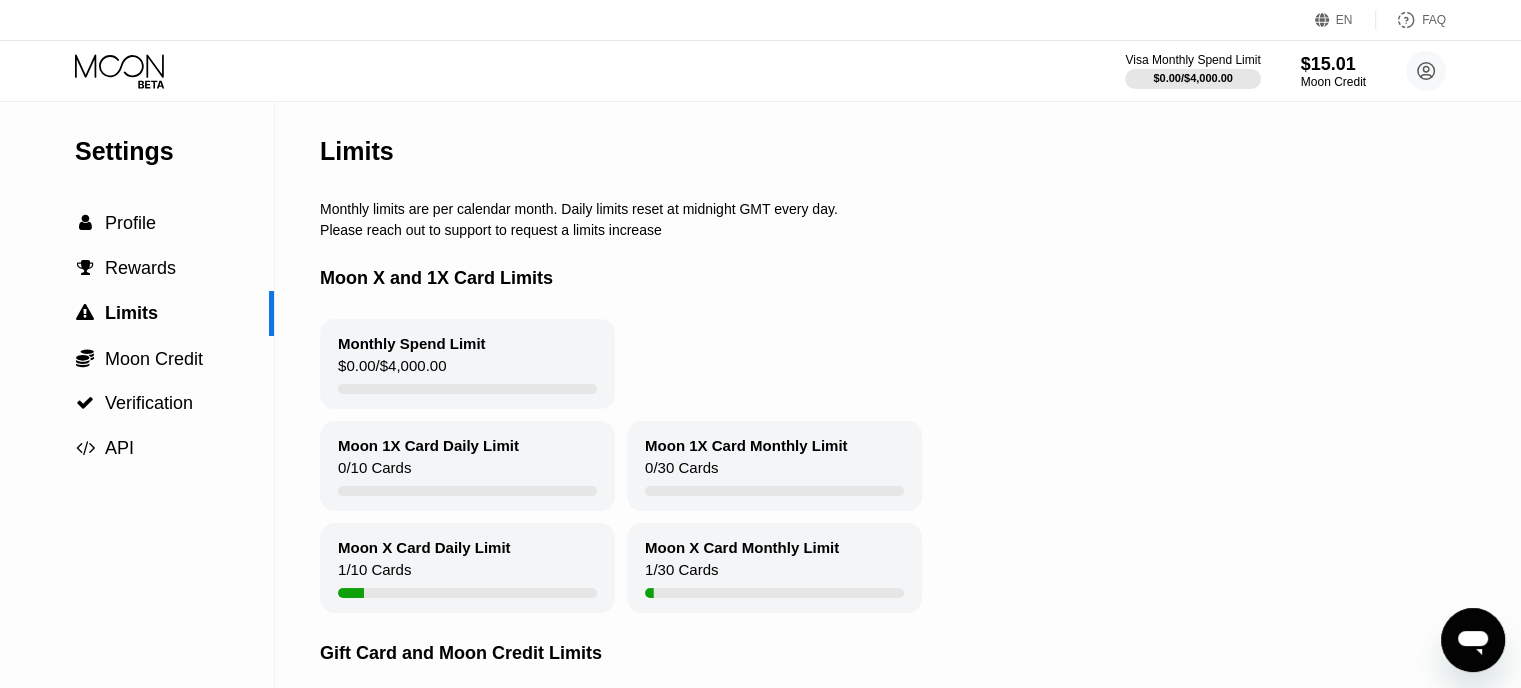 click 